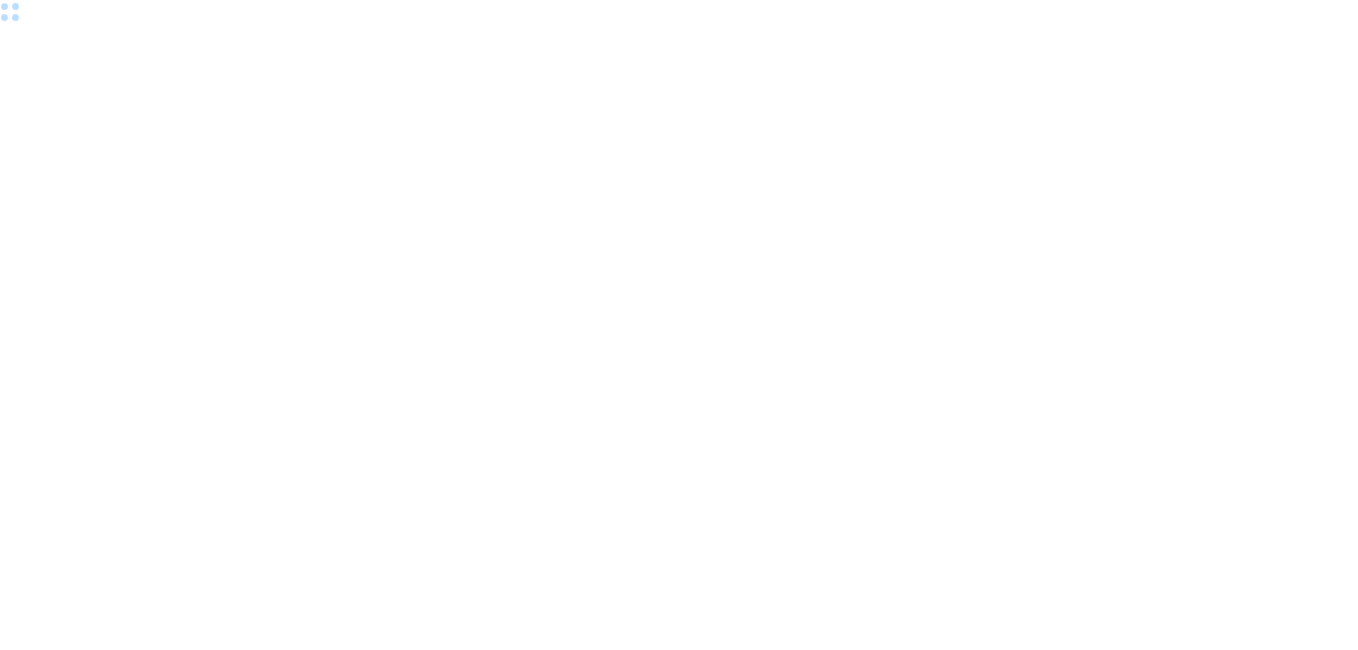 scroll, scrollTop: 0, scrollLeft: 0, axis: both 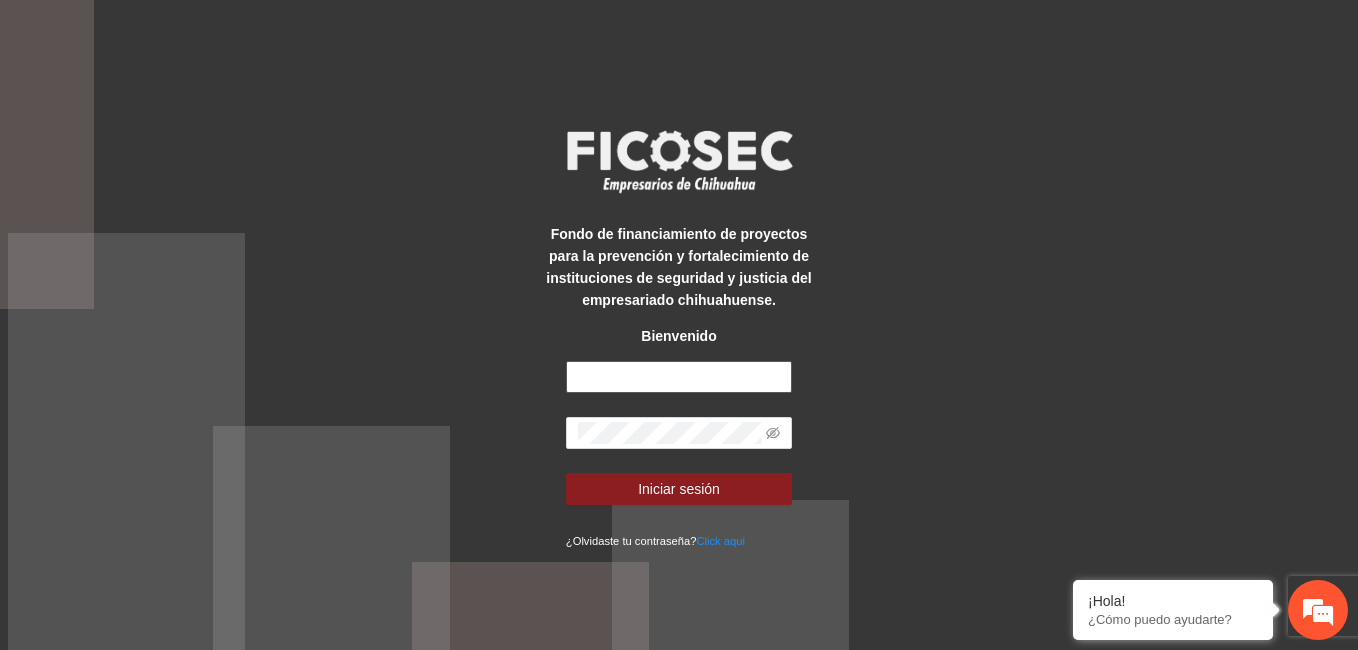 click at bounding box center (679, 377) 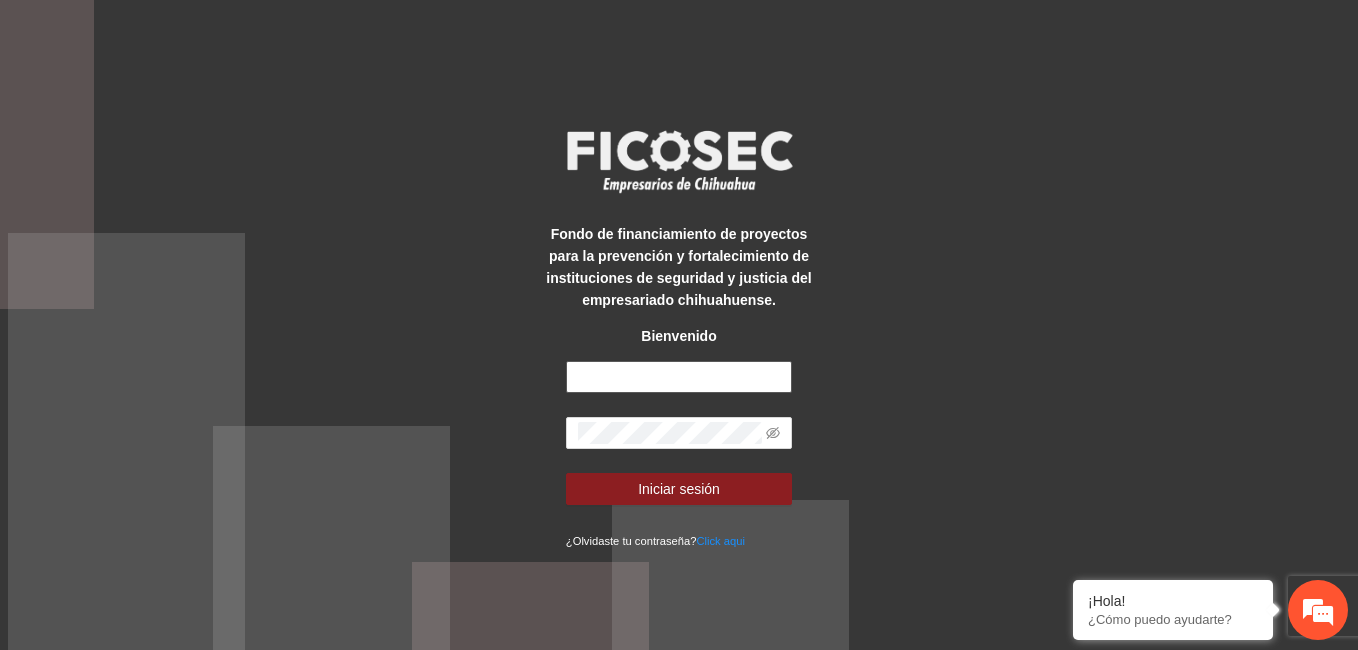 click at bounding box center (679, 377) 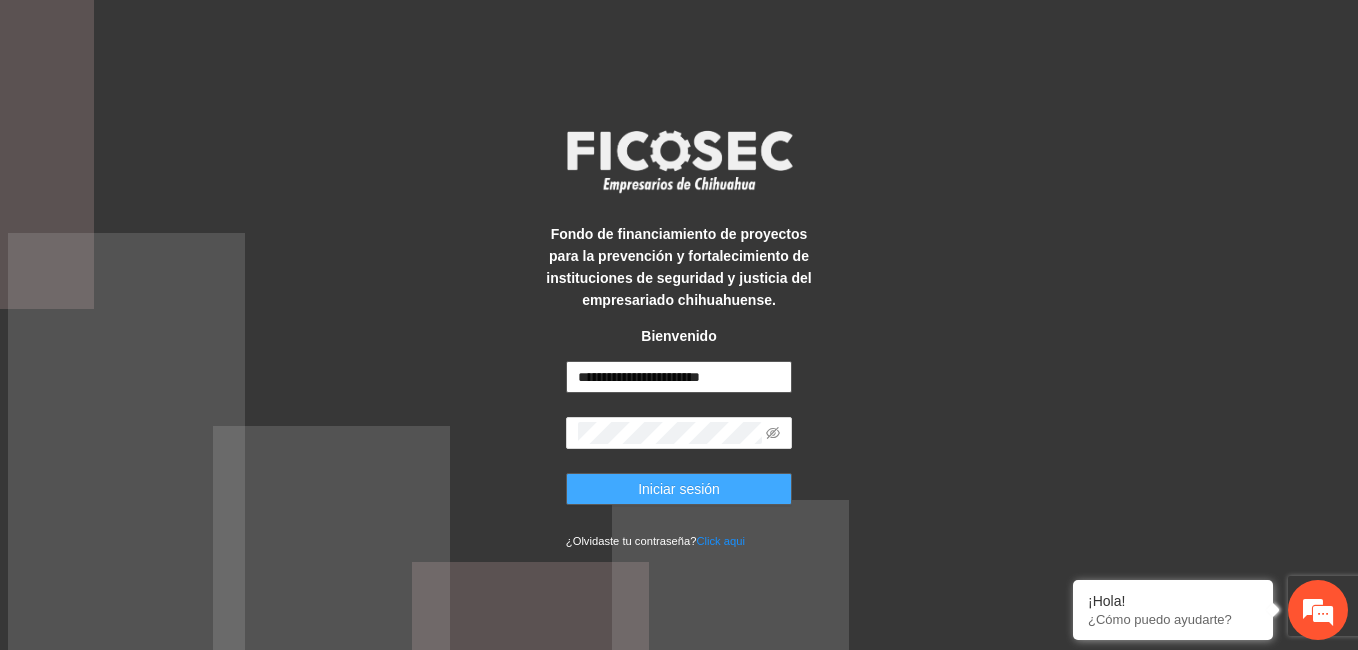 type on "**********" 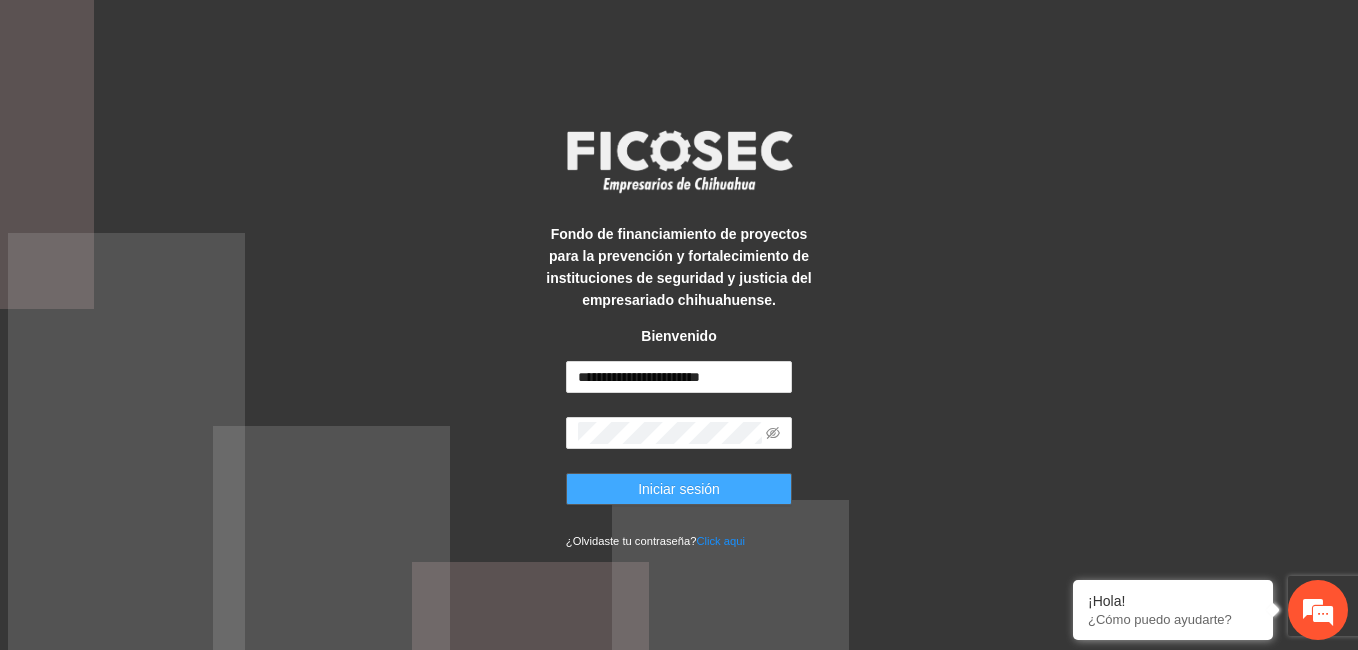 click on "Iniciar sesión" at bounding box center [679, 489] 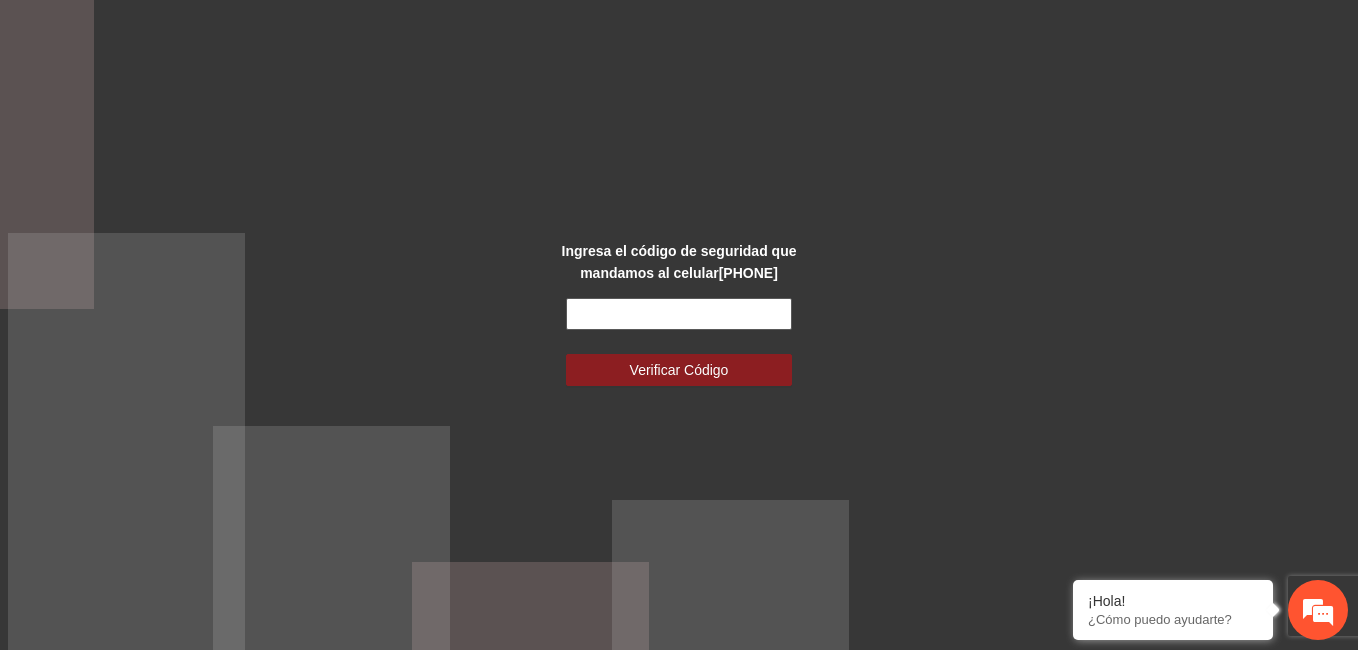 click at bounding box center (679, 314) 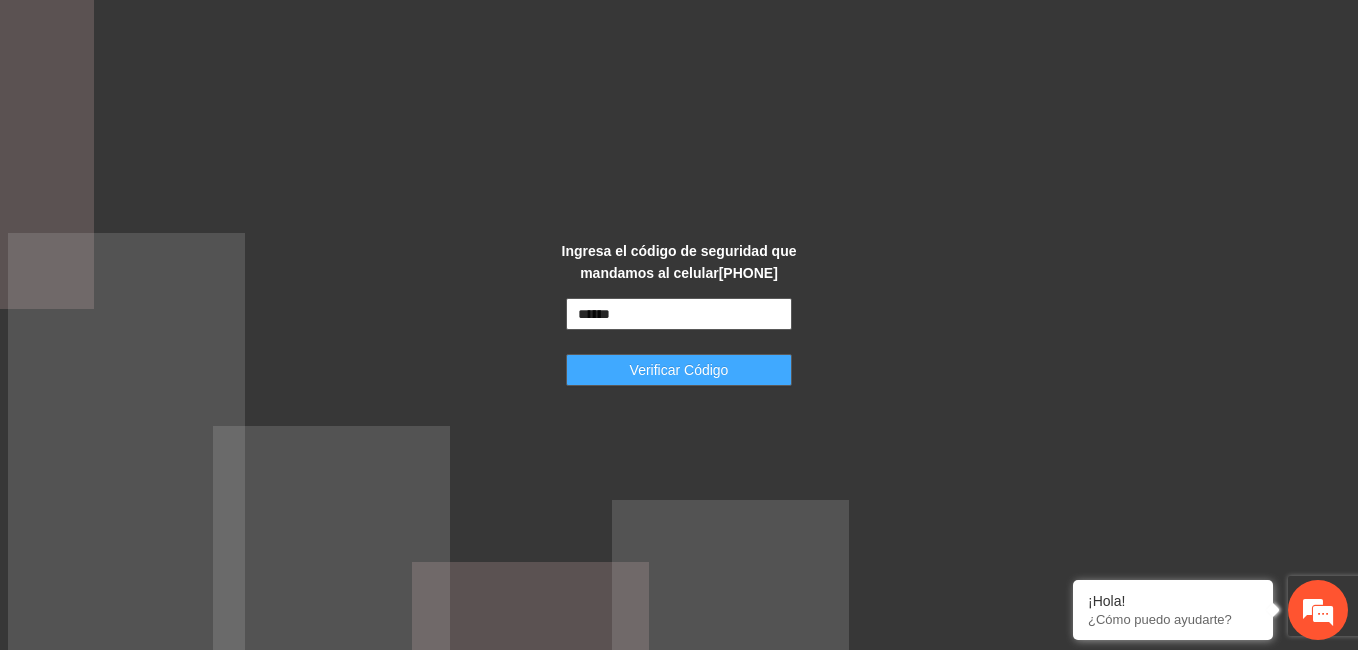 type on "******" 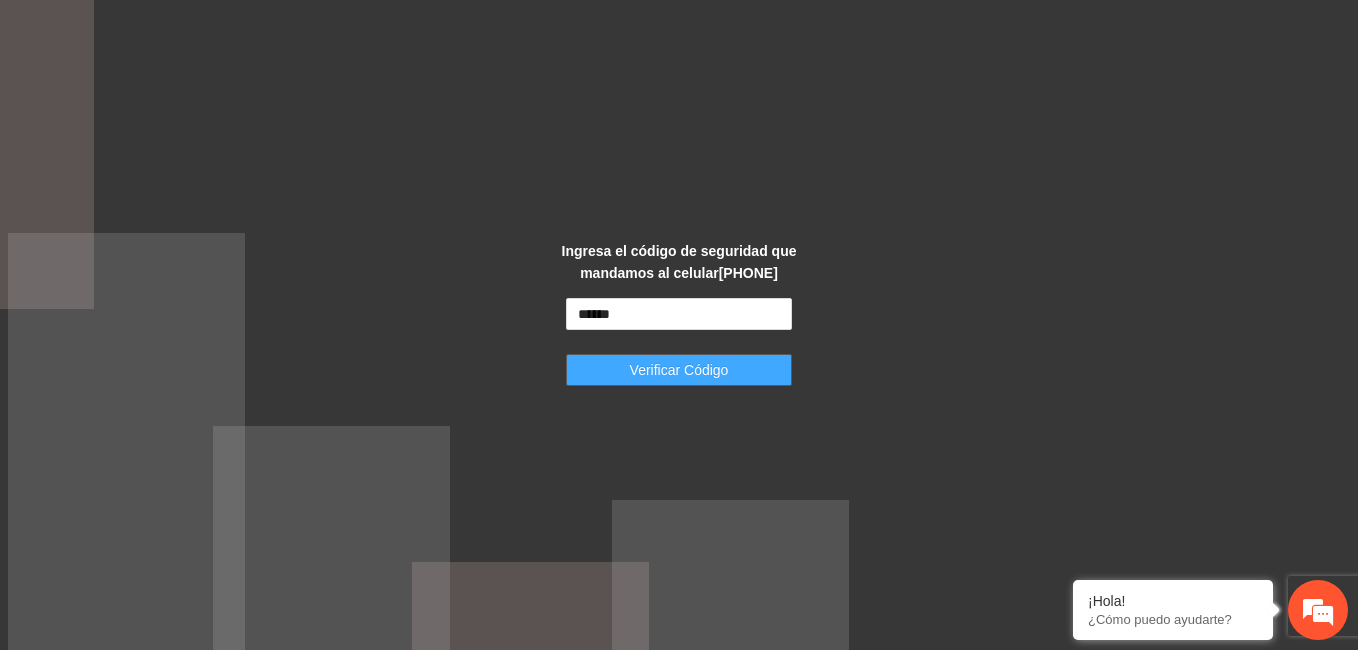 click on "Verificar Código" at bounding box center [679, 370] 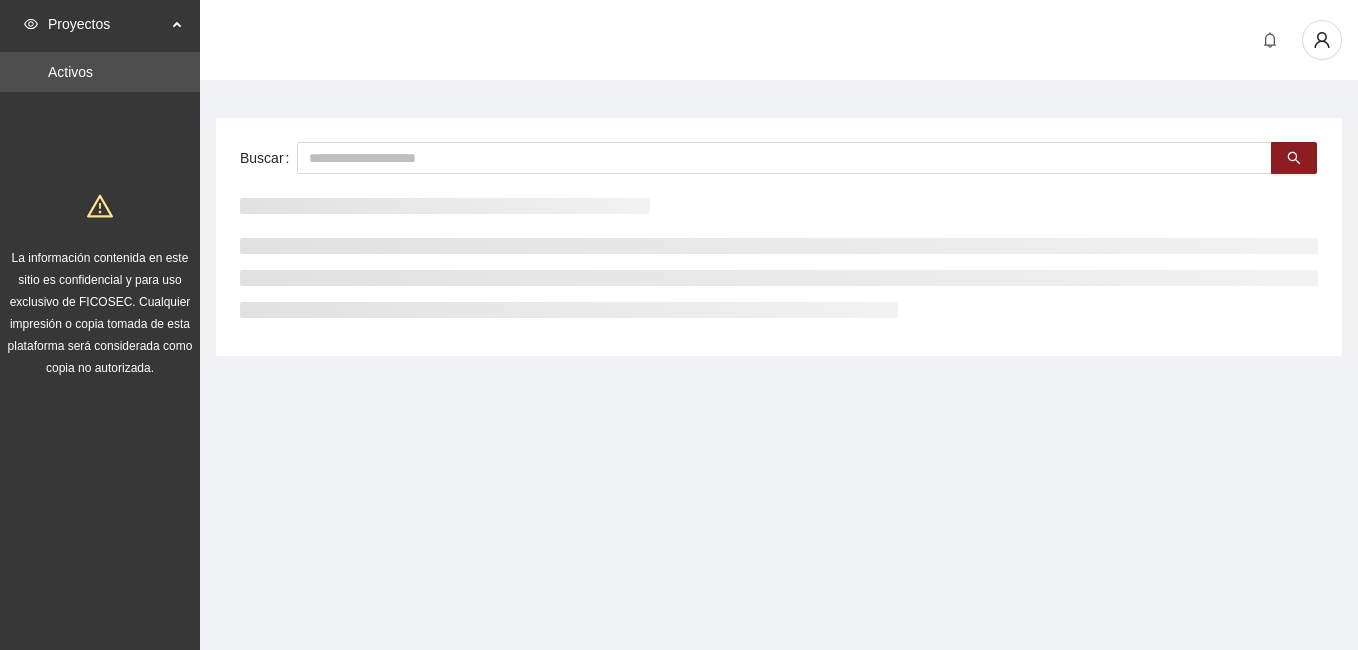 scroll, scrollTop: 0, scrollLeft: 0, axis: both 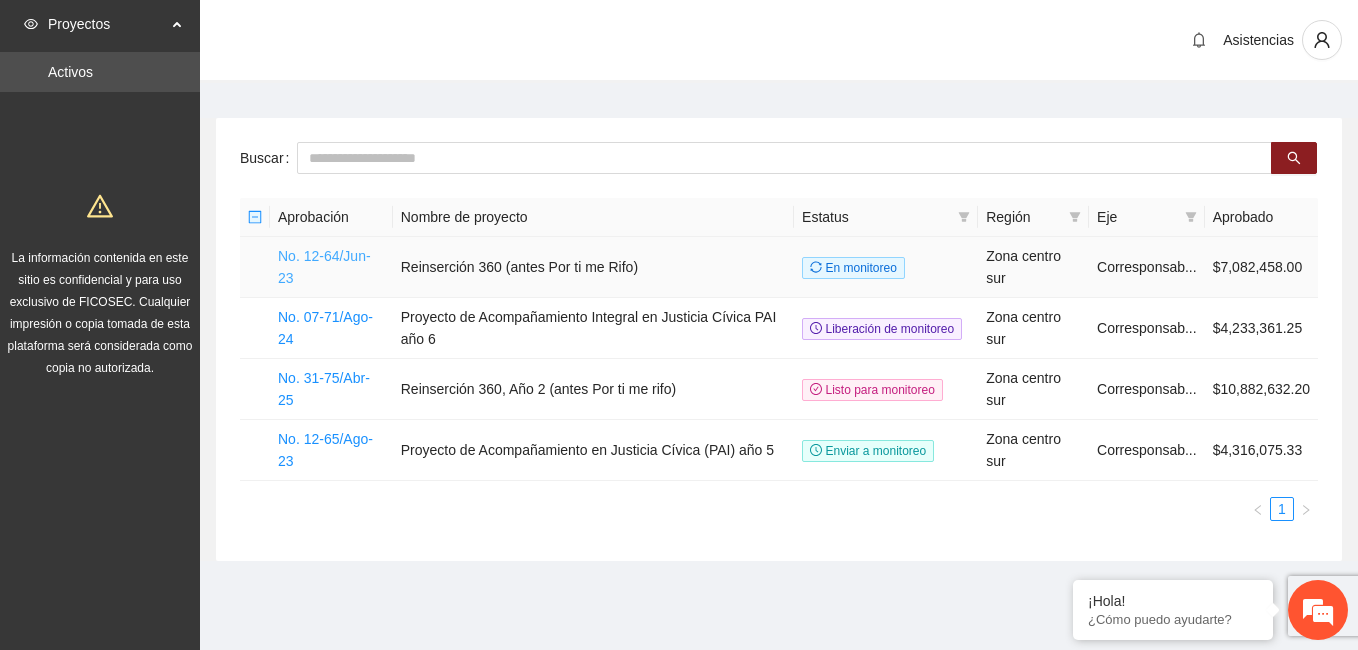 click on "No. 12-64/Jun-23" at bounding box center (324, 267) 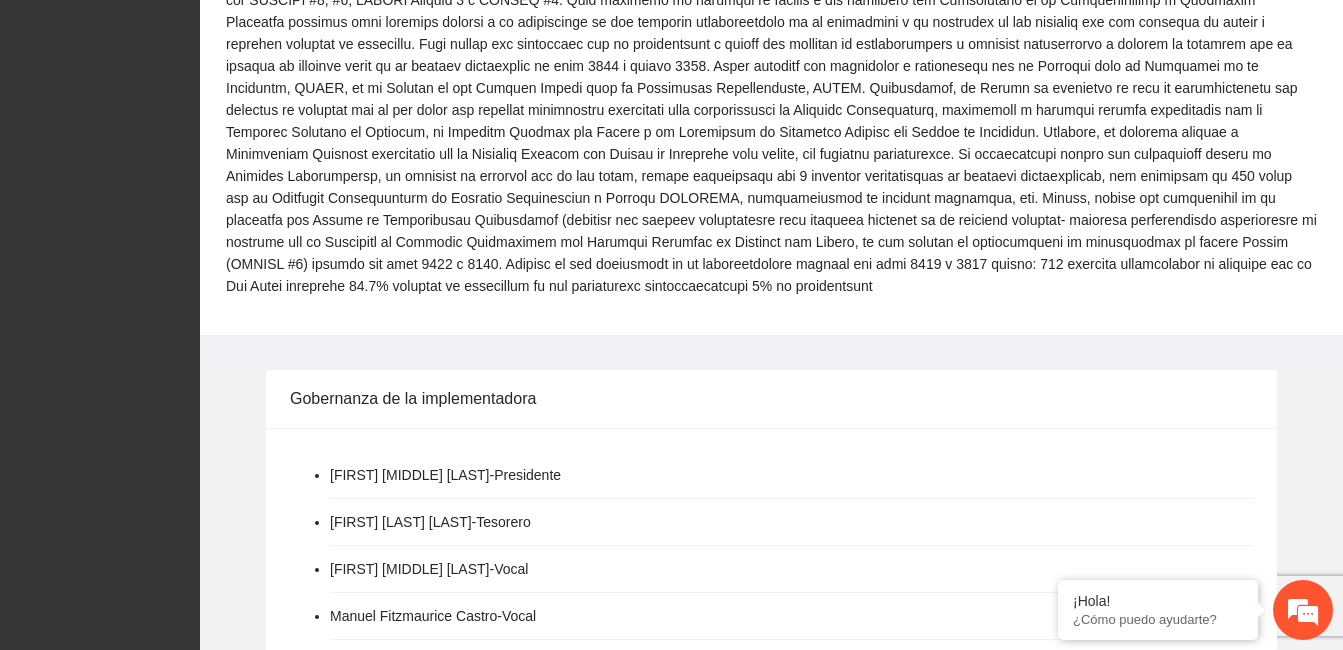 scroll, scrollTop: 2093, scrollLeft: 0, axis: vertical 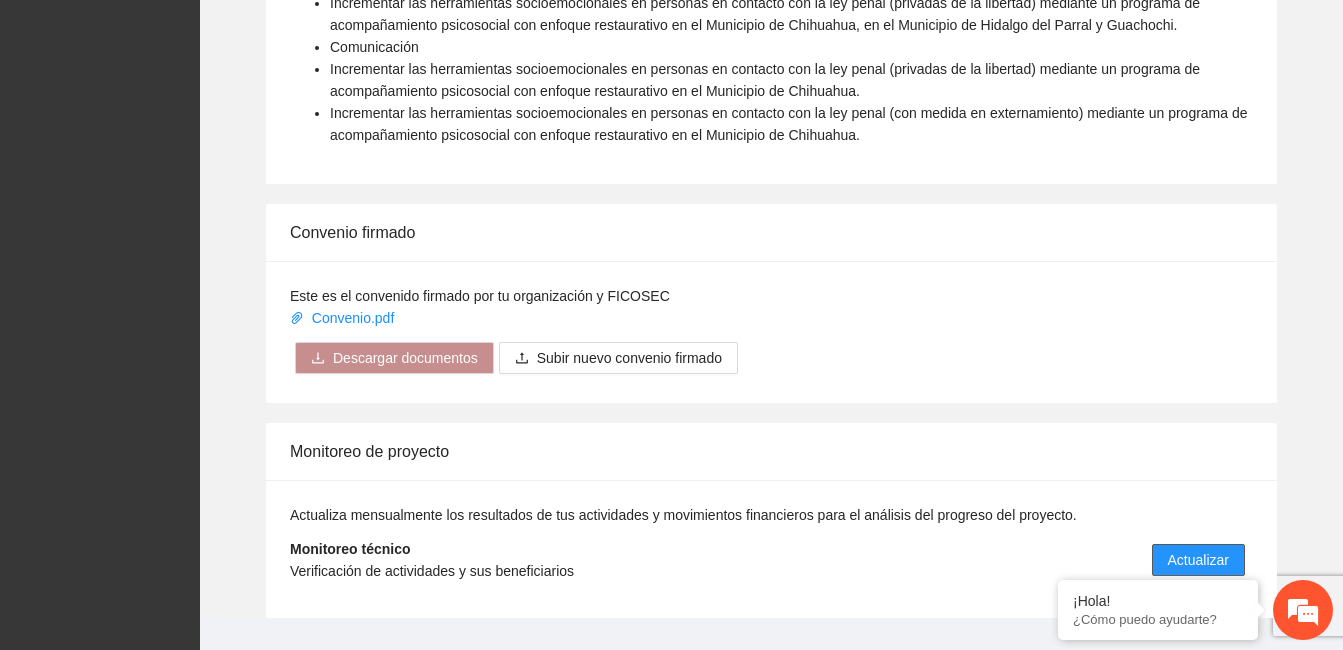 click on "Actualizar" at bounding box center [1198, 560] 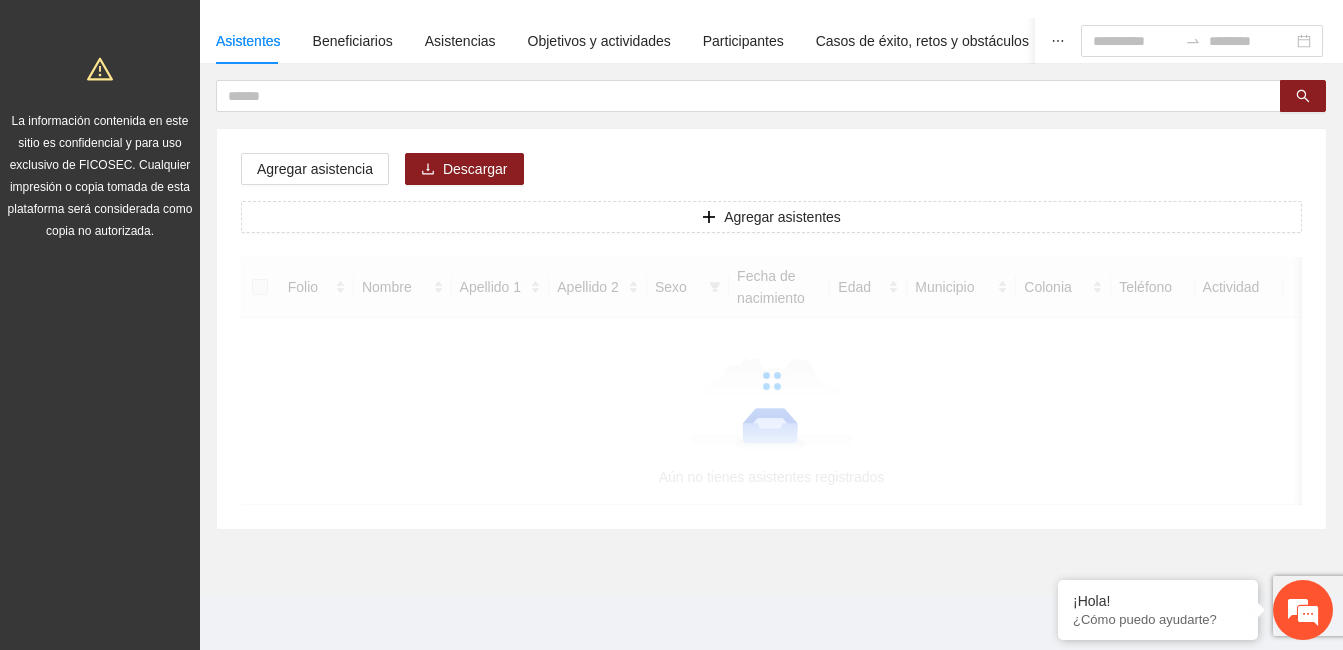 scroll, scrollTop: 0, scrollLeft: 0, axis: both 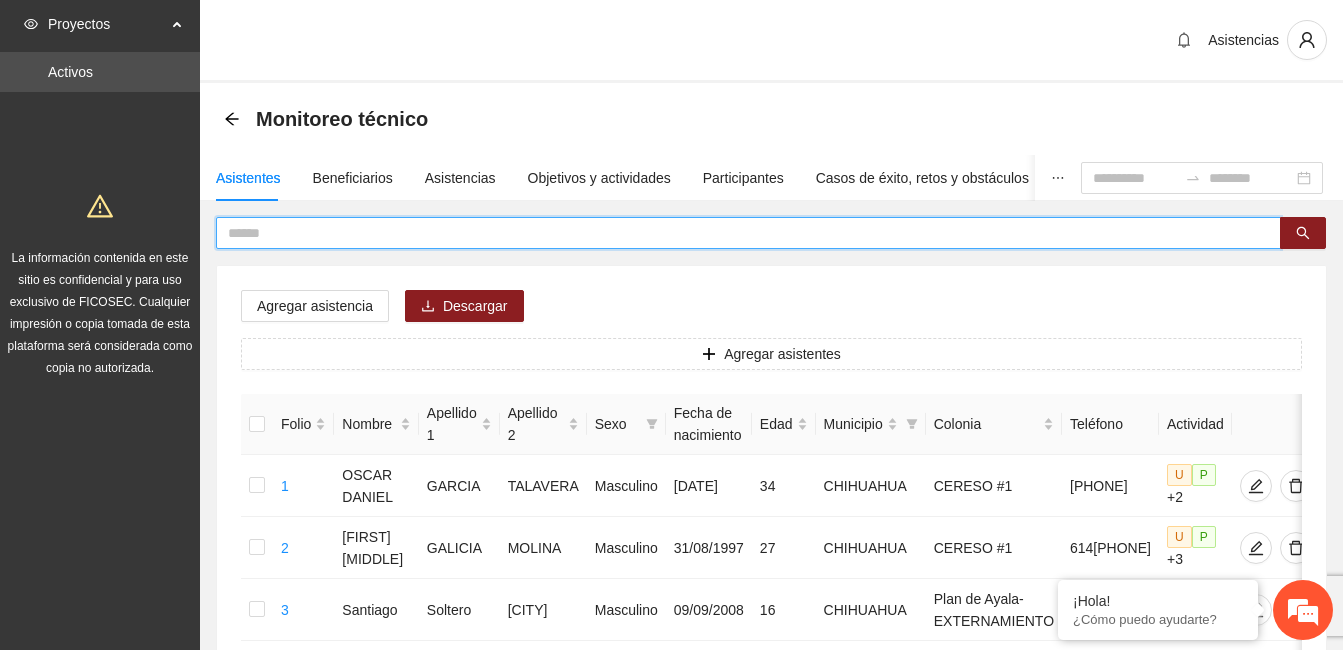 click at bounding box center [740, 233] 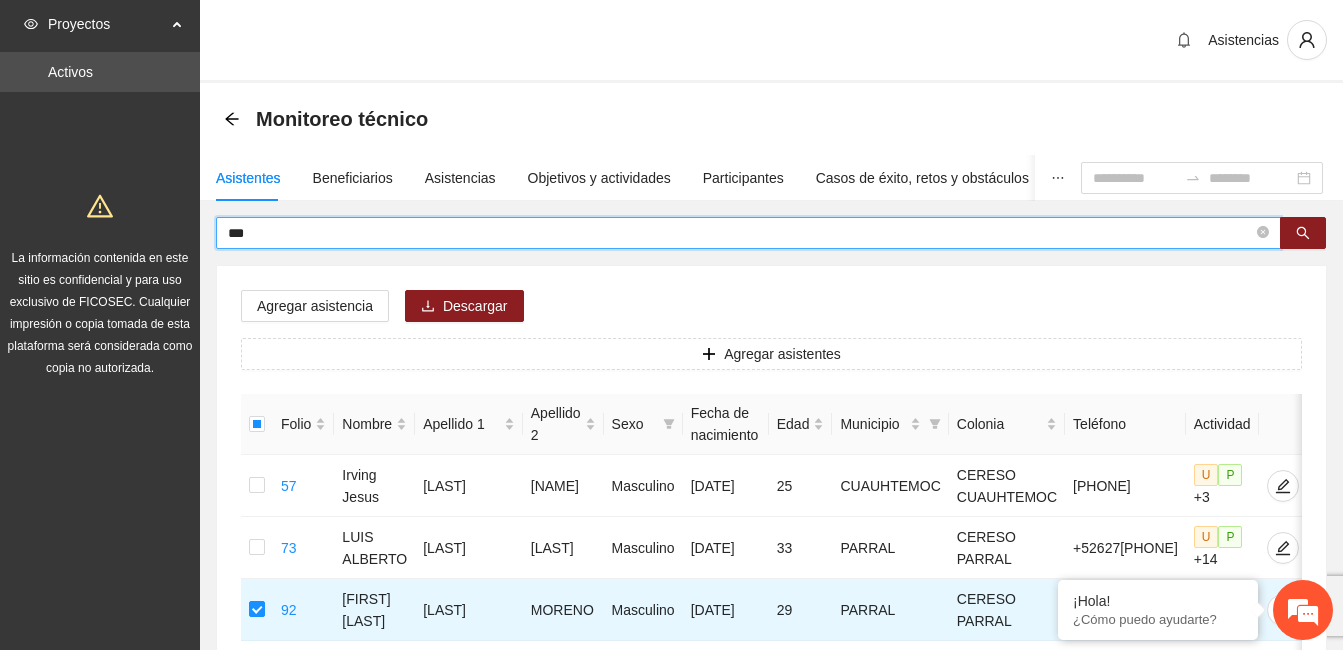 click on "***" at bounding box center (740, 233) 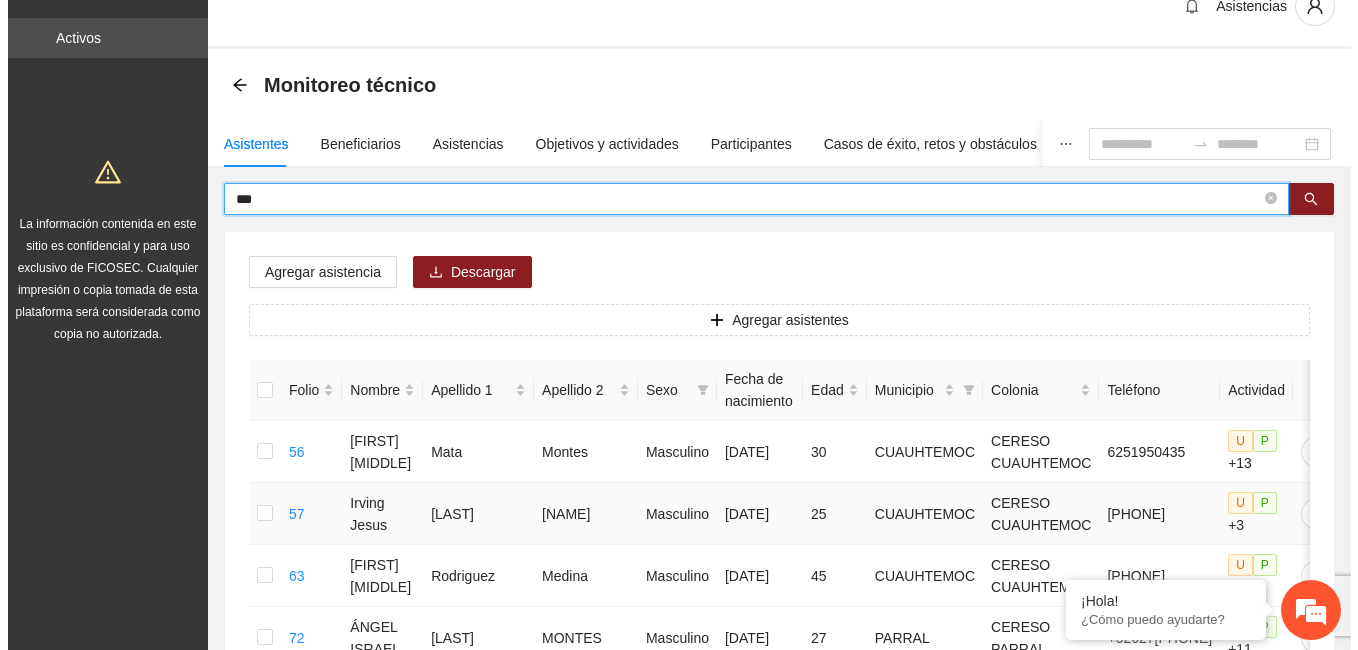 scroll, scrollTop: 0, scrollLeft: 0, axis: both 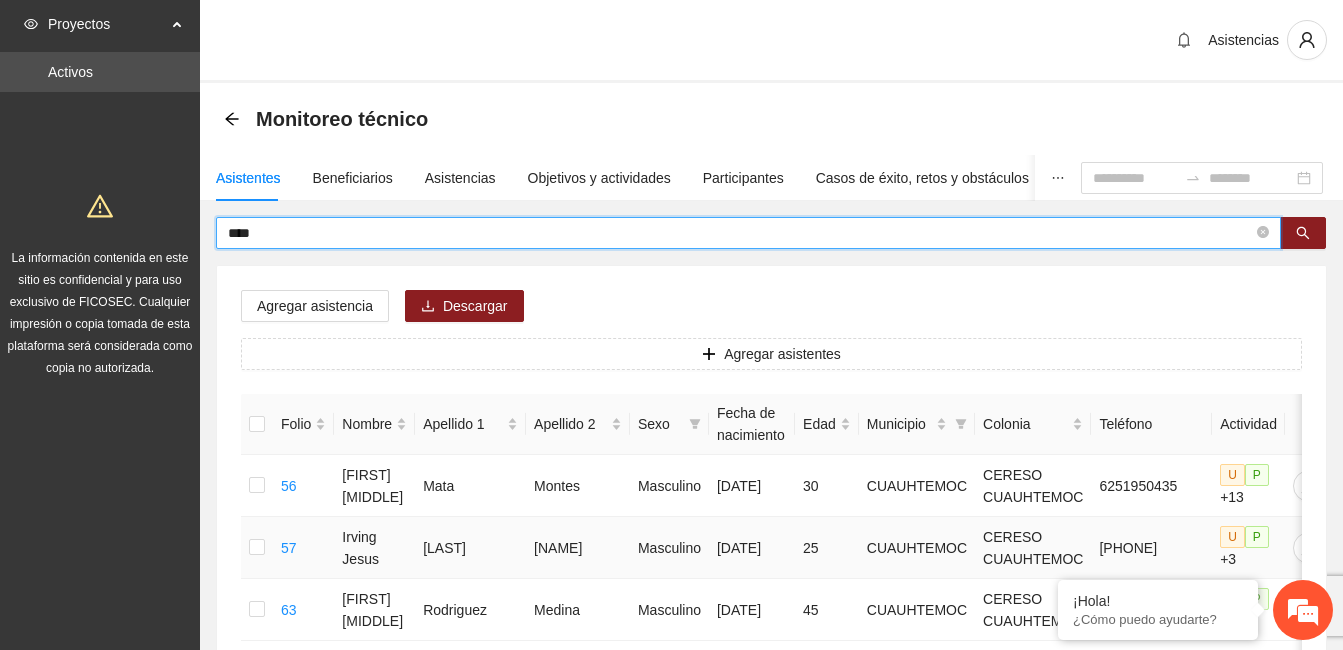 type on "****" 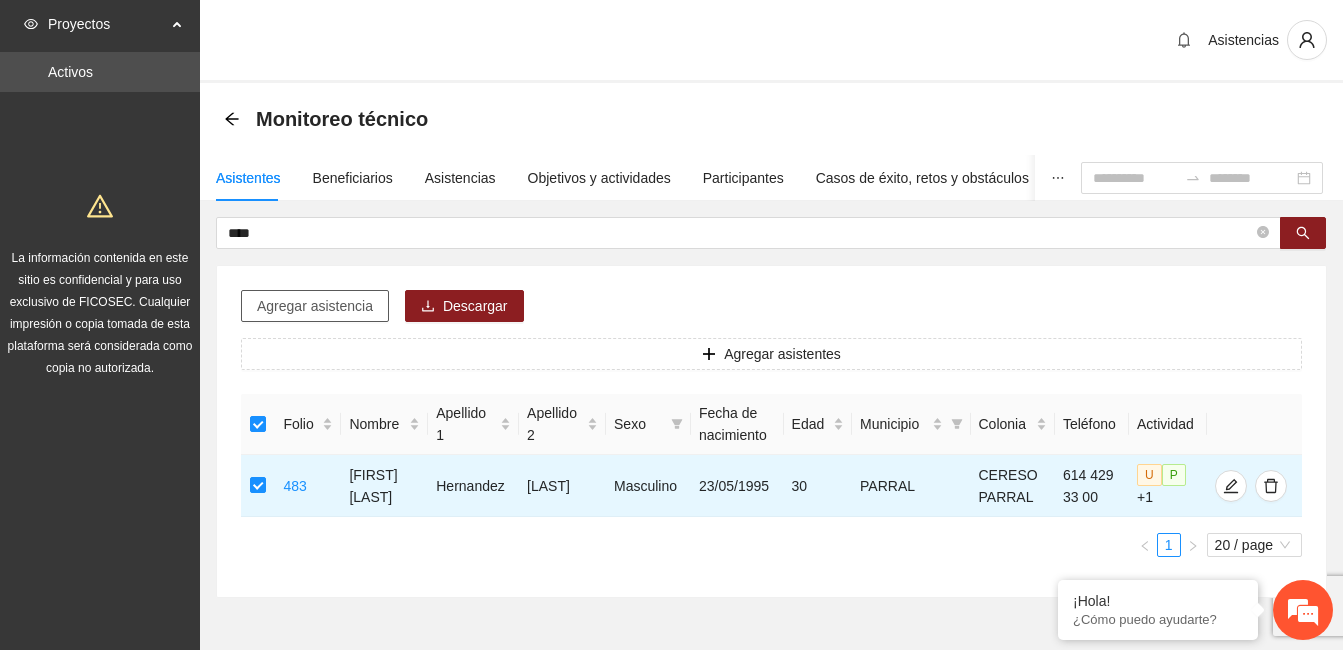 click on "Agregar asistencia" at bounding box center (315, 306) 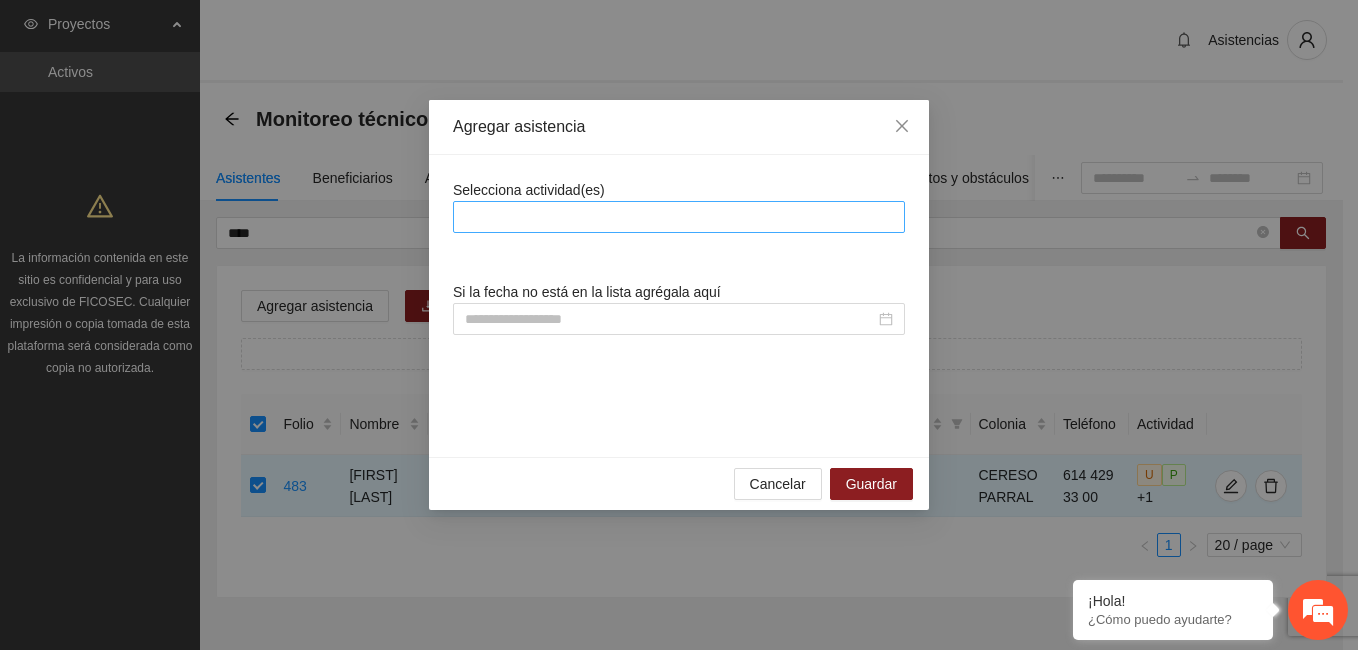 click at bounding box center [679, 217] 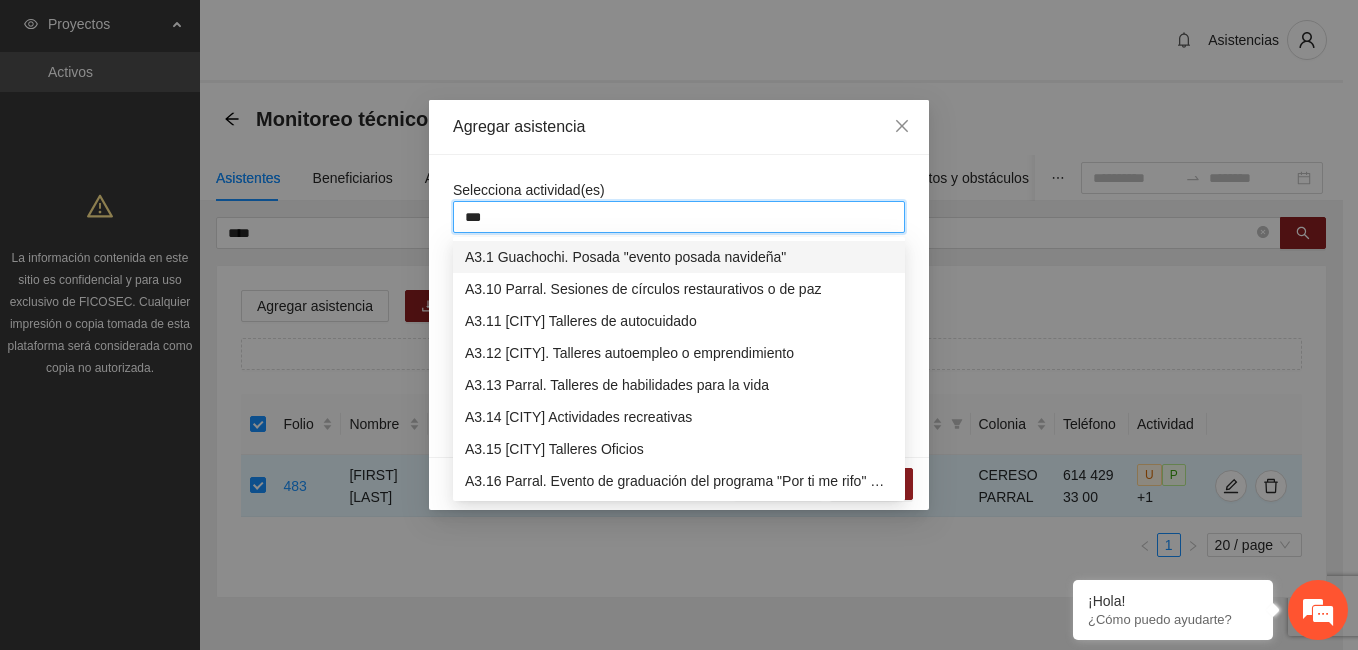 type on "****" 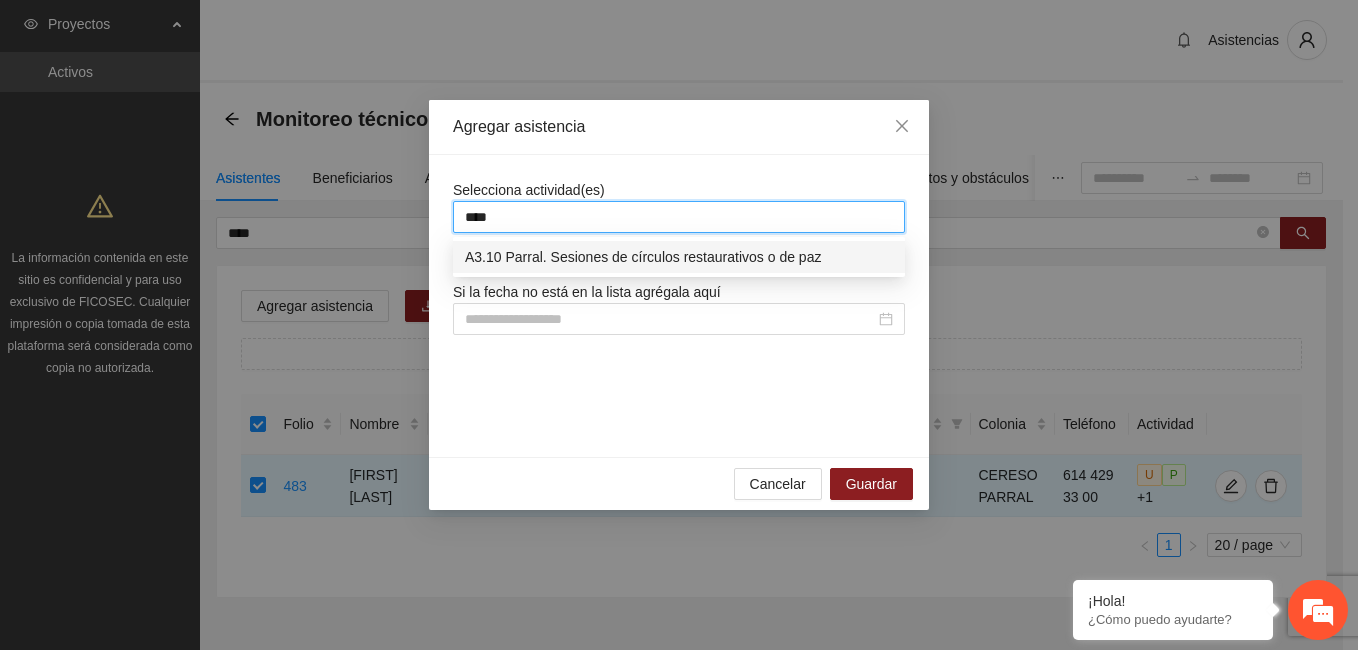 click on "A3.10 Parral. Sesiones de círculos restaurativos o de paz" at bounding box center [679, 257] 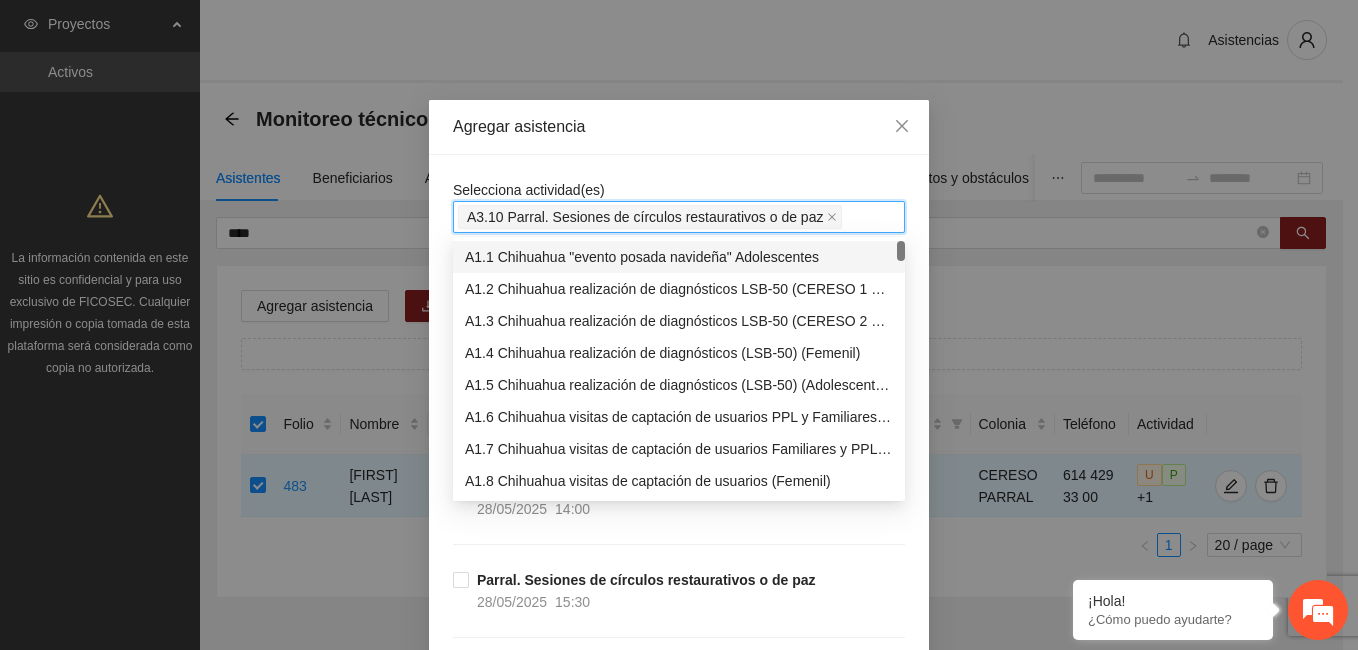 click on "Selecciona actividad(es) A3.10 Parral. Sesiones de círculos restaurativos o de paz  A3.10 Parral. Sesiones de círculos restaurativos o de paz    Si la fecha no está en la lista agrégala aquí Parral. Sesiones de círculos restaurativos o de paz  [DATE] [TIME] Parral. Sesiones de círculos restaurativos o de paz  [DATE] [TIME] Parral. Sesiones de círculos restaurativos o de paz  [DATE] [TIME] Parral. Sesiones de círculos restaurativos o de paz  [DATE] [TIME] Parral. Sesiones de círculos restaurativos o de paz  [DATE] [TIME] Parral. Sesiones de círculos restaurativos o de paz  [DATE] [TIME] Parral. Sesiones de círculos restaurativos o de paz  [DATE] [TIME] Parral. Sesiones de círculos restaurativos o de paz  [DATE] [TIME] Parral. Sesiones de círculos restaurativos o de paz  [DATE] [TIME] Parral. Sesiones de círculos restaurativos o de paz  [DATE] [TIME] [DATE] [TIME] [DATE] [TIME] [DATE] [TIME]" at bounding box center [679, 1886] 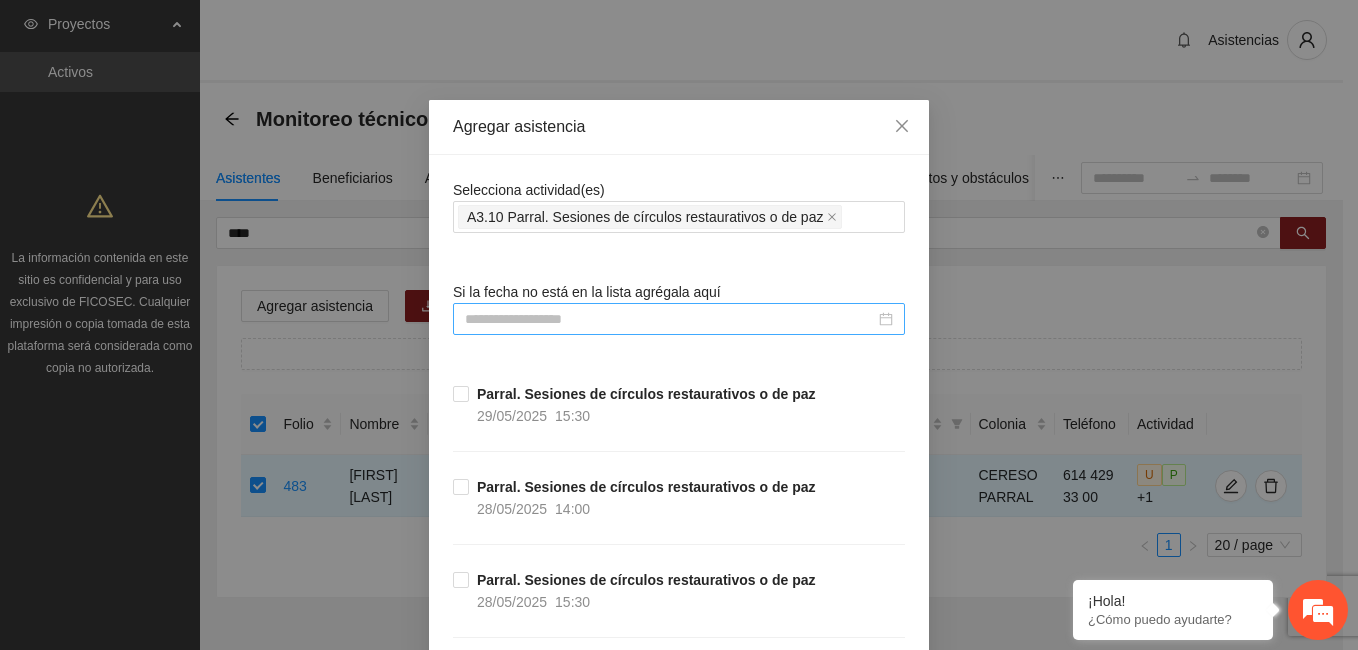 click at bounding box center (670, 319) 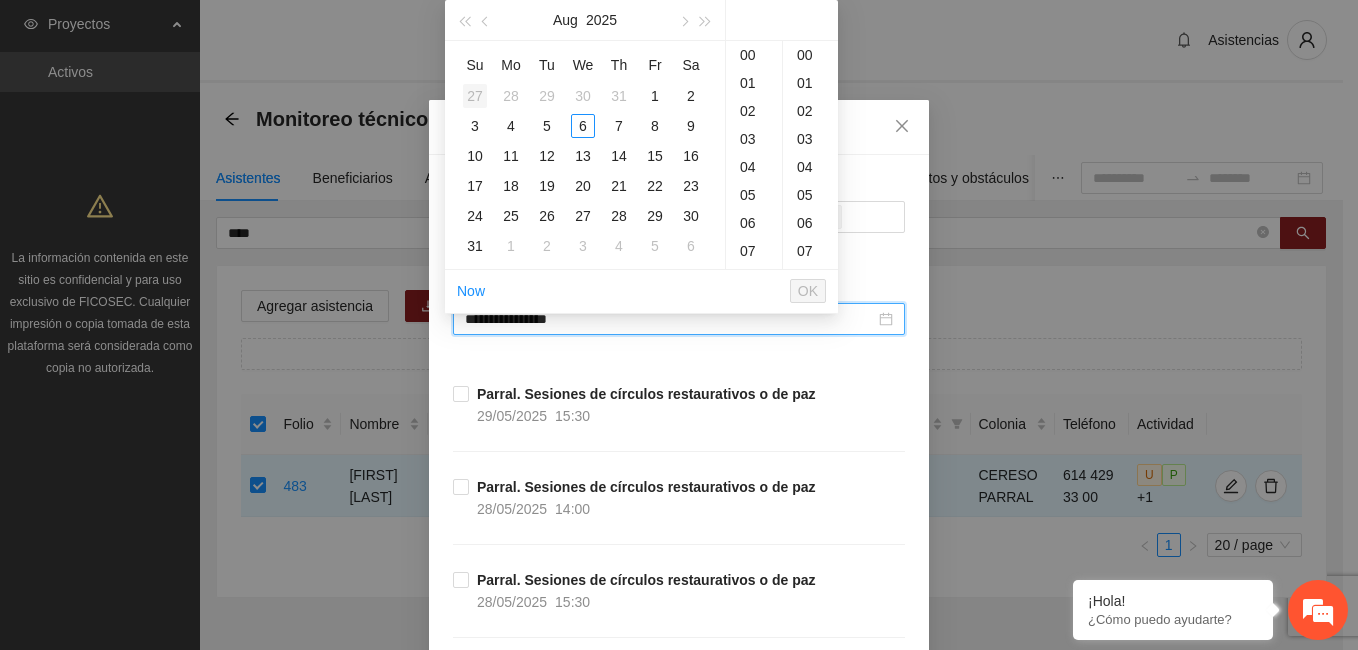 type on "**********" 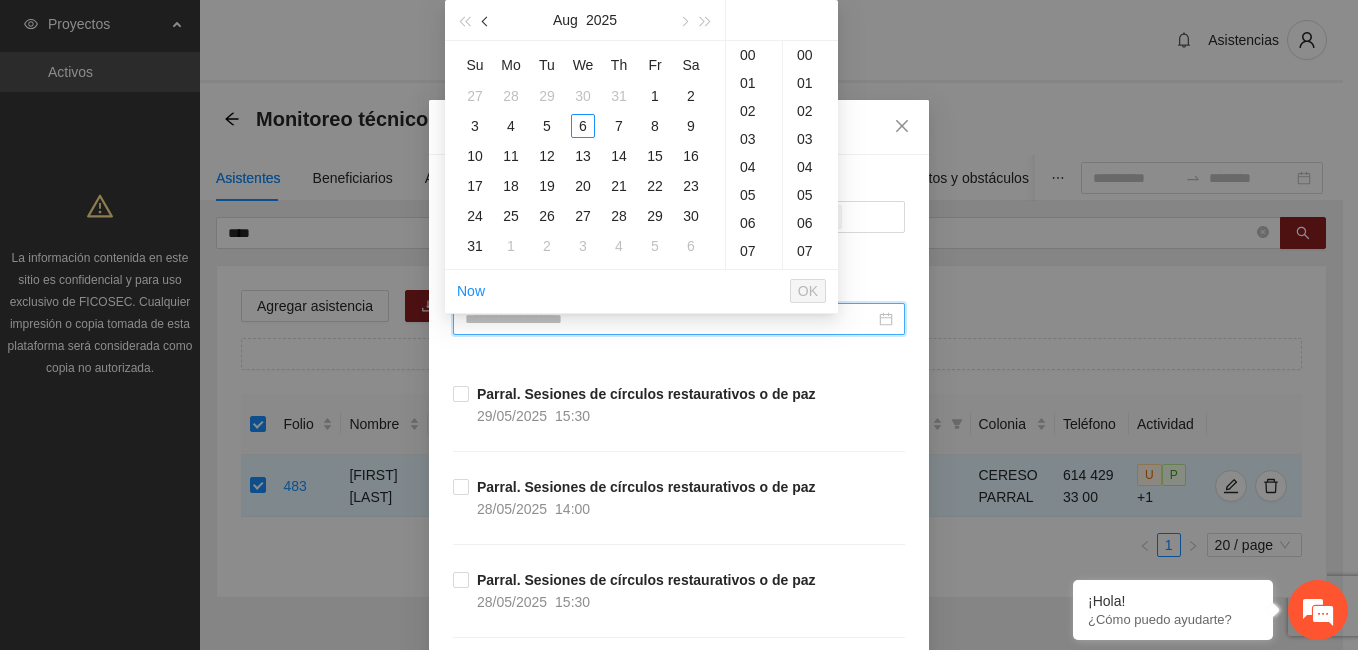 click at bounding box center (486, 20) 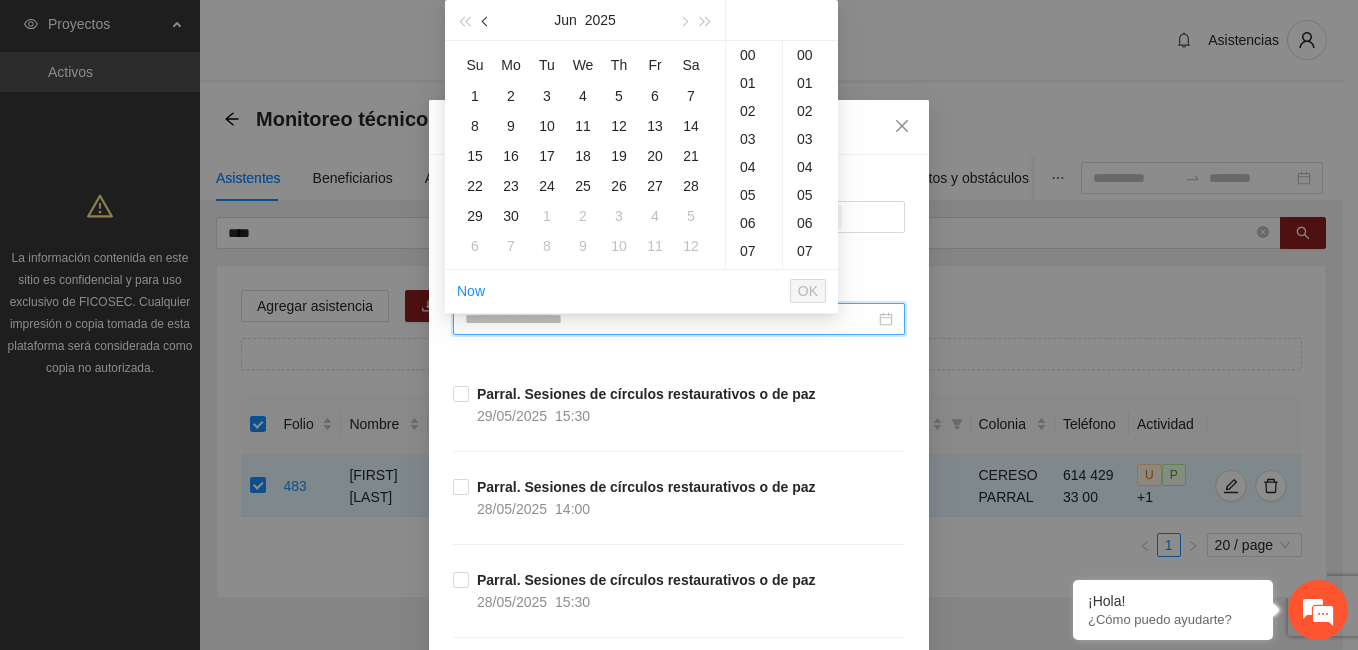 click at bounding box center [486, 20] 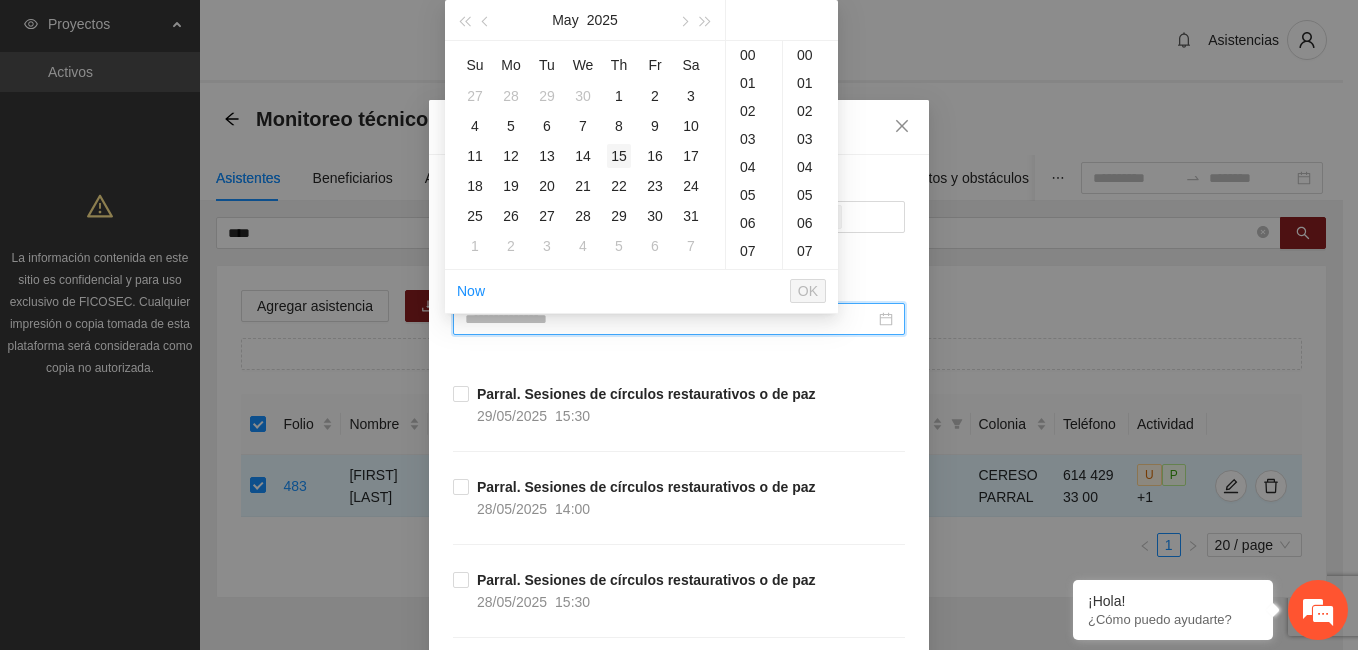 click on "15" at bounding box center [619, 156] 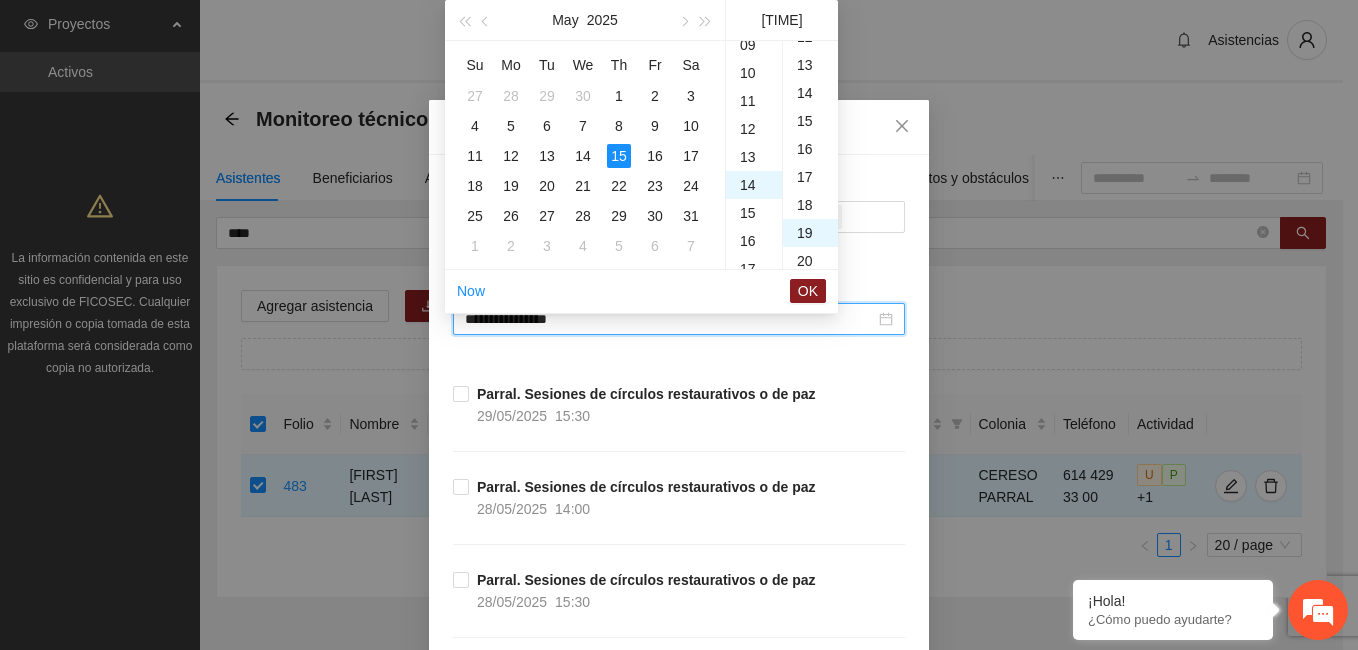 scroll, scrollTop: 392, scrollLeft: 0, axis: vertical 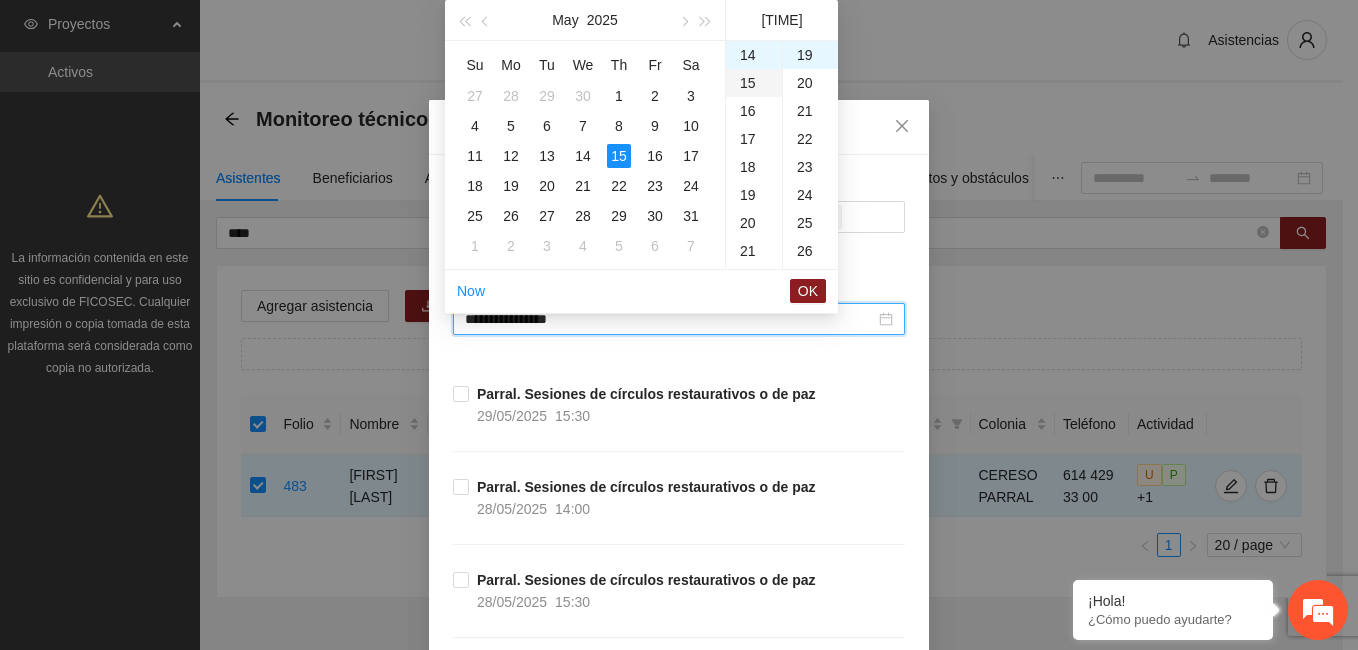 click on "15" at bounding box center [754, 83] 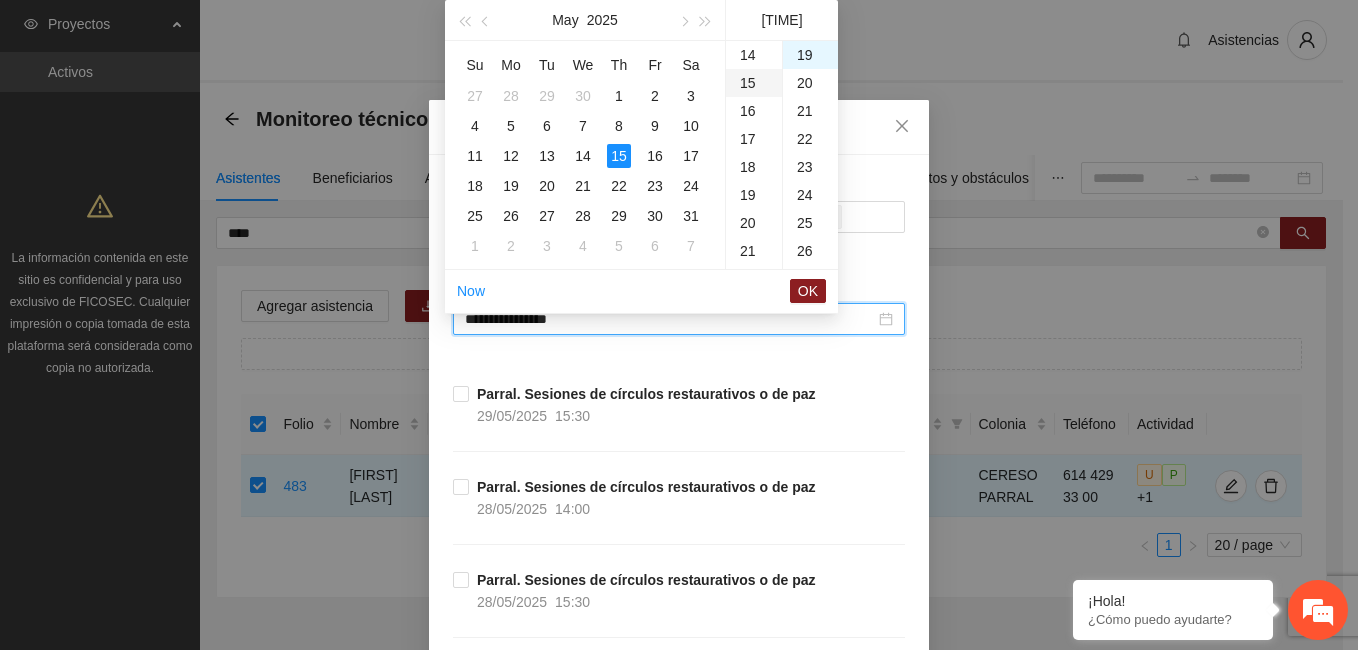 scroll, scrollTop: 420, scrollLeft: 0, axis: vertical 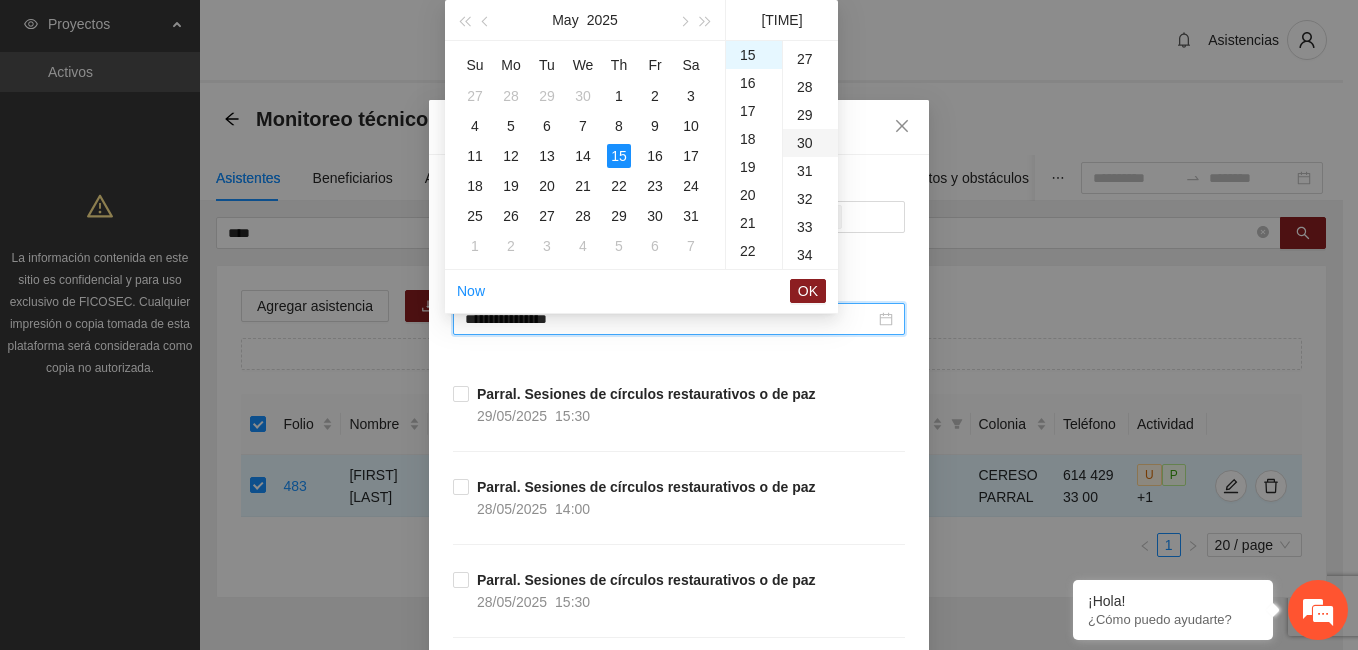 click on "30" at bounding box center [810, 143] 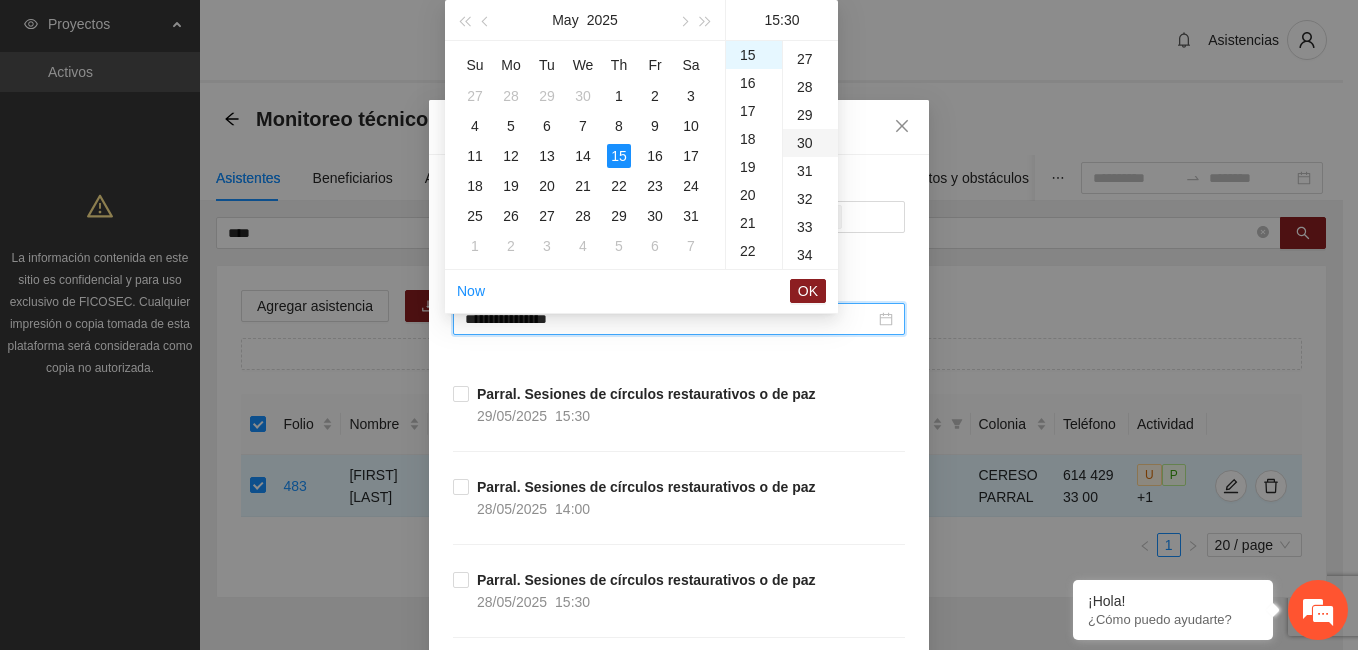 scroll, scrollTop: 840, scrollLeft: 0, axis: vertical 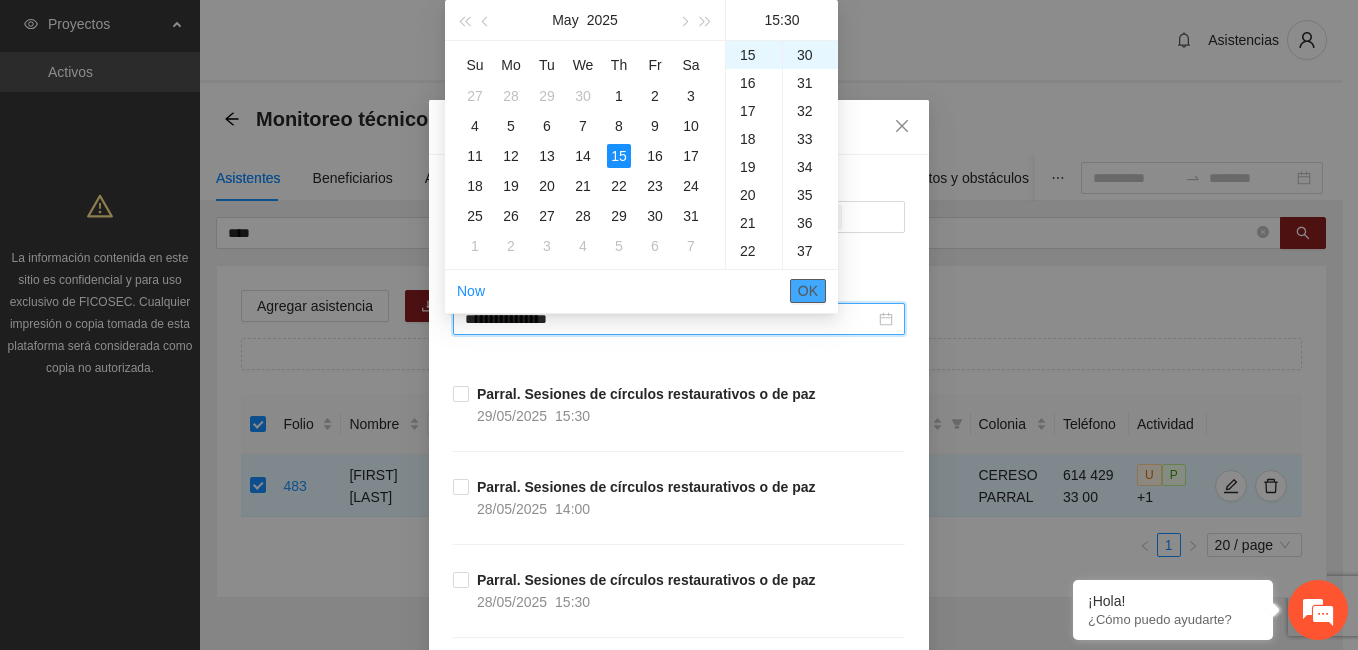 click on "OK" at bounding box center [808, 291] 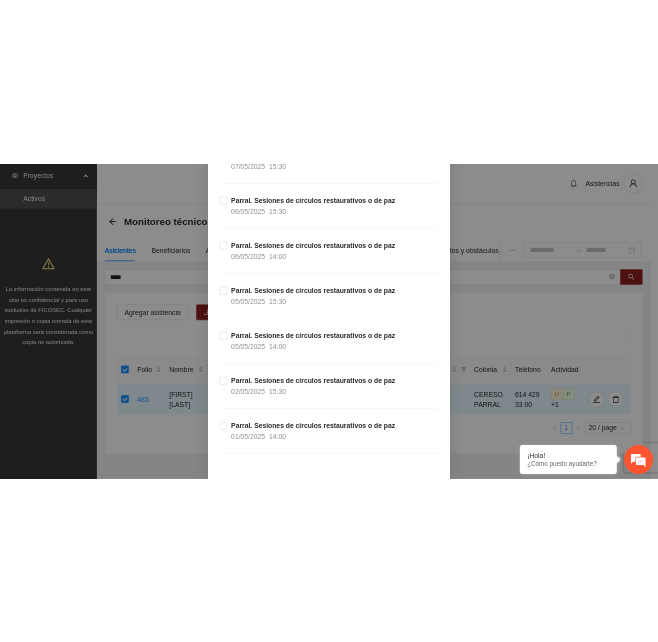 scroll, scrollTop: 3045, scrollLeft: 0, axis: vertical 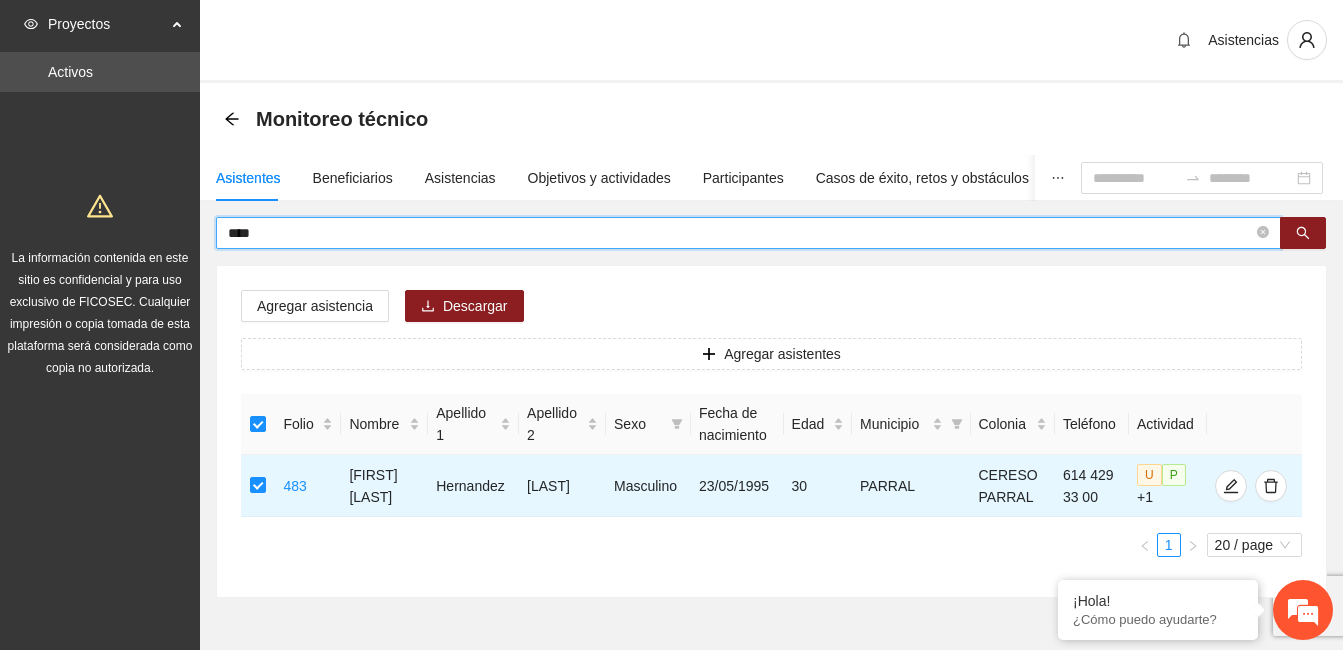 click on "****" at bounding box center [740, 233] 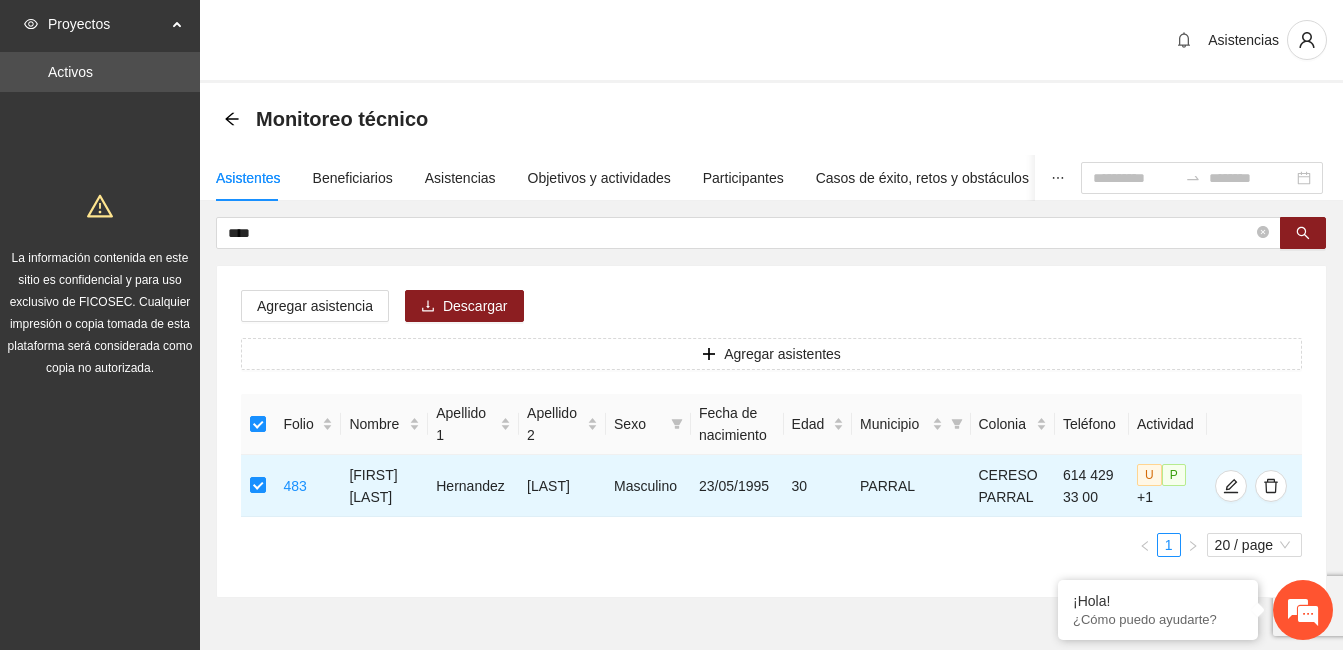 click on "Asistencias" at bounding box center [771, 41] 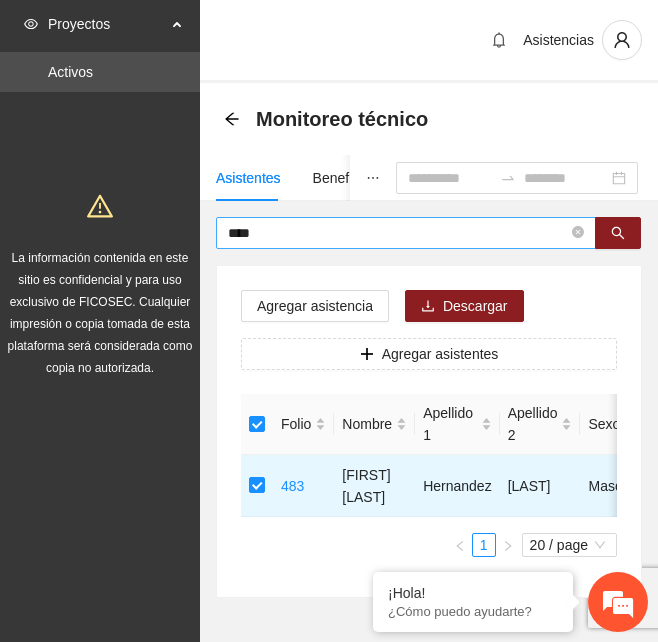 click on "****" at bounding box center (398, 233) 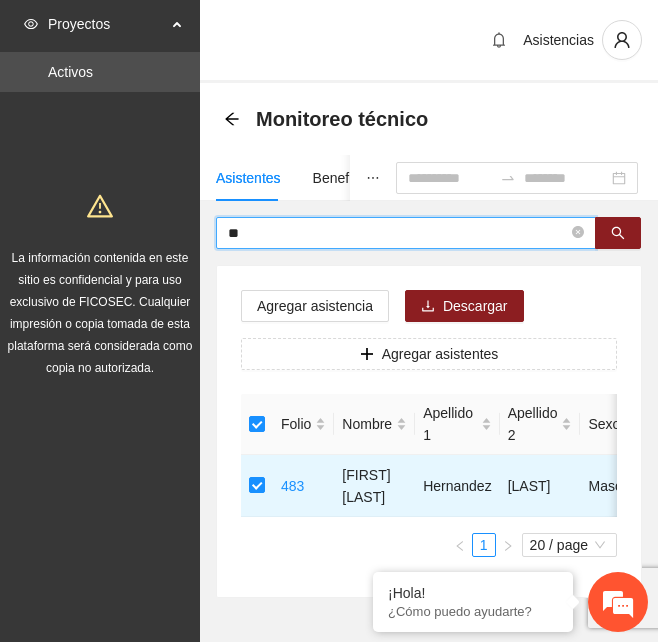 type on "*" 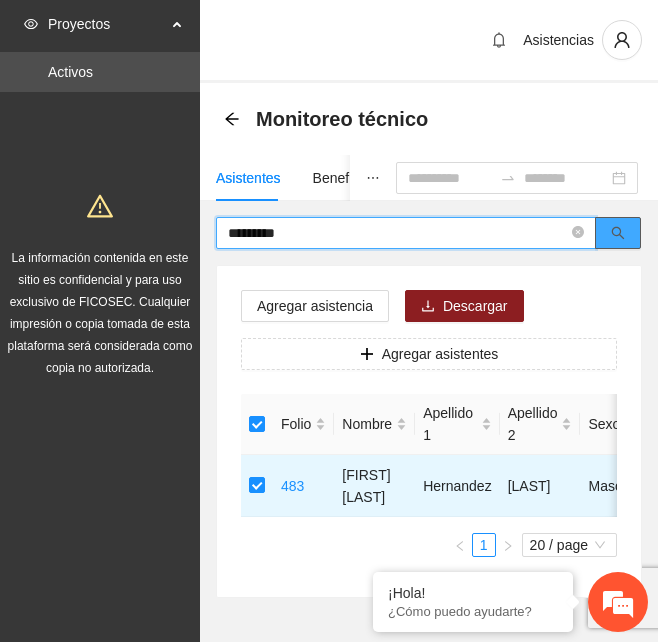 click 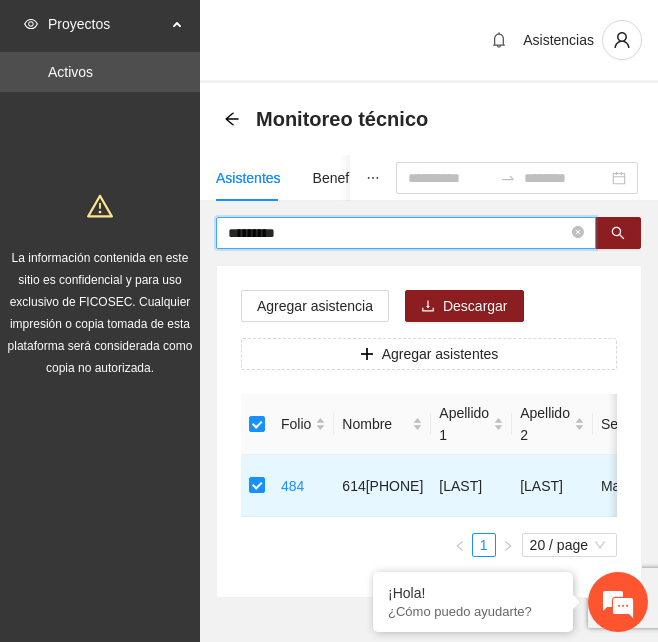 drag, startPoint x: 327, startPoint y: 235, endPoint x: 170, endPoint y: 246, distance: 157.38487 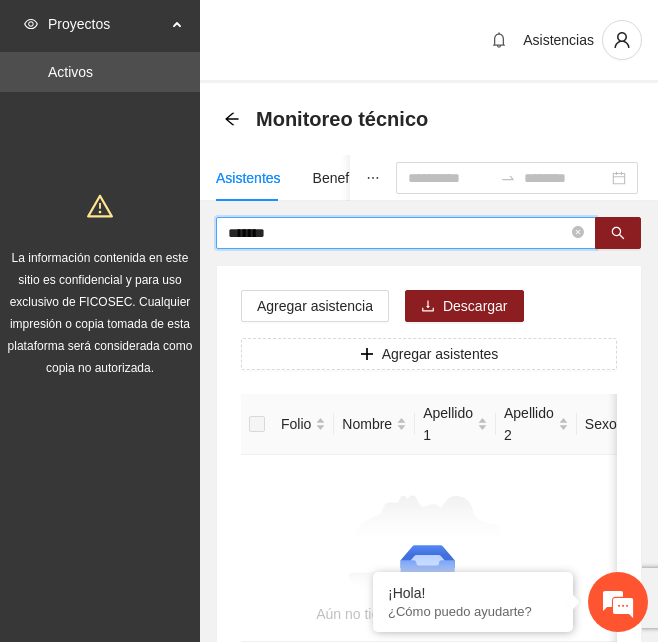 click on "*******" at bounding box center [406, 233] 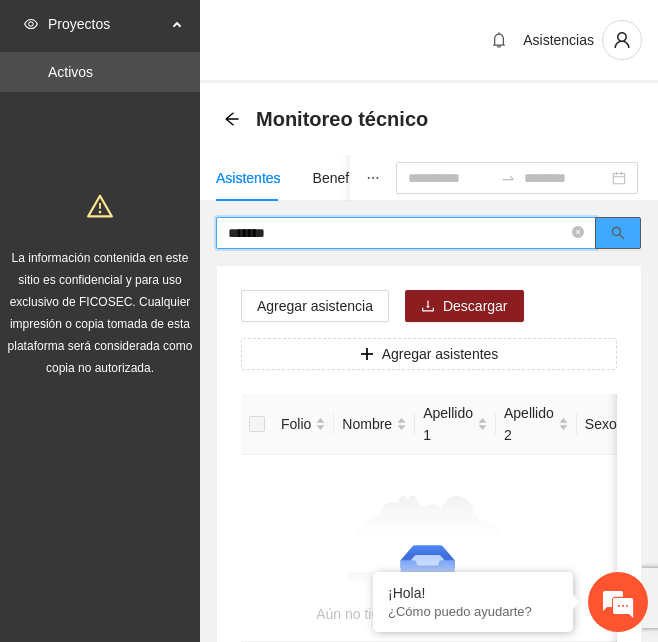 click at bounding box center (618, 233) 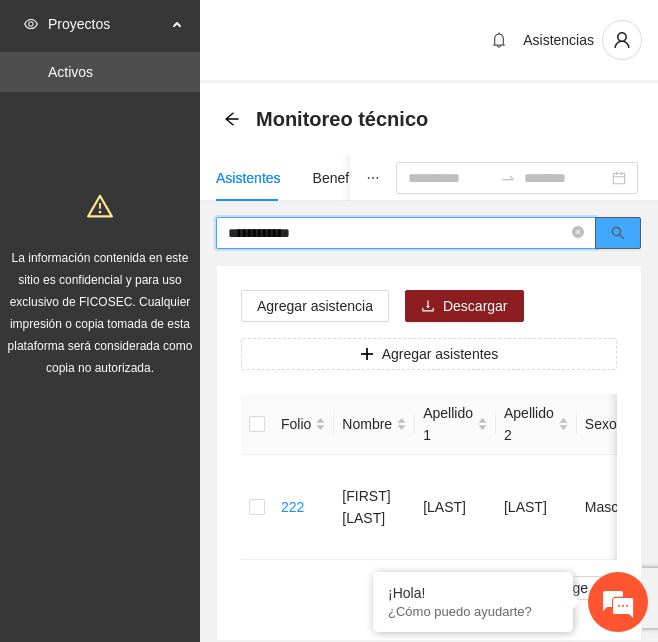click 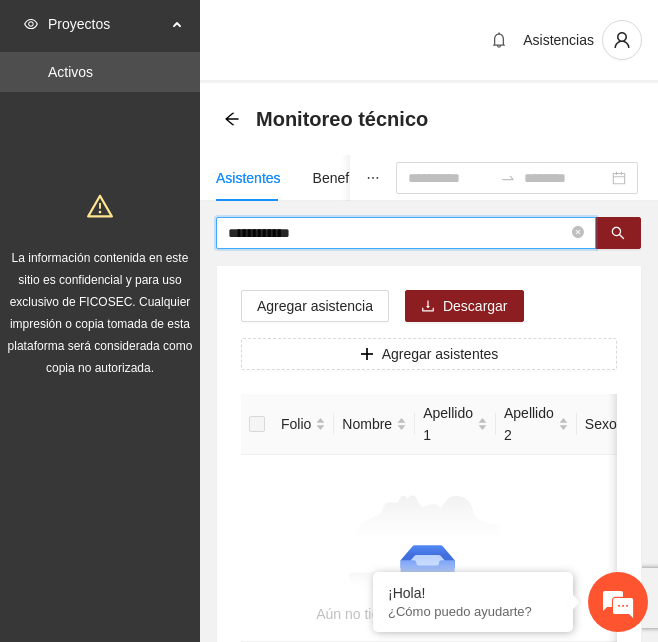 click on "**********" at bounding box center (429, 442) 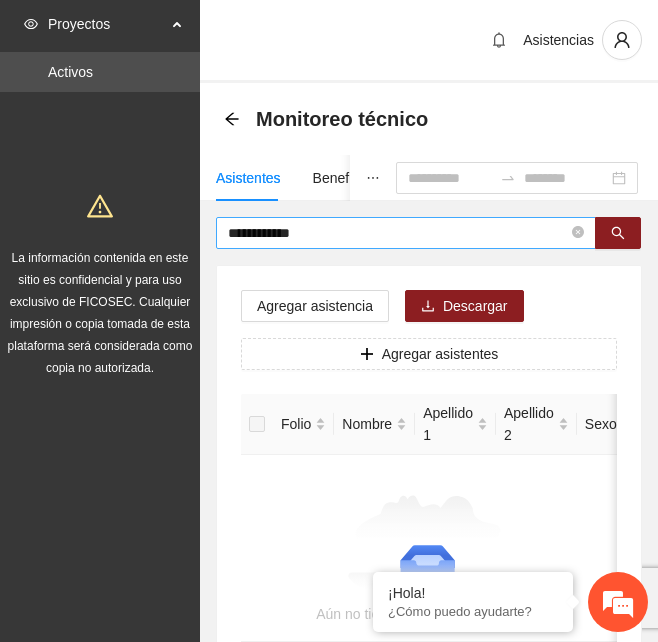 click on "**********" at bounding box center (398, 233) 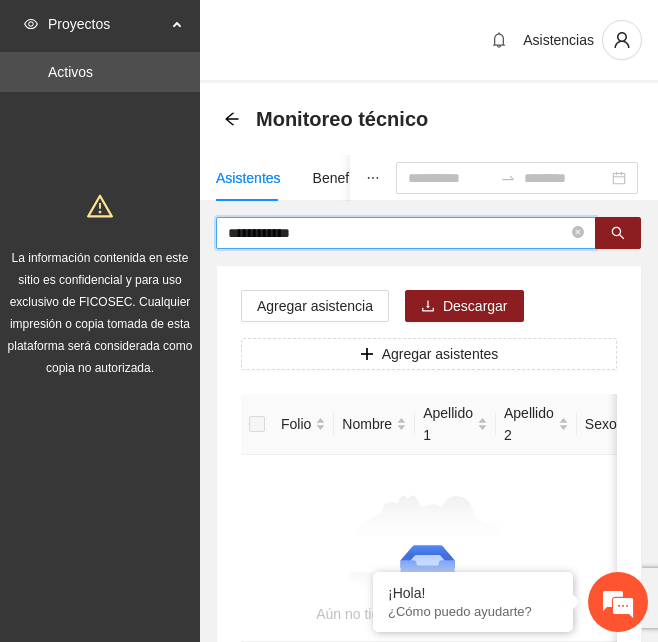 click on "**********" at bounding box center (398, 233) 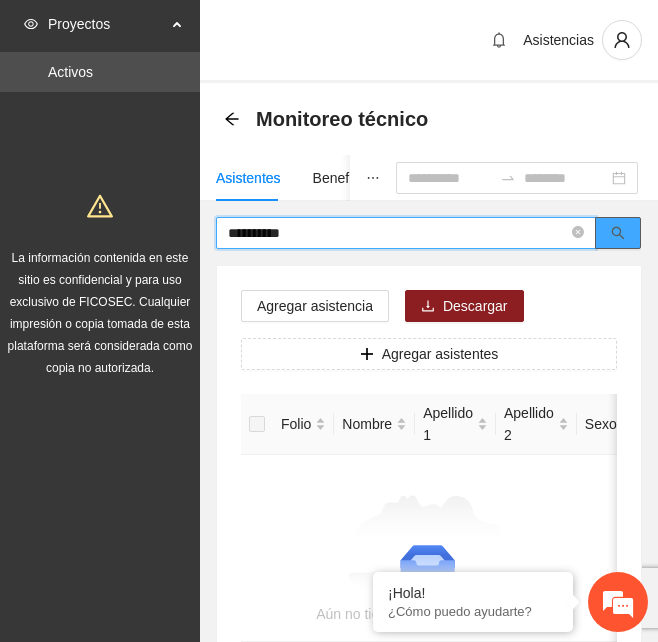 click 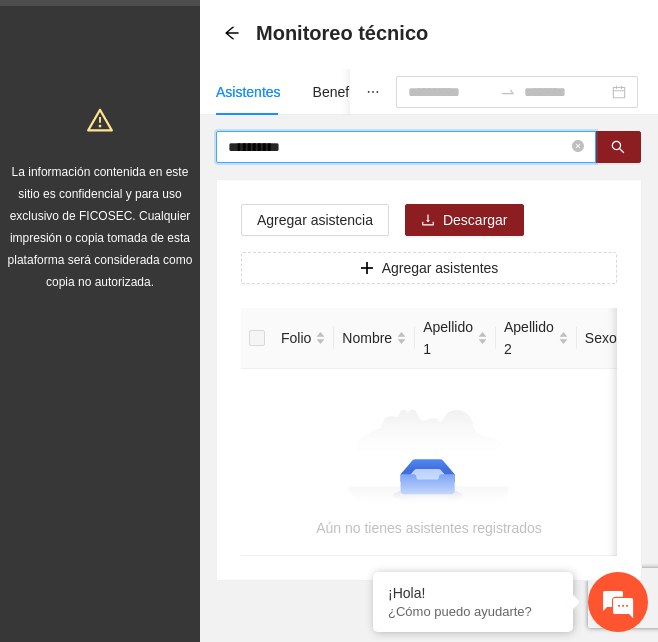 scroll, scrollTop: 0, scrollLeft: 0, axis: both 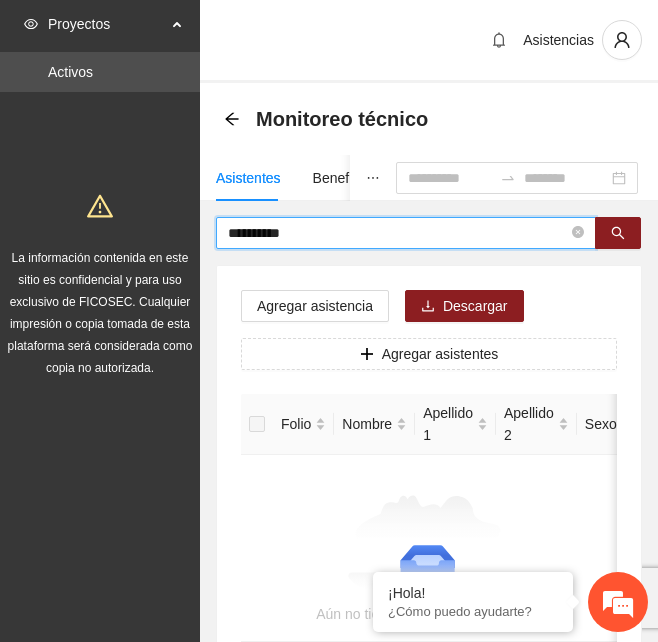 click on "**********" at bounding box center [398, 233] 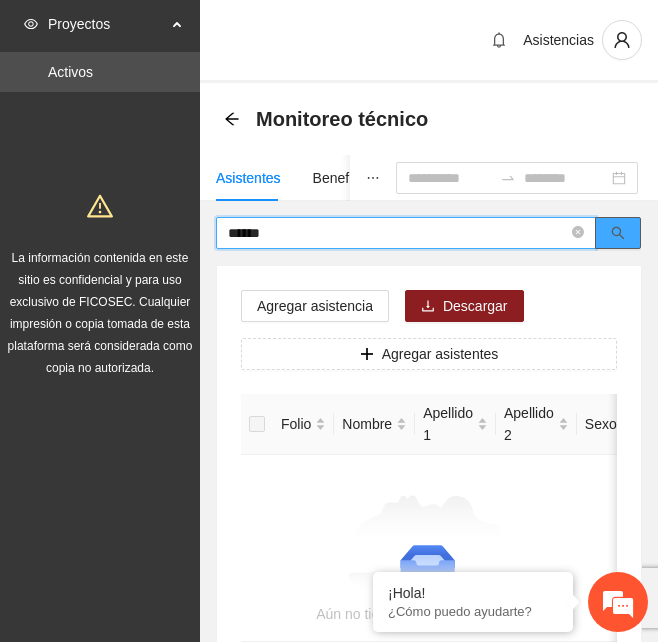 click at bounding box center [618, 233] 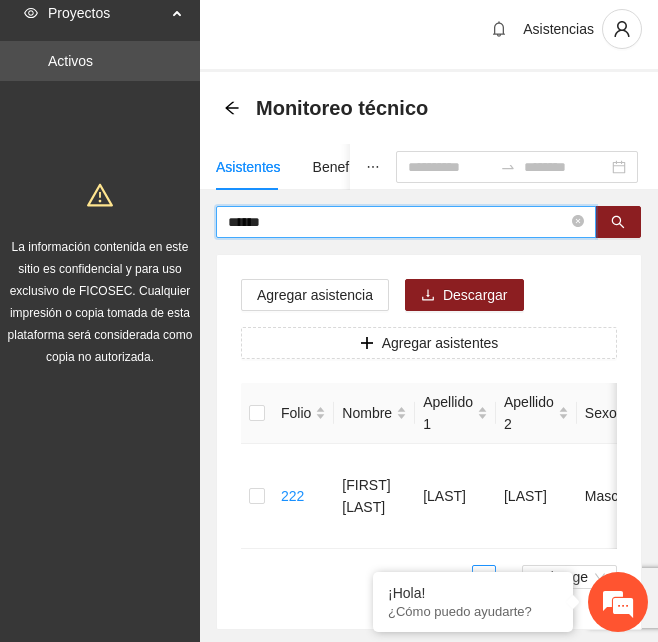 scroll, scrollTop: 0, scrollLeft: 0, axis: both 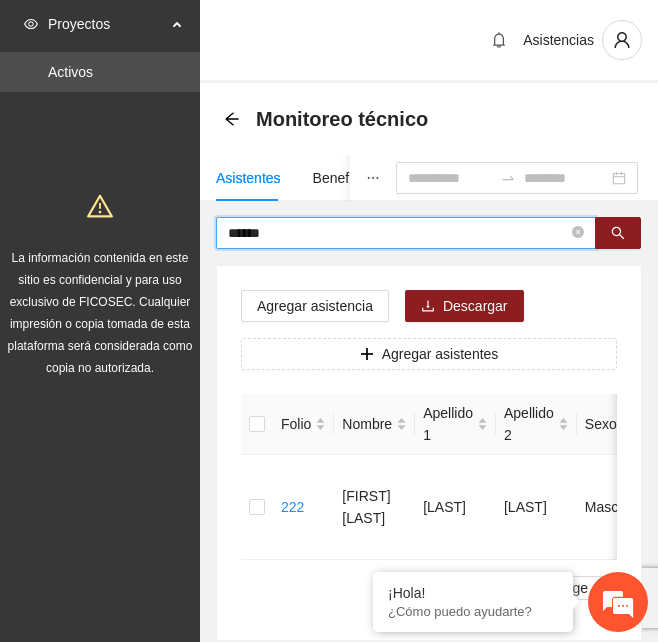 type on "******" 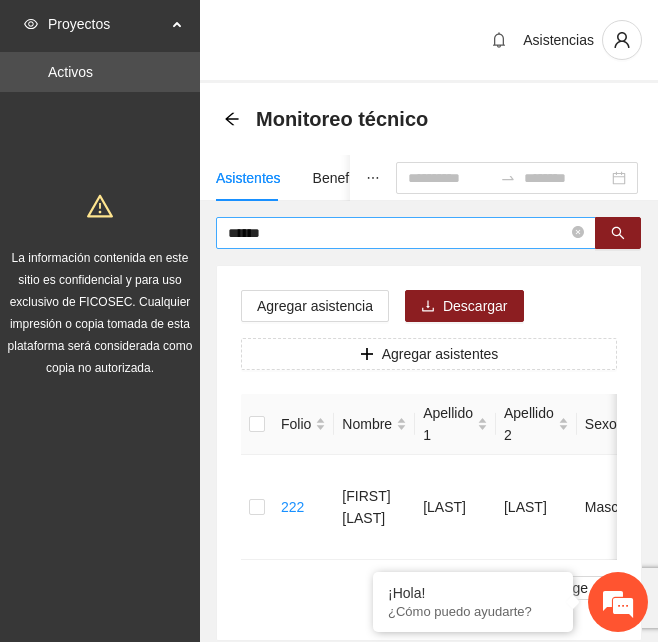 click on "******" at bounding box center (406, 233) 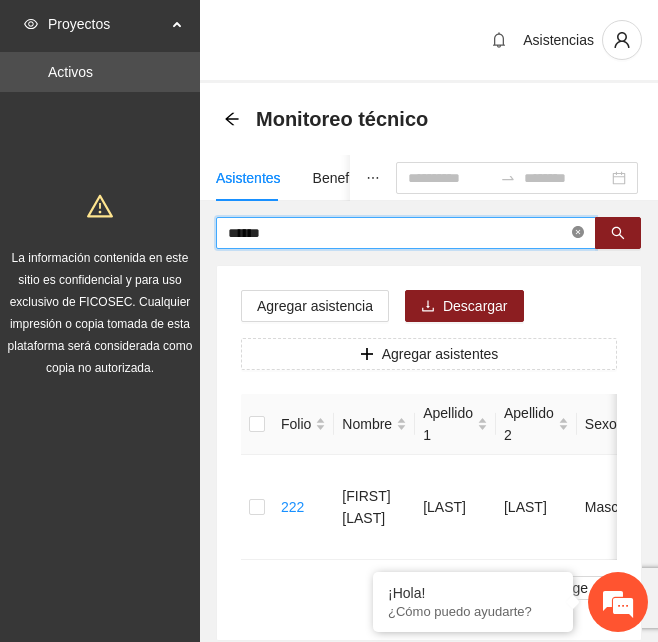 click 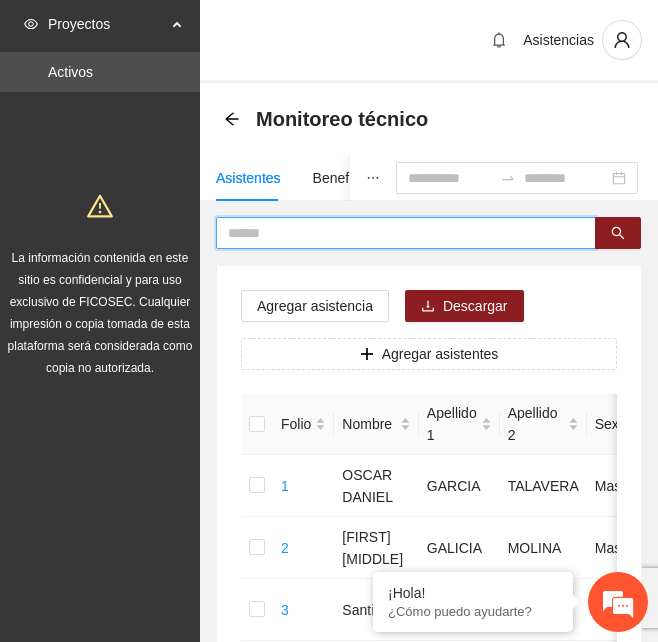 click at bounding box center (398, 233) 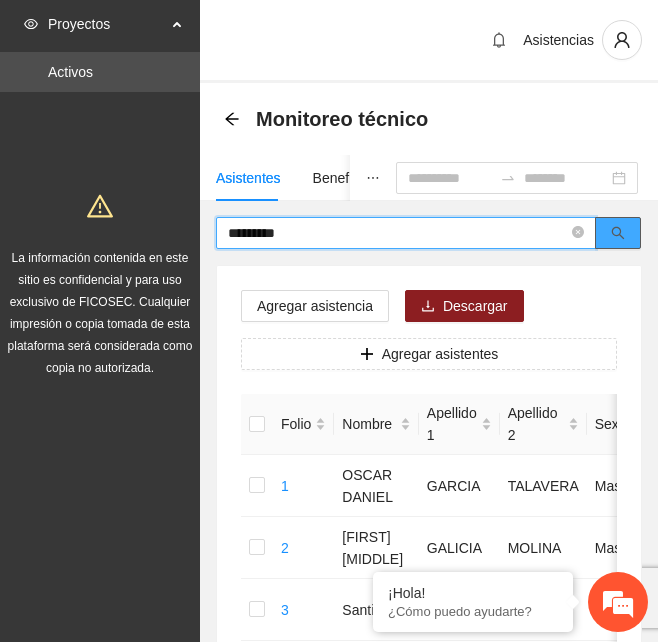 click at bounding box center (618, 233) 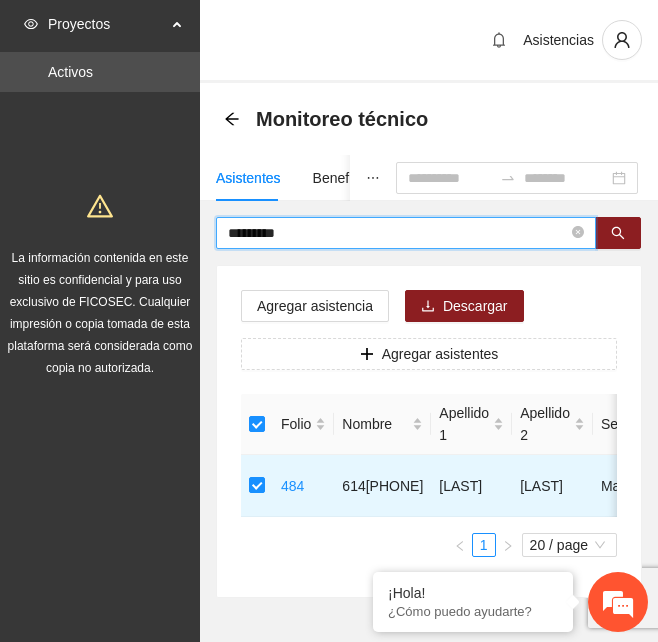 drag, startPoint x: 317, startPoint y: 223, endPoint x: 165, endPoint y: 252, distance: 154.74171 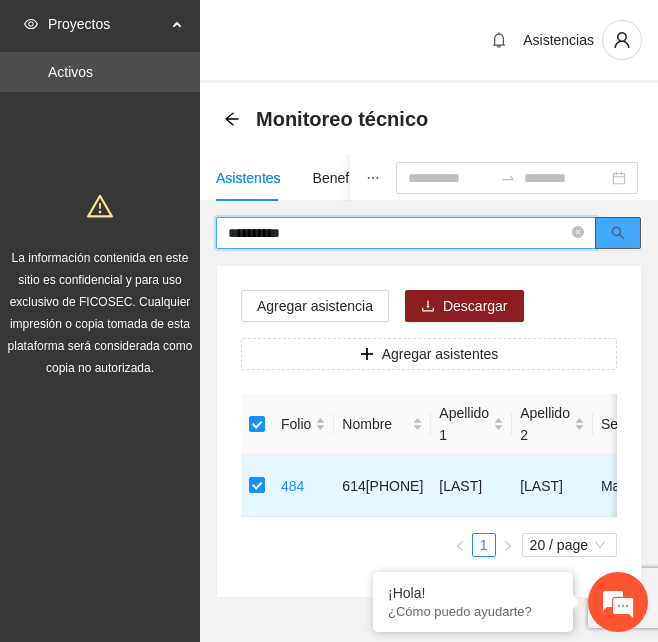 click at bounding box center [618, 233] 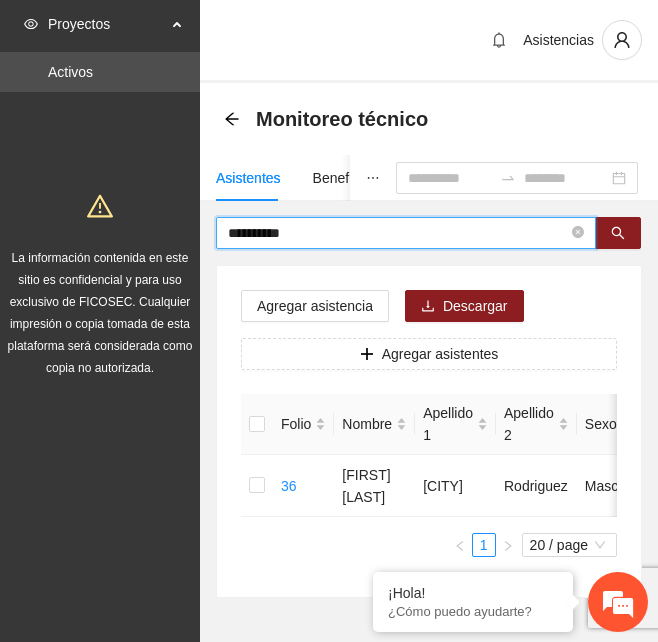 drag, startPoint x: 315, startPoint y: 239, endPoint x: 47, endPoint y: 274, distance: 270.2758 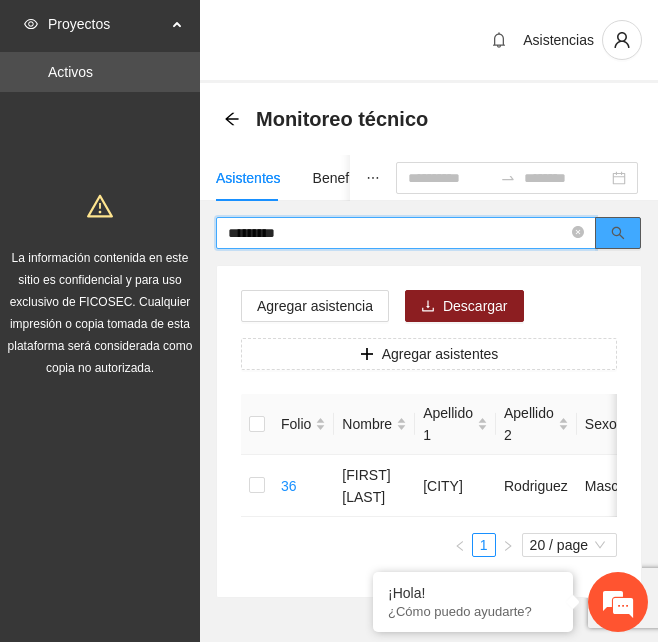 click at bounding box center [618, 233] 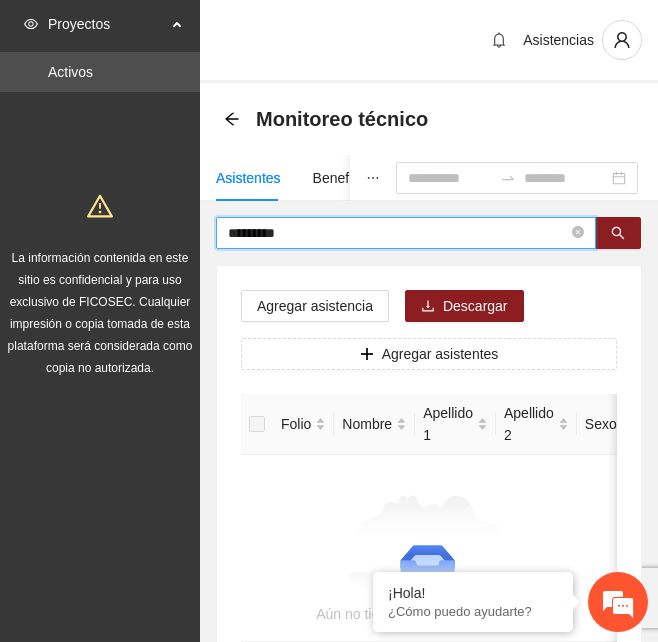 type on "*********" 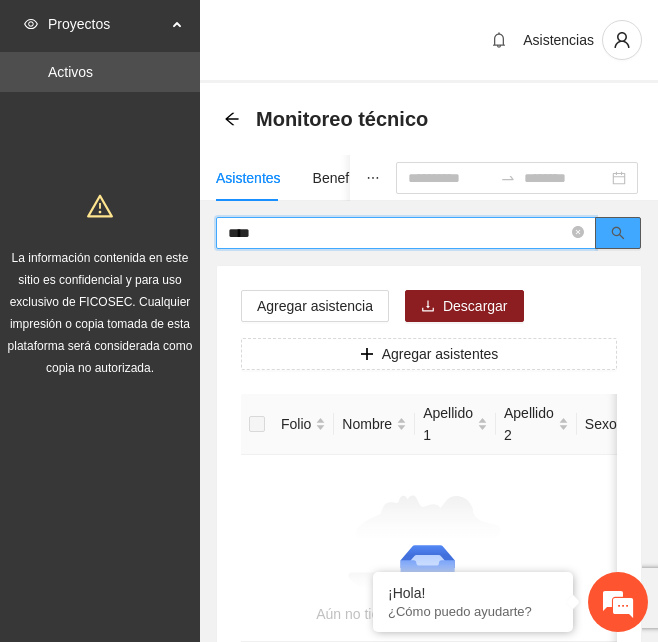 click at bounding box center (618, 233) 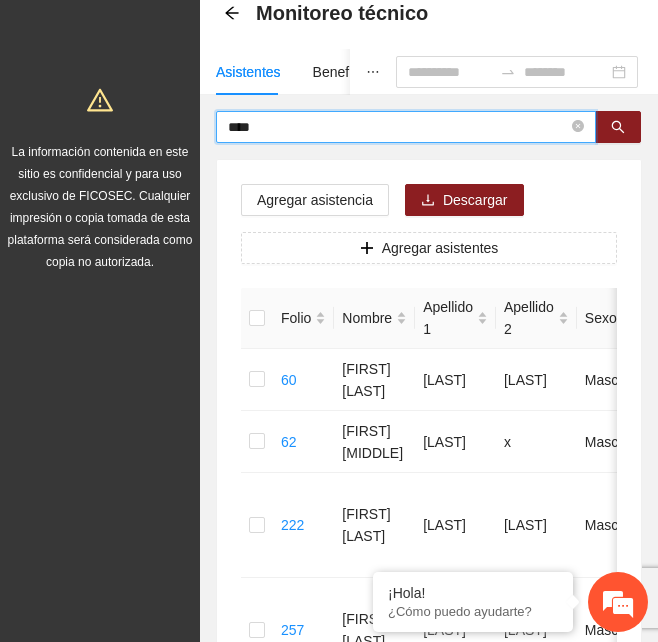 scroll, scrollTop: 0, scrollLeft: 0, axis: both 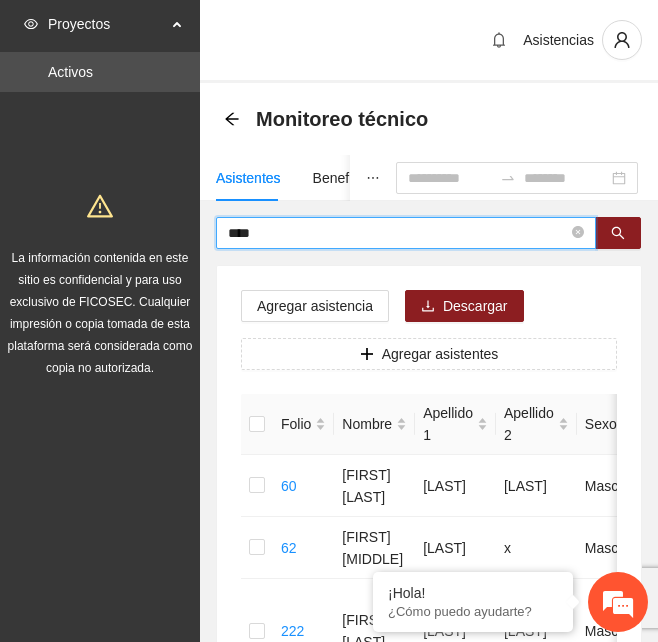 drag, startPoint x: 272, startPoint y: 243, endPoint x: 135, endPoint y: 267, distance: 139.0863 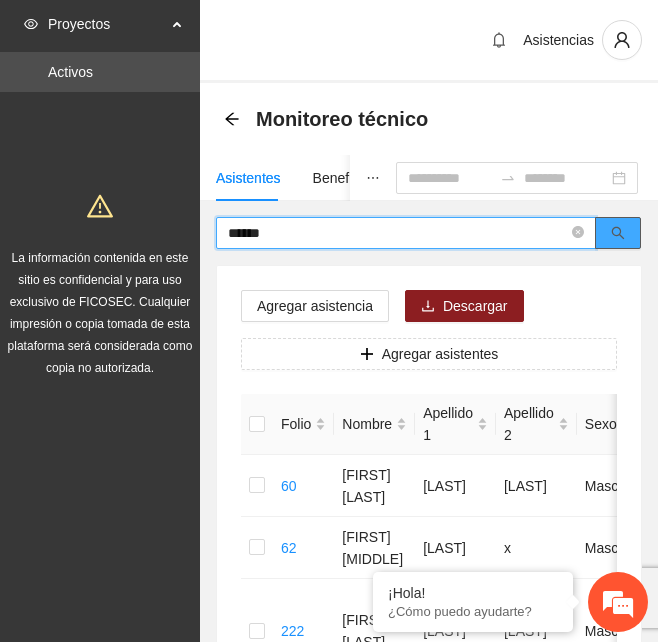 click at bounding box center (618, 233) 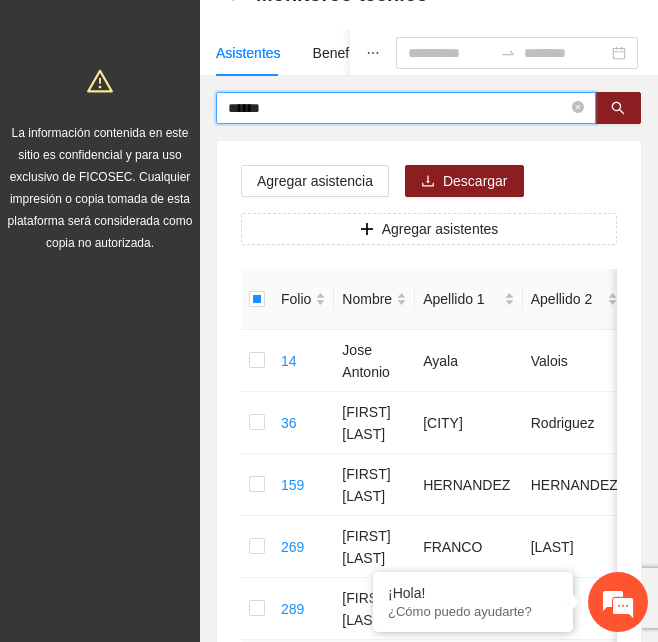 scroll, scrollTop: 100, scrollLeft: 0, axis: vertical 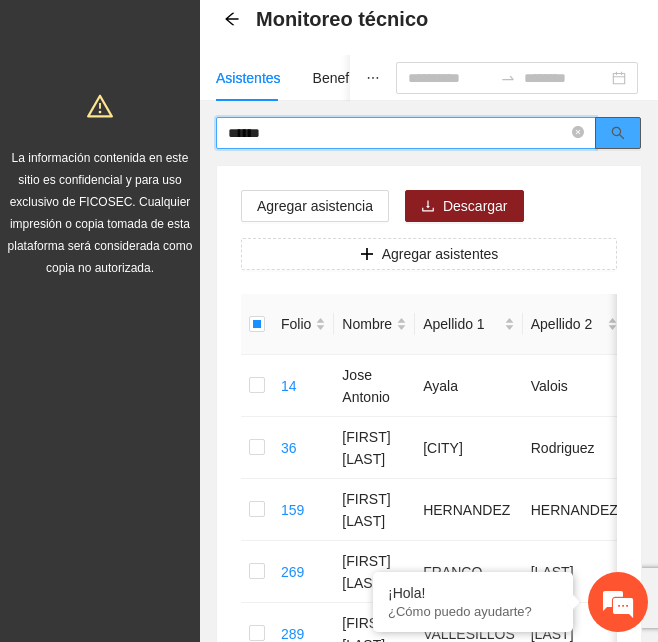 click 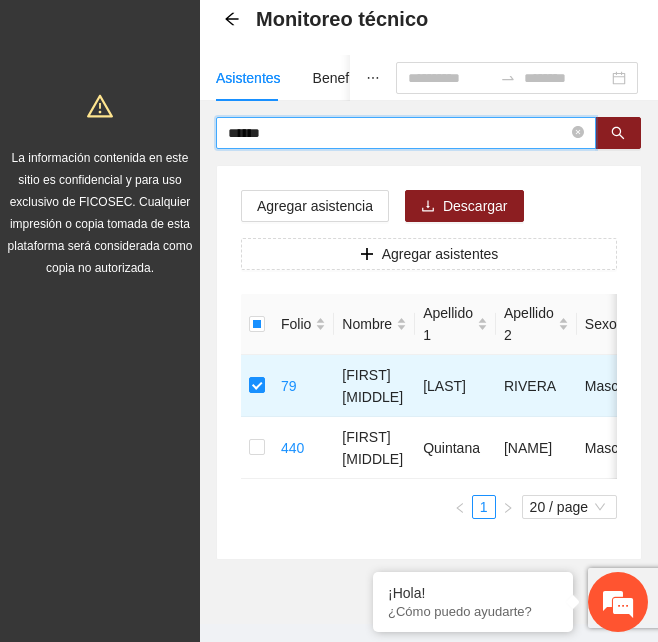 drag, startPoint x: 284, startPoint y: 139, endPoint x: 180, endPoint y: 146, distance: 104.23531 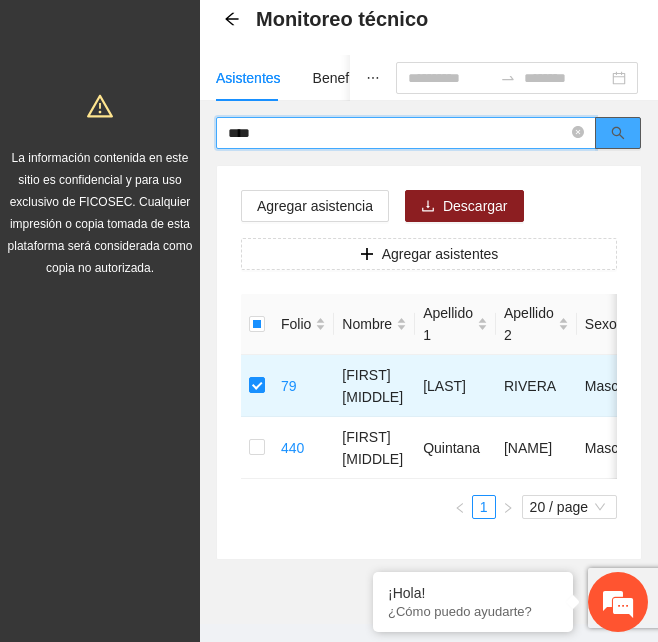 click 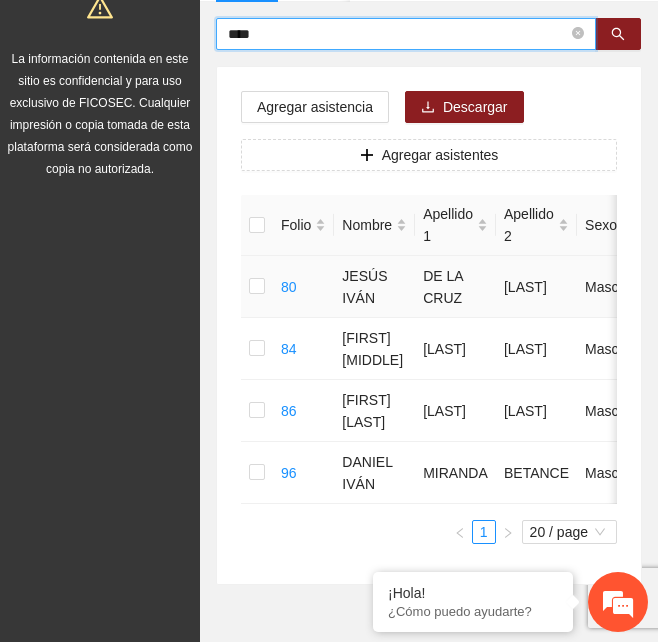 scroll, scrollTop: 200, scrollLeft: 0, axis: vertical 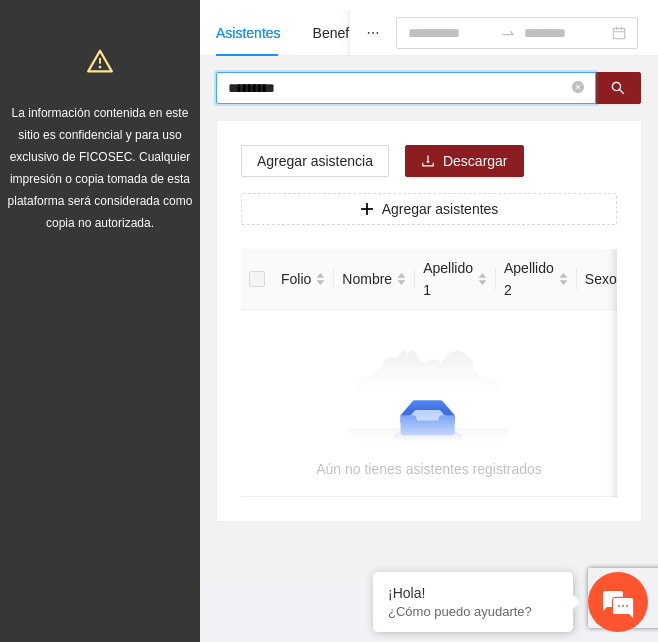 drag, startPoint x: 330, startPoint y: 82, endPoint x: 105, endPoint y: 92, distance: 225.2221 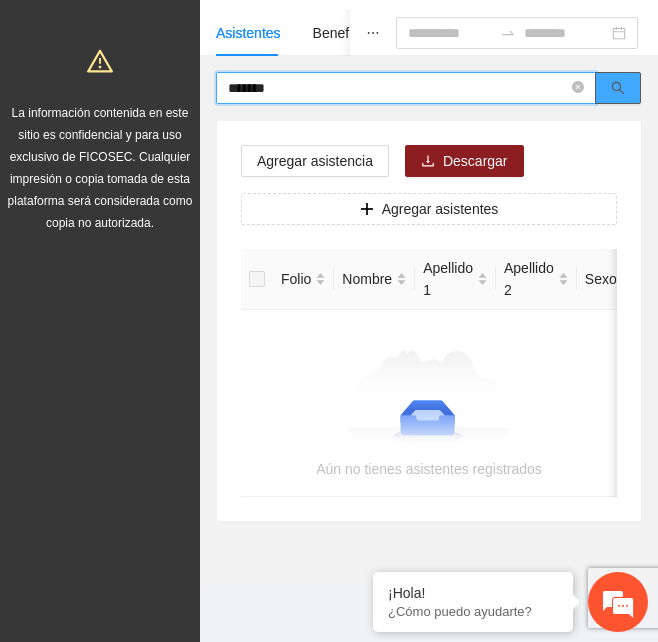 click at bounding box center (618, 88) 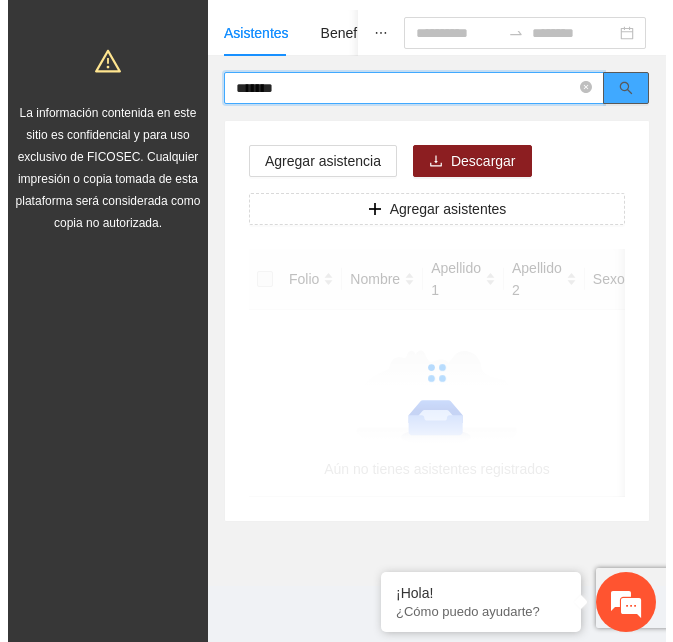 scroll, scrollTop: 90, scrollLeft: 0, axis: vertical 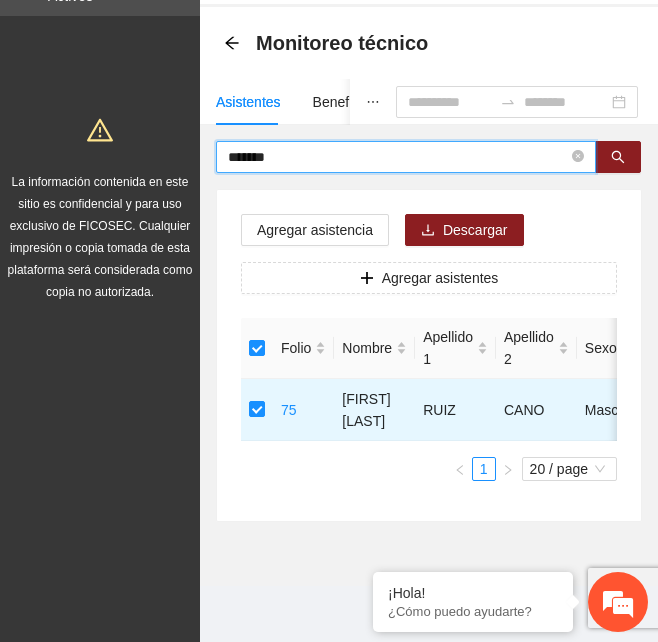 drag, startPoint x: 427, startPoint y: 146, endPoint x: 127, endPoint y: 157, distance: 300.2016 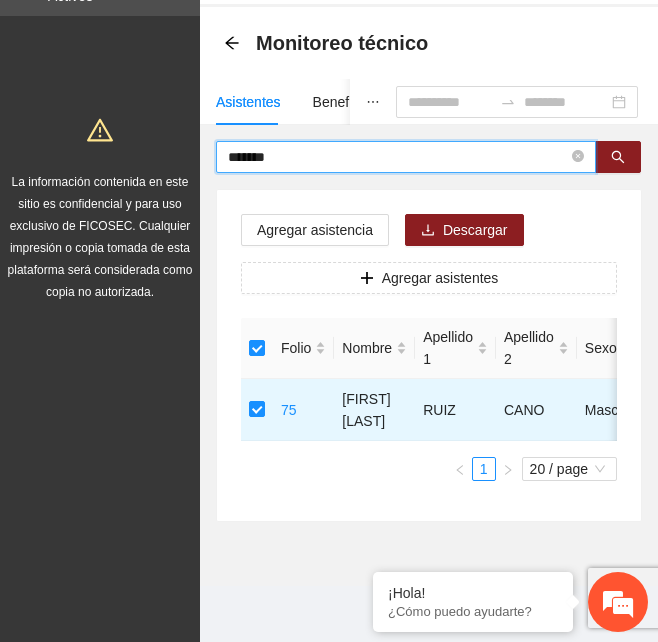 drag, startPoint x: 283, startPoint y: 148, endPoint x: 95, endPoint y: 155, distance: 188.13028 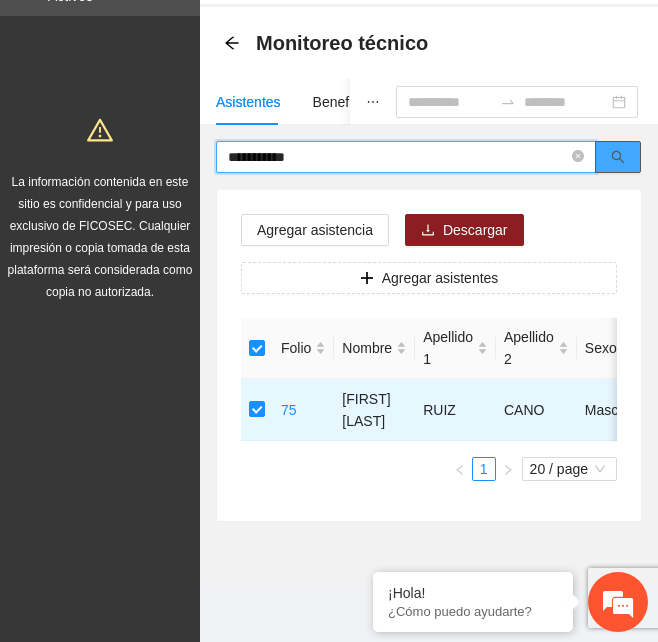 click 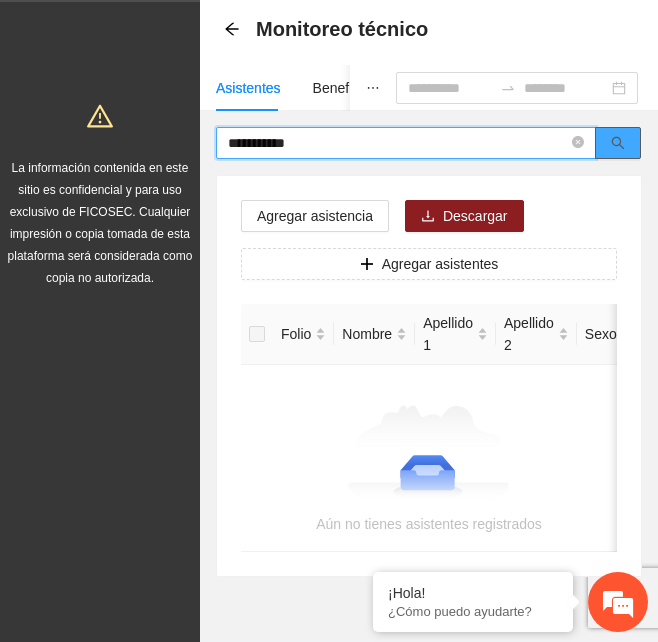 click at bounding box center (618, 143) 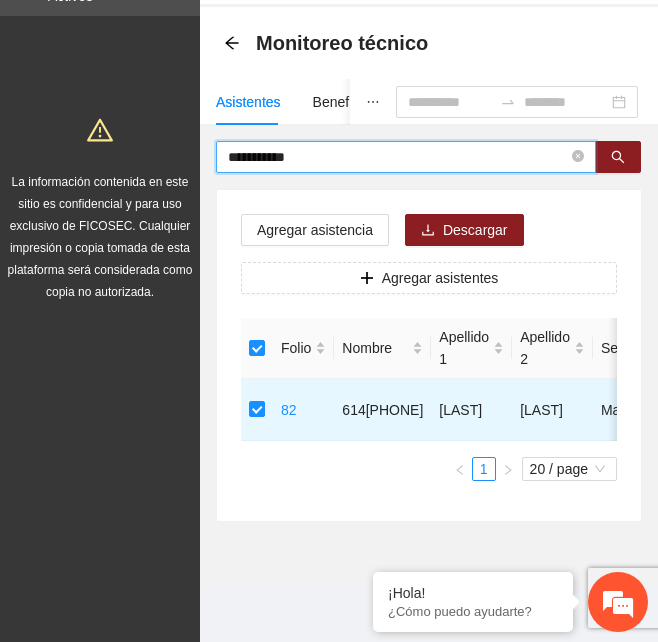 drag, startPoint x: 309, startPoint y: 141, endPoint x: 102, endPoint y: 168, distance: 208.75345 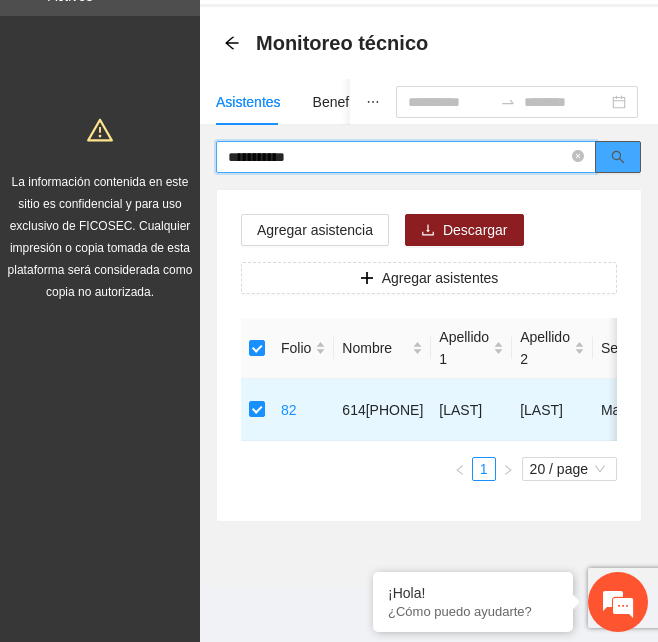 click at bounding box center (618, 157) 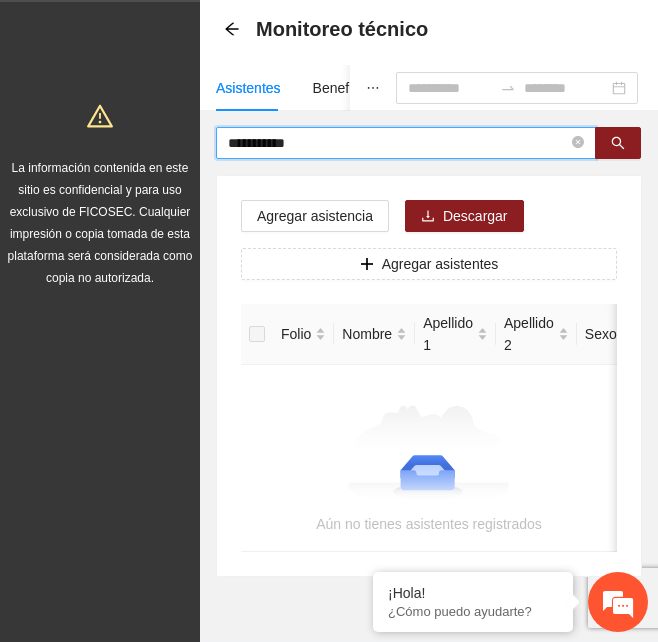click on "**********" at bounding box center (398, 143) 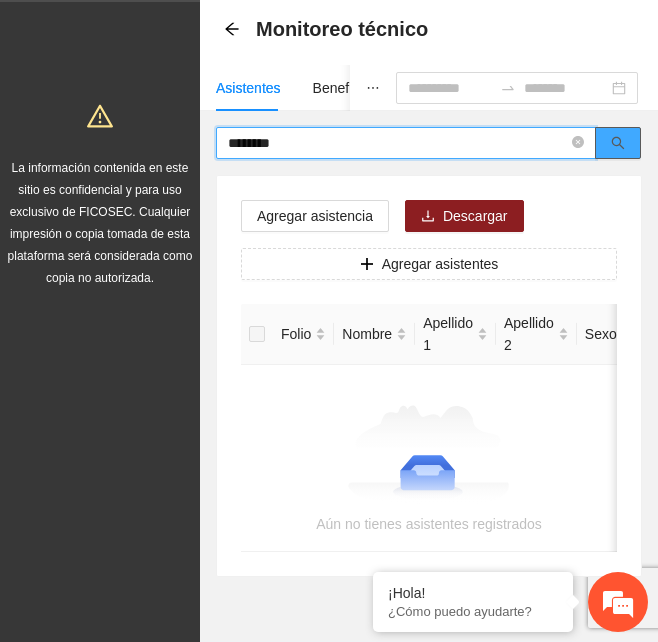 click 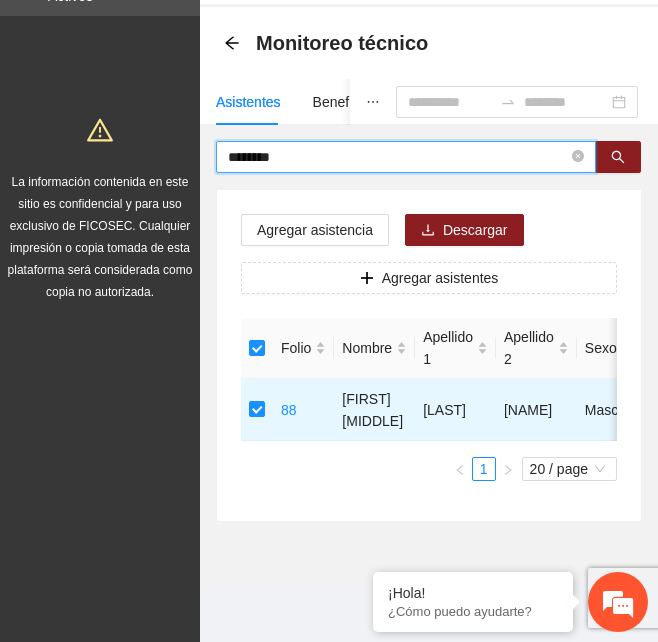 drag, startPoint x: 353, startPoint y: 139, endPoint x: 28, endPoint y: 164, distance: 325.9601 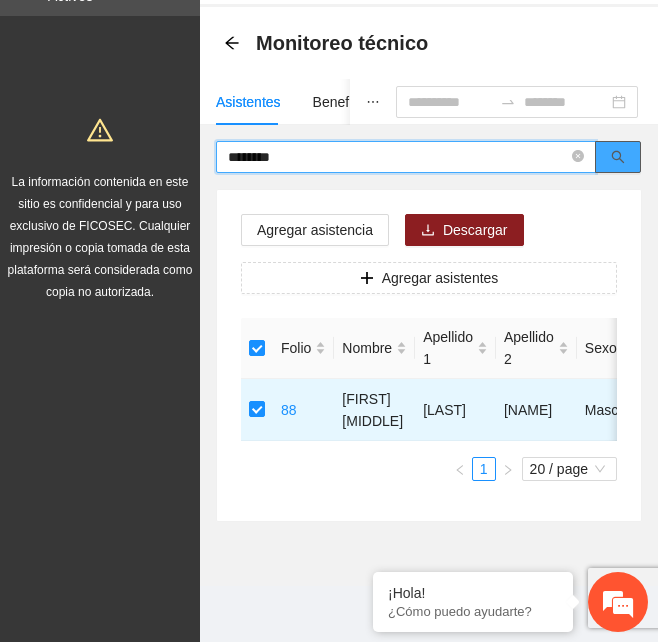 click at bounding box center [618, 157] 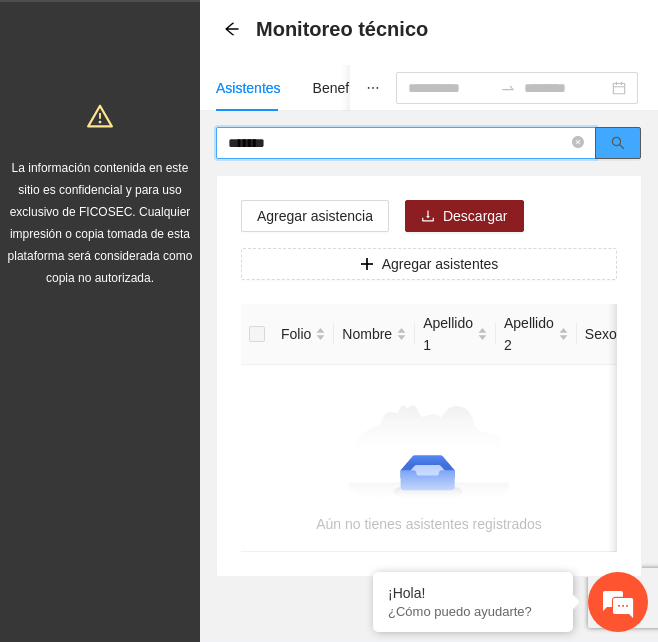 click at bounding box center [618, 143] 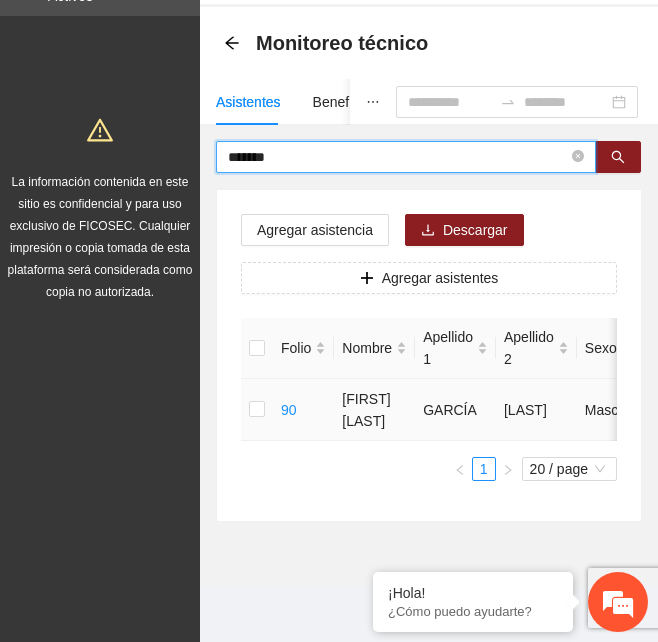 type on "*******" 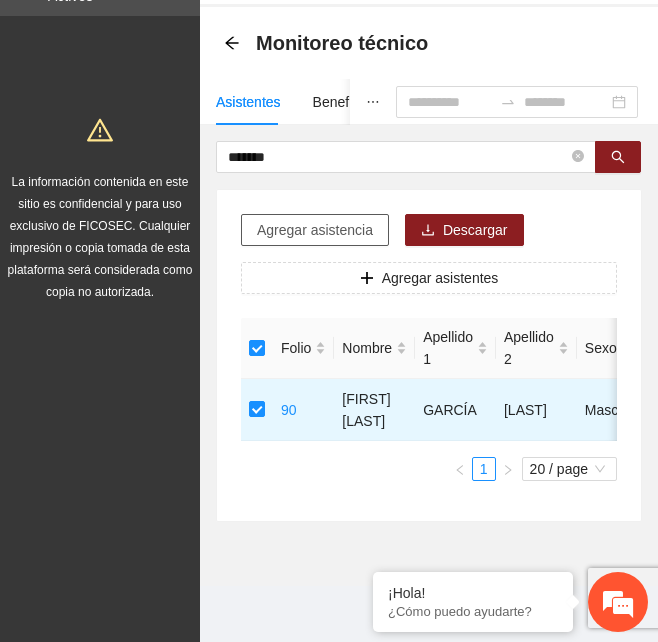 click on "Agregar asistencia" at bounding box center (315, 230) 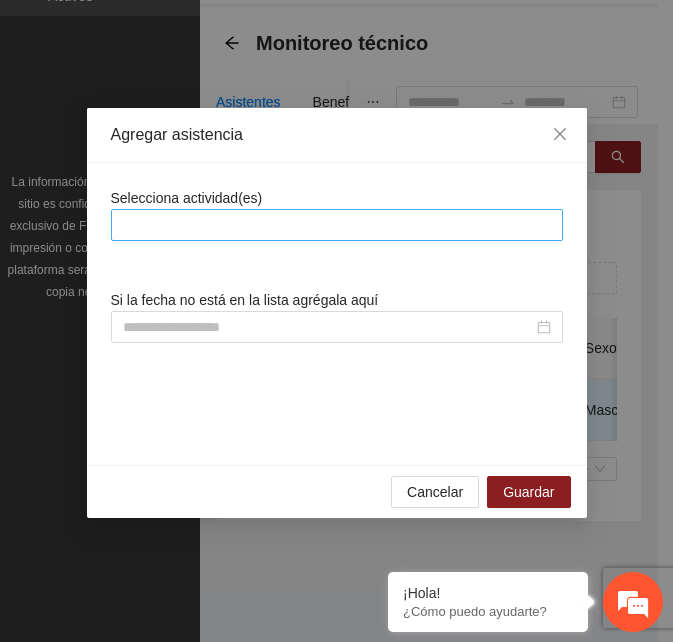 click at bounding box center [337, 225] 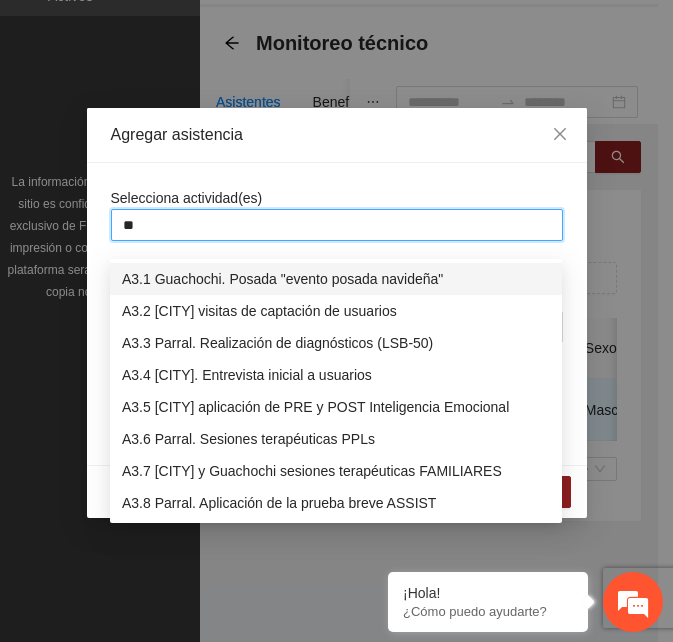 type on "***" 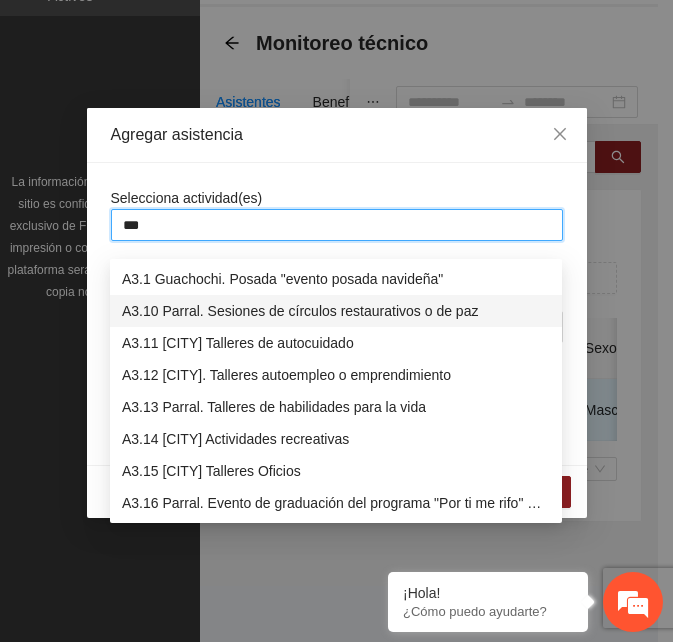 click on "A3.10 Parral. Sesiones de círculos restaurativos o de paz" at bounding box center (336, 311) 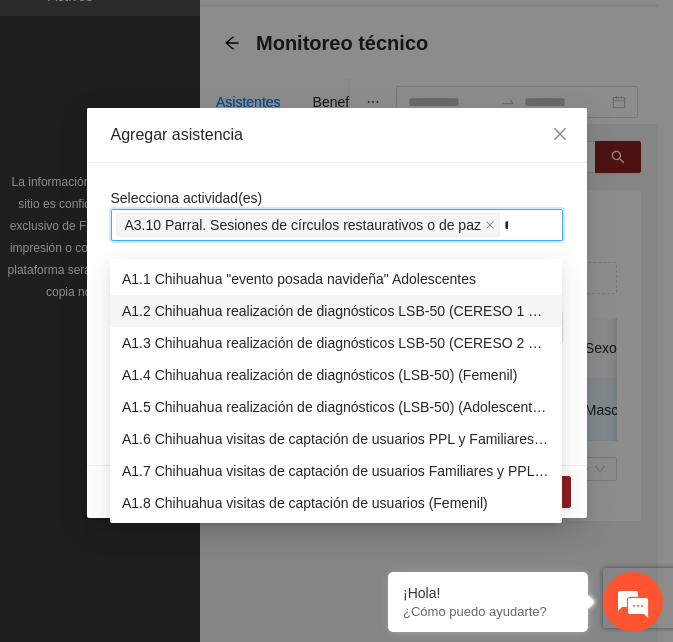 type 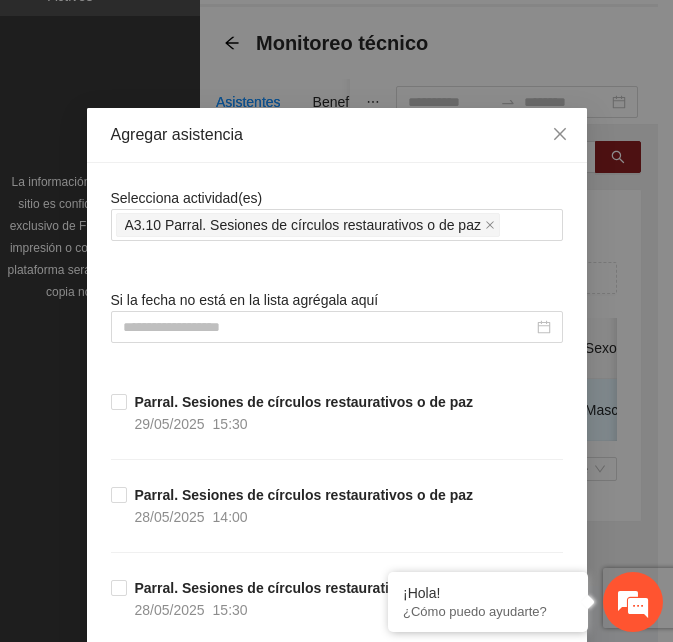 click on "Selecciona actividad(es) A3.10 Parral. Sesiones de círculos restaurativos o de paz    Si la fecha no está en la lista agrégala aquí Parral. Sesiones de círculos restaurativos o de paz  [DATE] [TIME] Parral. Sesiones de círculos restaurativos o de paz  [DATE] [TIME] Parral. Sesiones de círculos restaurativos o de paz  [DATE] [TIME] Parral. Sesiones de círculos restaurativos o de paz  [DATE] [TIME] Parral. Sesiones de círculos restaurativos o de paz  [DATE] [TIME] Parral. Sesiones de círculos restaurativos o de paz  [DATE] [TIME] Parral. Sesiones de círculos restaurativos o de paz  [DATE] [TIME] Parral. Sesiones de círculos restaurativos o de paz  [DATE] [TIME] Parral. Sesiones de círculos restaurativos o de paz  [DATE] [TIME] Parral. Sesiones de círculos restaurativos o de paz  [DATE] [TIME] Parral. Sesiones de círculos restaurativos o de paz  [DATE] [TIME] Parral. Sesiones de círculos restaurativos o de paz  [DATE] [TIME] [DATE] [TIME] [DATE] [TIME]" at bounding box center [337, 1894] 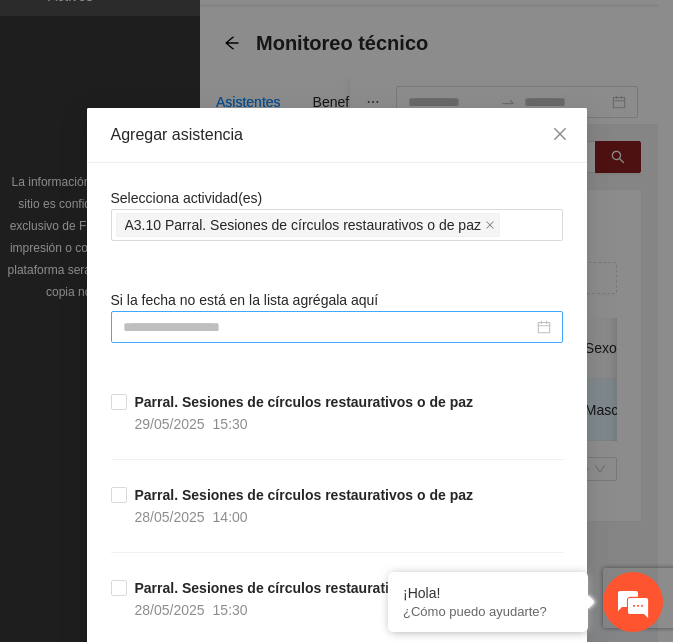 click at bounding box center [328, 327] 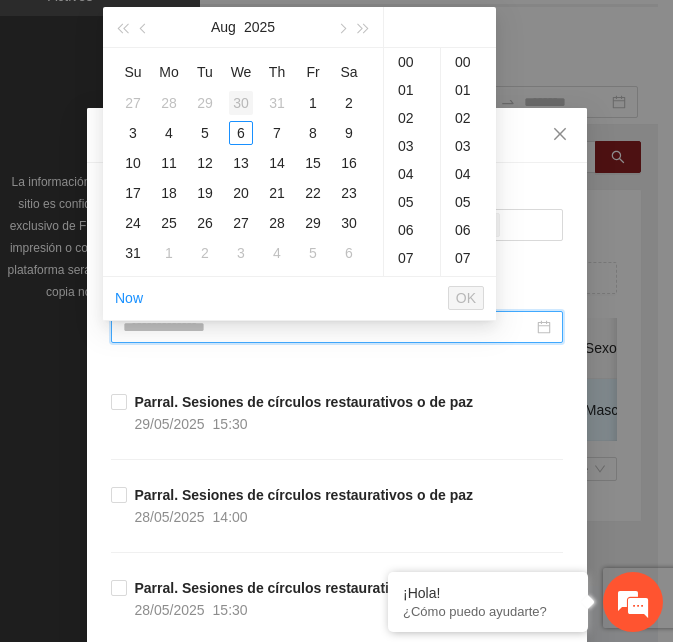 type on "**********" 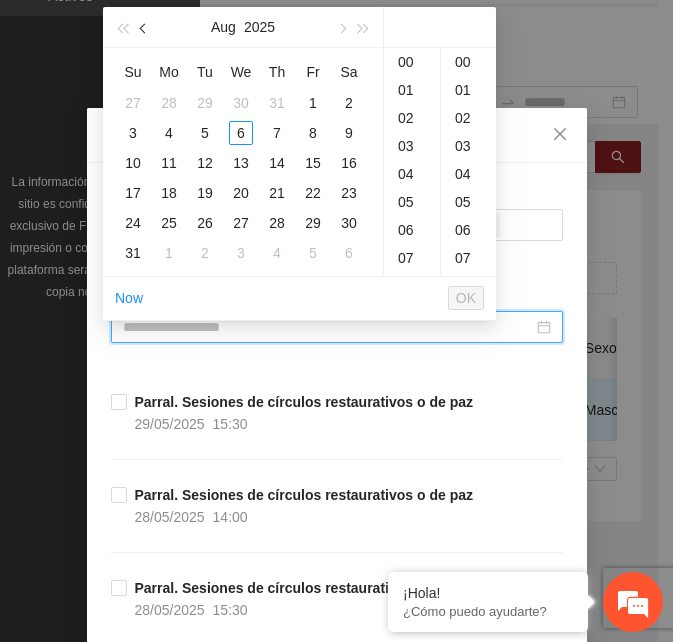 click at bounding box center (144, 27) 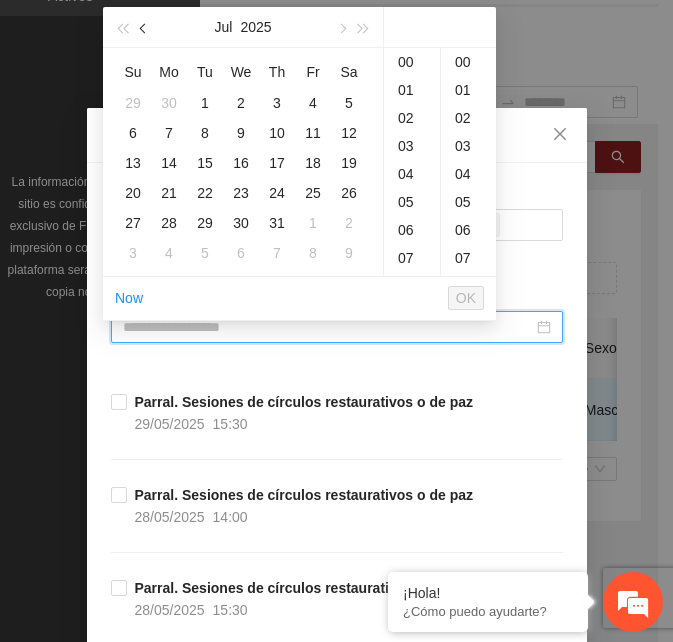 click at bounding box center (144, 27) 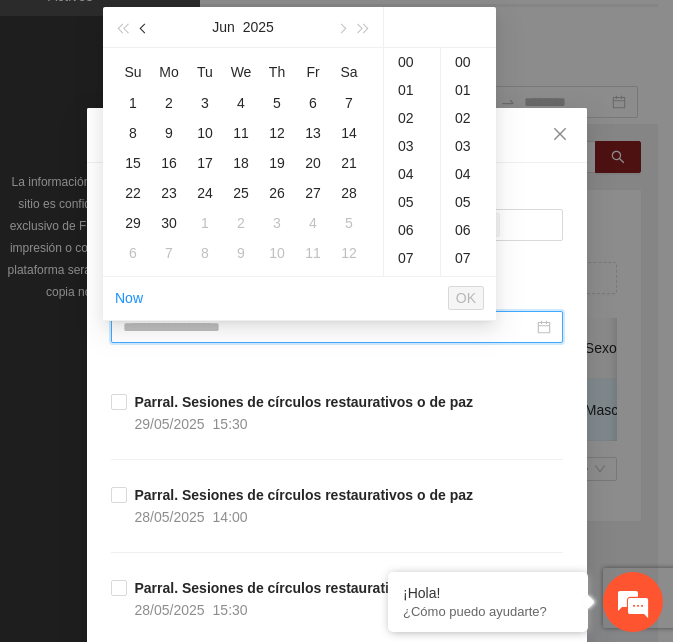 click at bounding box center (144, 27) 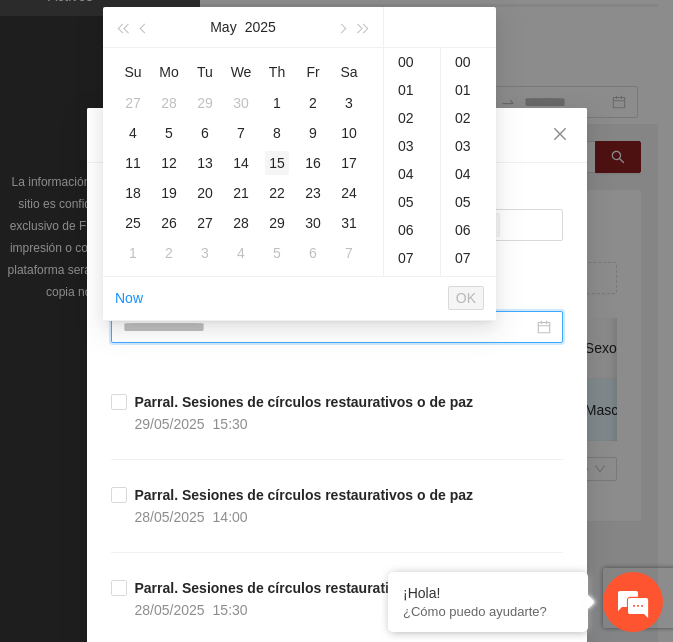 click on "15" at bounding box center (277, 163) 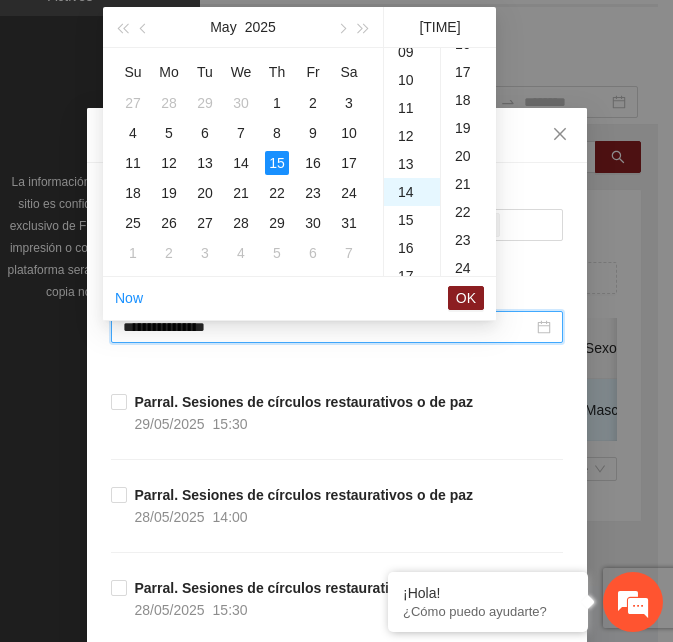 scroll, scrollTop: 392, scrollLeft: 0, axis: vertical 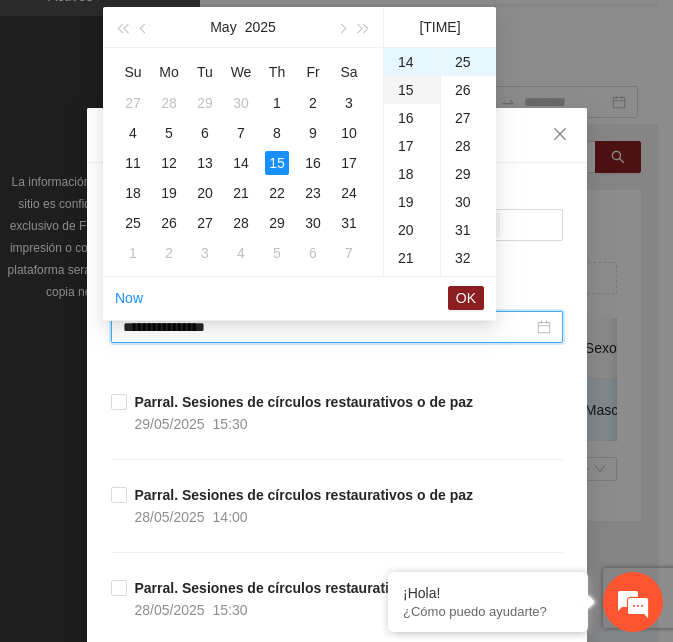 click on "15" at bounding box center (412, 90) 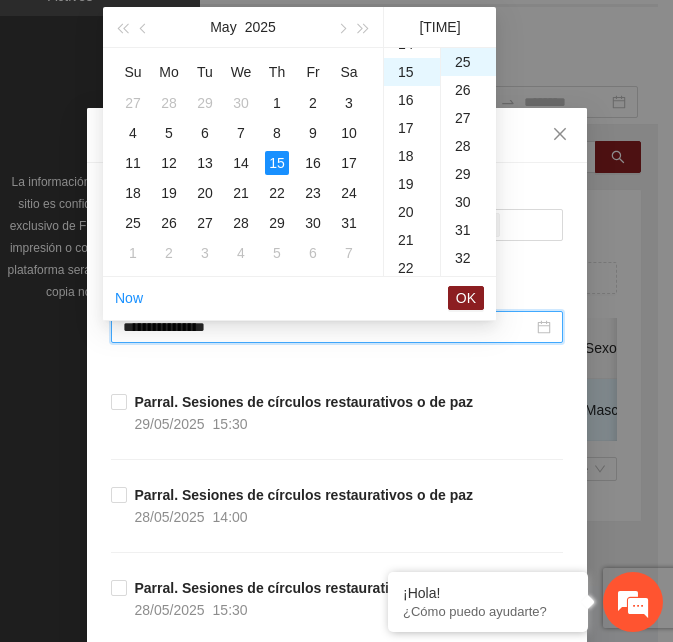 scroll, scrollTop: 420, scrollLeft: 0, axis: vertical 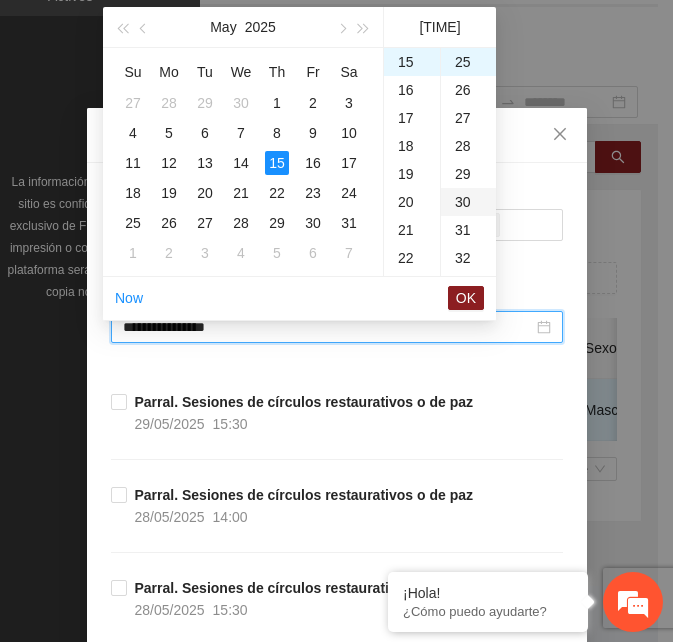 click on "30" at bounding box center (468, 202) 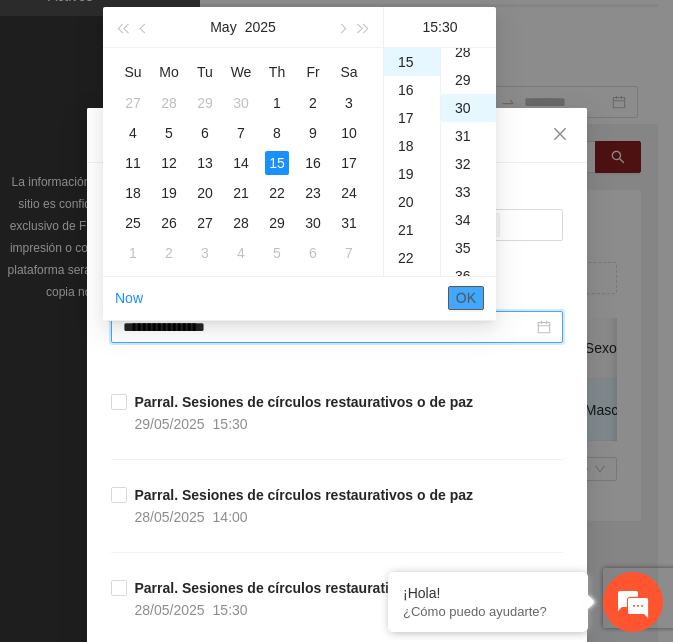 scroll, scrollTop: 840, scrollLeft: 0, axis: vertical 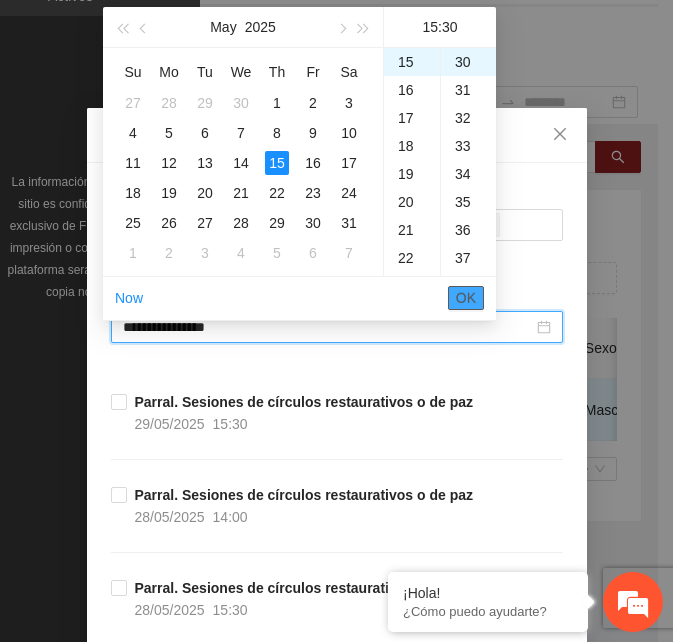 click on "OK" at bounding box center (466, 298) 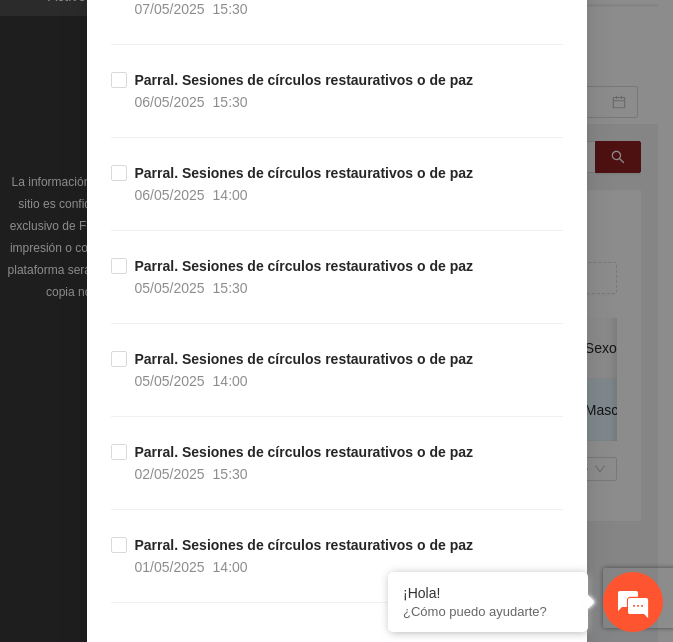 scroll, scrollTop: 2961, scrollLeft: 0, axis: vertical 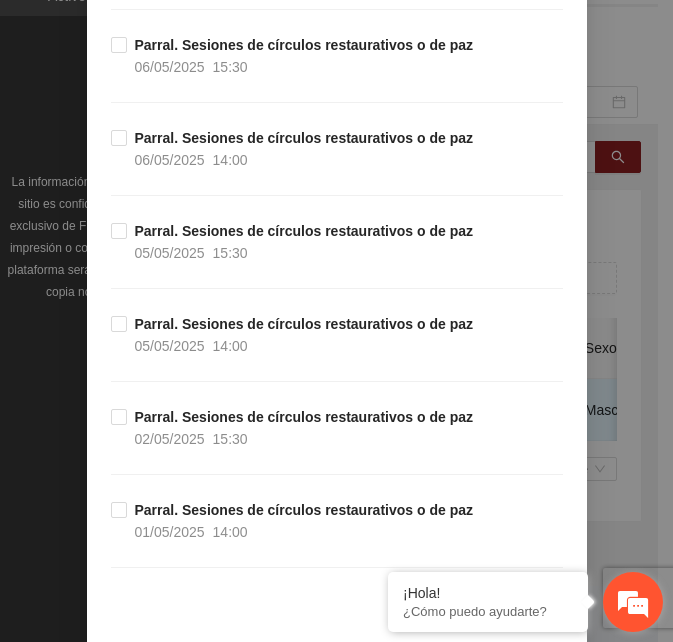 click at bounding box center (633, 602) 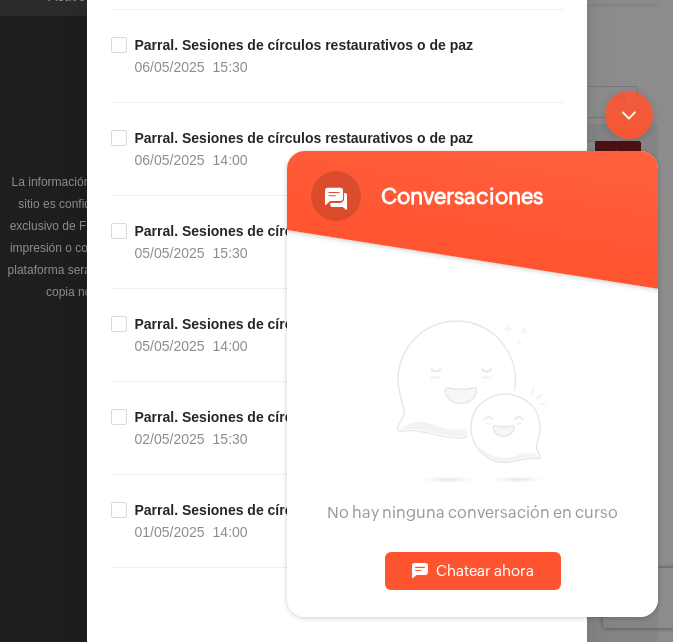 click at bounding box center [629, 115] 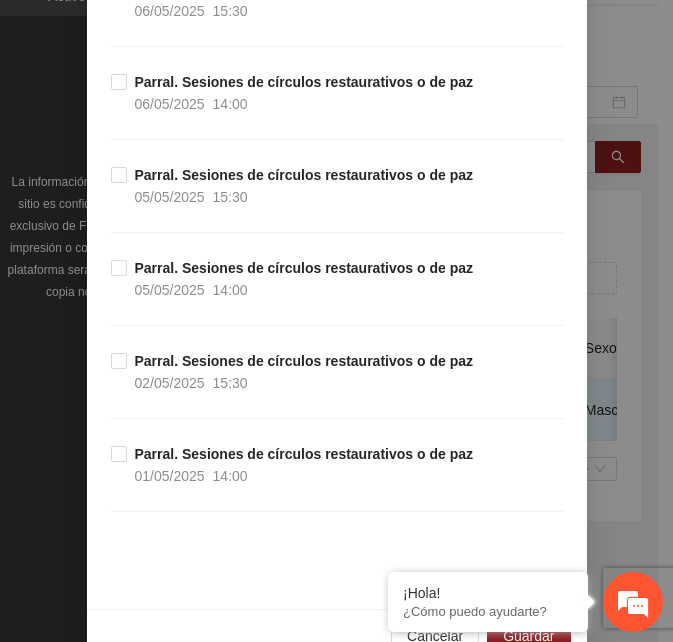 scroll, scrollTop: 3061, scrollLeft: 0, axis: vertical 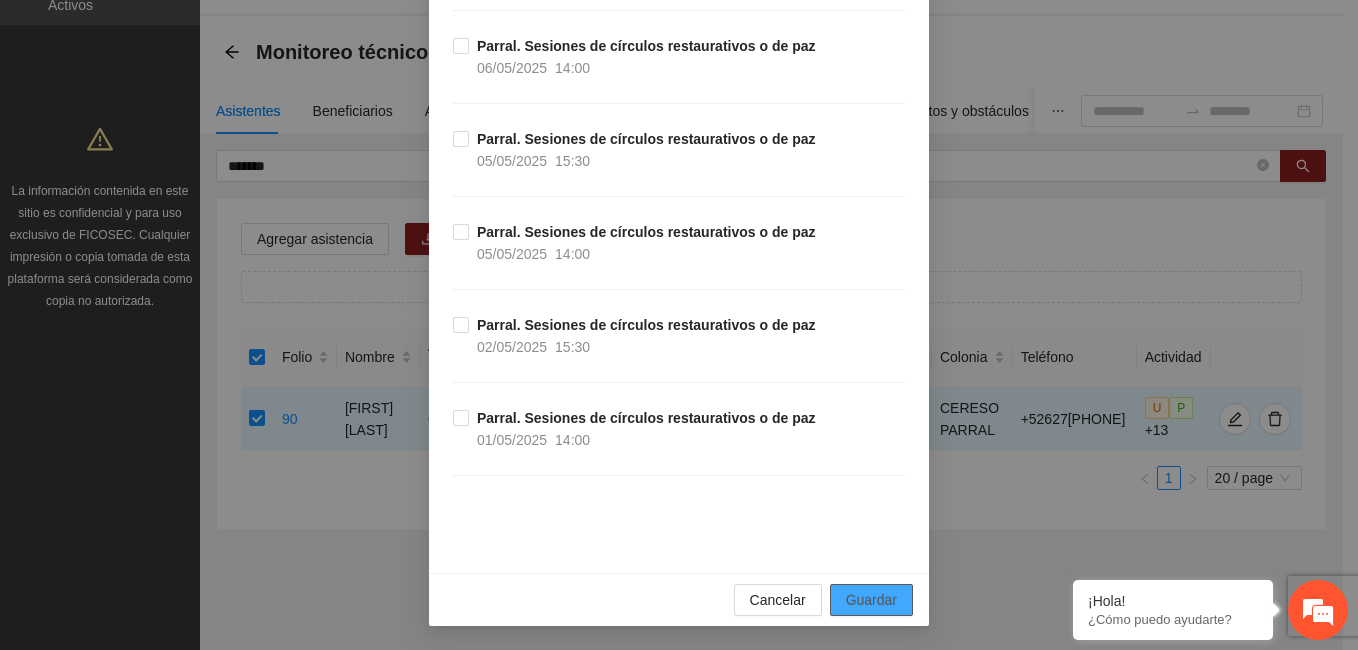 click on "Guardar" at bounding box center (871, 600) 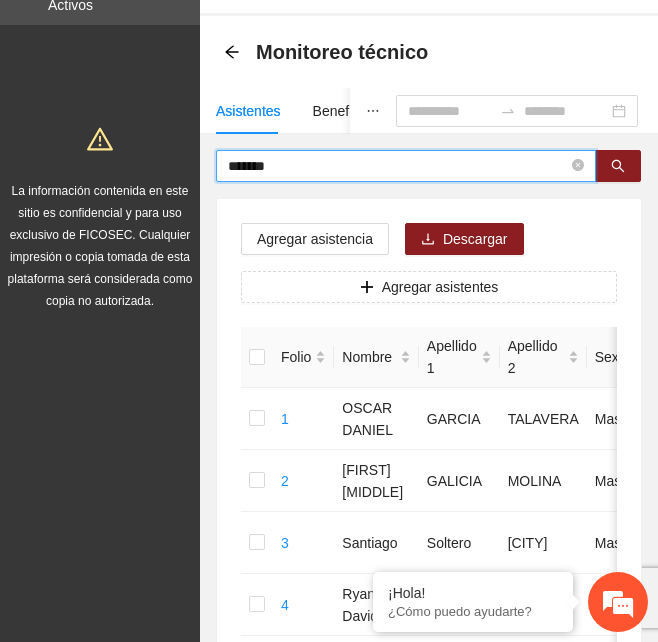 drag, startPoint x: 310, startPoint y: 167, endPoint x: 117, endPoint y: 170, distance: 193.02332 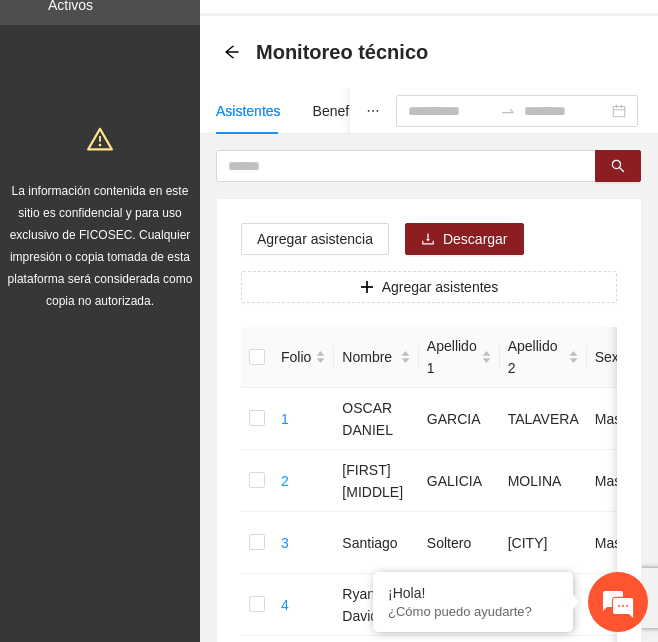 click on "Agregar asistencia Descargar Agregar asistentes Folio Nombre Apellido 1 Apellido 2 Sexo Fecha de nacimiento Edad Municipio Colonia Teléfono Actividad                           1 [FIRST] [MIDDLE] [LAST] Masculino [DATE] [AGE] [CITY] CERESO #1 [PHONE] U P +2 [FIRST] [MIDDLE] [LAST] Masculino [DATE] [AGE] [CITY] CERESO #1 [PHONE] U P +3 [FIRST] [MIDDLE] [LAST] Masculino [DATE] [AGE] [CITY] Plan de Ayala-EXTERNAMIENTO [PHONE] U P +7 4 [FIRST] [MIDDLE] [LAST] Masculino [DATE] [AGE] [CITY] San Rafael [PHONE] U P +7 5 [FIRST] [MIDDLE] [LAST] Masculino [DATE] [AGE] [CITY] Villa Nueva [PHONE] U P +6 6 [FIRST] [MIDDLE] [LAST] Masculino [DATE] [AGE] [CITY] Jardines de Oriente 1 [PHONE] U P +6 7 [FIRST] [MIDDLE] [LAST] Masculino [DATE] [AGE] [CITY] Lomas Universidad V [PHONE] U P +6 8 [FIRST] [MIDDLE] [LAST] Masculino [DATE] [AGE] [CITY] Real Carolinas [PHONE] U P +6 9 [FIRST] [MIDDLE] [LAST] [AGE]" at bounding box center [429, 953] 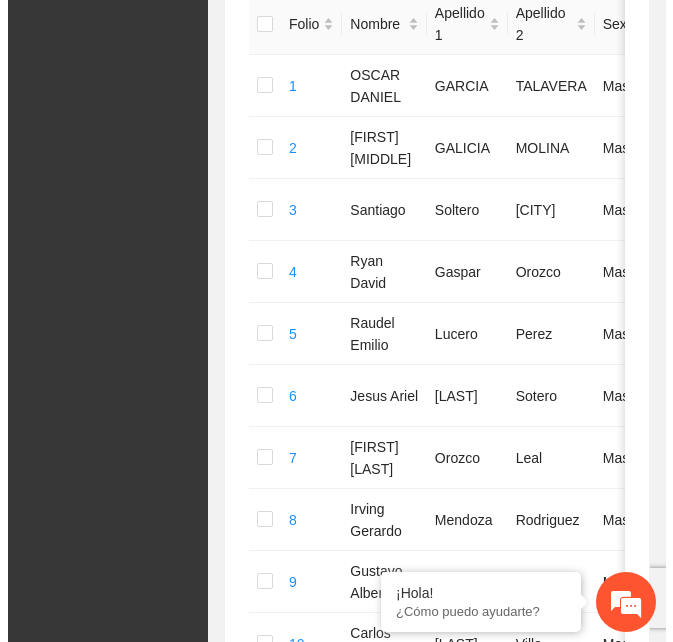 scroll, scrollTop: 0, scrollLeft: 0, axis: both 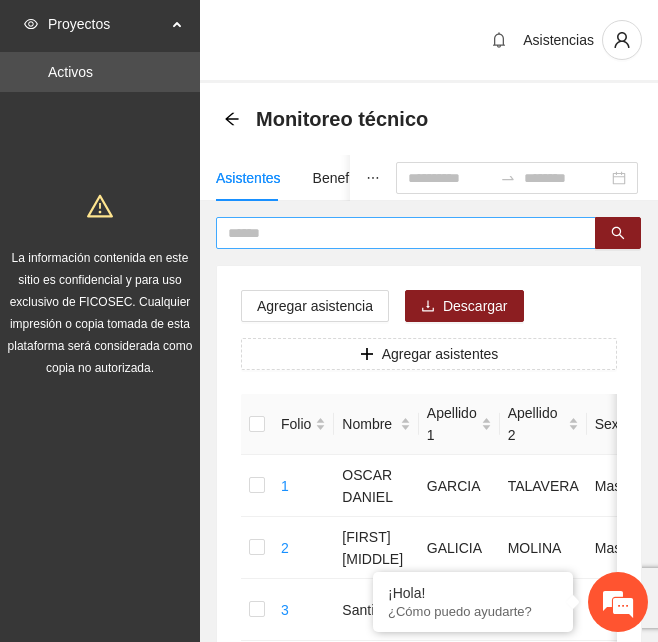 click at bounding box center [398, 233] 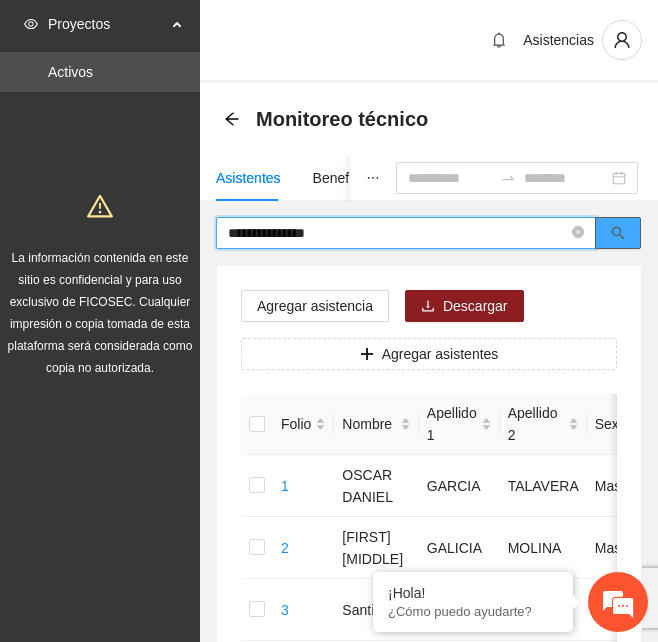 click at bounding box center (618, 233) 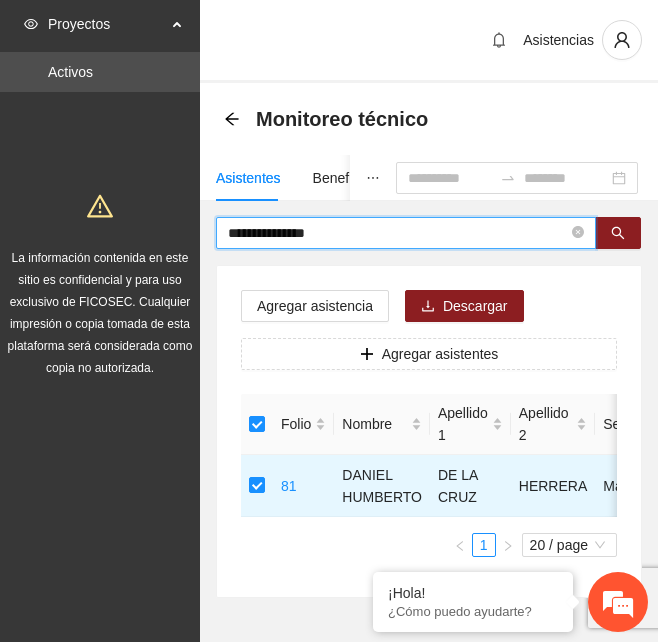 drag, startPoint x: 363, startPoint y: 224, endPoint x: 101, endPoint y: 246, distance: 262.92203 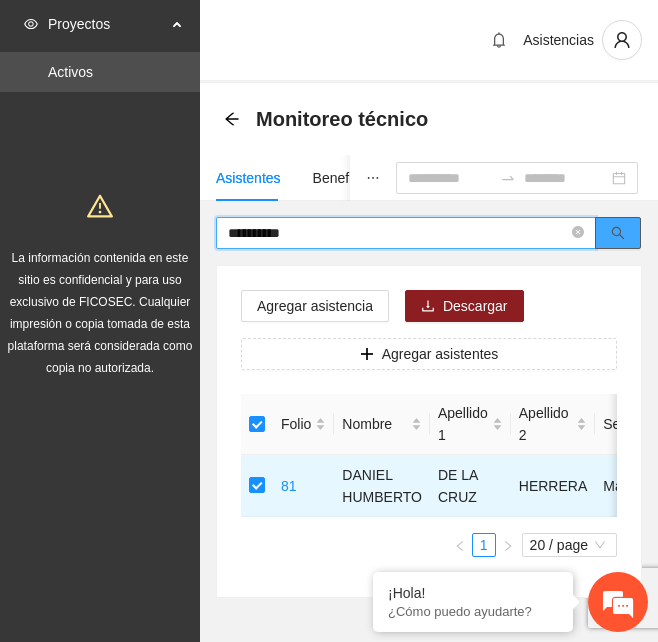 click at bounding box center (618, 233) 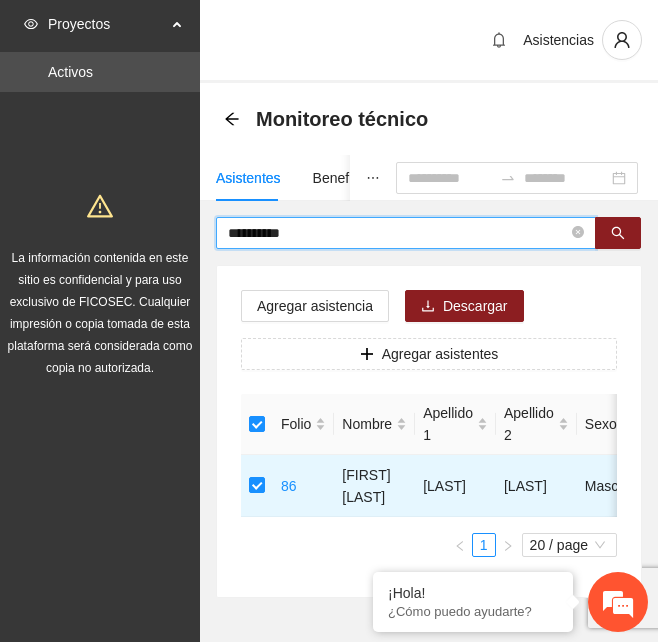 click on "**********" at bounding box center (398, 233) 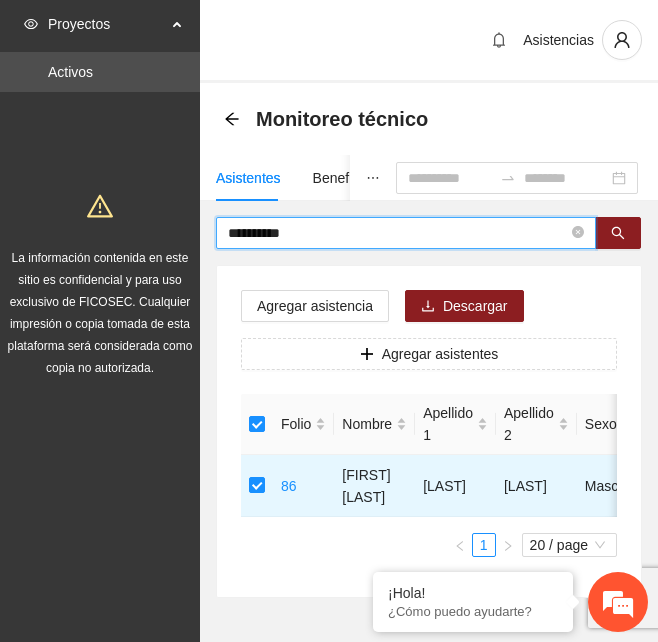 drag, startPoint x: 334, startPoint y: 234, endPoint x: 12, endPoint y: 241, distance: 322.07608 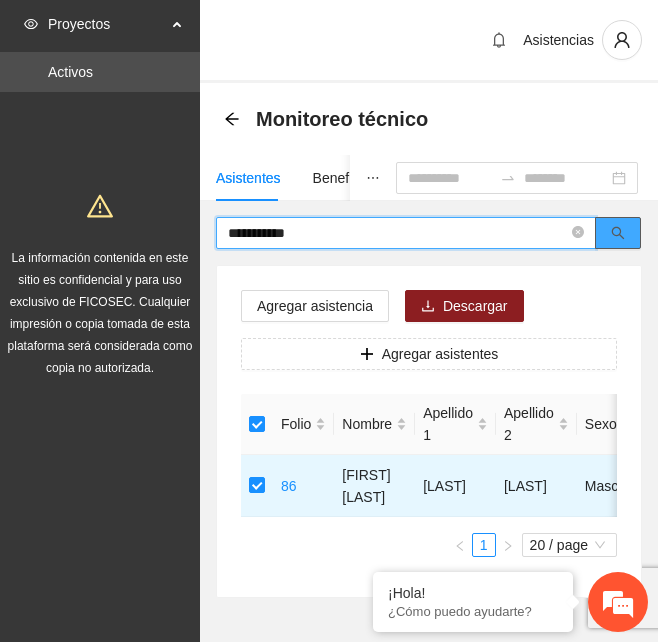 click at bounding box center (618, 233) 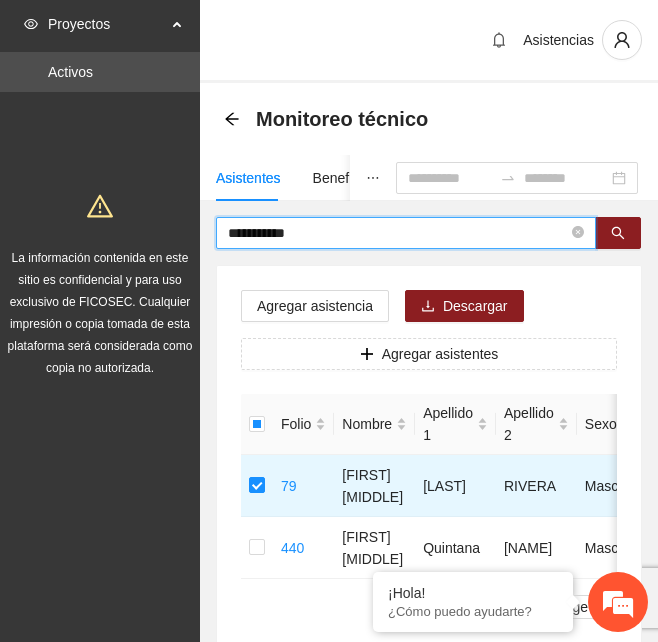 drag, startPoint x: 320, startPoint y: 236, endPoint x: 75, endPoint y: 253, distance: 245.58908 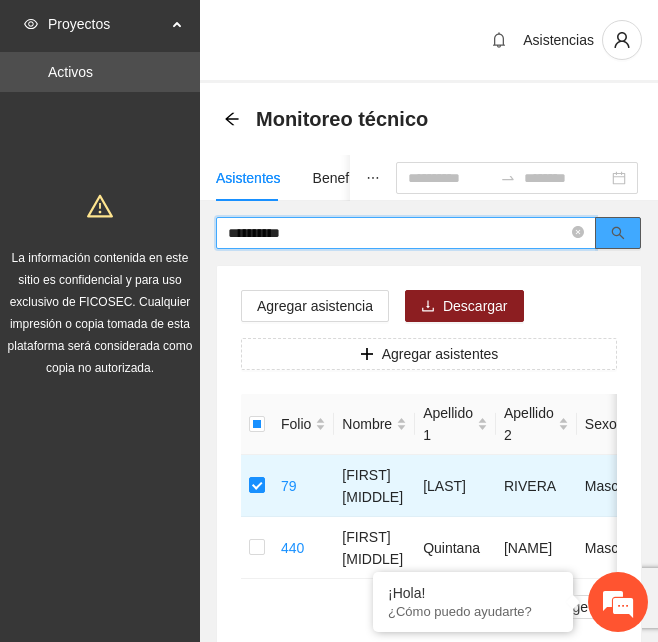 click 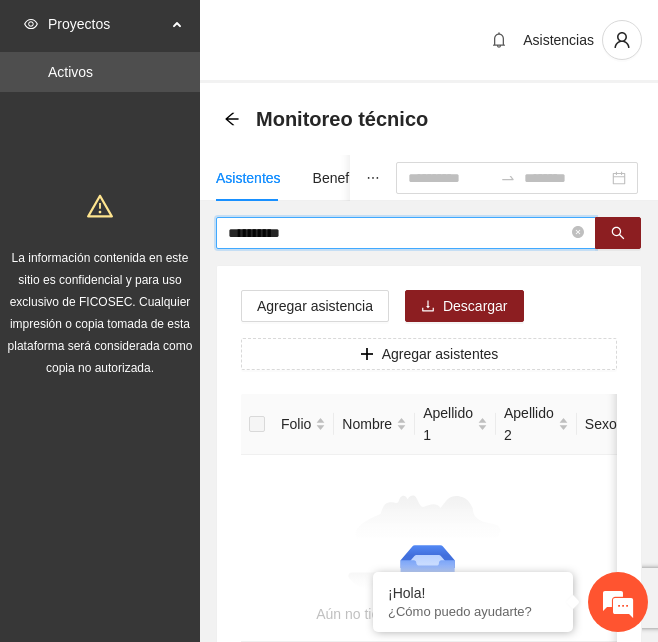 drag, startPoint x: 260, startPoint y: 235, endPoint x: 284, endPoint y: 229, distance: 24.738634 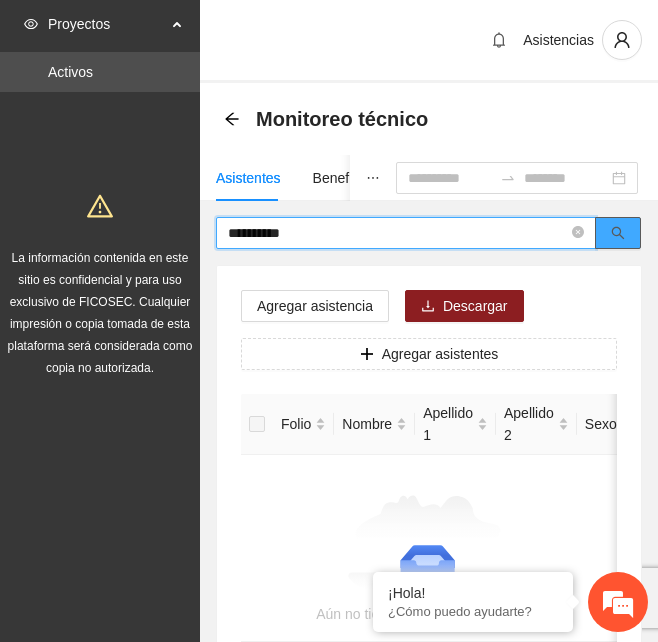 click at bounding box center [618, 233] 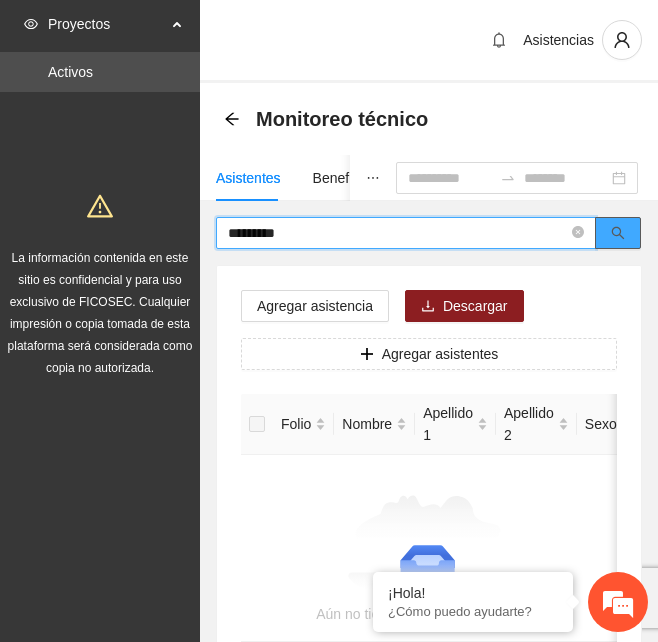 click at bounding box center [618, 233] 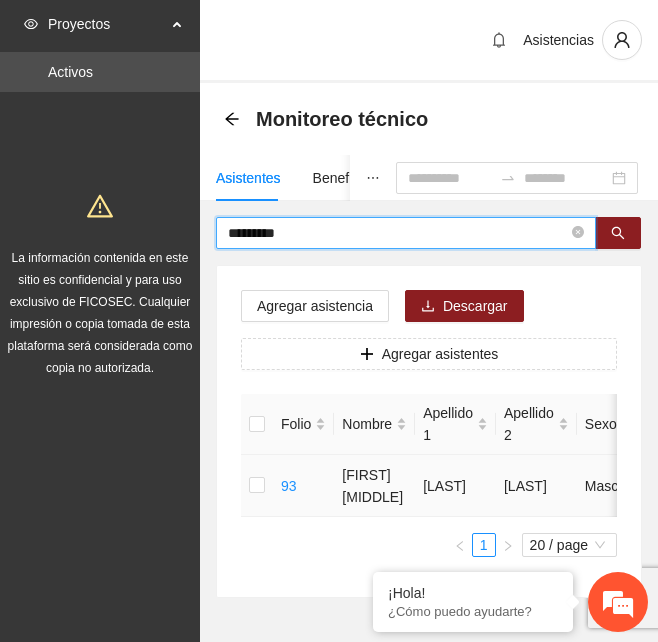 type on "*********" 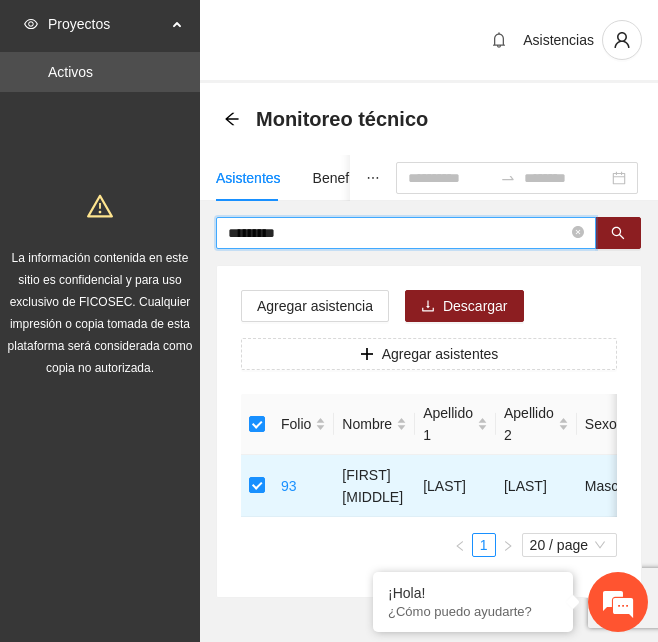 drag, startPoint x: 298, startPoint y: 240, endPoint x: -5, endPoint y: 265, distance: 304.0296 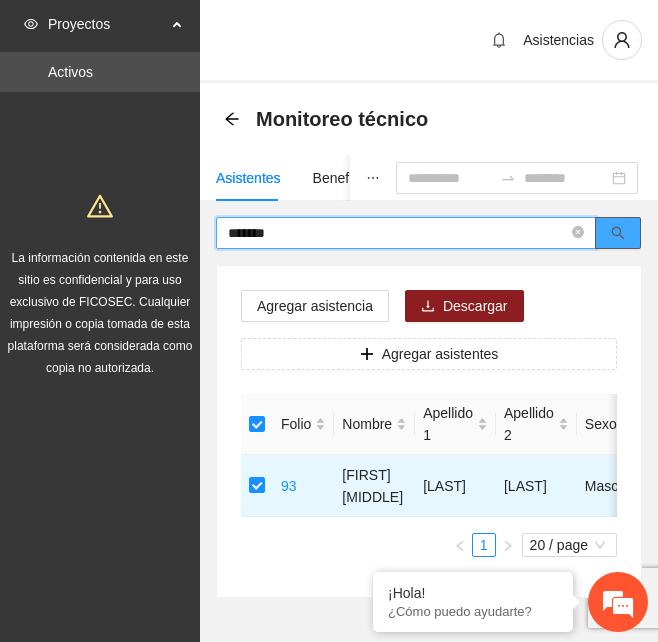 click at bounding box center (618, 233) 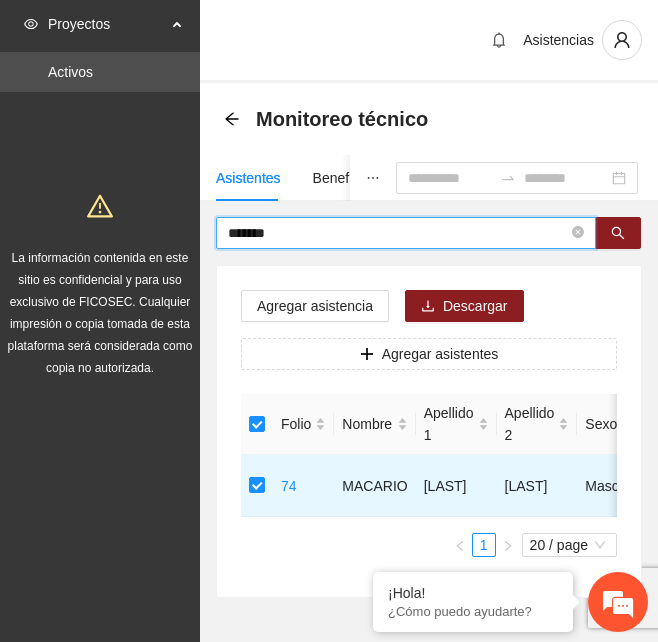 drag, startPoint x: 306, startPoint y: 230, endPoint x: 111, endPoint y: 261, distance: 197.44873 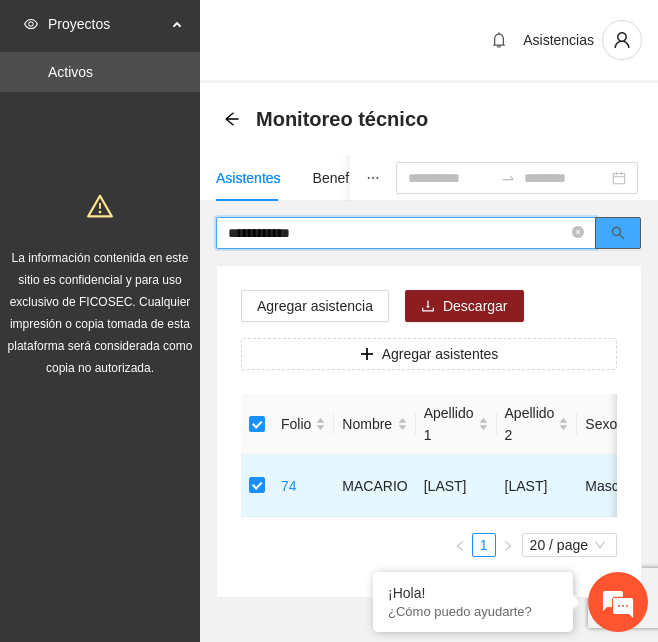 click 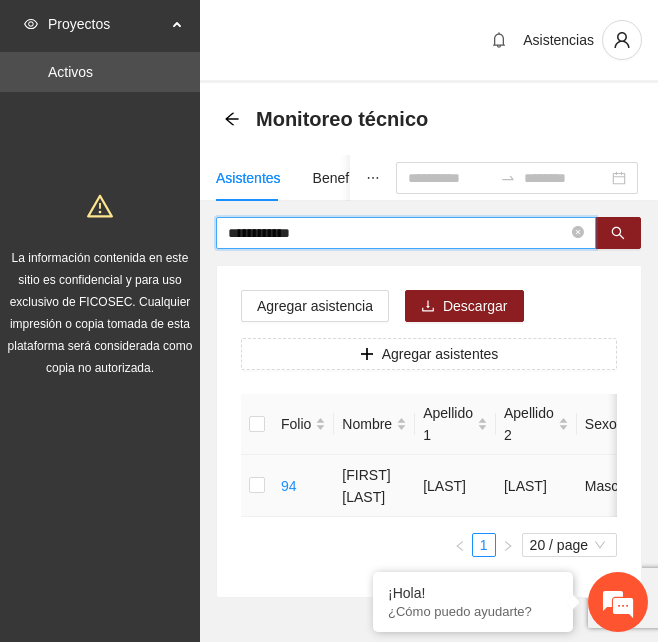 type on "**********" 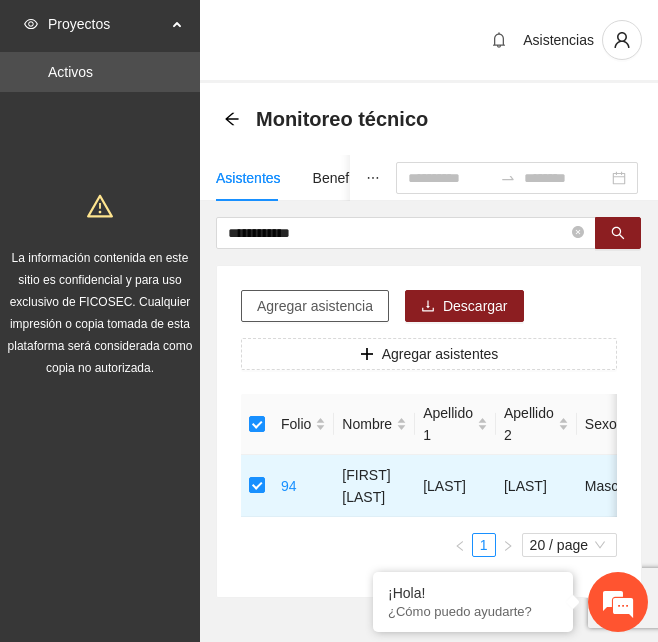click on "Agregar asistencia" at bounding box center (315, 306) 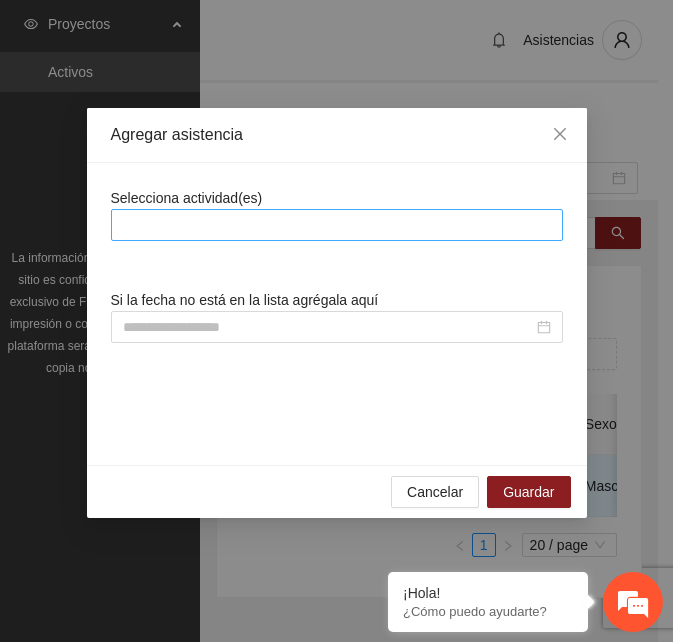click at bounding box center [337, 225] 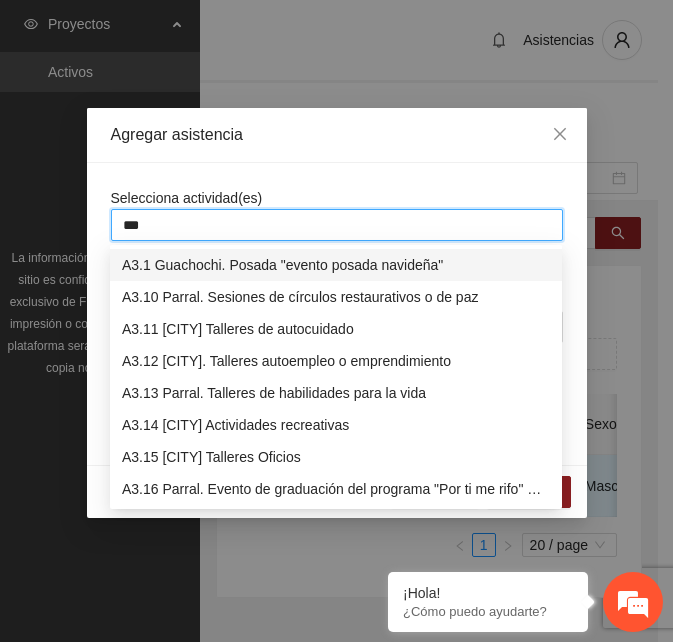 type on "****" 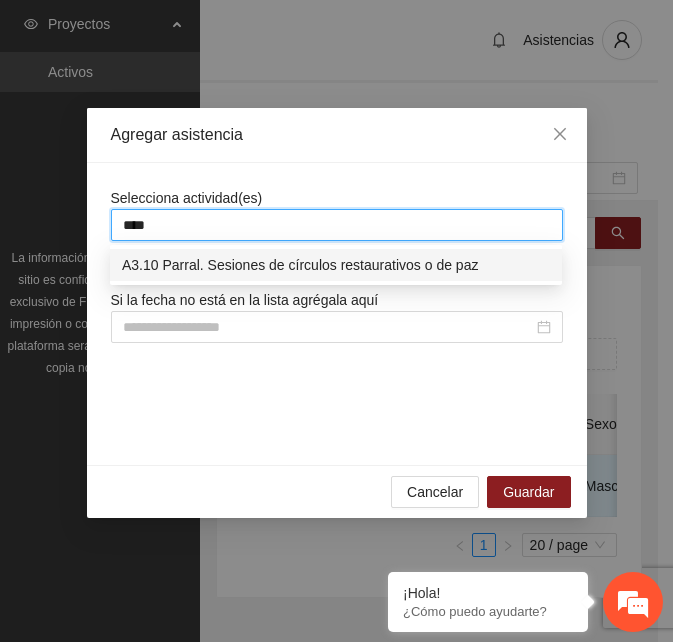 click on "A3.10 Parral. Sesiones de círculos restaurativos o de paz" at bounding box center [336, 265] 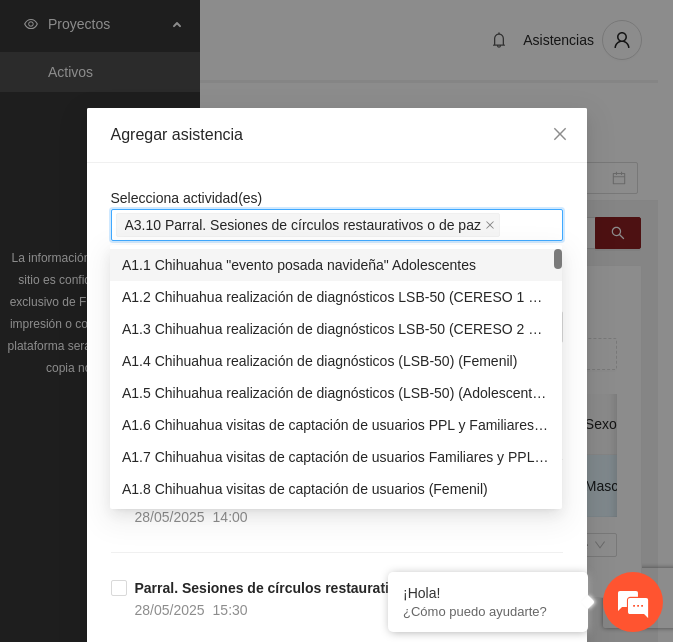 click on "Selecciona actividad(es) A3.10 Parral. Sesiones de círculos restaurativos o de paz    Si la fecha no está en la lista agrégala aquí Parral. Sesiones de círculos restaurativos o de paz  [DATE] [TIME] Parral. Sesiones de círculos restaurativos o de paz  [DATE] [TIME] Parral. Sesiones de círculos restaurativos o de paz  [DATE] [TIME] Parral. Sesiones de círculos restaurativos o de paz  [DATE] [TIME] Parral. Sesiones de círculos restaurativos o de paz  [DATE] [TIME] Parral. Sesiones de círculos restaurativos o de paz  [DATE] [TIME] Parral. Sesiones de círculos restaurativos o de paz  [DATE] [TIME] Parral. Sesiones de círculos restaurativos o de paz  [DATE] [TIME] Parral. Sesiones de círculos restaurativos o de paz  [DATE] [TIME] Parral. Sesiones de círculos restaurativos o de paz  [DATE] [TIME] Parral. Sesiones de círculos restaurativos o de paz  [DATE] [TIME] Parral. Sesiones de círculos restaurativos o de paz  [DATE] [TIME] [DATE] [TIME] [DATE] [TIME]" at bounding box center [337, 1894] 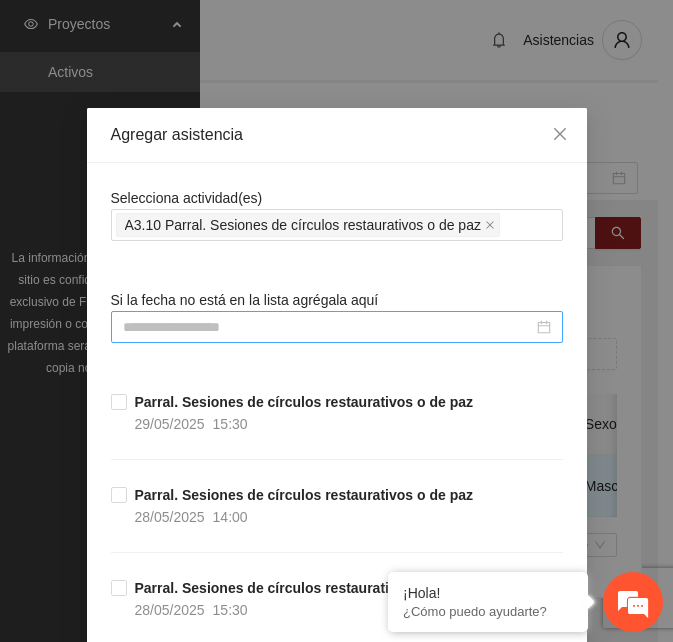 click at bounding box center [328, 327] 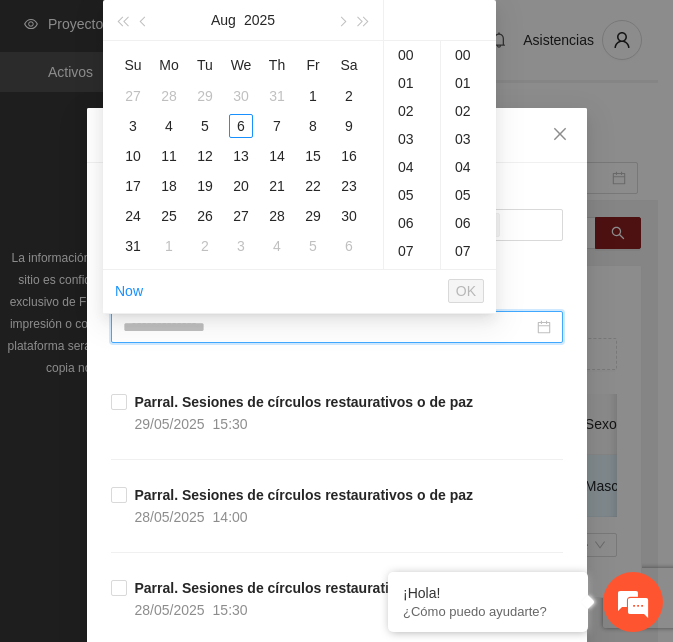 type on "**********" 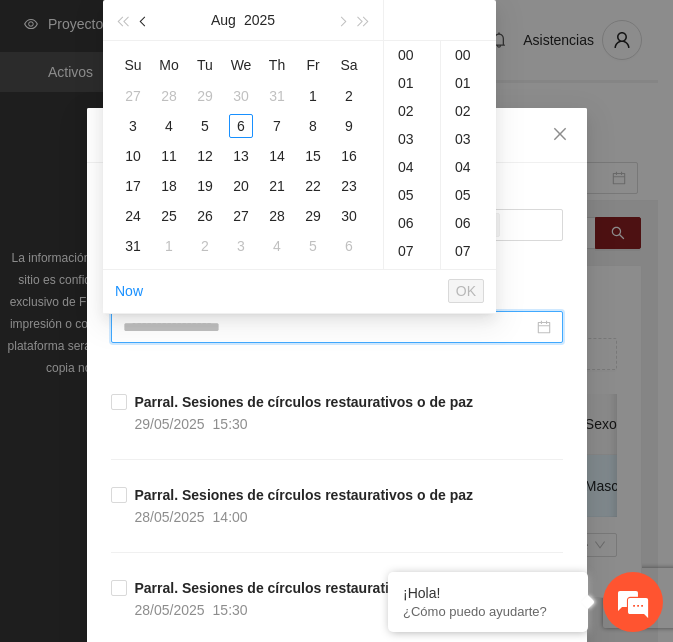 click at bounding box center [144, 20] 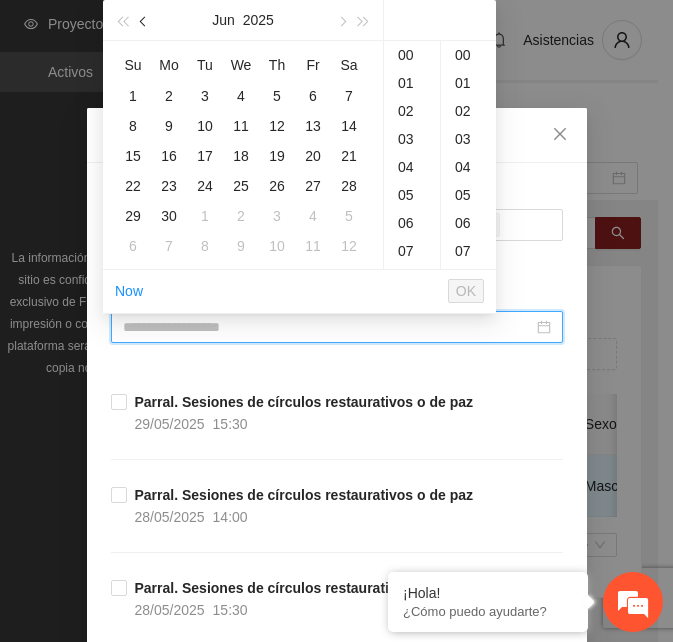 click at bounding box center [144, 20] 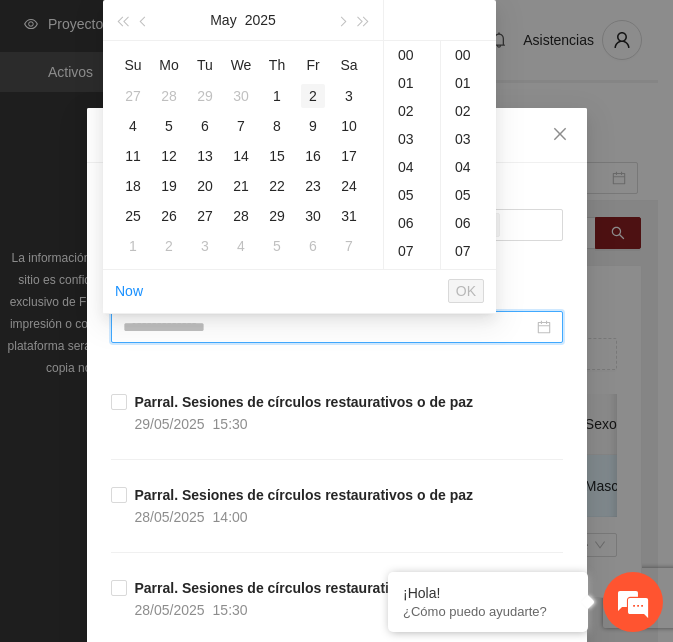 click on "2" at bounding box center [313, 96] 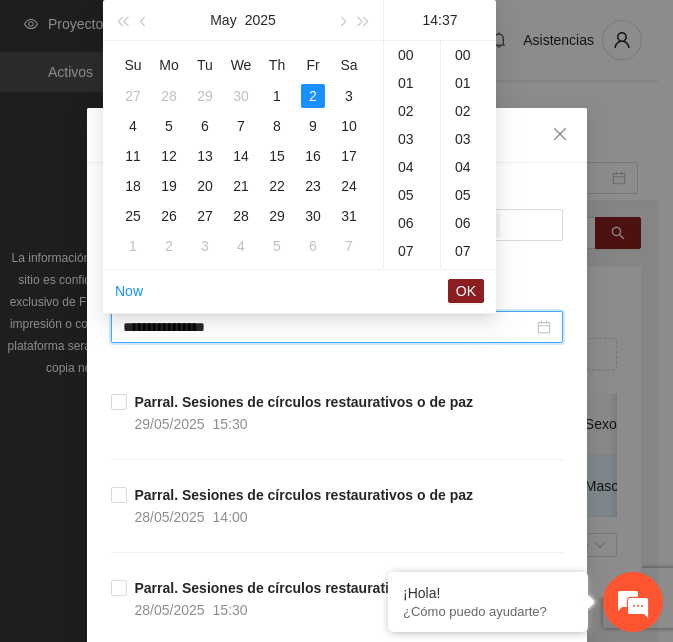 scroll, scrollTop: 392, scrollLeft: 0, axis: vertical 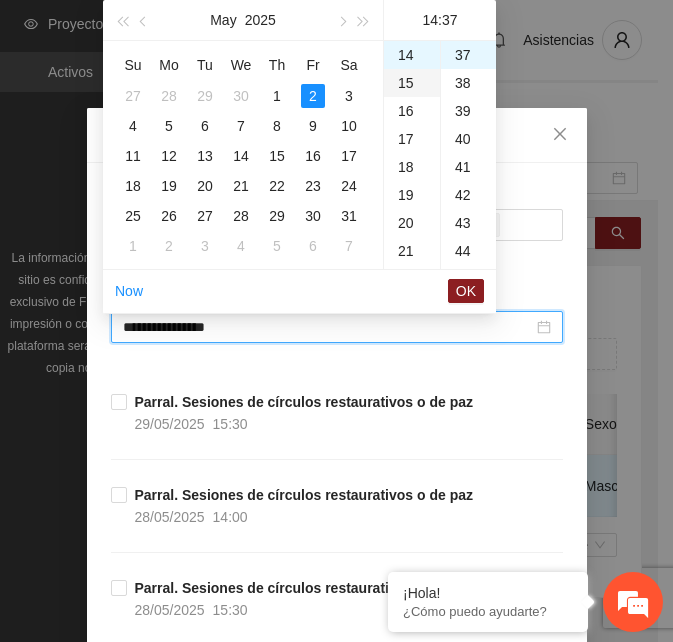 click on "15" at bounding box center (412, 83) 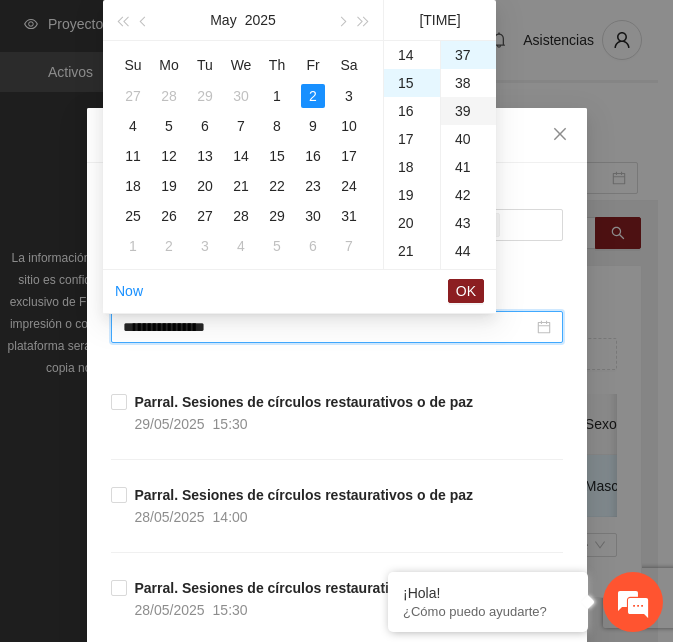scroll, scrollTop: 420, scrollLeft: 0, axis: vertical 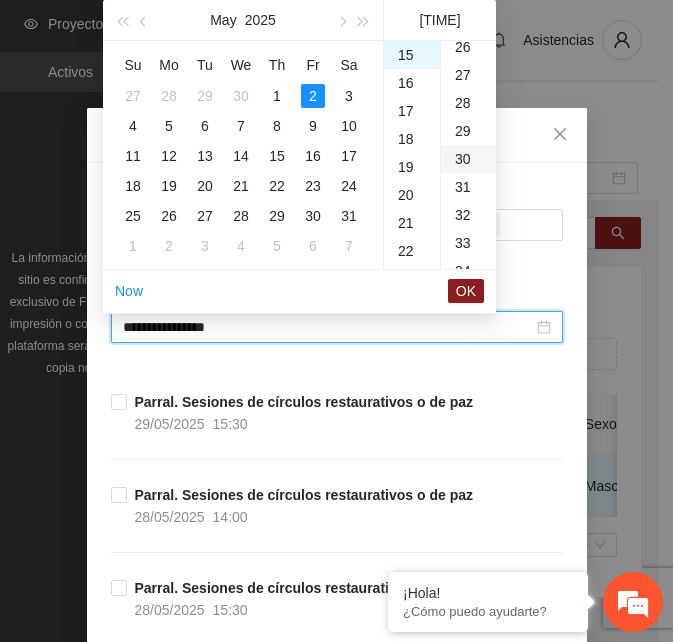 click on "30" at bounding box center [468, 159] 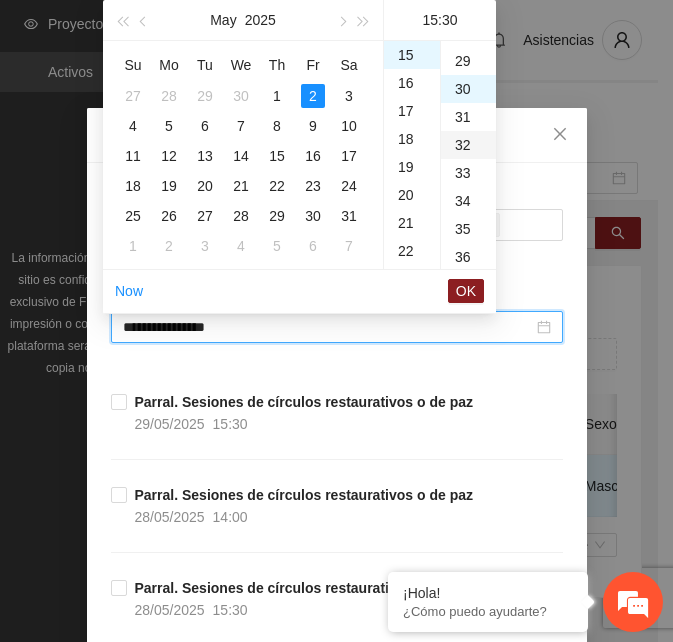scroll, scrollTop: 840, scrollLeft: 0, axis: vertical 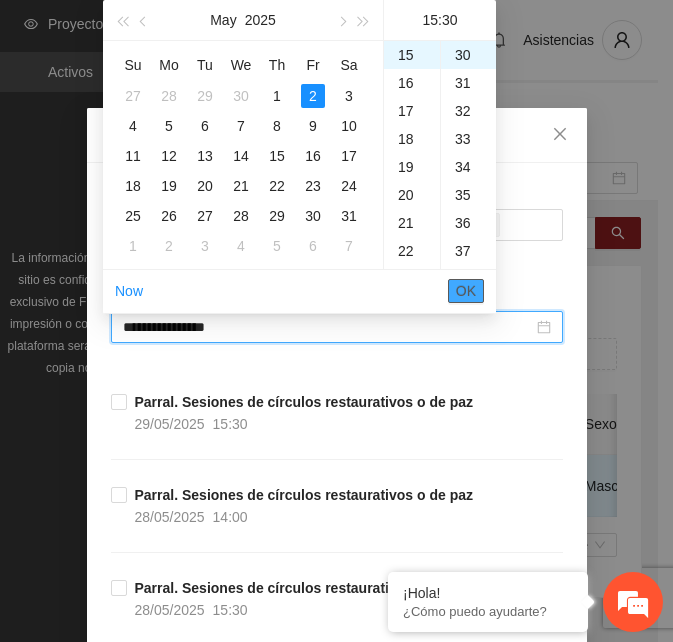 click on "OK" at bounding box center (466, 291) 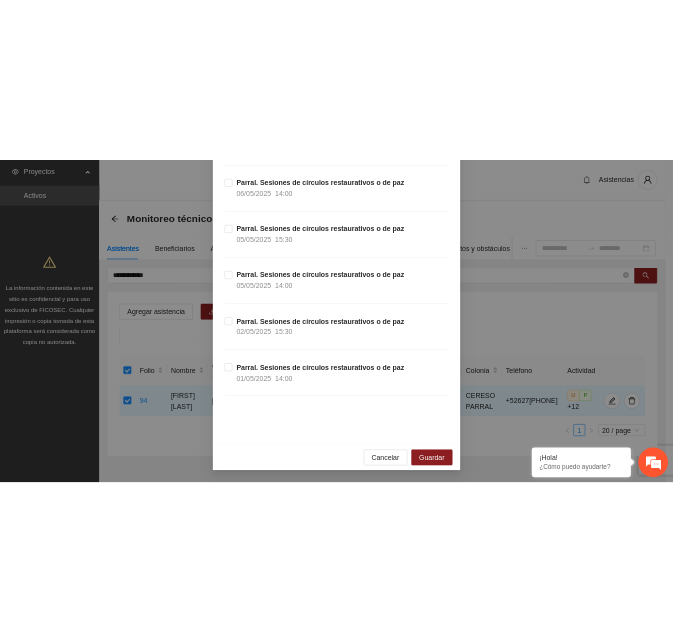 scroll, scrollTop: 3045, scrollLeft: 0, axis: vertical 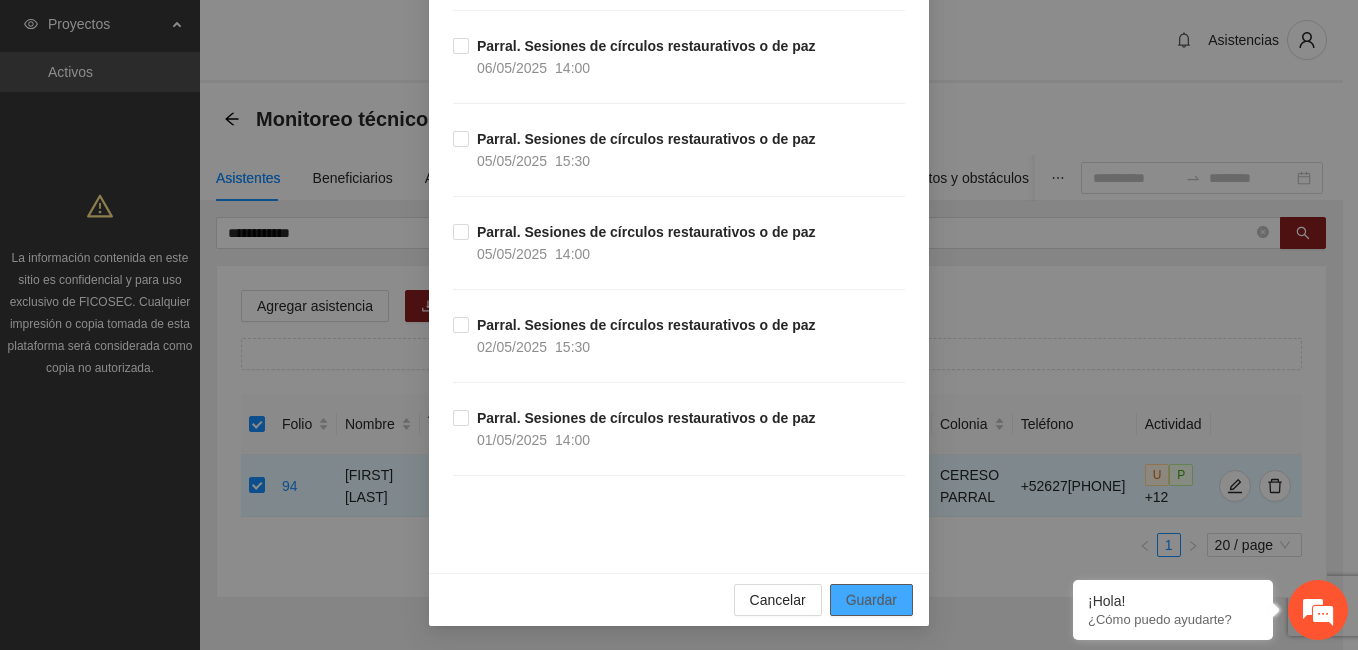 click on "Guardar" at bounding box center (871, 600) 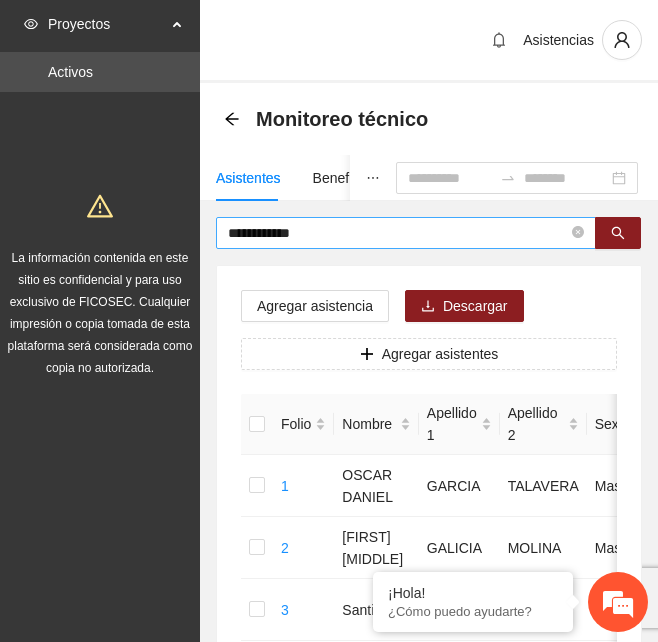 click on "**********" at bounding box center [398, 233] 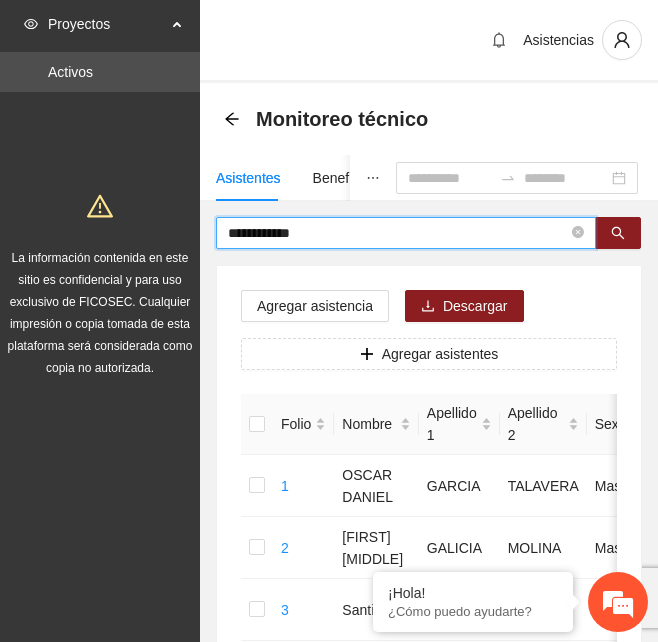 drag, startPoint x: 343, startPoint y: 230, endPoint x: 29, endPoint y: 230, distance: 314 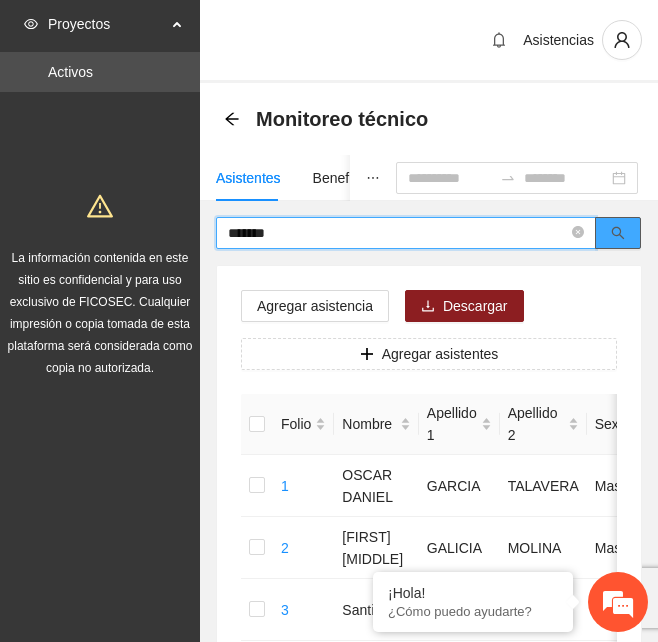 click 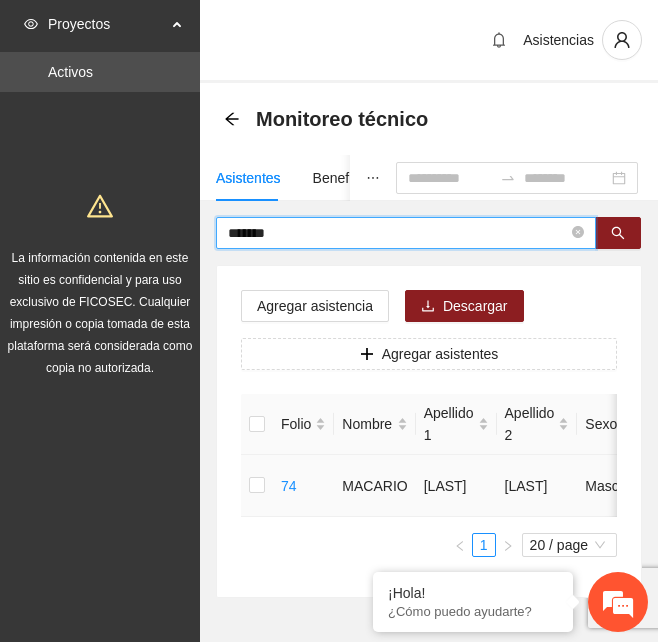 click at bounding box center [257, 486] 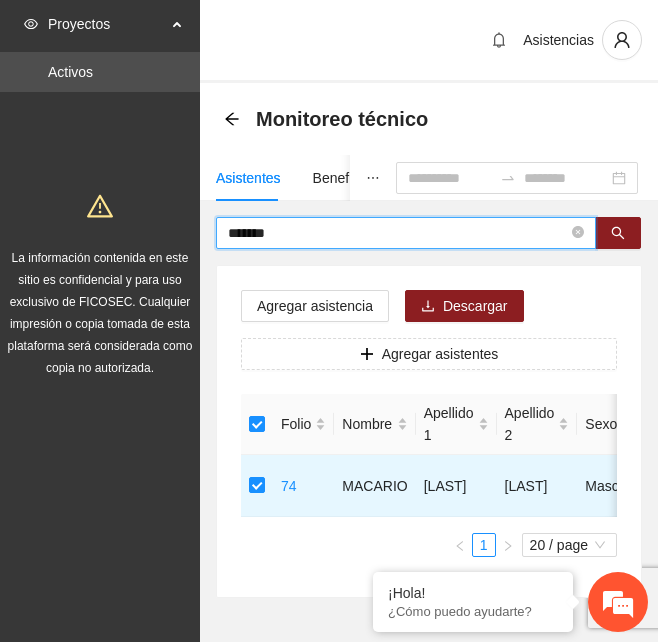 drag, startPoint x: 303, startPoint y: 237, endPoint x: 160, endPoint y: 255, distance: 144.12842 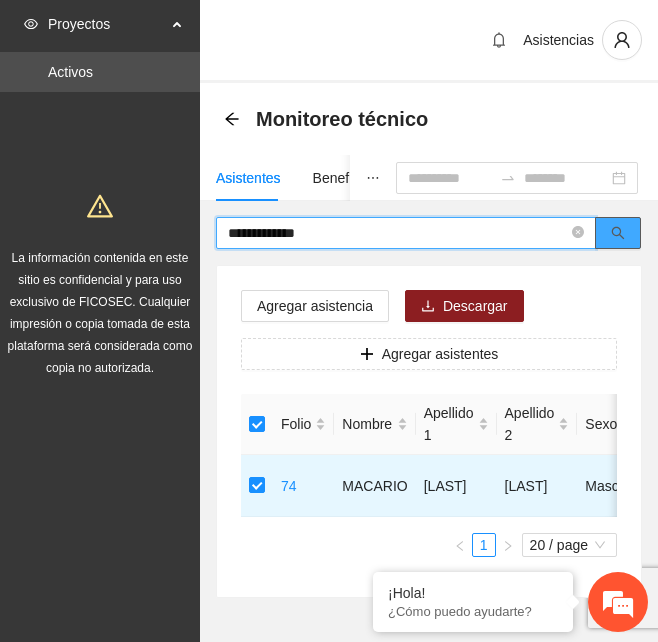 click 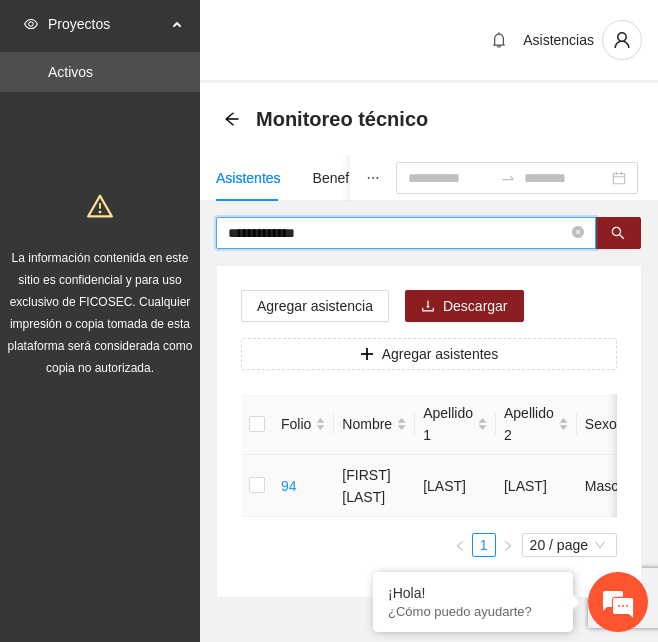 type on "**********" 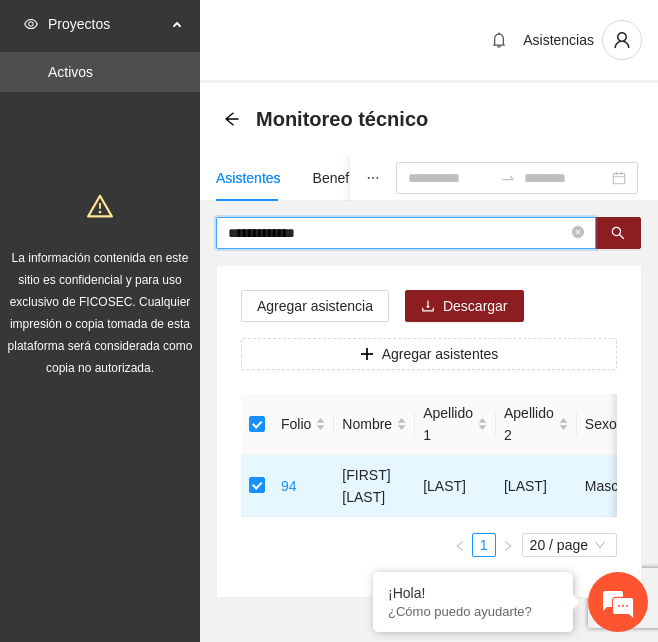 drag, startPoint x: 345, startPoint y: 233, endPoint x: -44, endPoint y: 243, distance: 389.1285 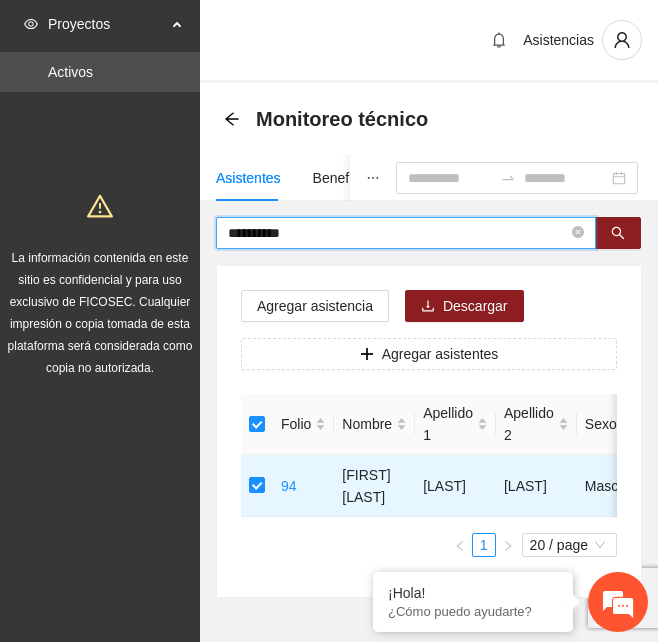 type on "**********" 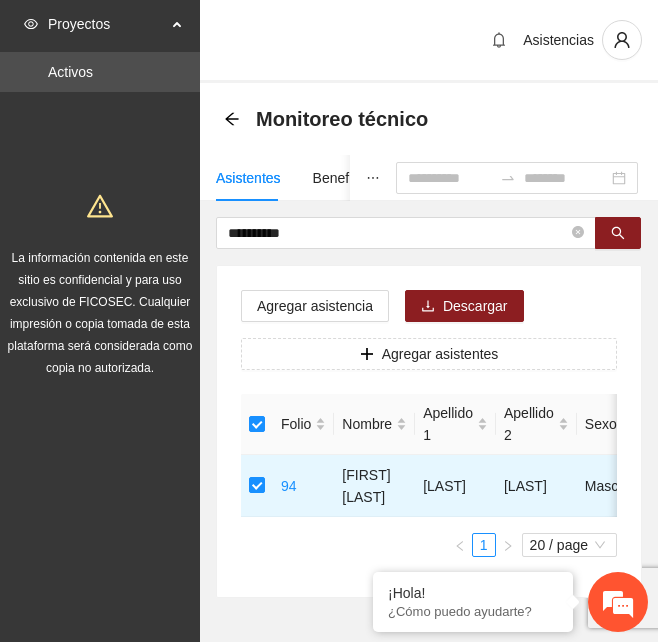 click on "**********" at bounding box center [429, 376] 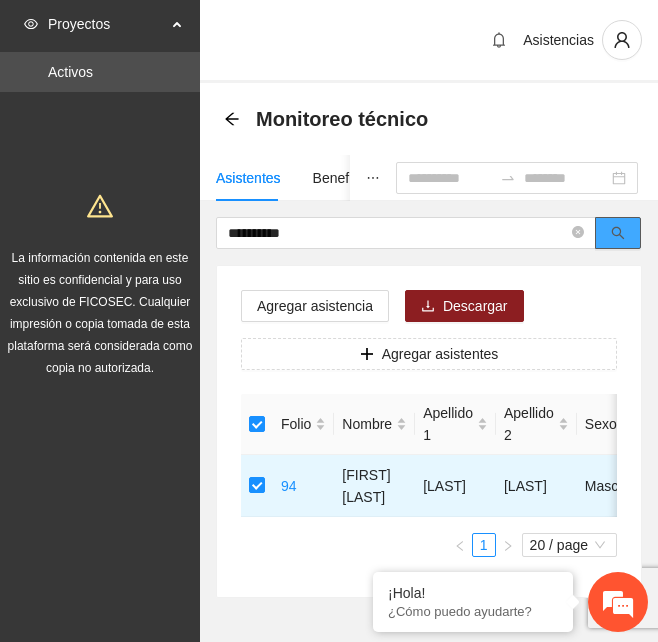 click 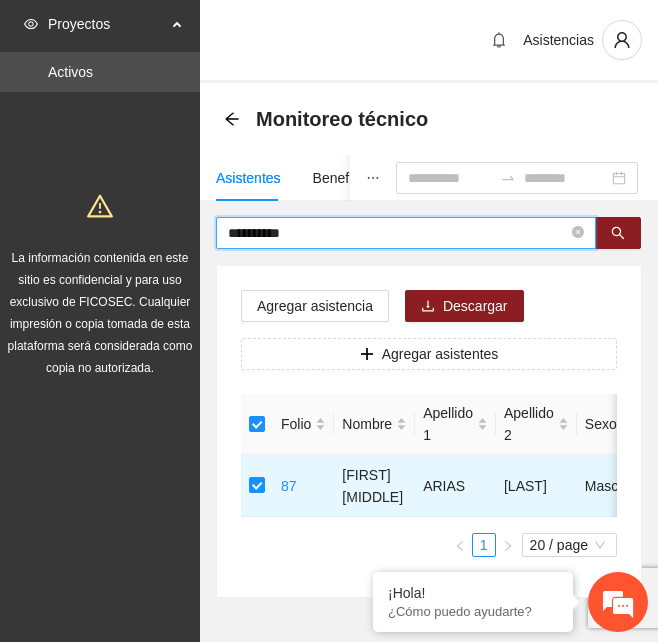 drag, startPoint x: 321, startPoint y: 235, endPoint x: 187, endPoint y: 238, distance: 134.03358 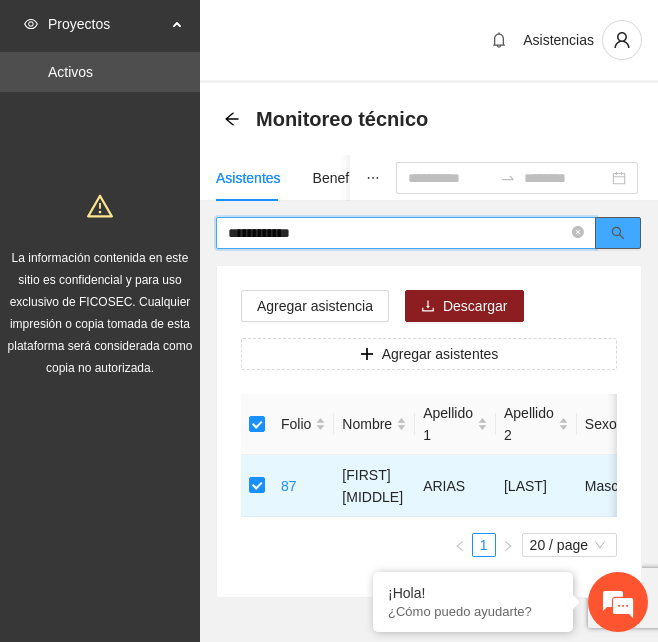 click at bounding box center (618, 233) 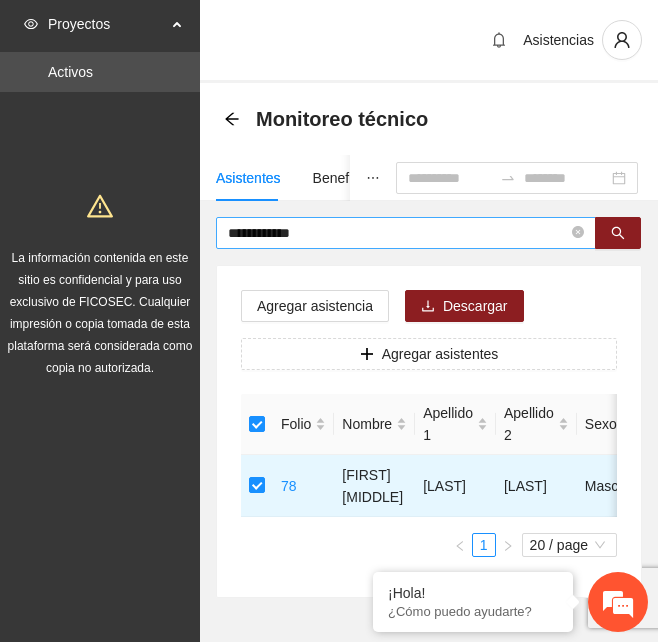 drag, startPoint x: 323, startPoint y: 216, endPoint x: 267, endPoint y: 220, distance: 56.142673 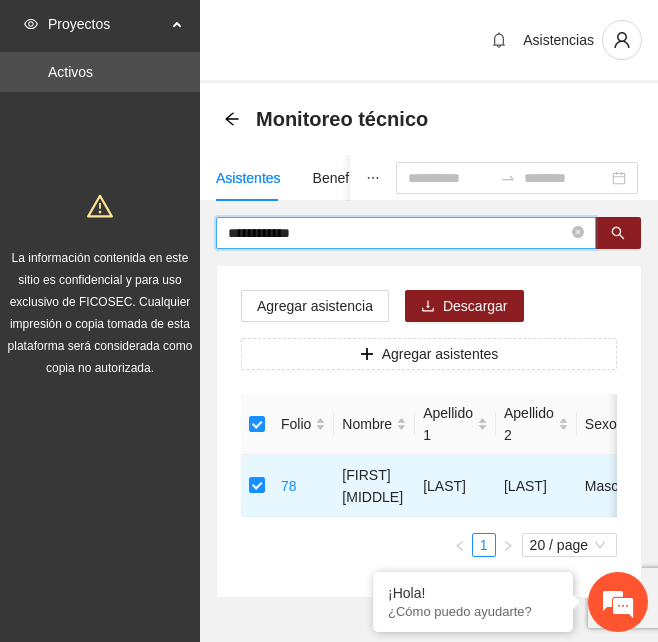 drag, startPoint x: 330, startPoint y: 225, endPoint x: 184, endPoint y: 238, distance: 146.57762 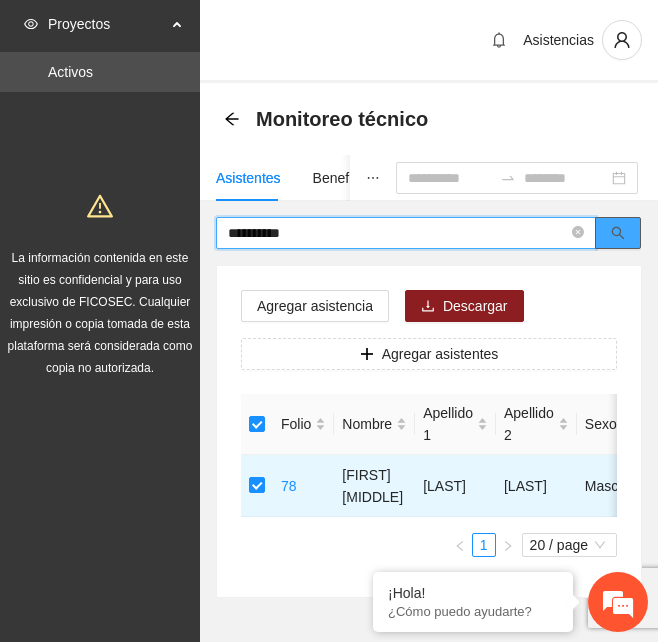 click at bounding box center (618, 233) 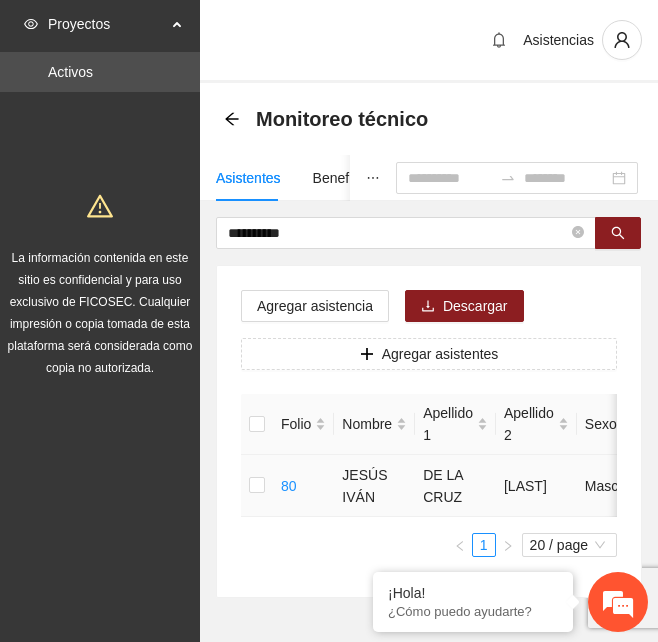 click at bounding box center [257, 486] 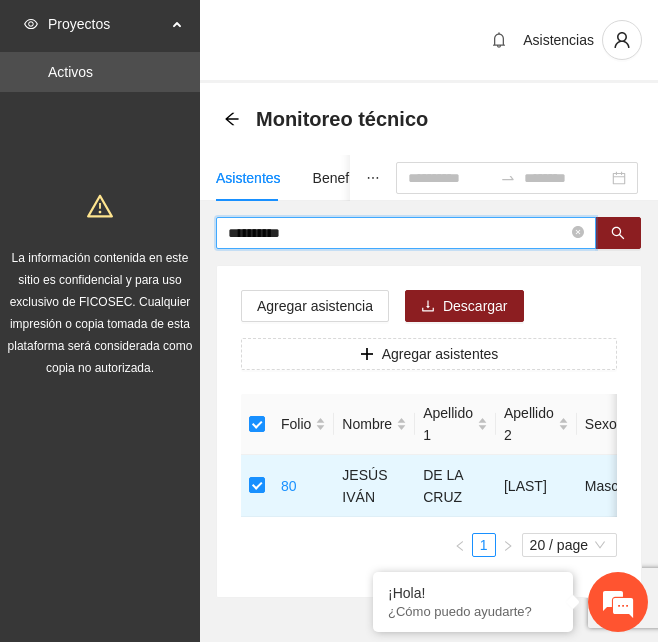drag, startPoint x: 307, startPoint y: 239, endPoint x: 132, endPoint y: 250, distance: 175.34537 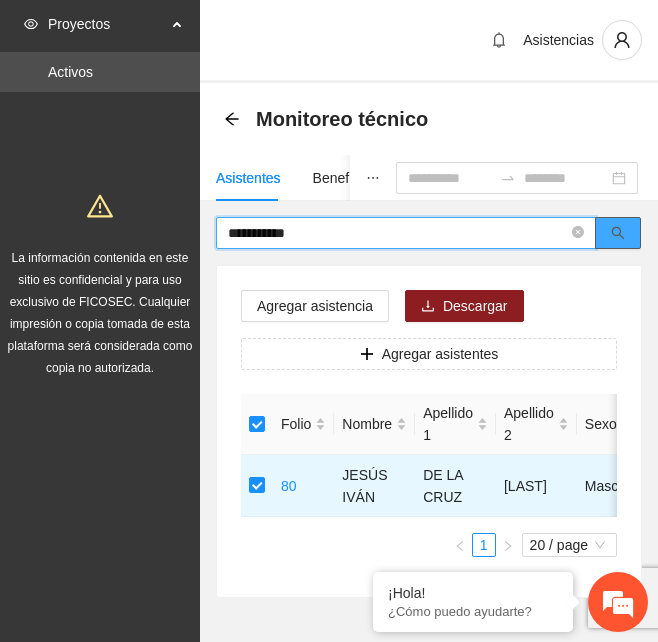 click at bounding box center [618, 233] 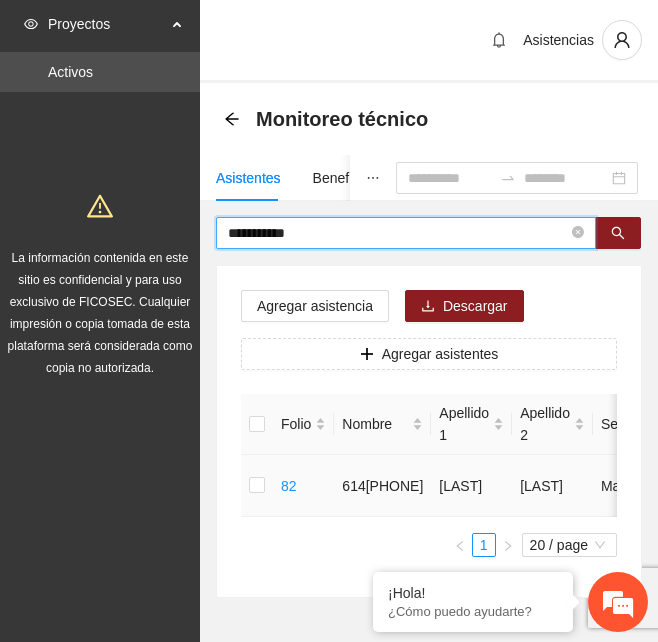 type on "**********" 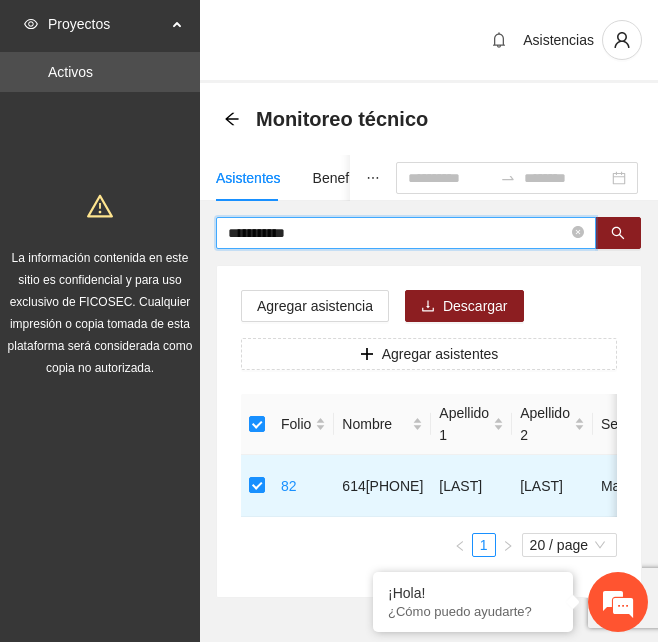 drag, startPoint x: 330, startPoint y: 236, endPoint x: 173, endPoint y: 243, distance: 157.15598 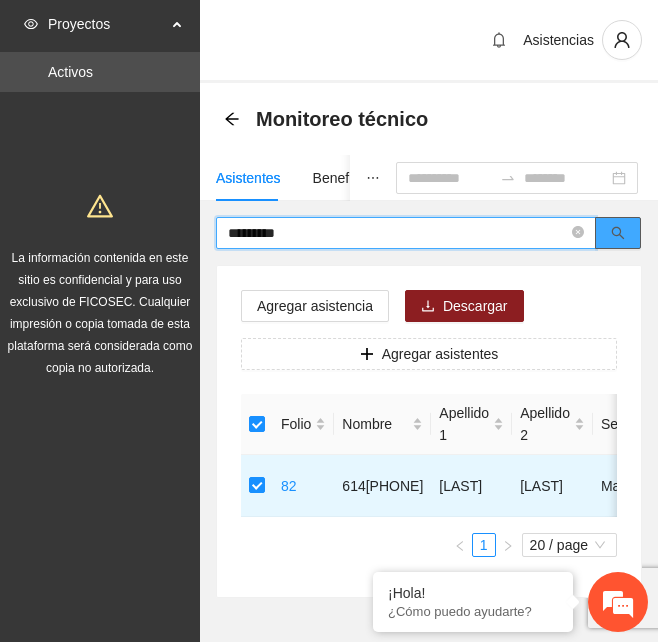 click at bounding box center (618, 233) 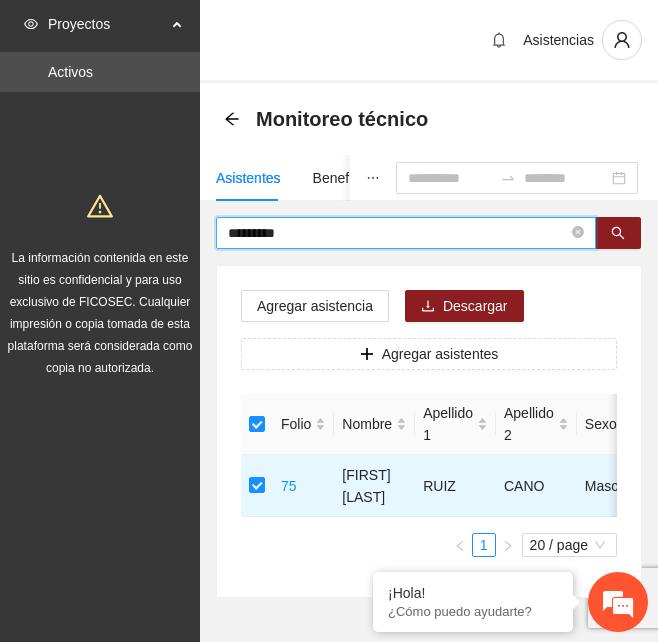 drag, startPoint x: 314, startPoint y: 225, endPoint x: 183, endPoint y: 233, distance: 131.24405 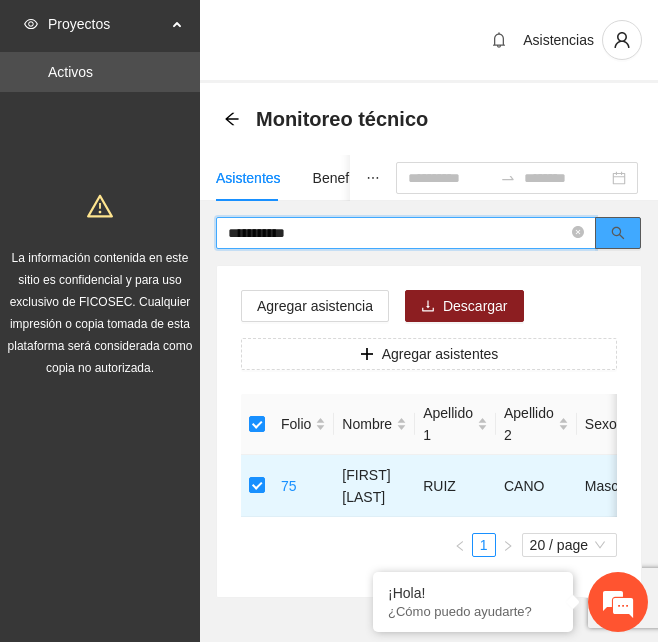 click 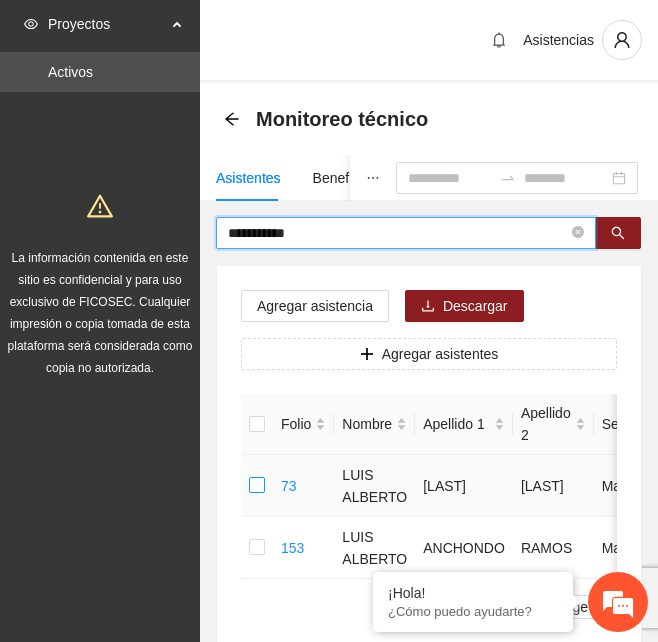type on "**********" 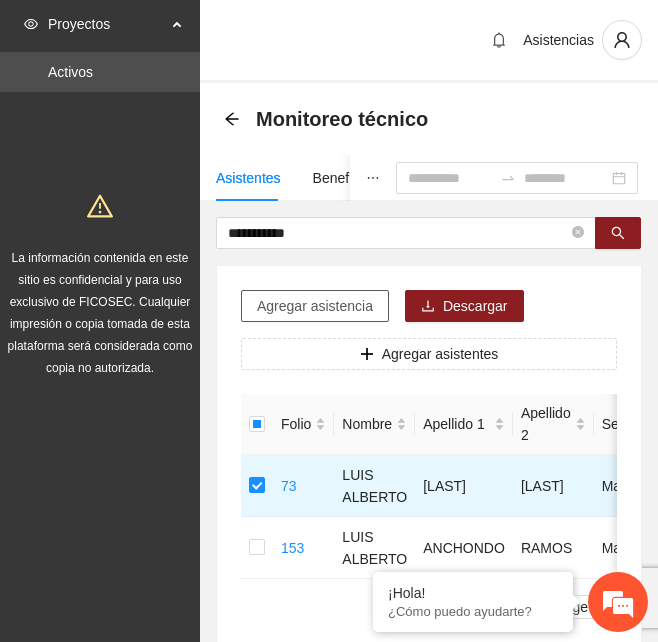 click on "Agregar asistencia" at bounding box center (315, 306) 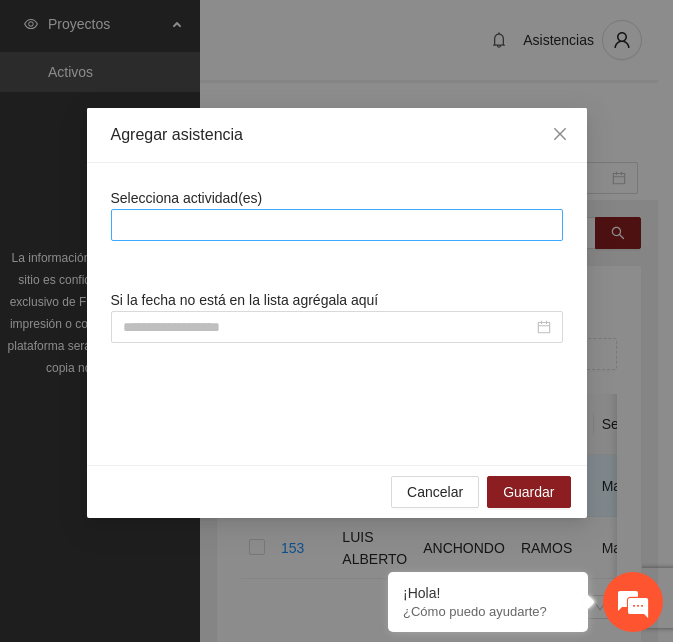 click at bounding box center [337, 225] 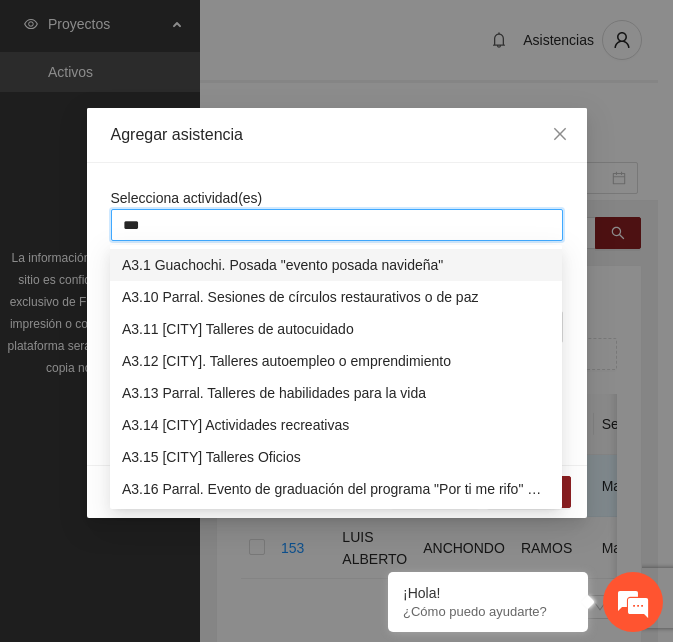 type on "****" 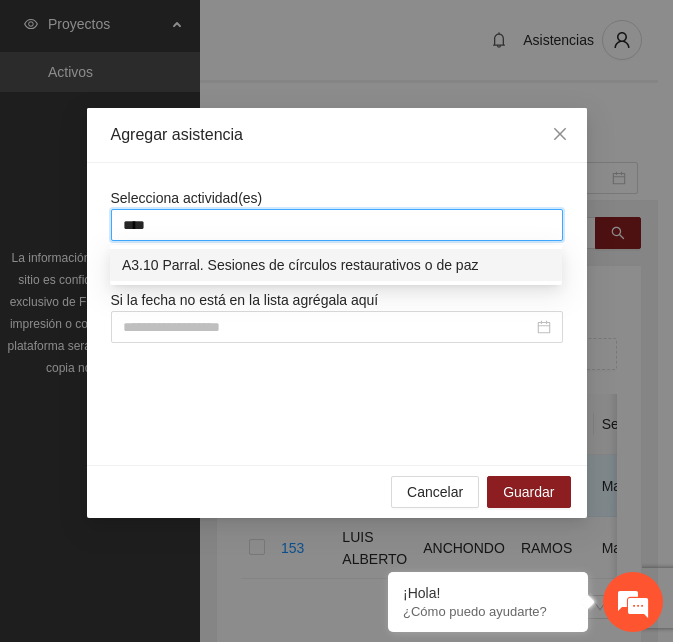 click on "A3.10 Parral. Sesiones de círculos restaurativos o de paz" at bounding box center [336, 265] 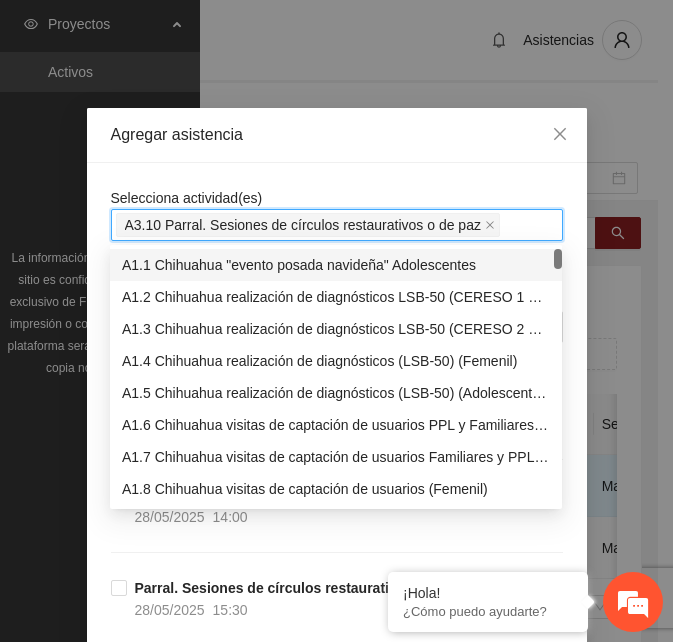 click on "Selecciona actividad(es) A3.10 Parral. Sesiones de círculos restaurativos o de paz    Si la fecha no está en la lista agrégala aquí Parral. Sesiones de círculos restaurativos o de paz  [DATE] [TIME] Parral. Sesiones de círculos restaurativos o de paz  [DATE] [TIME] Parral. Sesiones de círculos restaurativos o de paz  [DATE] [TIME] Parral. Sesiones de círculos restaurativos o de paz  [DATE] [TIME] Parral. Sesiones de círculos restaurativos o de paz  [DATE] [TIME] Parral. Sesiones de círculos restaurativos o de paz  [DATE] [TIME] Parral. Sesiones de círculos restaurativos o de paz  [DATE] [TIME] Parral. Sesiones de círculos restaurativos o de paz  [DATE] [TIME] Parral. Sesiones de círculos restaurativos o de paz  [DATE] [TIME] Parral. Sesiones de círculos restaurativos o de paz  [DATE] [TIME] Parral. Sesiones de círculos restaurativos o de paz  [DATE] [TIME] Parral. Sesiones de círculos restaurativos o de paz  [DATE] [TIME] [DATE] [TIME] [DATE] [TIME]" at bounding box center [337, 1894] 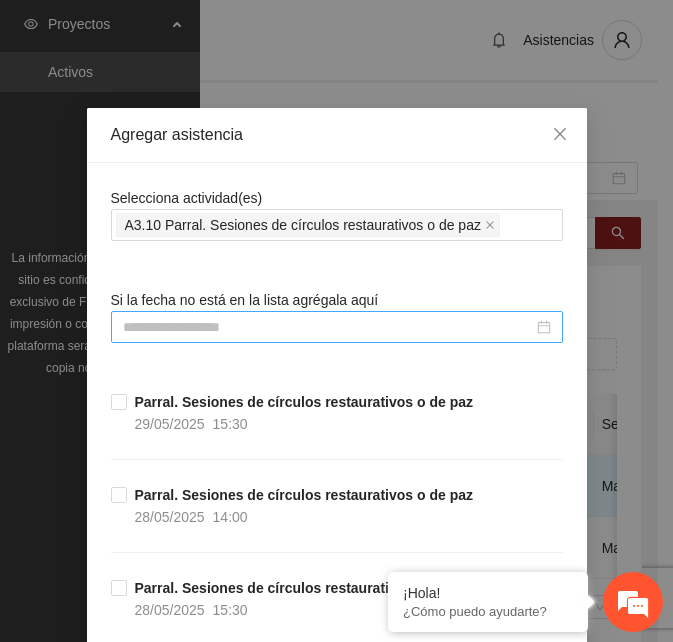 click at bounding box center (328, 327) 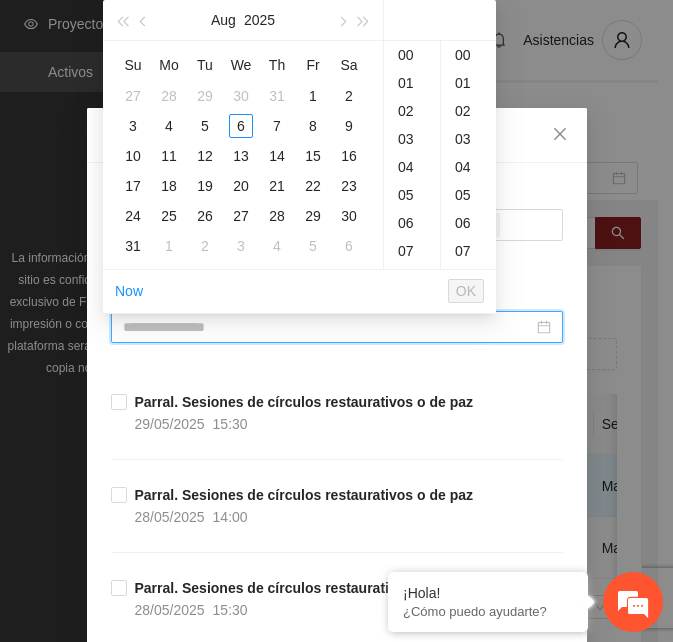 type on "**********" 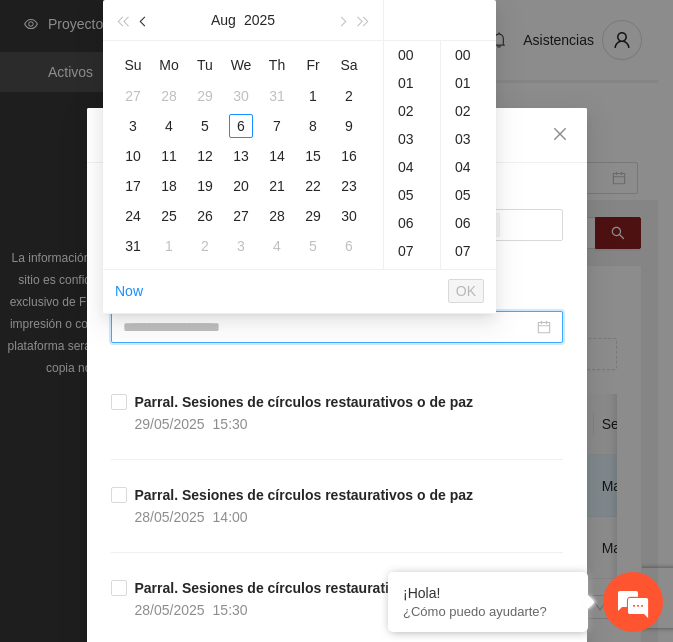 click at bounding box center (144, 20) 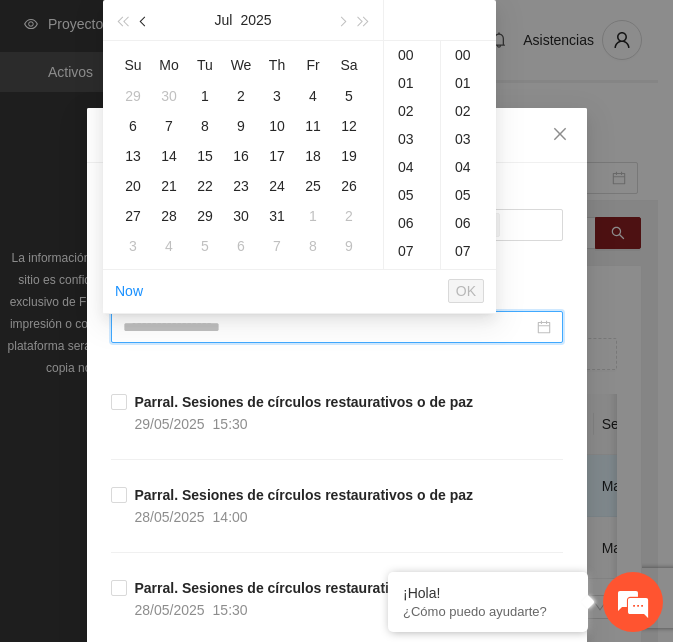 click at bounding box center [144, 20] 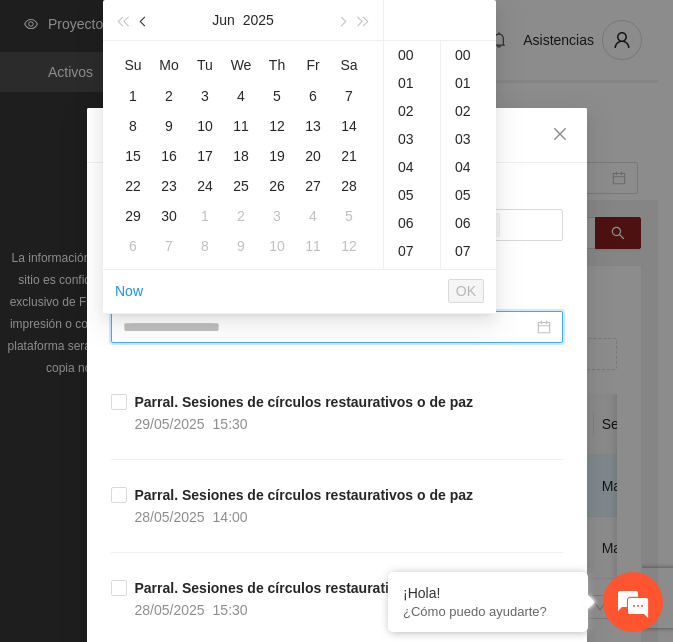 click at bounding box center (144, 20) 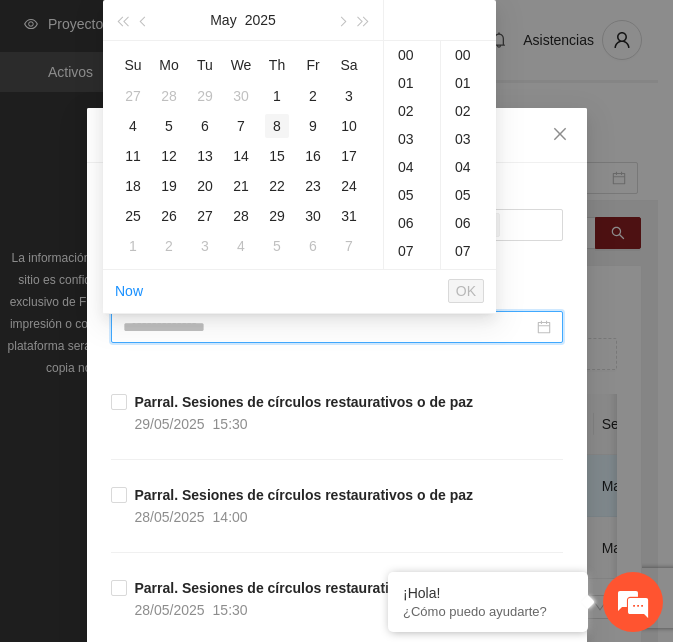 click on "8" at bounding box center (277, 126) 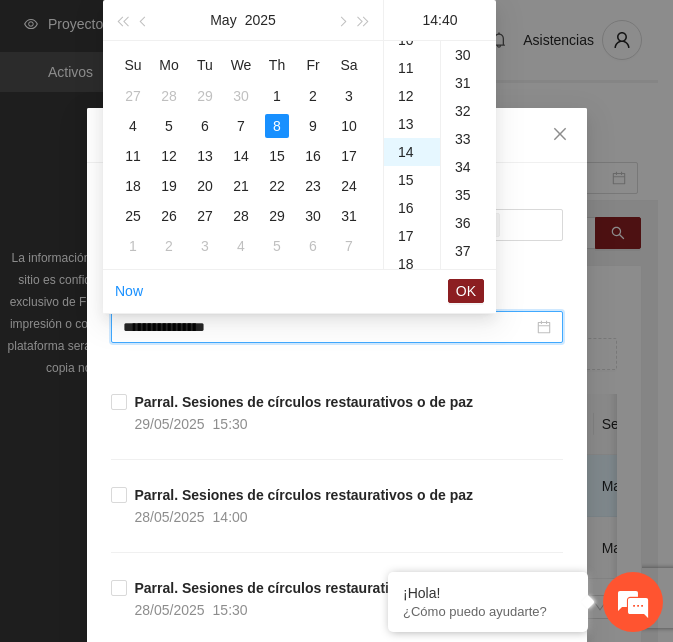 scroll, scrollTop: 392, scrollLeft: 0, axis: vertical 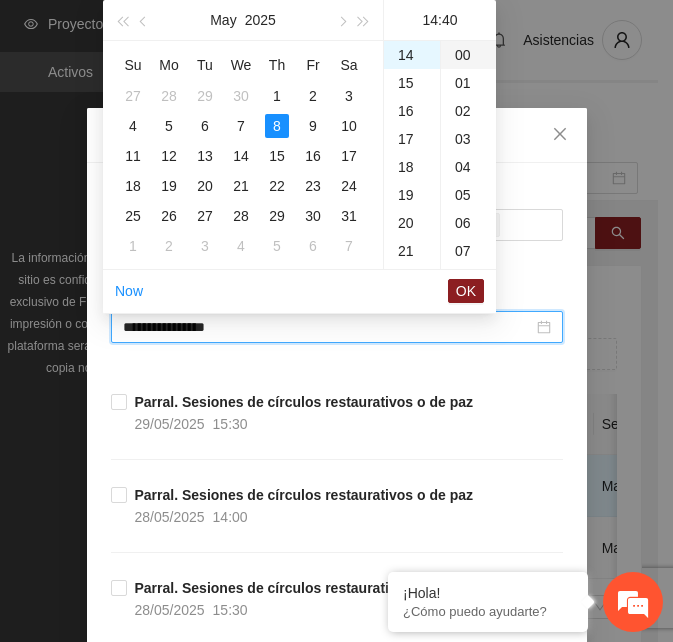 click on "00" at bounding box center (468, 55) 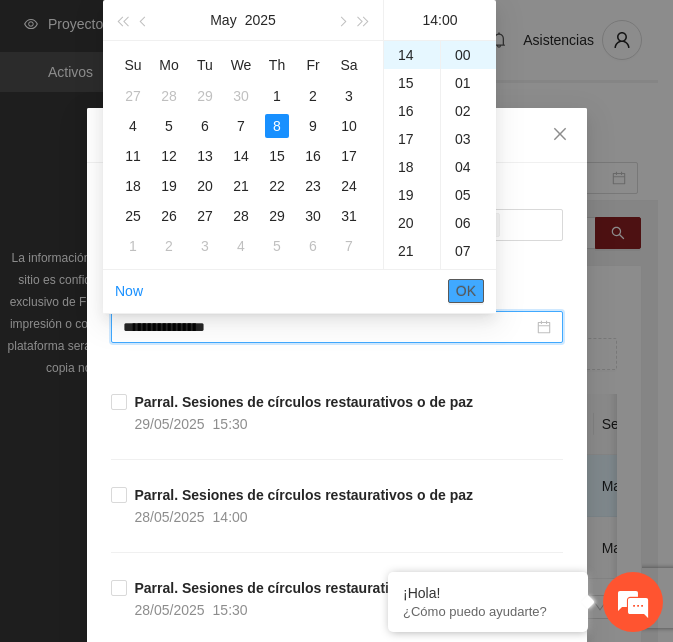 click on "OK" at bounding box center [466, 291] 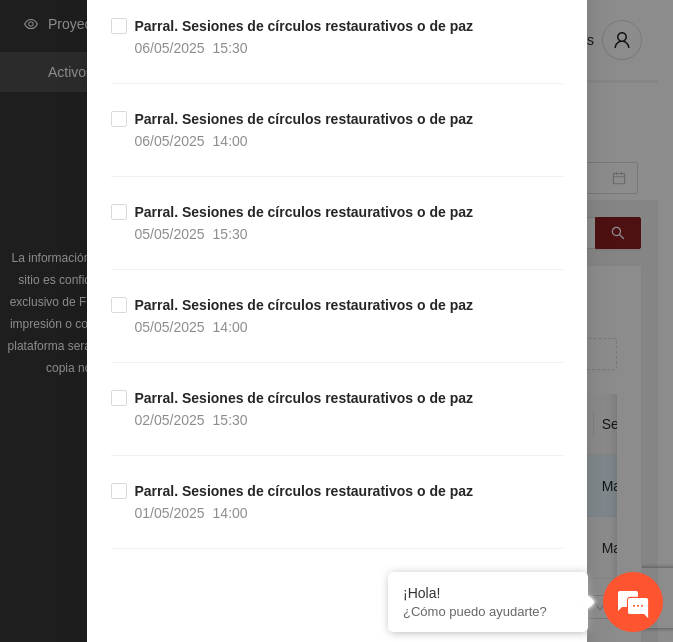 scroll, scrollTop: 3061, scrollLeft: 0, axis: vertical 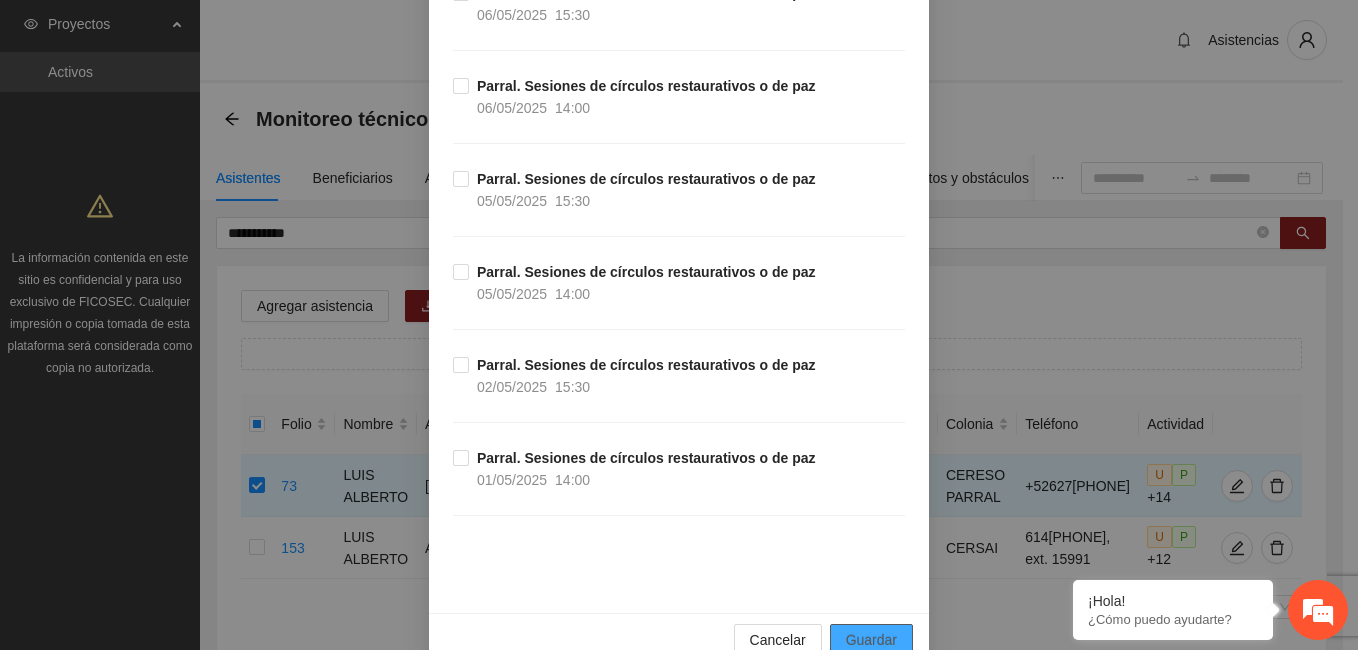 click on "Guardar" at bounding box center (871, 640) 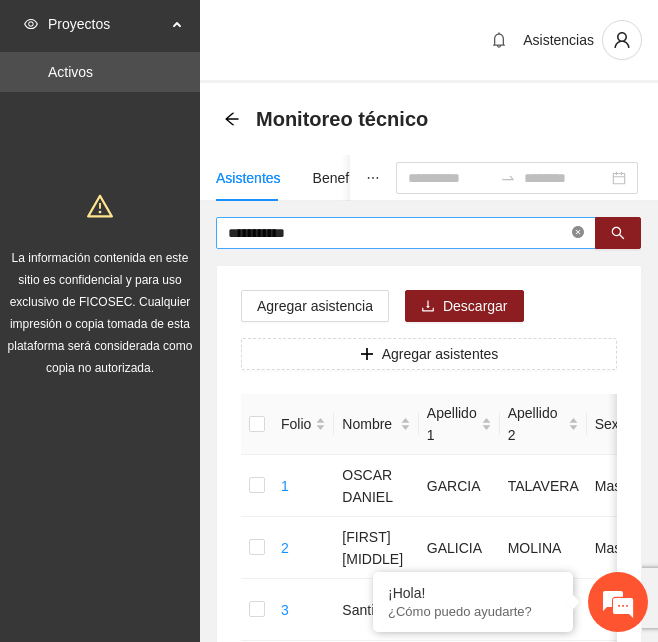 click 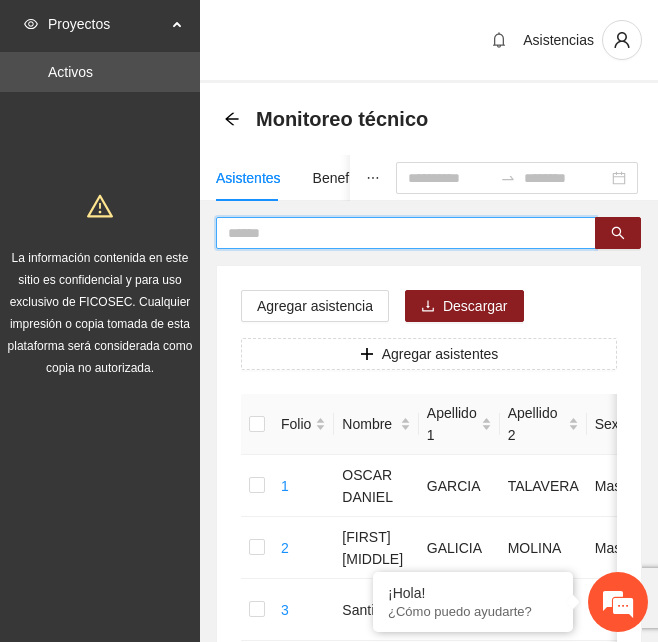 click at bounding box center [398, 233] 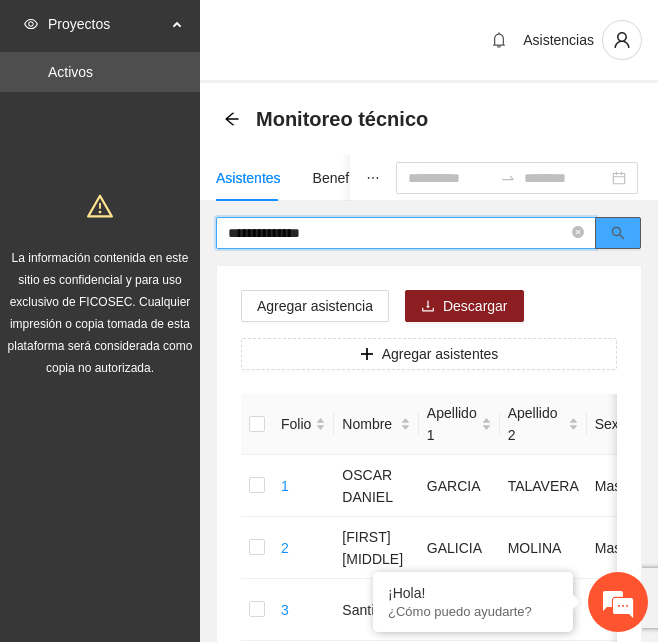 click at bounding box center (618, 233) 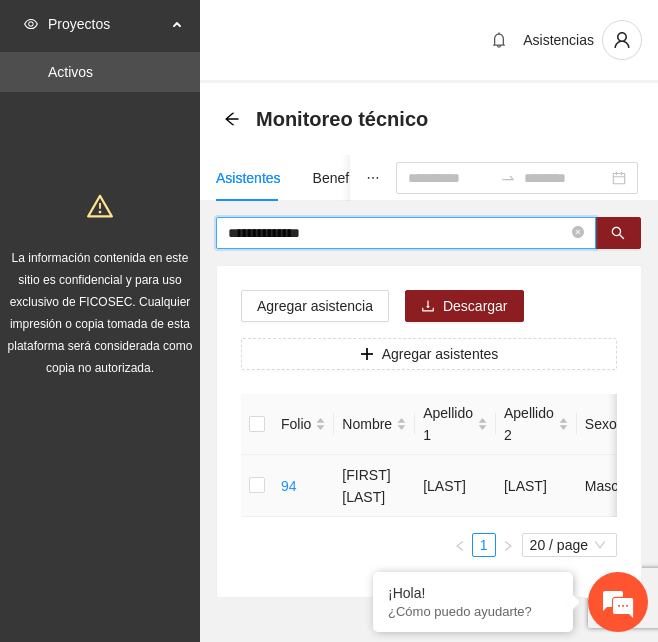 type on "**********" 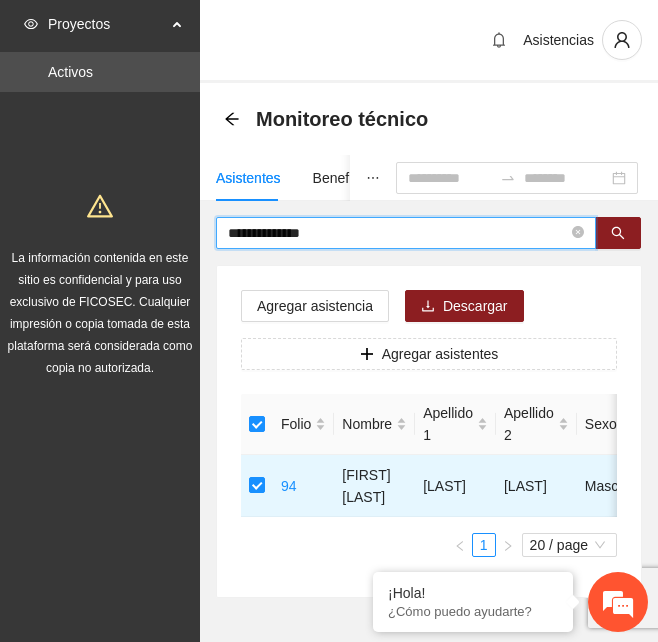 drag, startPoint x: 348, startPoint y: 234, endPoint x: 148, endPoint y: 253, distance: 200.90047 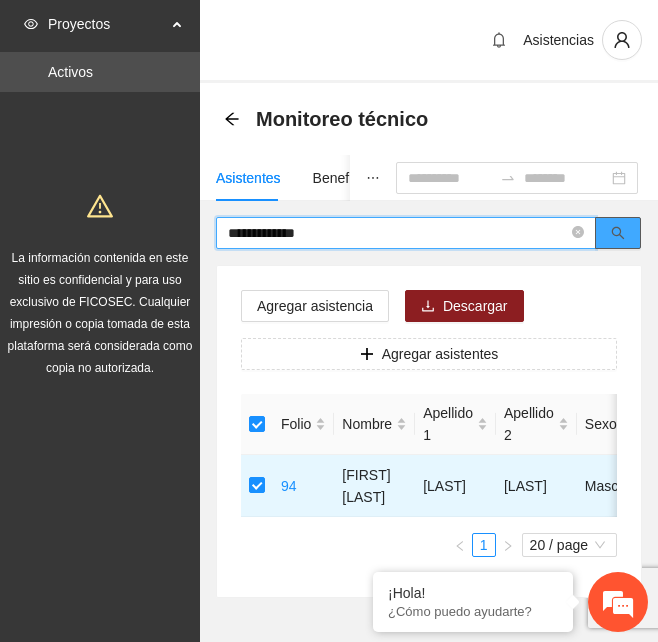 click at bounding box center (618, 233) 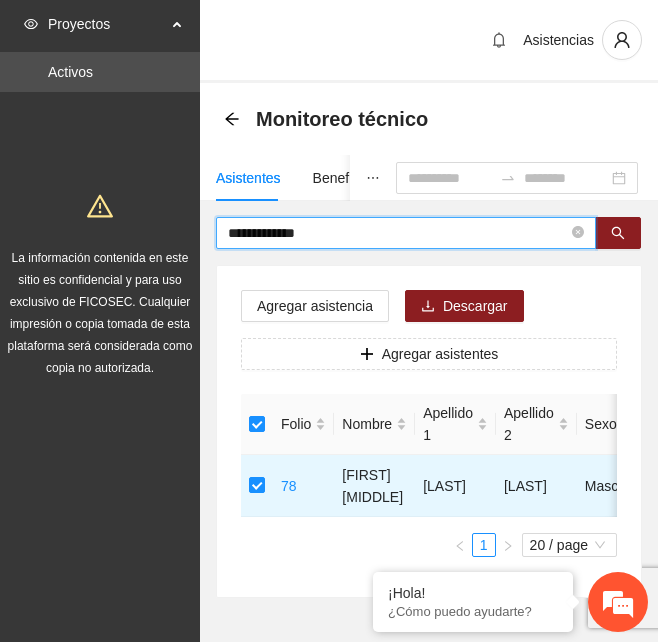 drag, startPoint x: 331, startPoint y: 230, endPoint x: 120, endPoint y: 233, distance: 211.02133 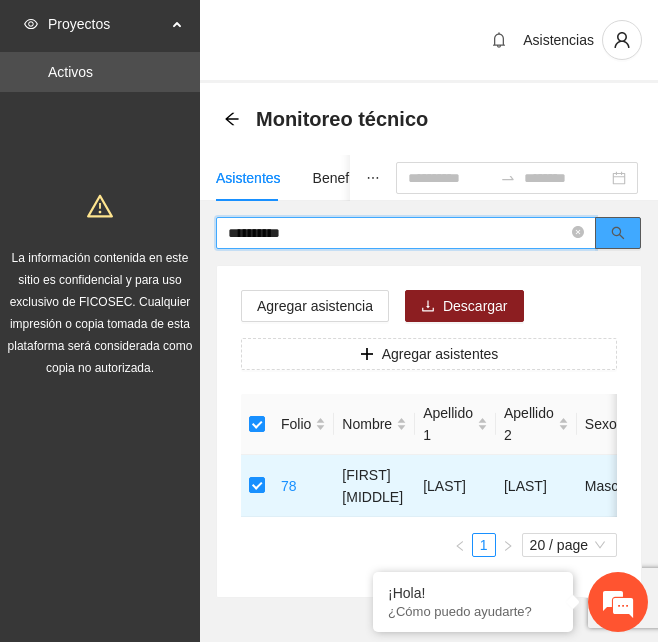 click at bounding box center (618, 233) 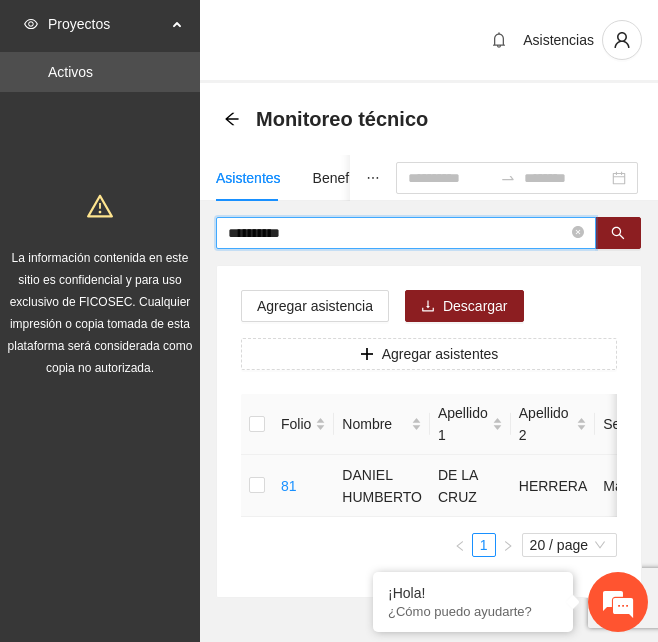 type on "**********" 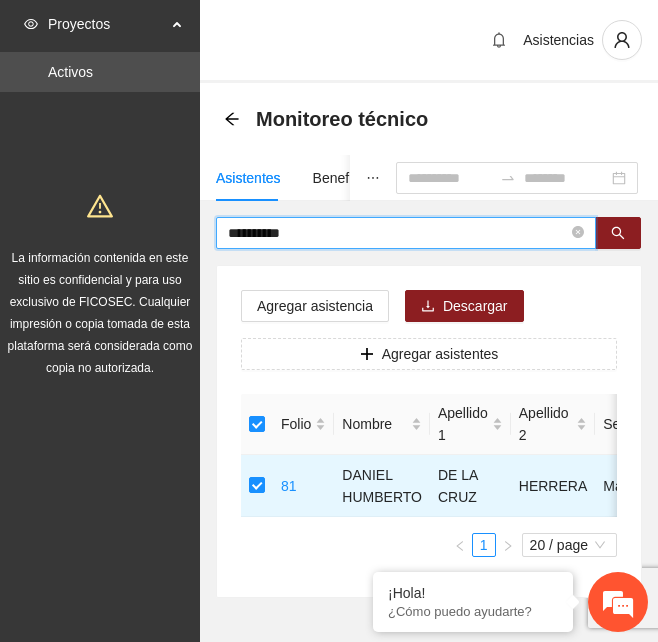 drag, startPoint x: 325, startPoint y: 239, endPoint x: 183, endPoint y: 246, distance: 142.17242 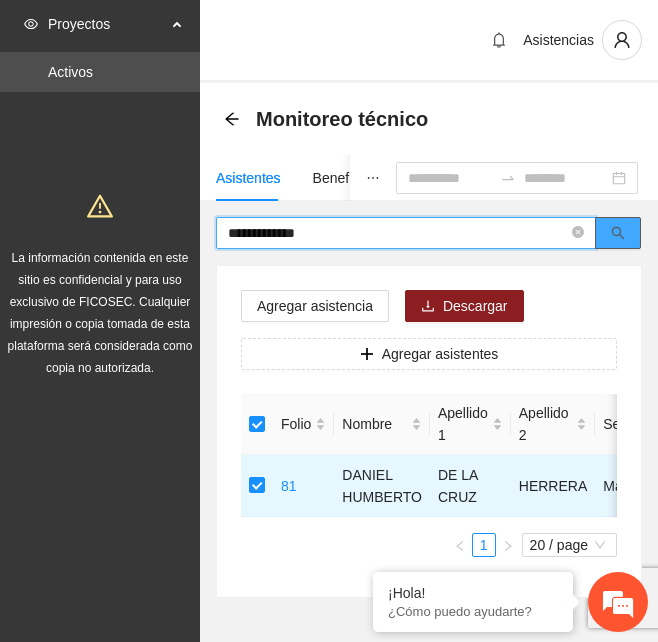 click at bounding box center (618, 233) 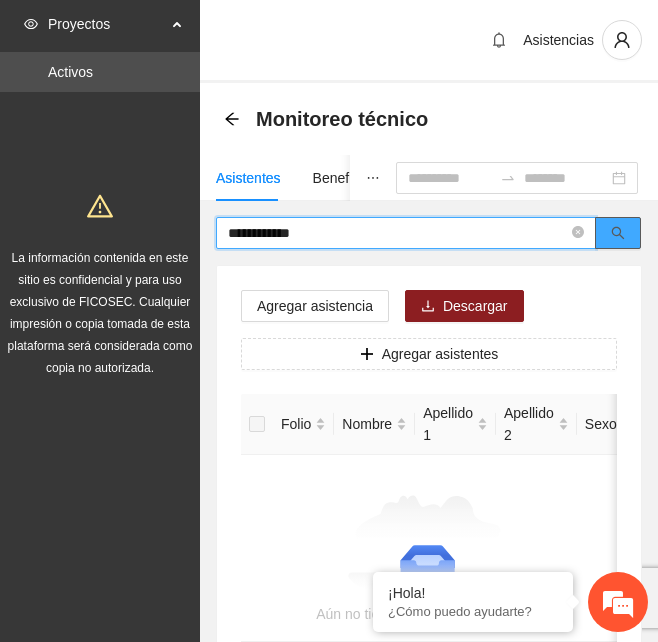 click at bounding box center (618, 233) 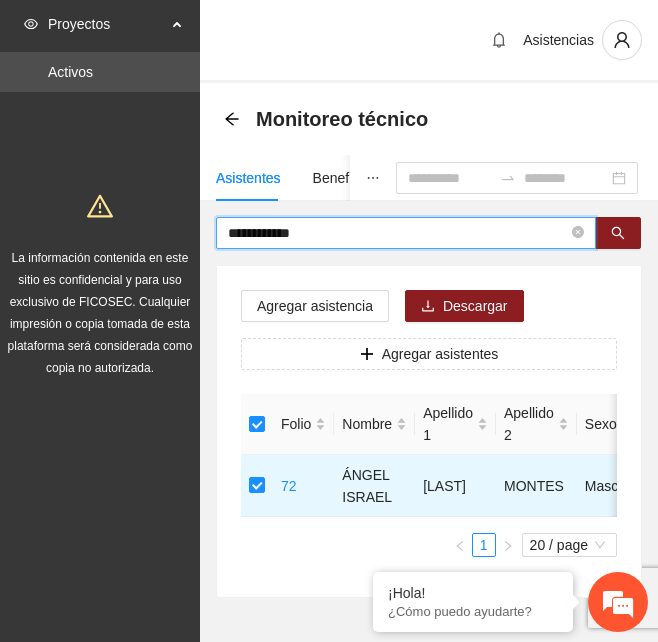 drag, startPoint x: 322, startPoint y: 241, endPoint x: 107, endPoint y: 255, distance: 215.45534 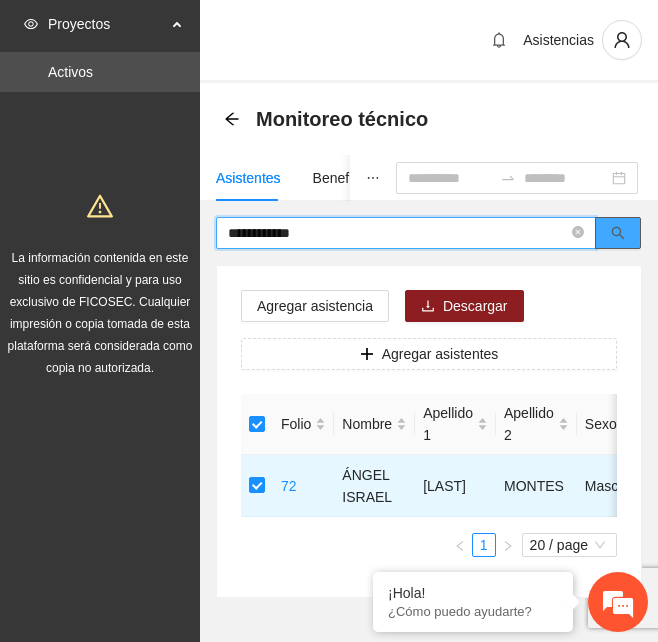 click at bounding box center (618, 233) 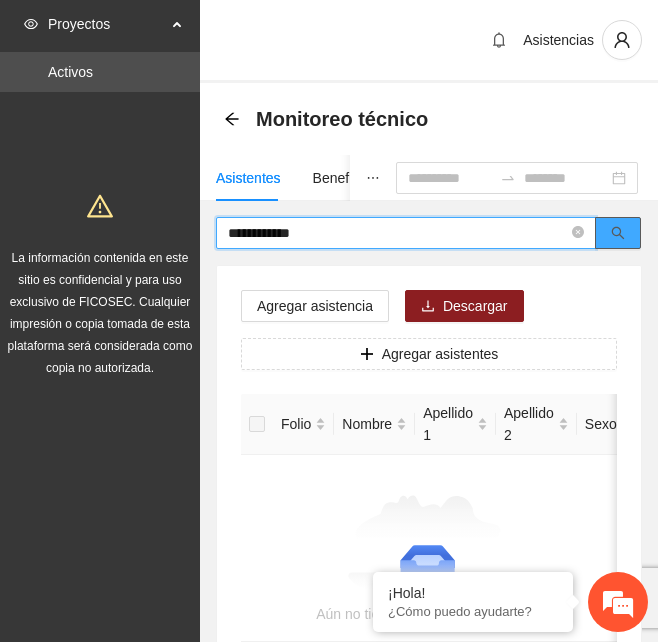 click at bounding box center [618, 233] 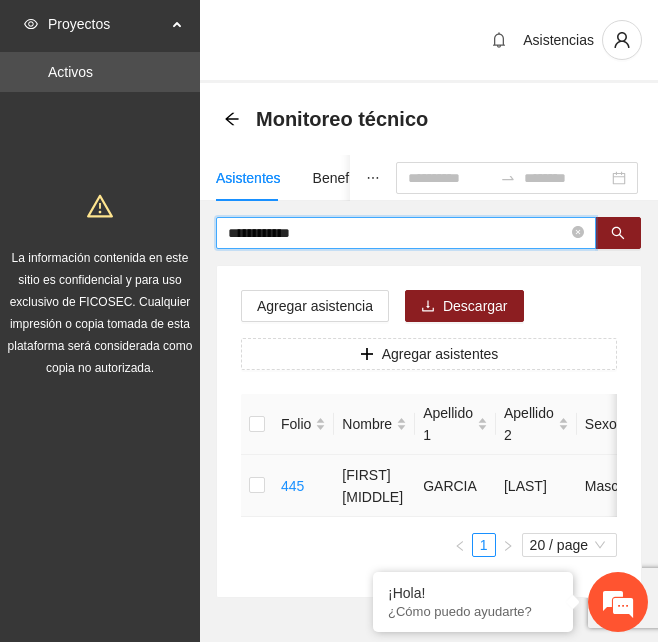 type on "**********" 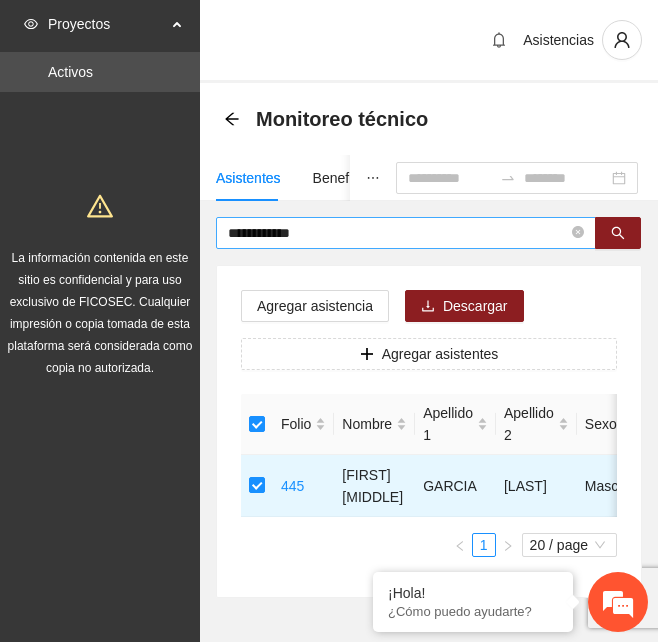 click on "**********" at bounding box center [406, 233] 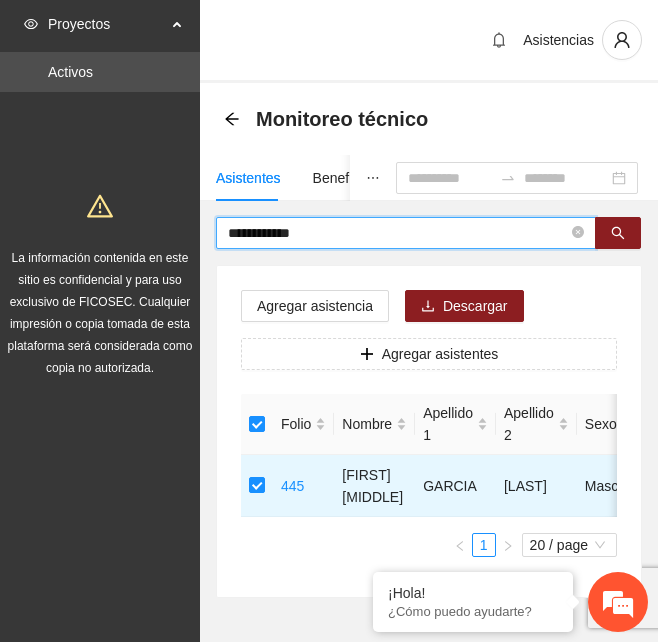 click on "**********" at bounding box center [398, 233] 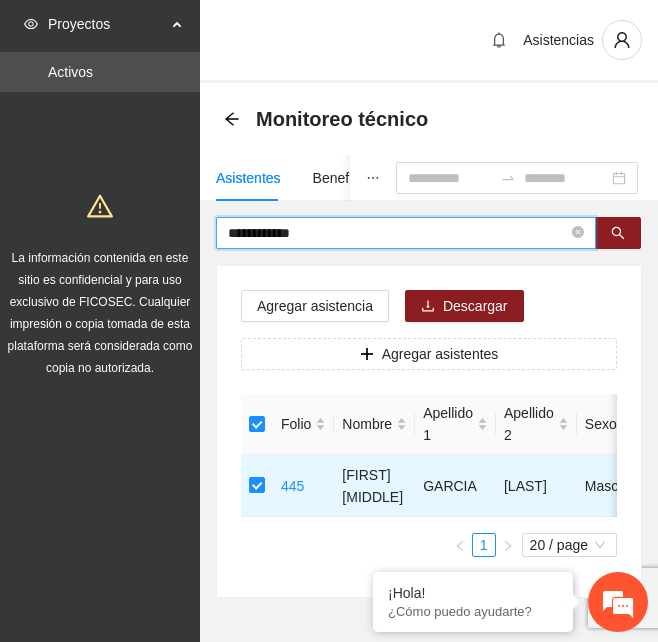 drag, startPoint x: 385, startPoint y: 234, endPoint x: 97, endPoint y: 241, distance: 288.08505 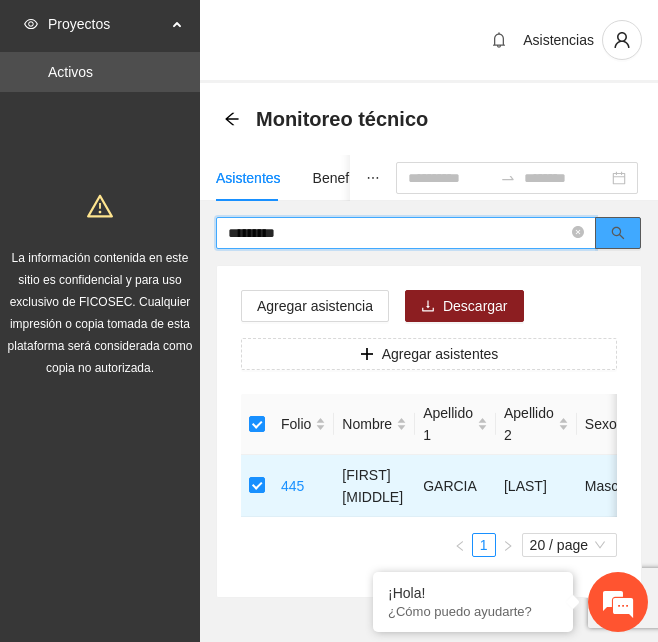 click at bounding box center [618, 233] 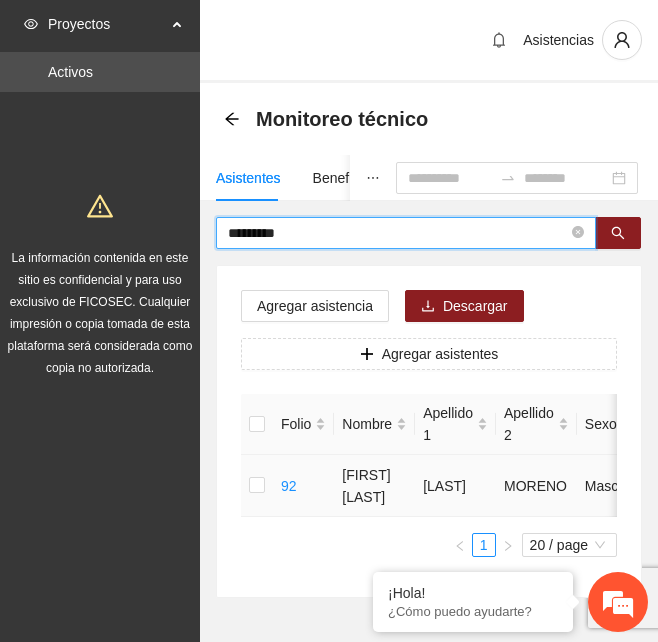 click at bounding box center (257, 486) 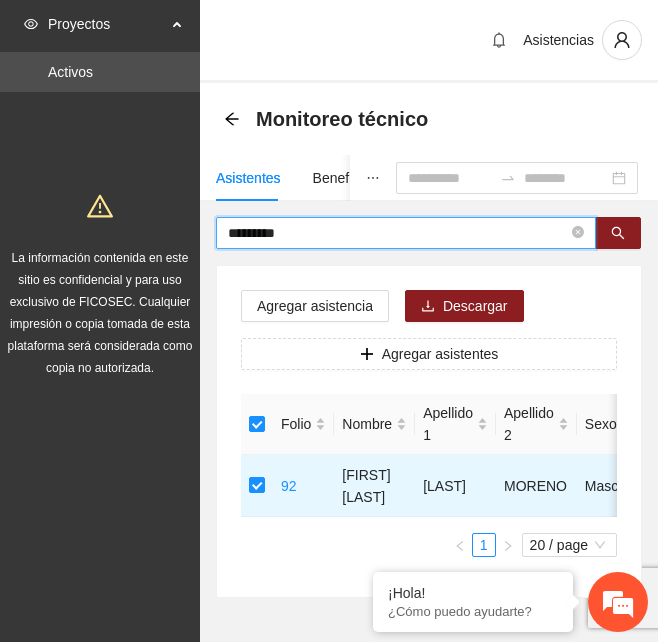 drag, startPoint x: 316, startPoint y: 239, endPoint x: 192, endPoint y: 251, distance: 124.57929 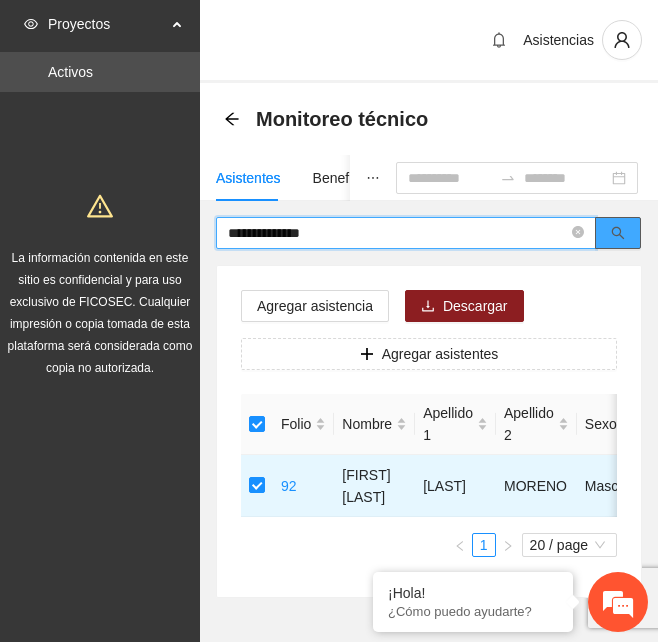 click 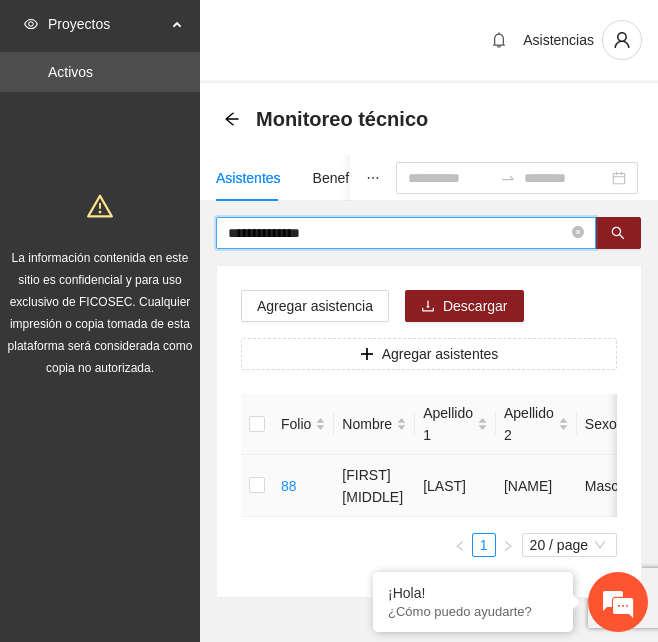 type on "**********" 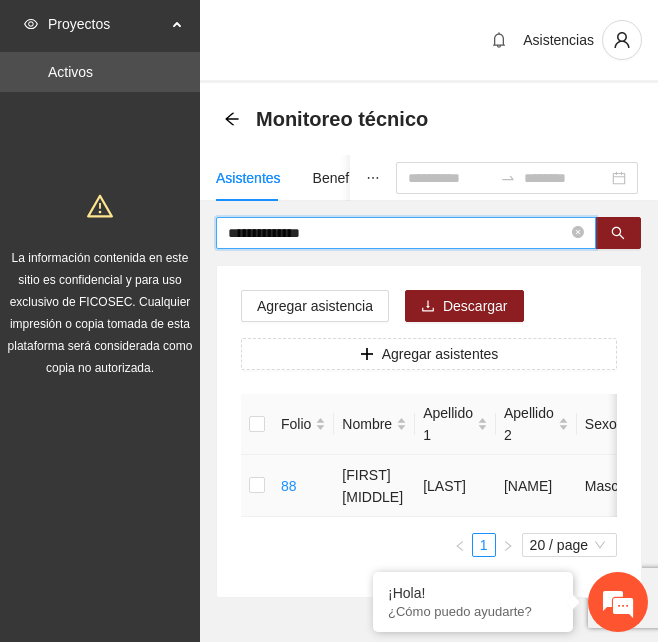click at bounding box center (257, 486) 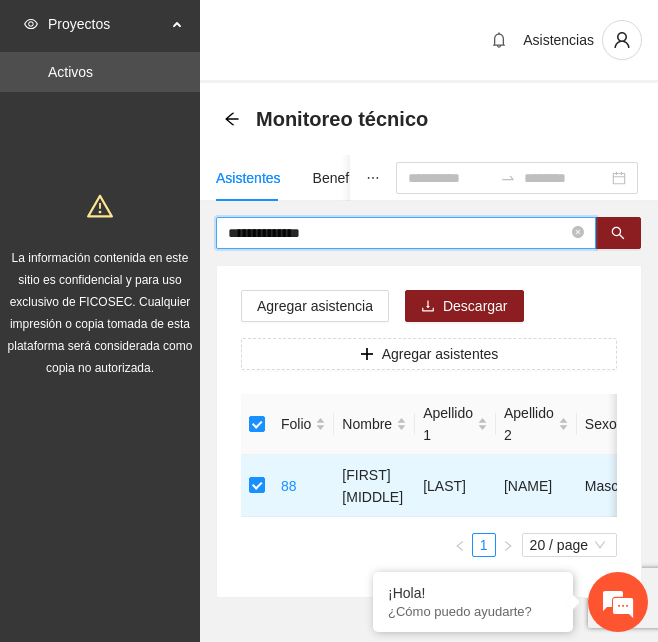 drag, startPoint x: 360, startPoint y: 236, endPoint x: 151, endPoint y: 261, distance: 210.4899 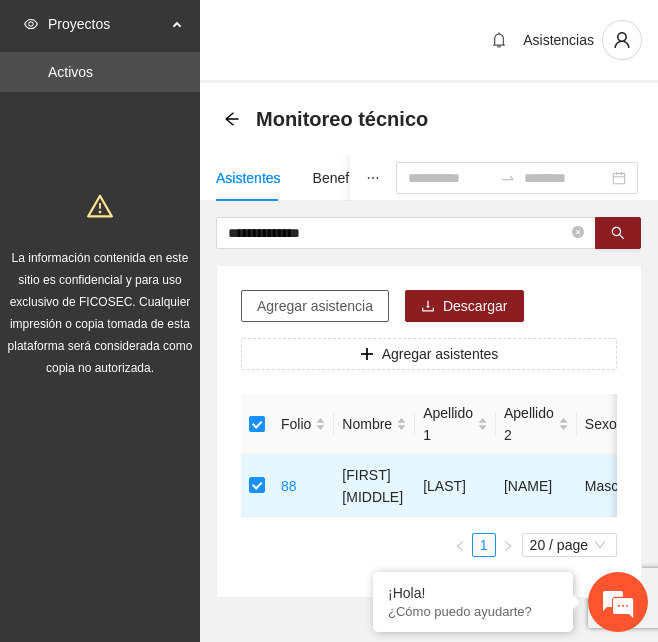 click on "Agregar asistencia" at bounding box center [315, 306] 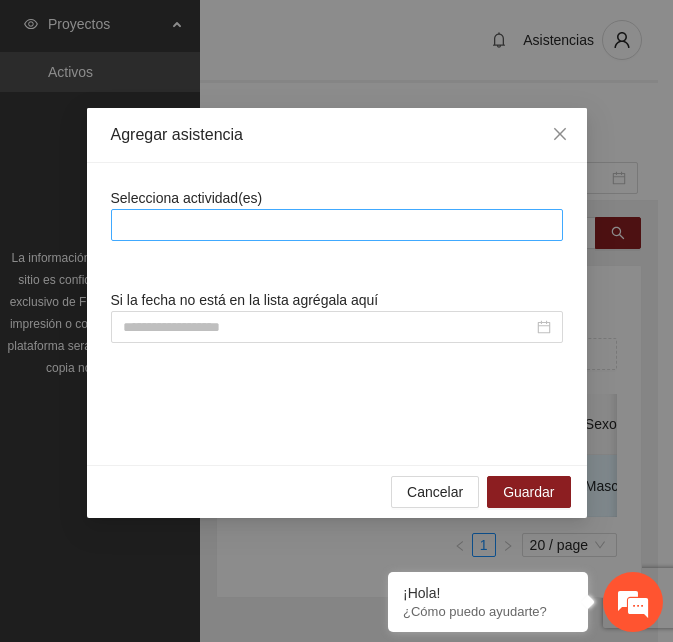click at bounding box center [337, 225] 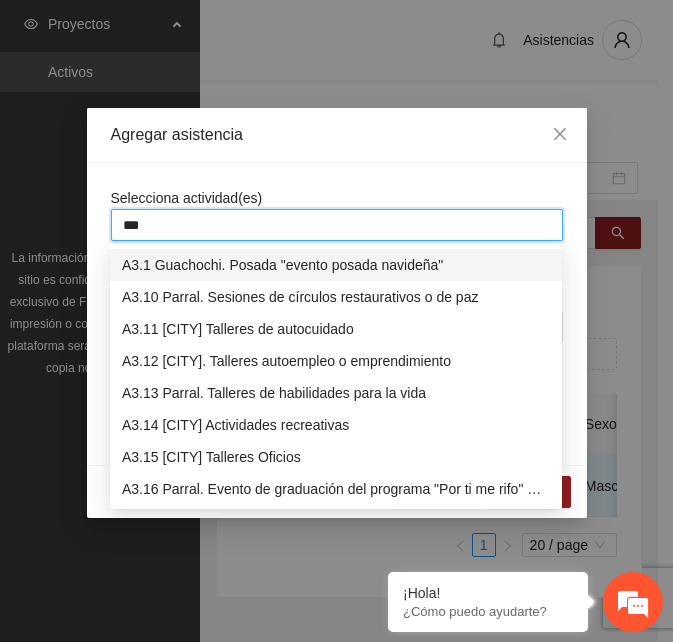 type on "****" 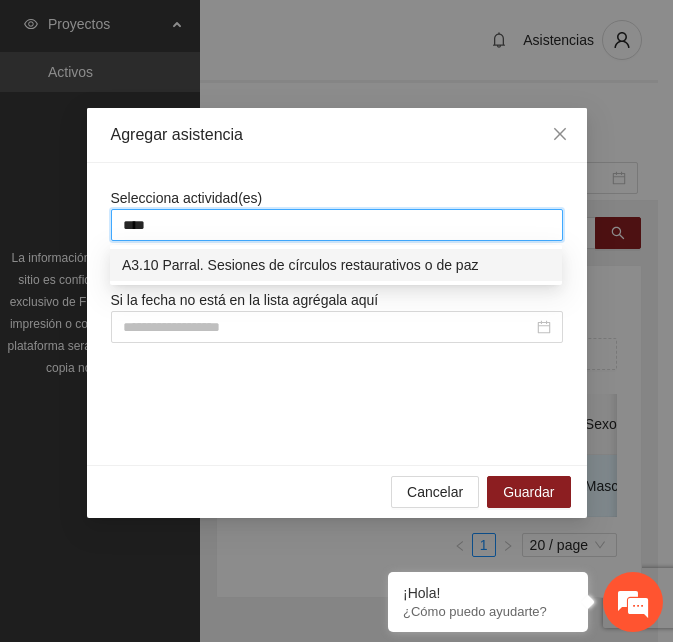 click on "A3.10 Parral. Sesiones de círculos restaurativos o de paz" at bounding box center (336, 265) 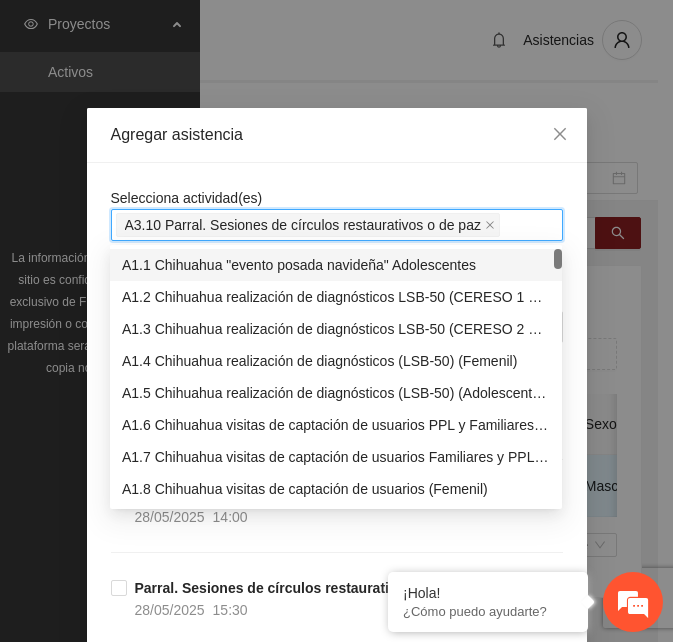click on "Selecciona actividad(es) A3.10 Parral. Sesiones de círculos restaurativos o de paz    Si la fecha no está en la lista agrégala aquí Parral. Sesiones de círculos restaurativos o de paz  [DATE] [TIME] Parral. Sesiones de círculos restaurativos o de paz  [DATE] [TIME] Parral. Sesiones de círculos restaurativos o de paz  [DATE] [TIME] Parral. Sesiones de círculos restaurativos o de paz  [DATE] [TIME] Parral. Sesiones de círculos restaurativos o de paz  [DATE] [TIME] Parral. Sesiones de círculos restaurativos o de paz  [DATE] [TIME] Parral. Sesiones de círculos restaurativos o de paz  [DATE] [TIME] Parral. Sesiones de círculos restaurativos o de paz  [DATE] [TIME] Parral. Sesiones de círculos restaurativos o de paz  [DATE] [TIME] Parral. Sesiones de círculos restaurativos o de paz  [DATE] [TIME] Parral. Sesiones de círculos restaurativos o de paz  [DATE] [TIME] Parral. Sesiones de círculos restaurativos o de paz  [DATE] [TIME] [DATE] [TIME] [DATE] [TIME]" at bounding box center (337, 1894) 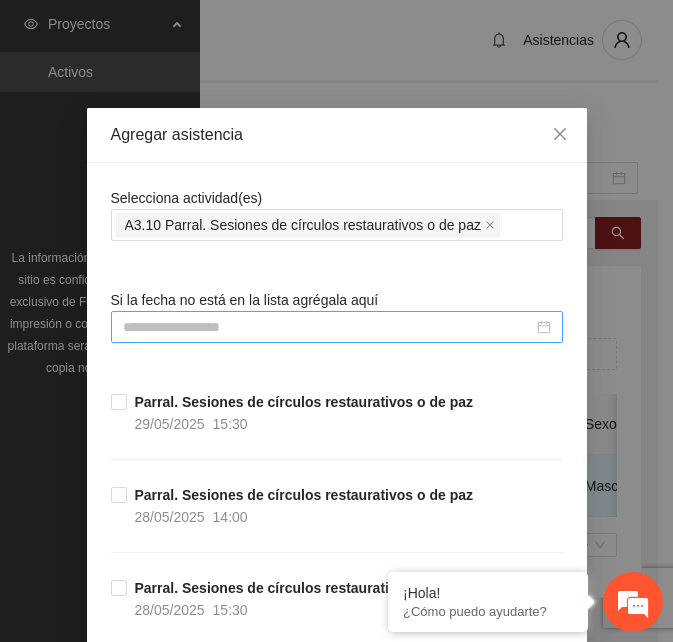 click at bounding box center (337, 327) 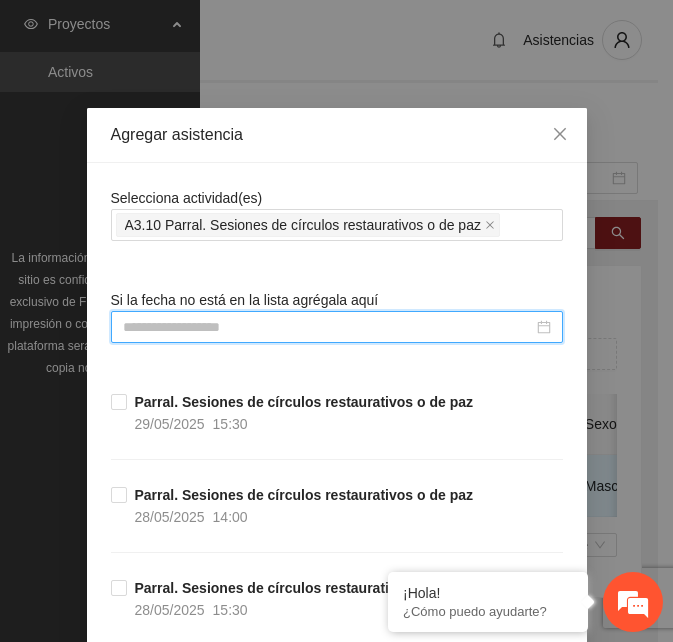 click at bounding box center [328, 327] 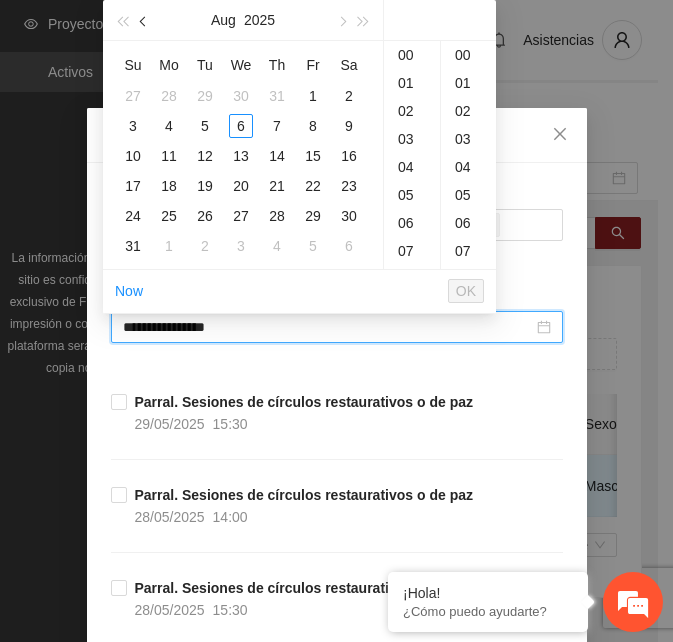 type on "**********" 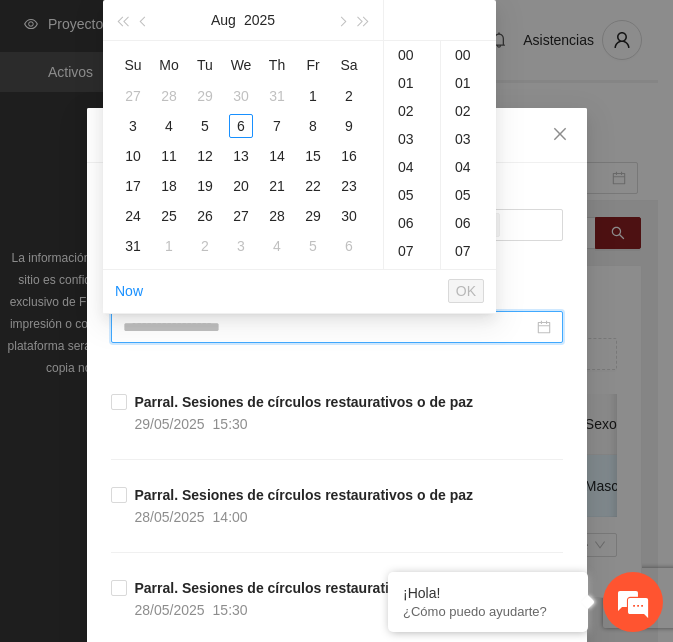 click on "[DATE]" at bounding box center [243, 20] 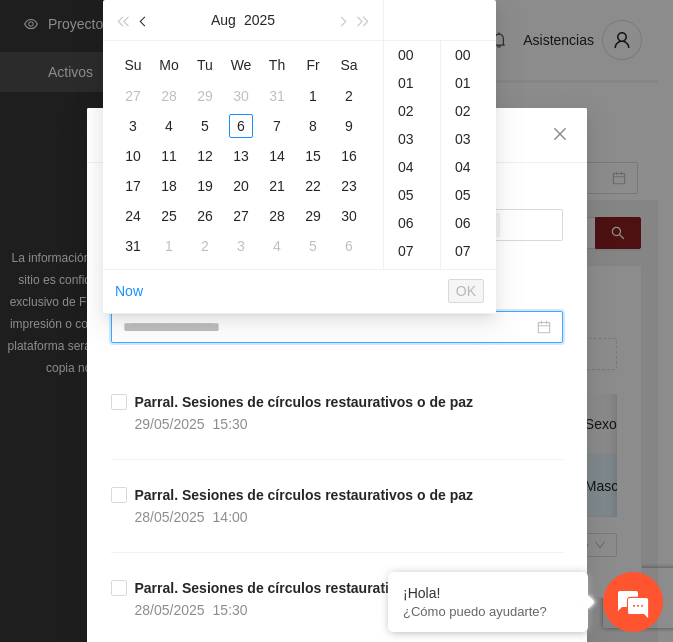 click at bounding box center [144, 20] 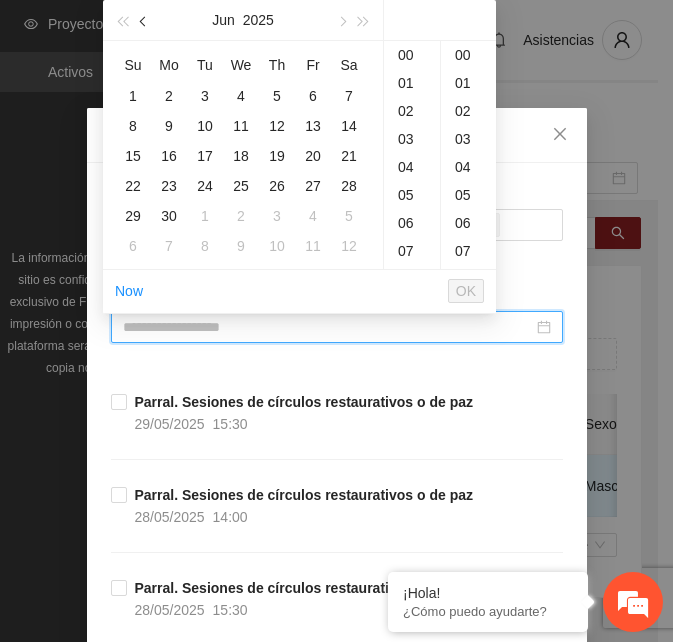 click at bounding box center (145, 22) 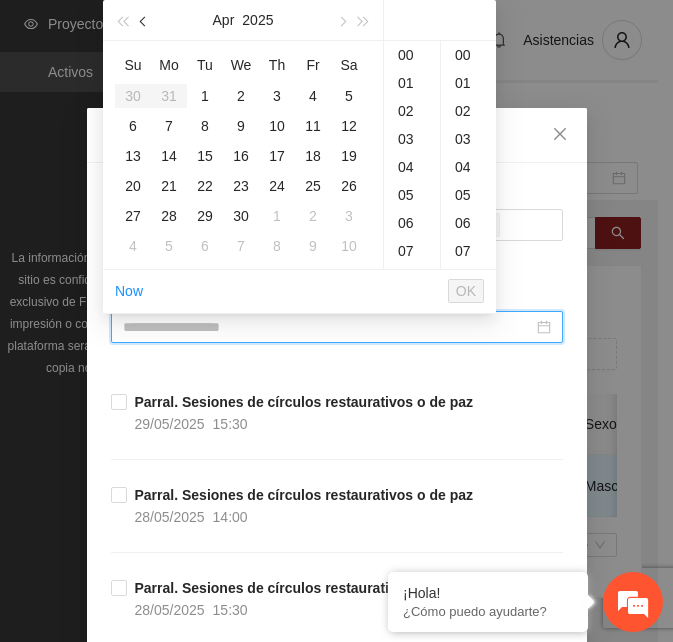 click at bounding box center (145, 22) 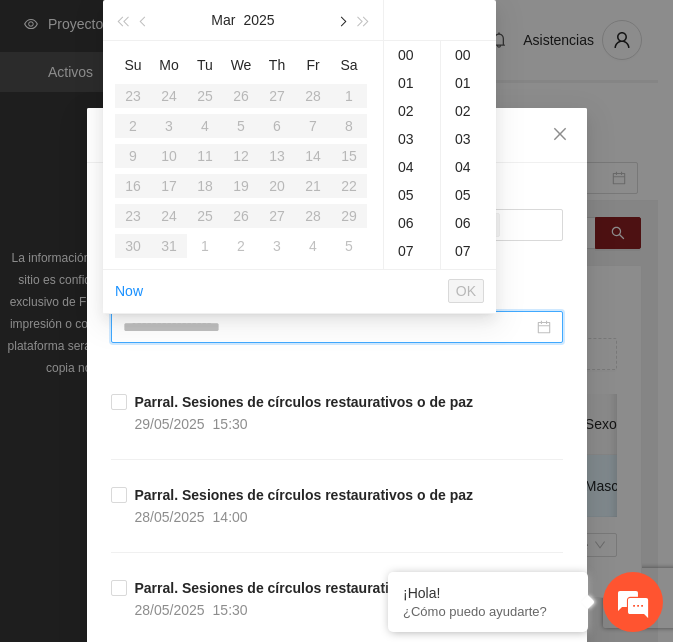 click at bounding box center [341, 22] 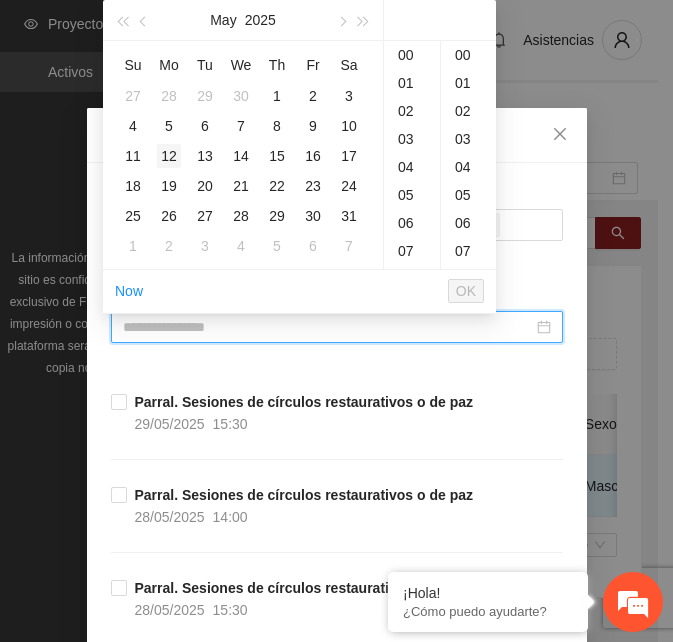 click on "12" at bounding box center [169, 156] 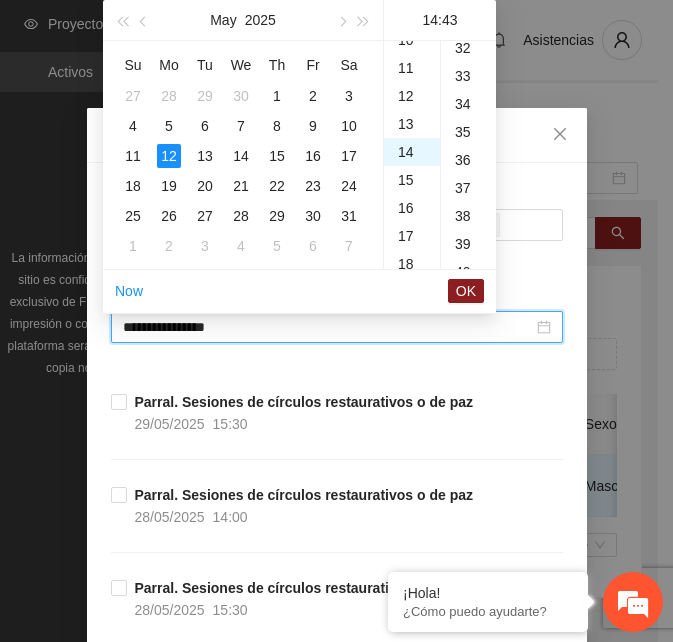 scroll, scrollTop: 392, scrollLeft: 0, axis: vertical 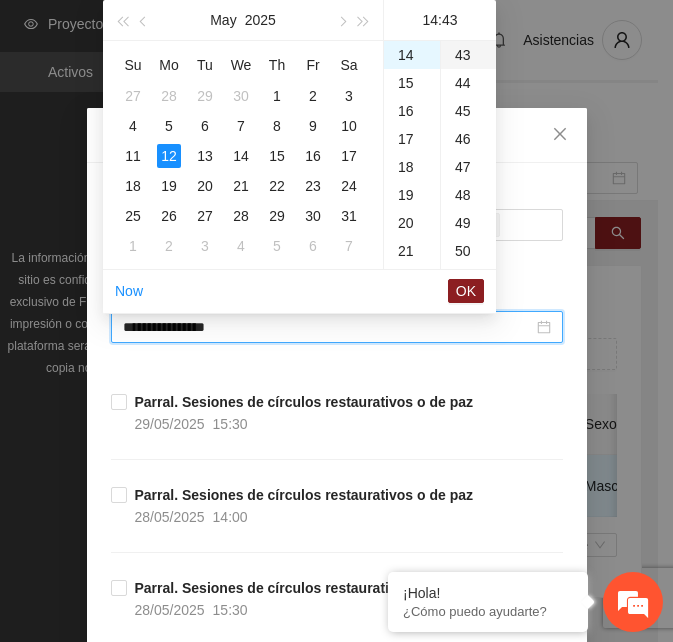 click on "43" at bounding box center [468, 55] 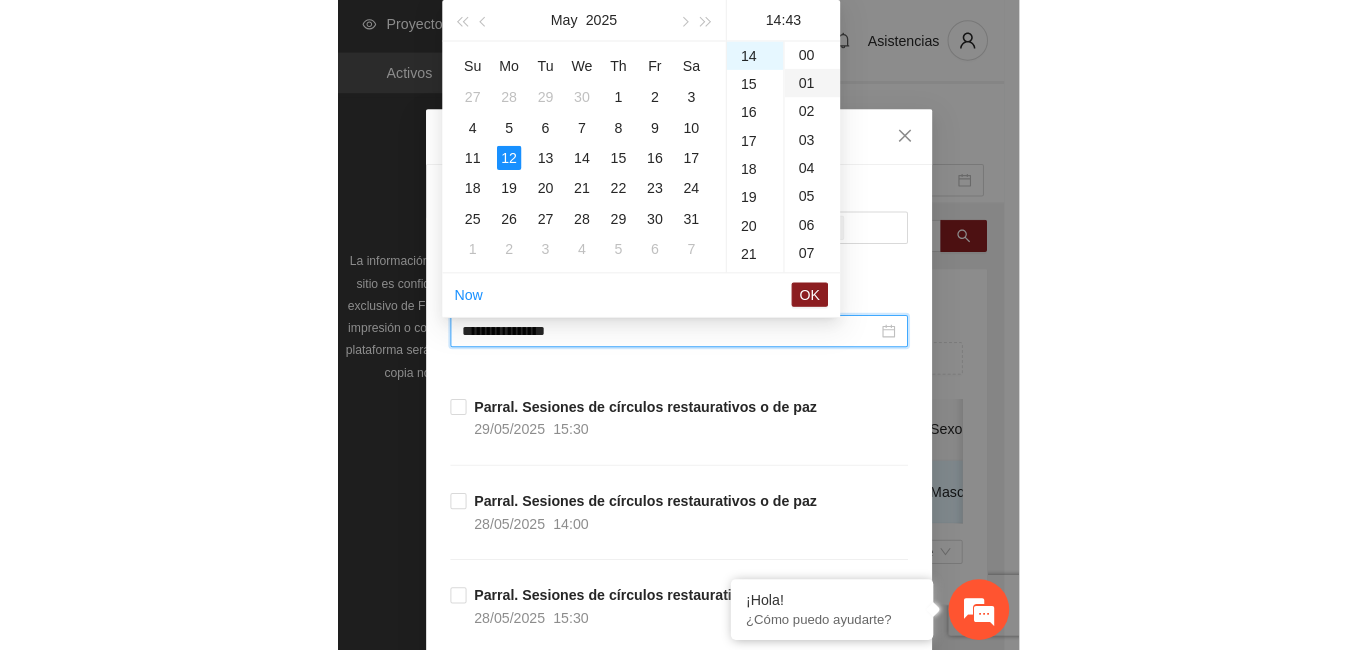 scroll, scrollTop: 0, scrollLeft: 0, axis: both 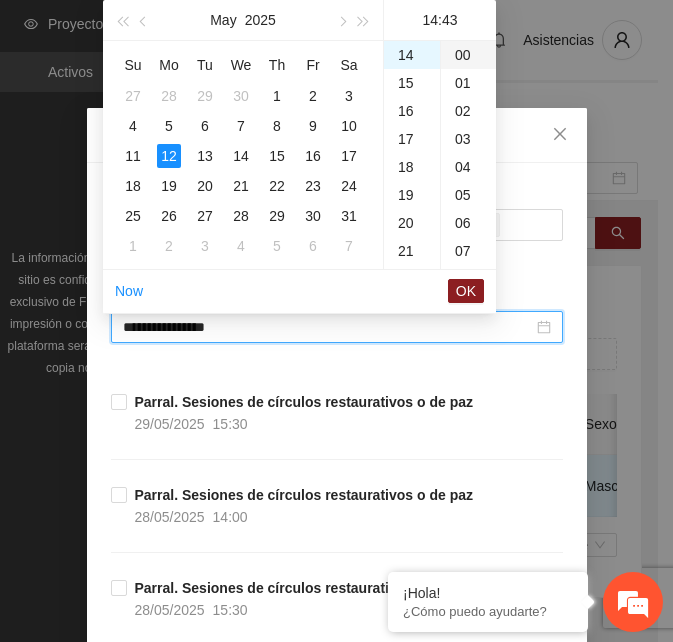click on "00" at bounding box center (468, 55) 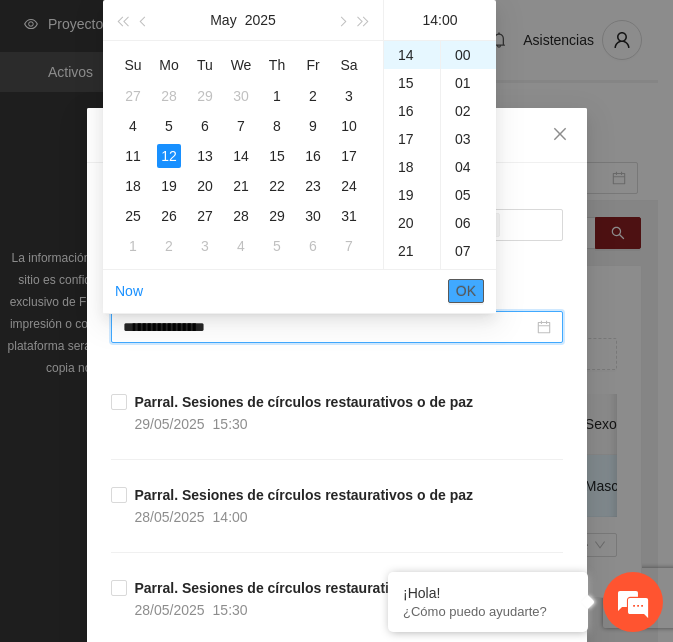 click on "OK" at bounding box center (466, 291) 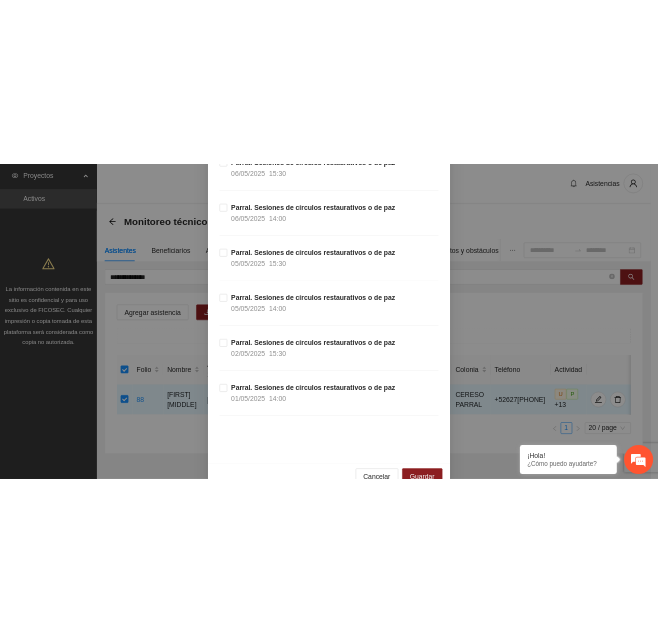 scroll, scrollTop: 3045, scrollLeft: 0, axis: vertical 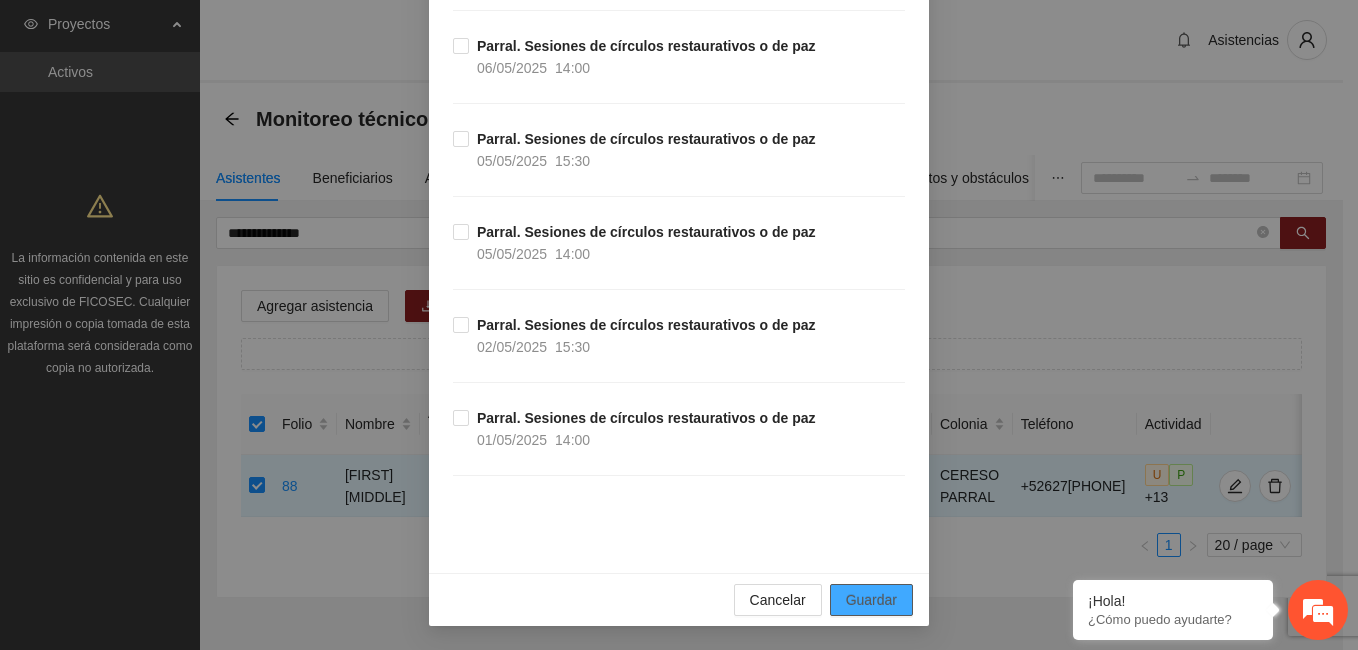 click on "Guardar" at bounding box center (871, 600) 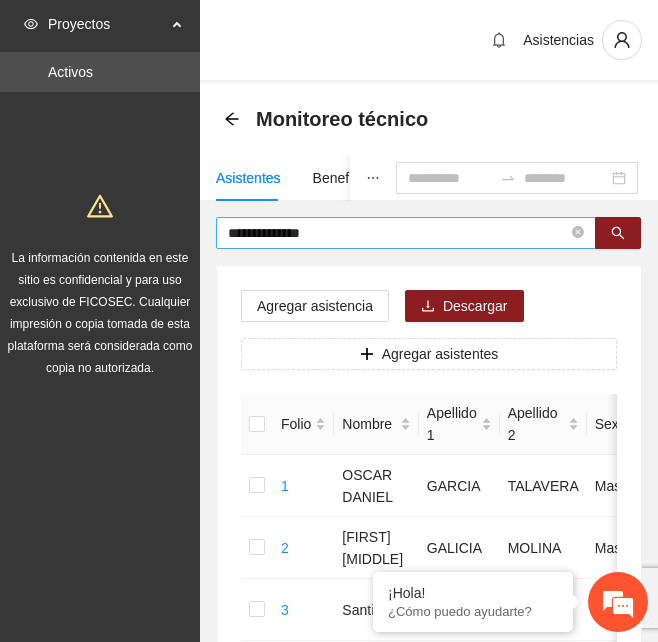 click on "**********" at bounding box center [398, 233] 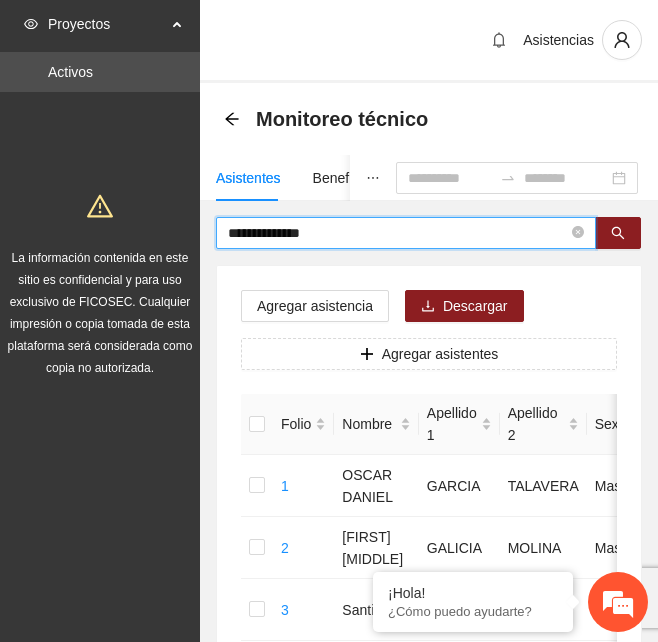 drag, startPoint x: 371, startPoint y: 231, endPoint x: 72, endPoint y: 247, distance: 299.4278 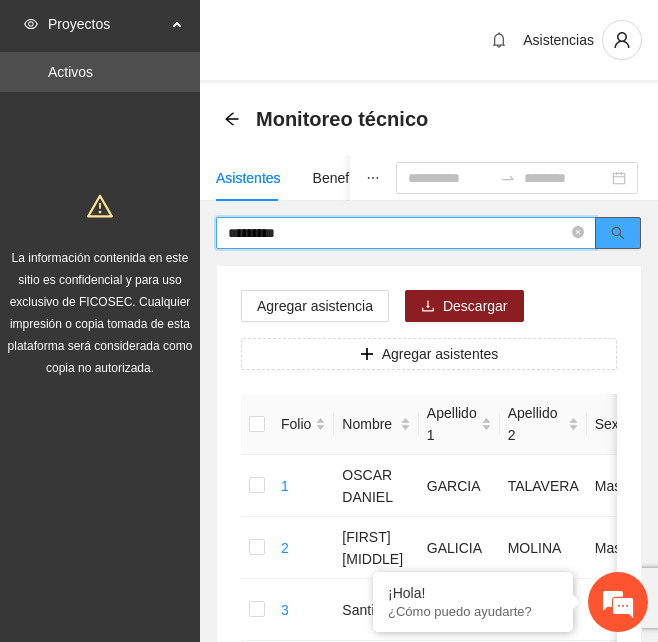 click at bounding box center (618, 233) 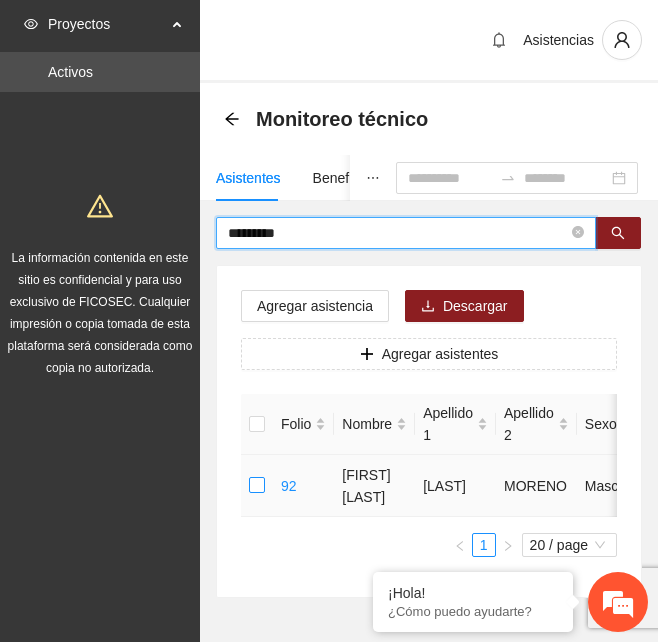 type on "*********" 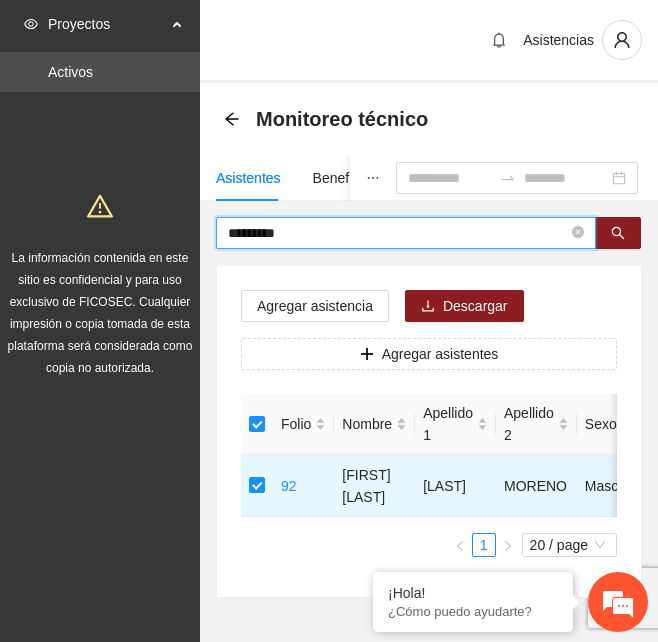 drag, startPoint x: 294, startPoint y: 236, endPoint x: 174, endPoint y: 250, distance: 120.8139 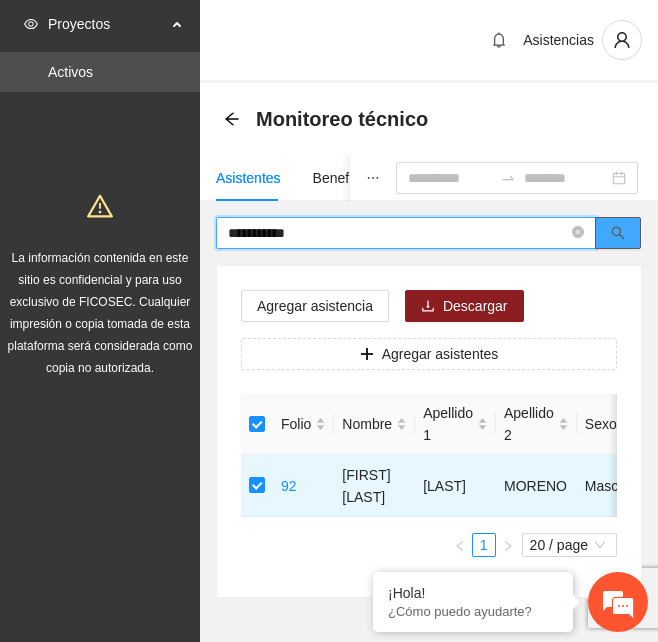 click at bounding box center [618, 233] 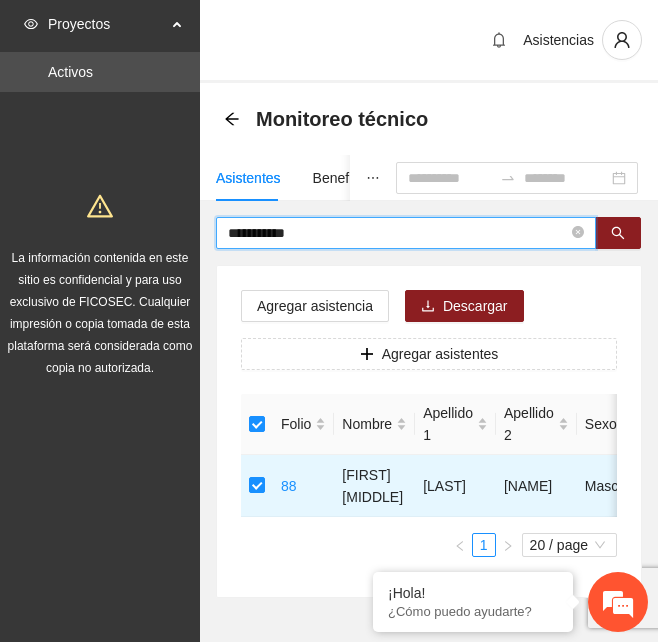 drag, startPoint x: 330, startPoint y: 232, endPoint x: 124, endPoint y: 245, distance: 206.40979 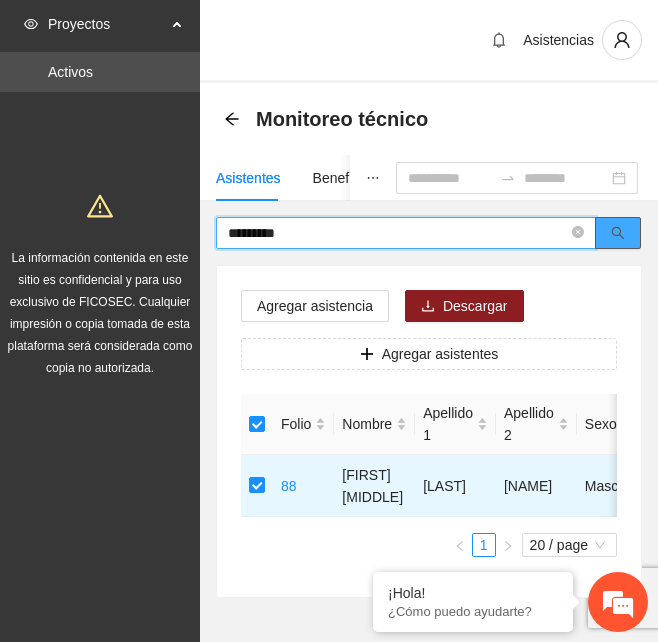 click at bounding box center [618, 233] 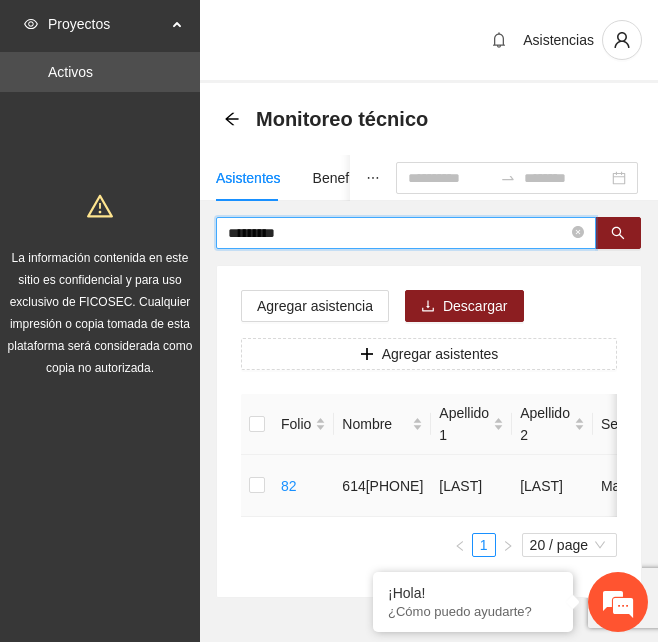 type on "*********" 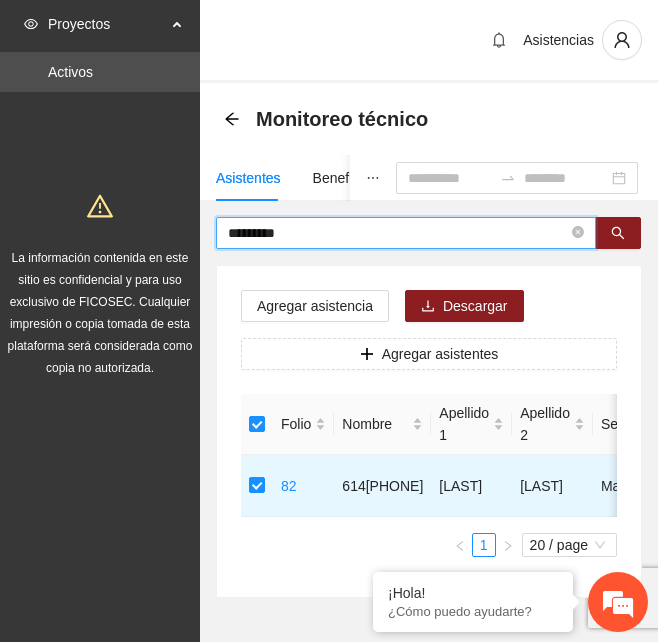 drag, startPoint x: 317, startPoint y: 238, endPoint x: 204, endPoint y: 252, distance: 113.86395 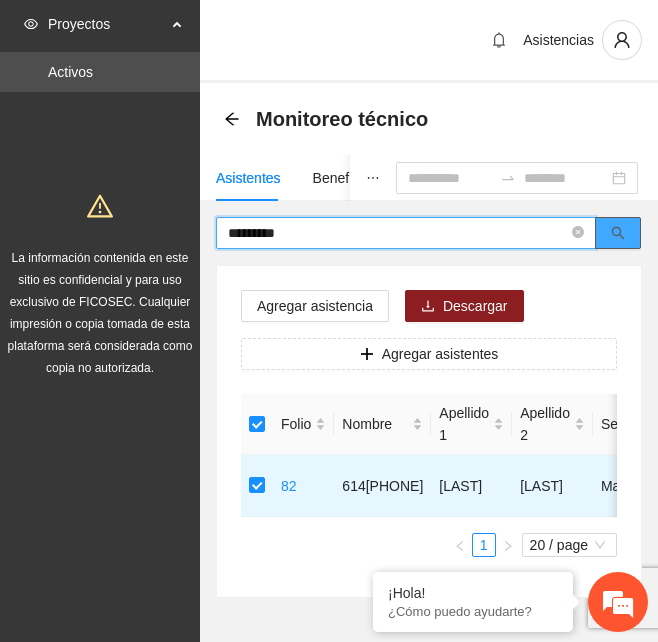 click at bounding box center (618, 233) 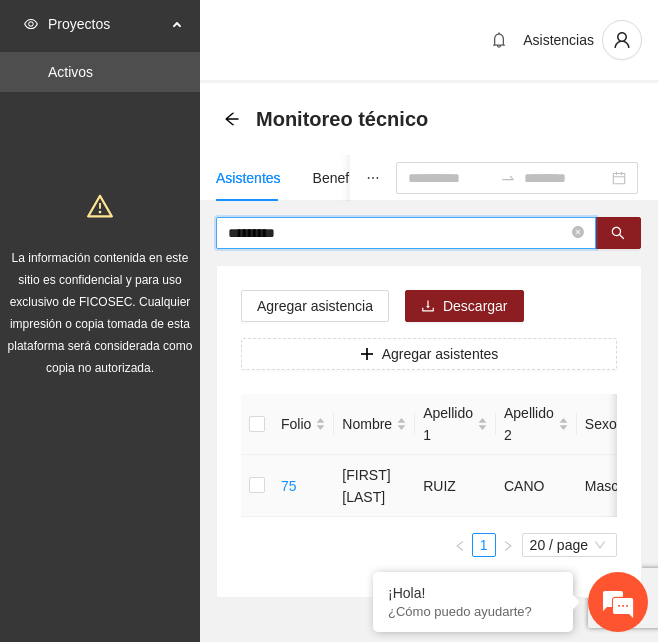 type on "*********" 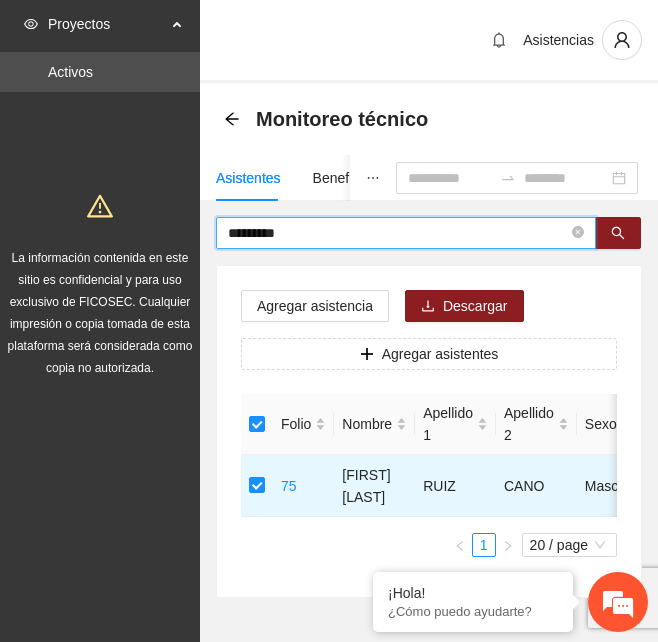 drag, startPoint x: 320, startPoint y: 237, endPoint x: 61, endPoint y: 253, distance: 259.49374 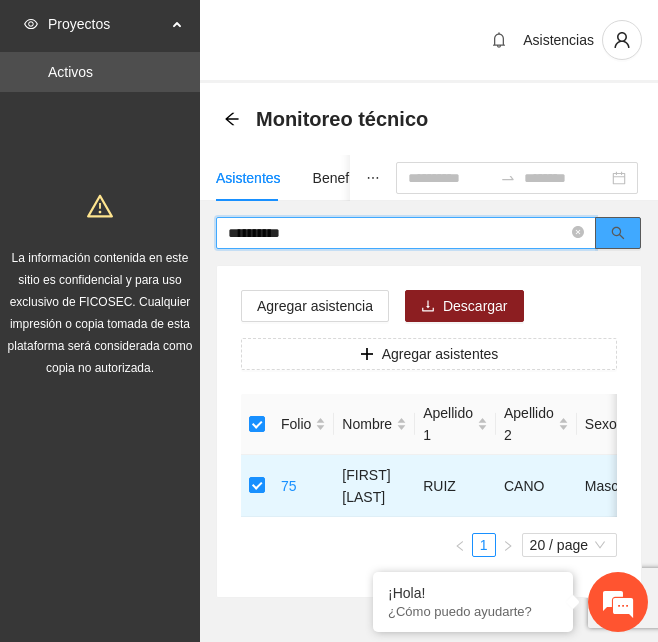 click 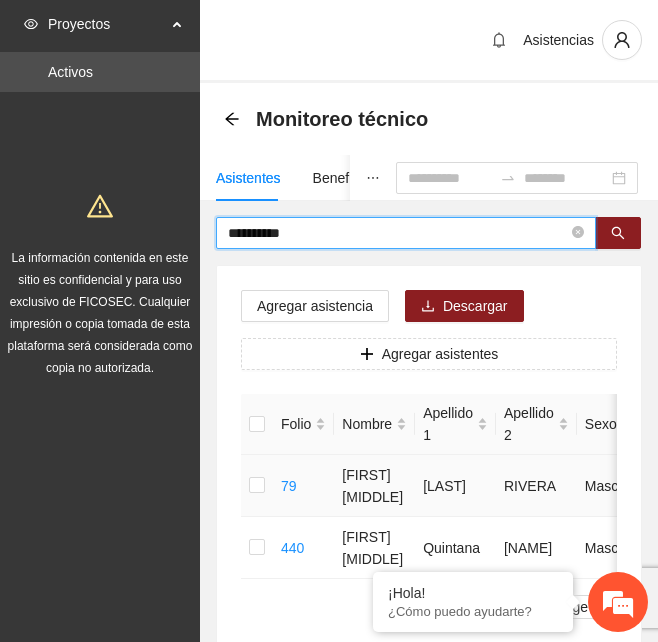 type on "**********" 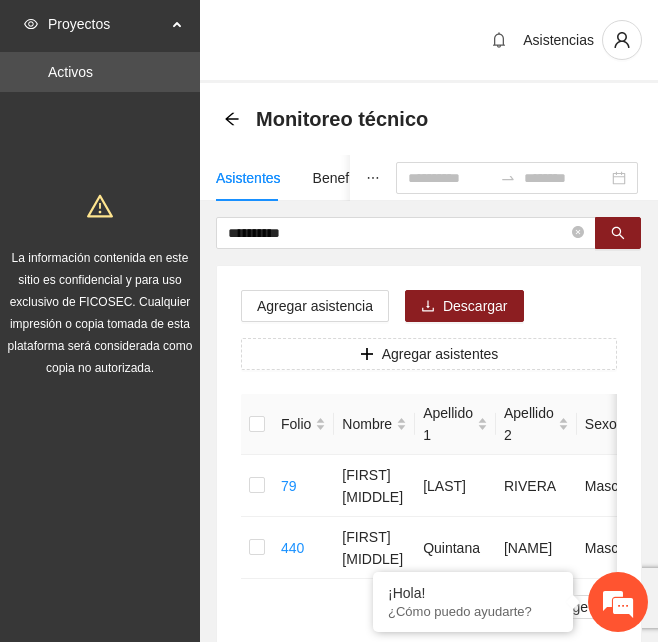 click on "Folio Nombre Apellido 1 Apellido 2 Sexo Fecha de nacimiento Edad Municipio Colonia Teléfono Actividad                           79 [FIRST] [LAST] Masculino [DATE] [AGE] [CITY] [COLONY] +52[PHONE] U P +13 440 [FIRST] [LAST] [LAST] Masculino [DATE] [AGE] [CITY] SIN TELEFONO U P +1 1 20 / page" at bounding box center [429, 462] 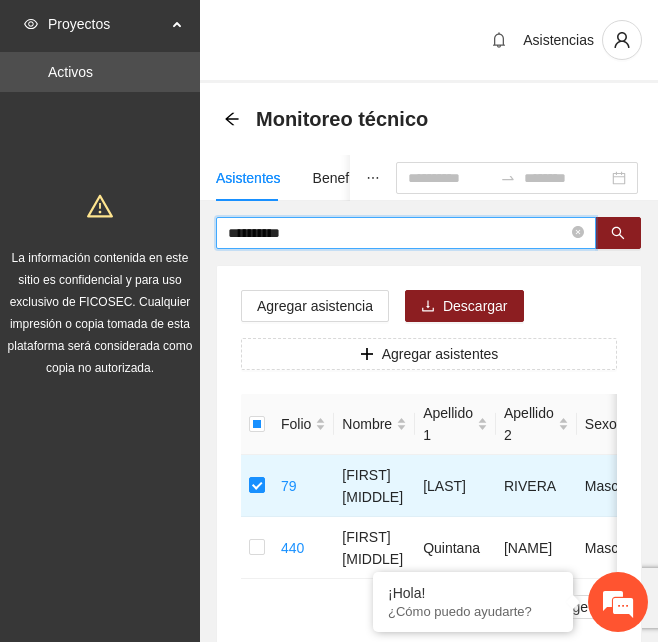 drag, startPoint x: 316, startPoint y: 234, endPoint x: 157, endPoint y: 250, distance: 159.80301 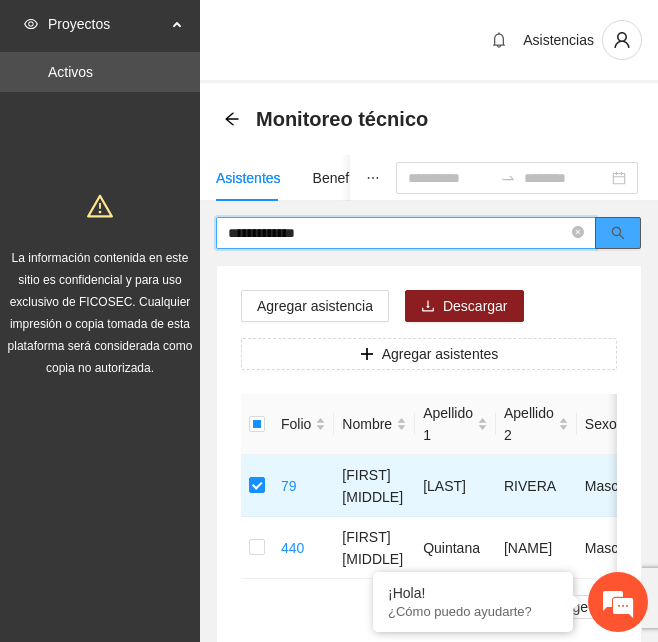click 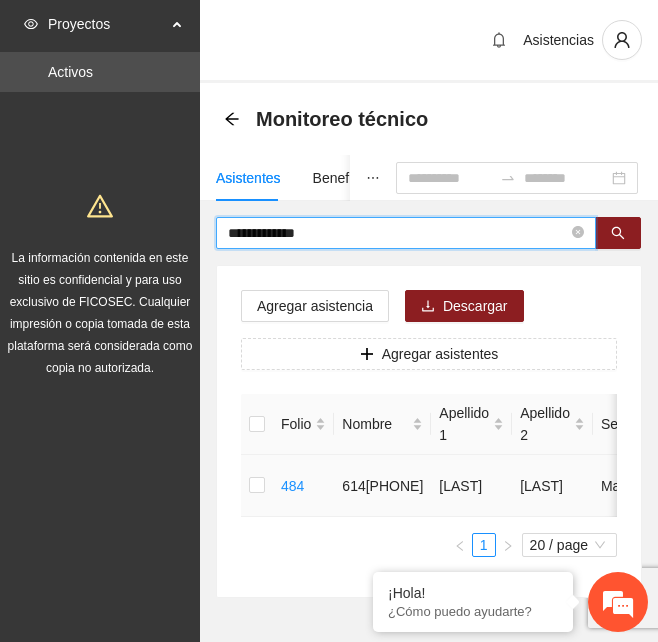 type on "**********" 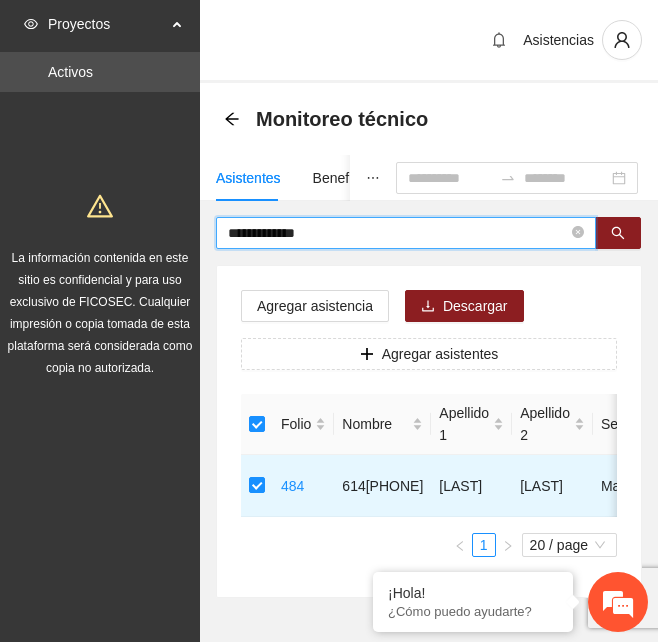 drag, startPoint x: 349, startPoint y: 235, endPoint x: 127, endPoint y: 236, distance: 222.00226 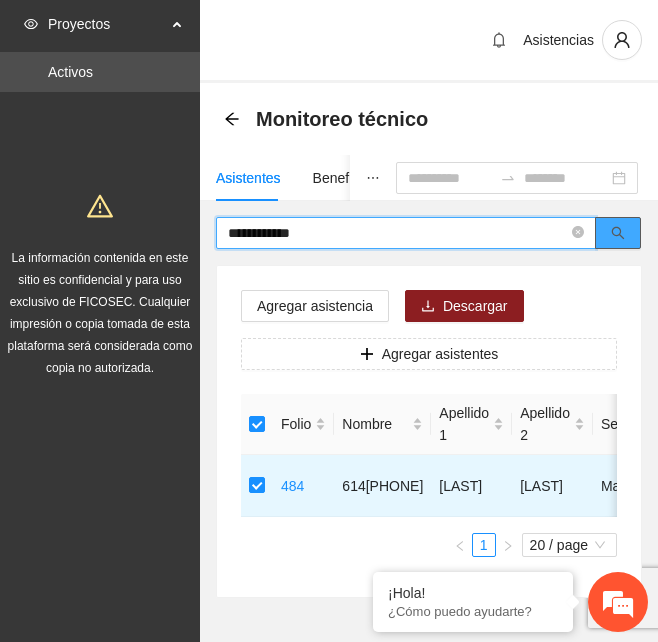 click at bounding box center (618, 233) 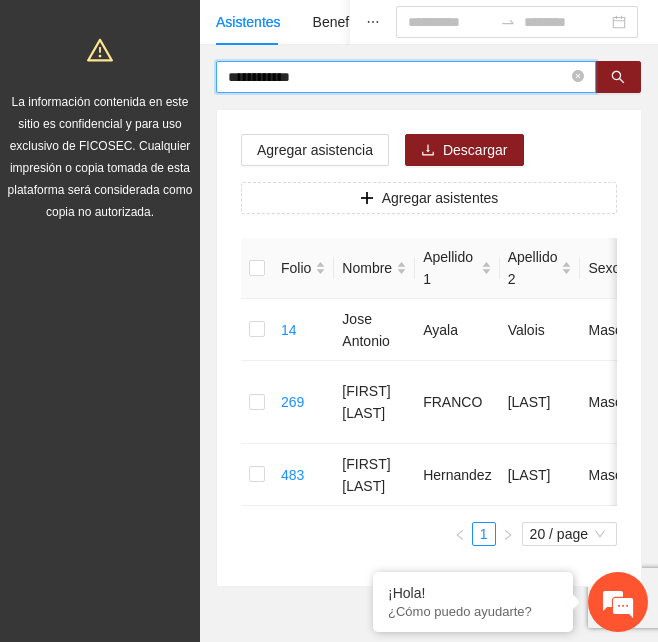 scroll, scrollTop: 200, scrollLeft: 0, axis: vertical 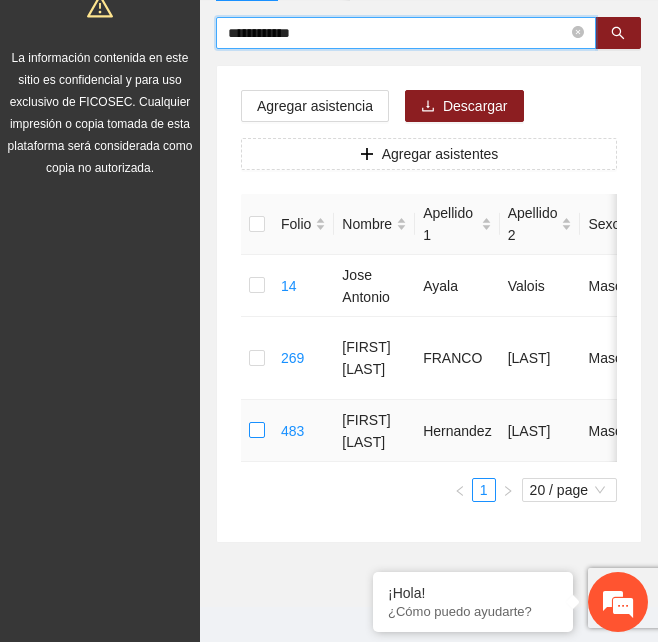 click at bounding box center (257, 431) 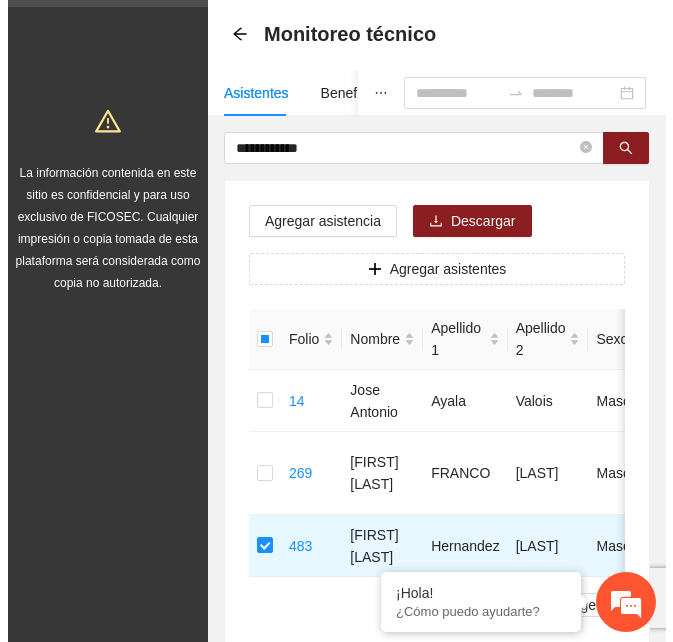 scroll, scrollTop: 0, scrollLeft: 0, axis: both 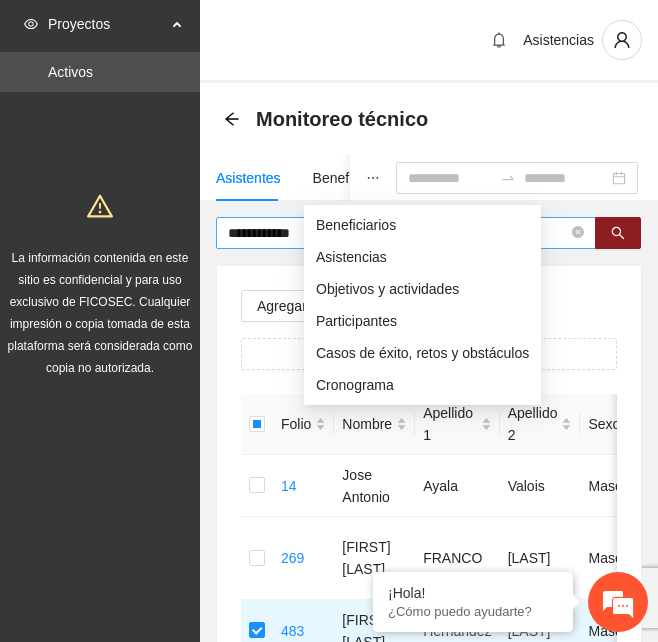 click on "**********" at bounding box center [398, 233] 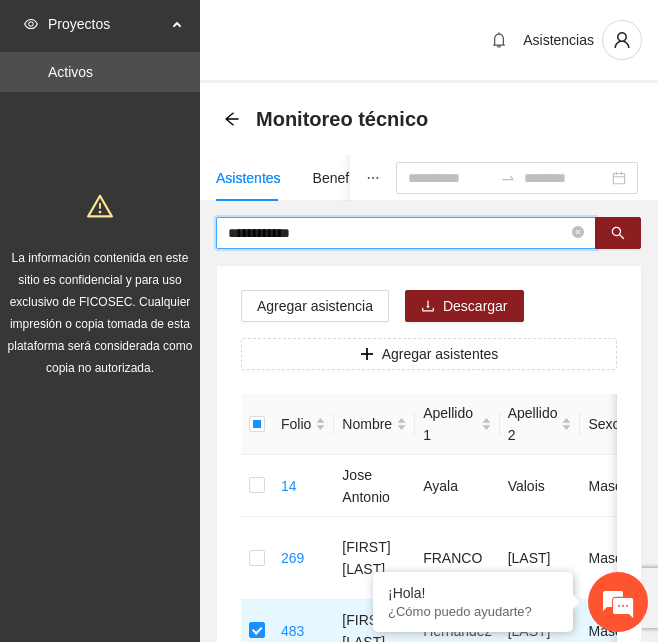 drag, startPoint x: 318, startPoint y: 227, endPoint x: 247, endPoint y: 241, distance: 72.36712 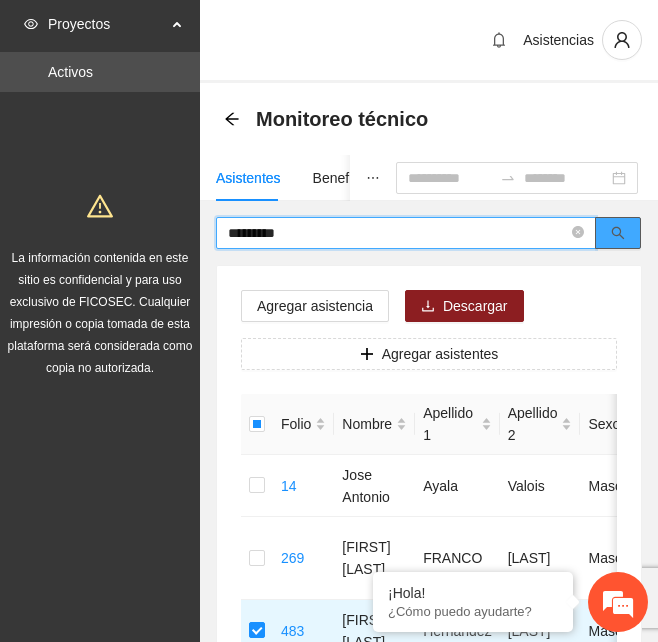 click 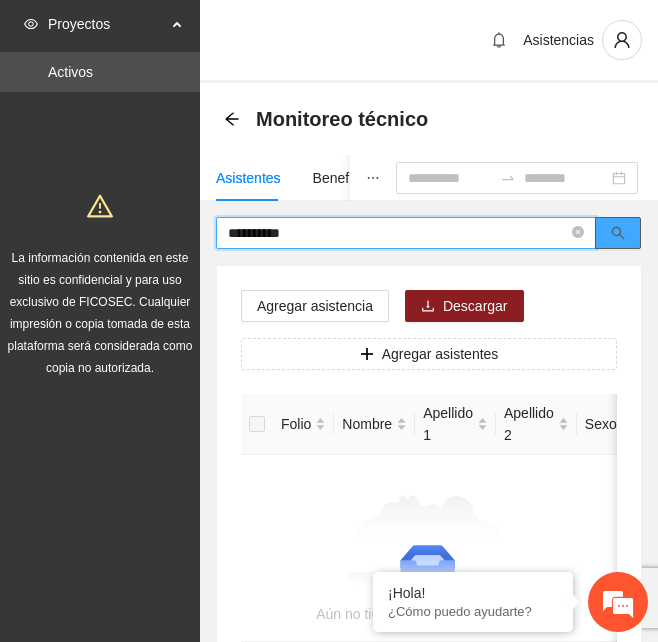 click at bounding box center [618, 233] 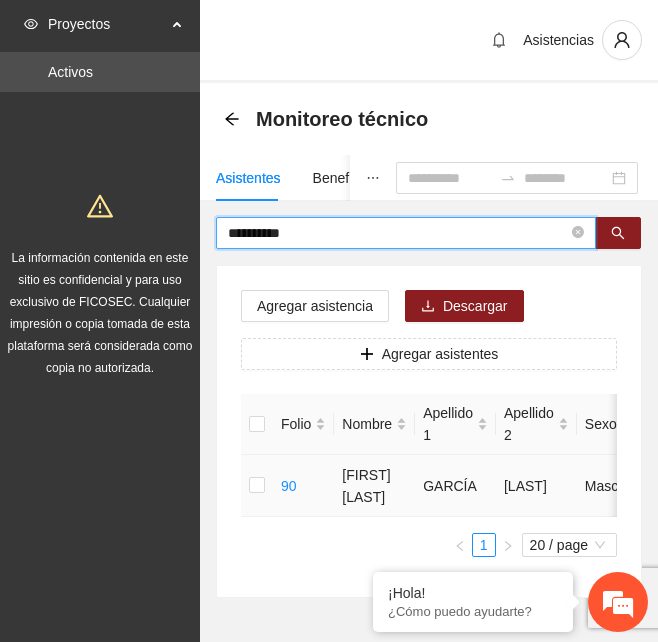 type on "**********" 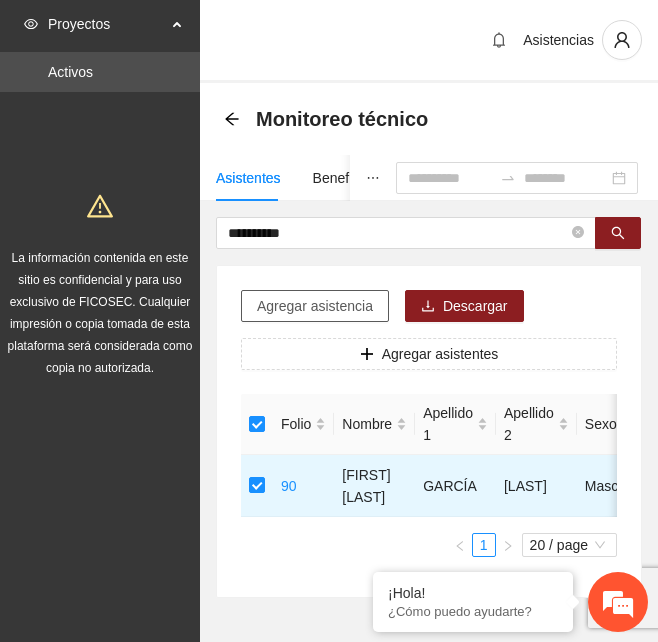 click on "Agregar asistencia" at bounding box center [315, 306] 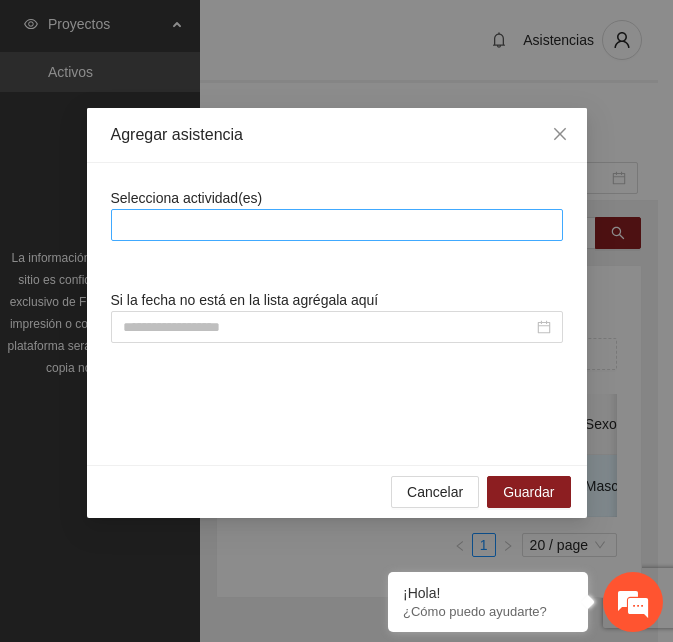 click at bounding box center (337, 225) 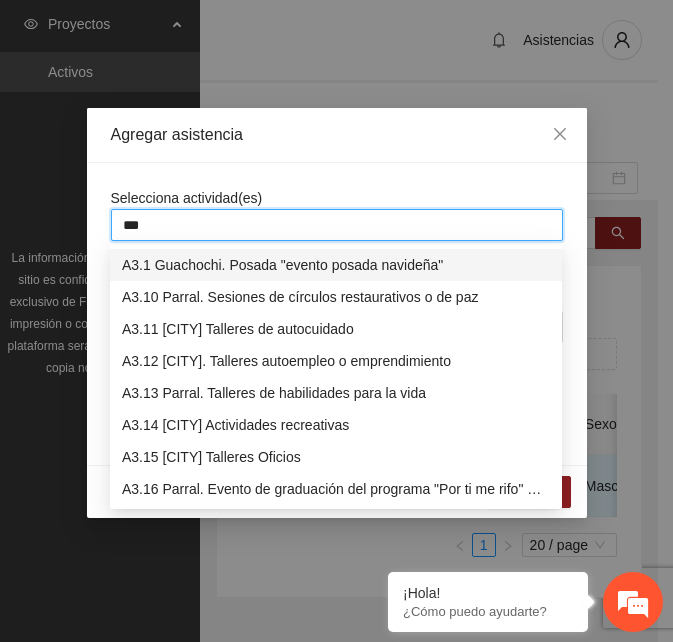 type on "****" 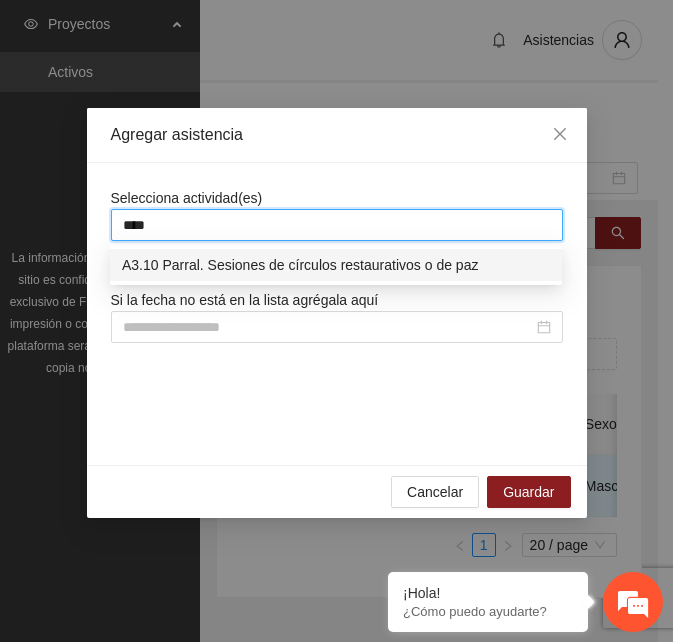 click on "A3.10 Parral. Sesiones de círculos restaurativos o de paz" at bounding box center (336, 265) 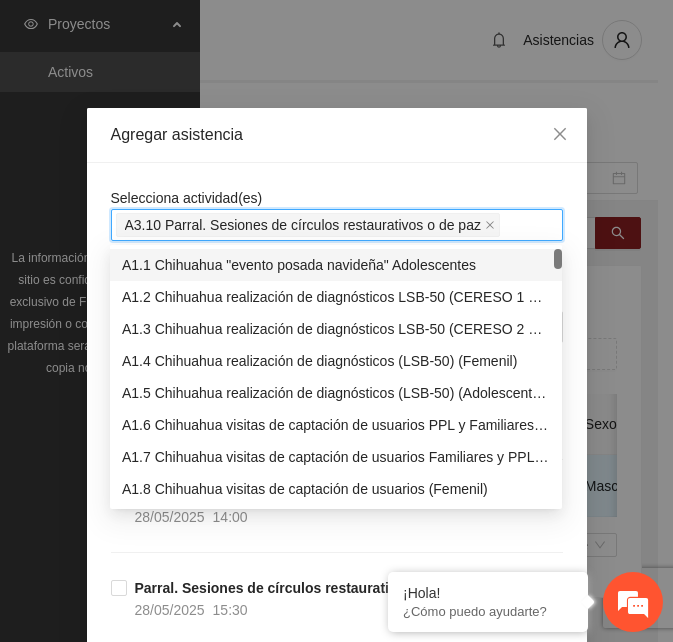 click on "Selecciona actividad(es) A3.10 Parral. Sesiones de círculos restaurativos o de paz    Si la fecha no está en la lista agrégala aquí Parral. Sesiones de círculos restaurativos o de paz  [DATE] [TIME] Parral. Sesiones de círculos restaurativos o de paz  [DATE] [TIME] Parral. Sesiones de círculos restaurativos o de paz  [DATE] [TIME] Parral. Sesiones de círculos restaurativos o de paz  [DATE] [TIME] Parral. Sesiones de círculos restaurativos o de paz  [DATE] [TIME] Parral. Sesiones de círculos restaurativos o de paz  [DATE] [TIME] Parral. Sesiones de círculos restaurativos o de paz  [DATE] [TIME] Parral. Sesiones de círculos restaurativos o de paz  [DATE] [TIME] Parral. Sesiones de círculos restaurativos o de paz  [DATE] [TIME] Parral. Sesiones de círculos restaurativos o de paz  [DATE] [TIME] Parral. Sesiones de círculos restaurativos o de paz  [DATE] [TIME] Parral. Sesiones de círculos restaurativos o de paz  [DATE] [TIME] [DATE] [TIME] [DATE] [TIME]" at bounding box center [337, 1894] 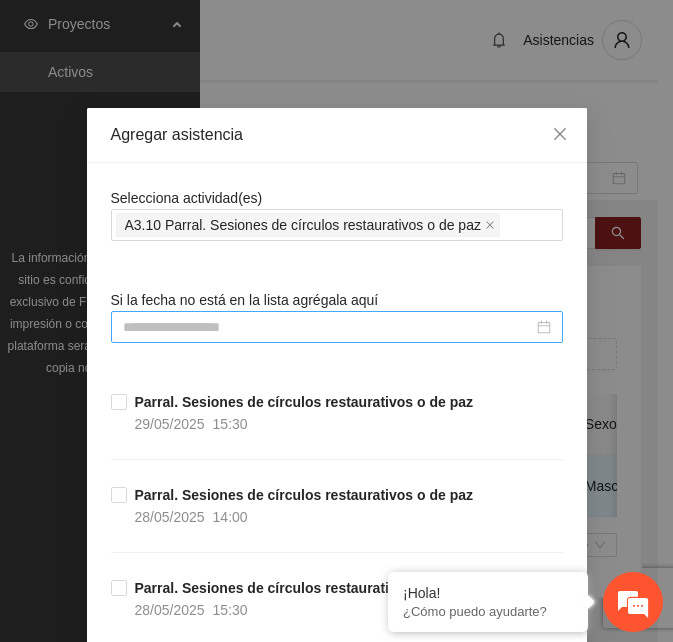 click at bounding box center (328, 327) 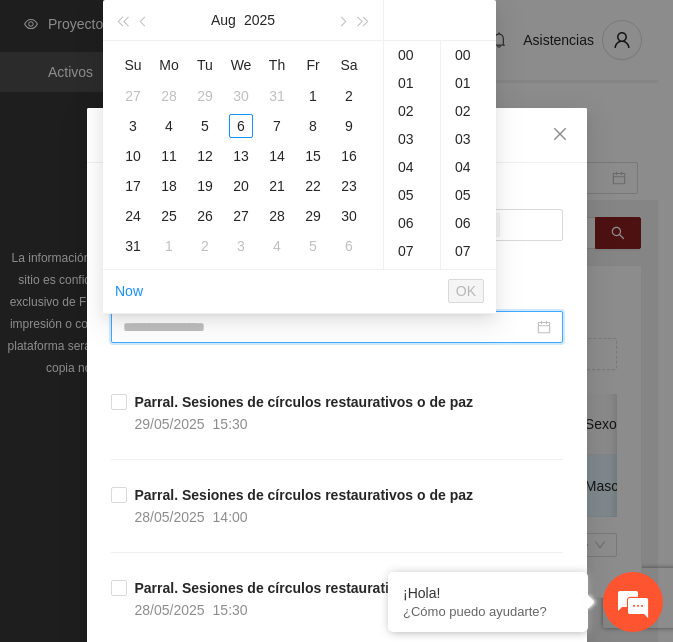 type on "**********" 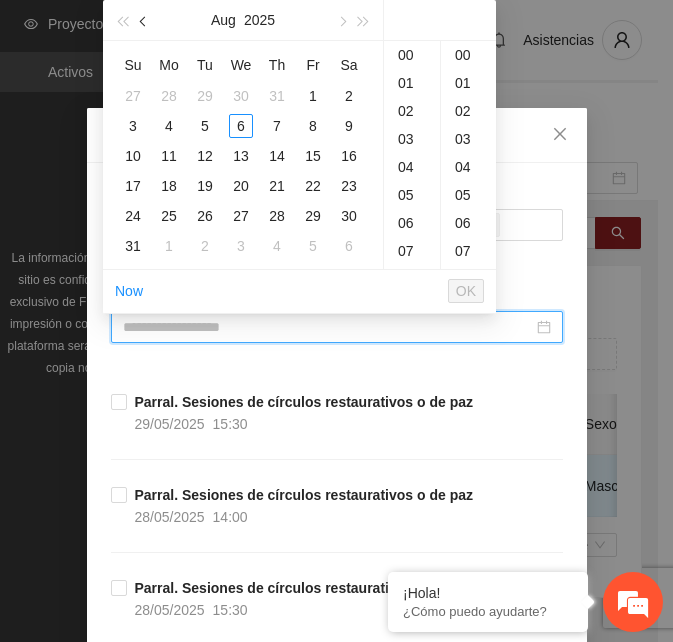 click at bounding box center (145, 22) 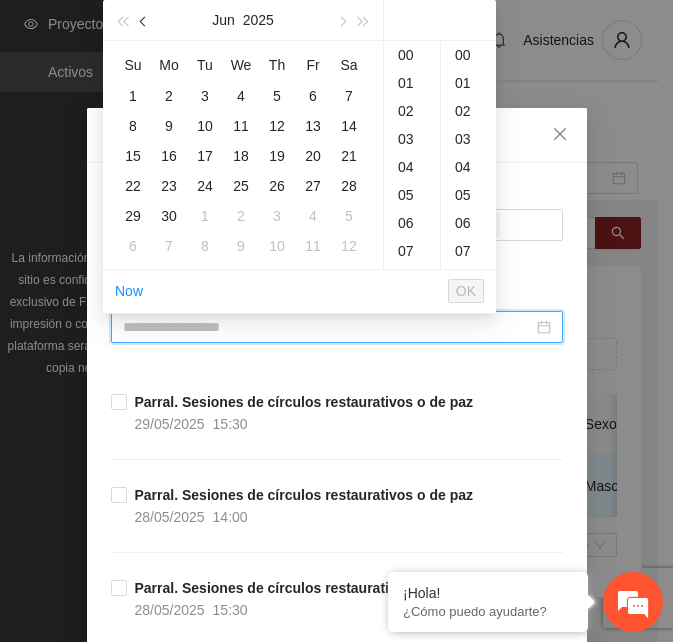 click at bounding box center (145, 22) 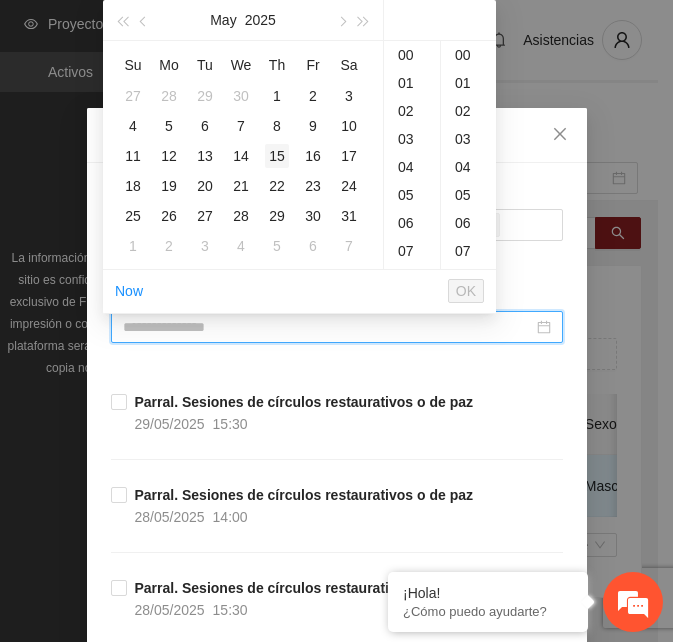 click on "15" at bounding box center [277, 156] 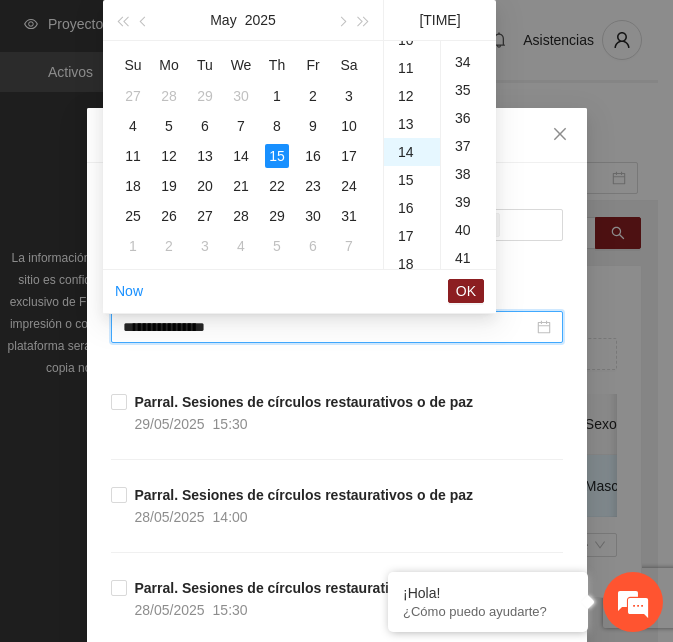 scroll, scrollTop: 392, scrollLeft: 0, axis: vertical 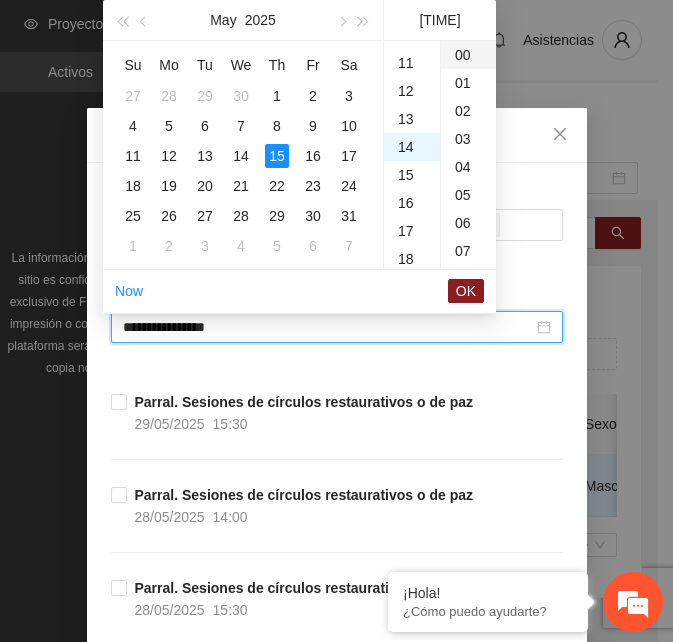 click on "00" at bounding box center (468, 55) 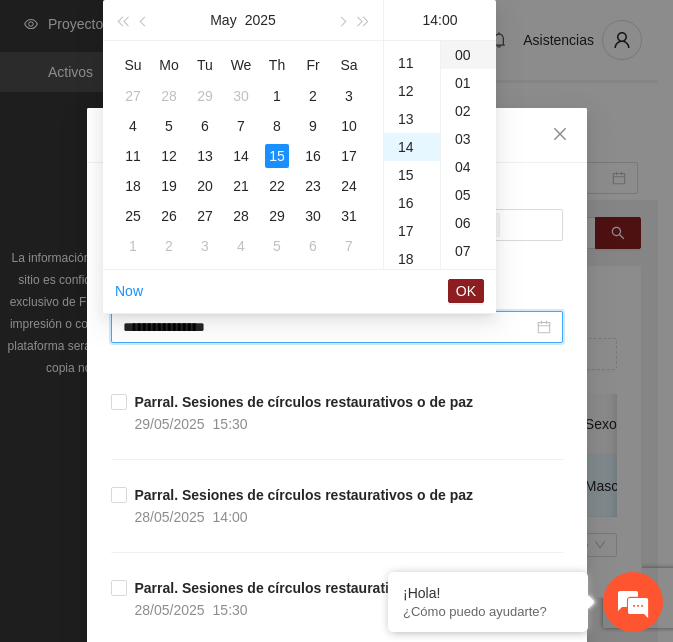 type on "**********" 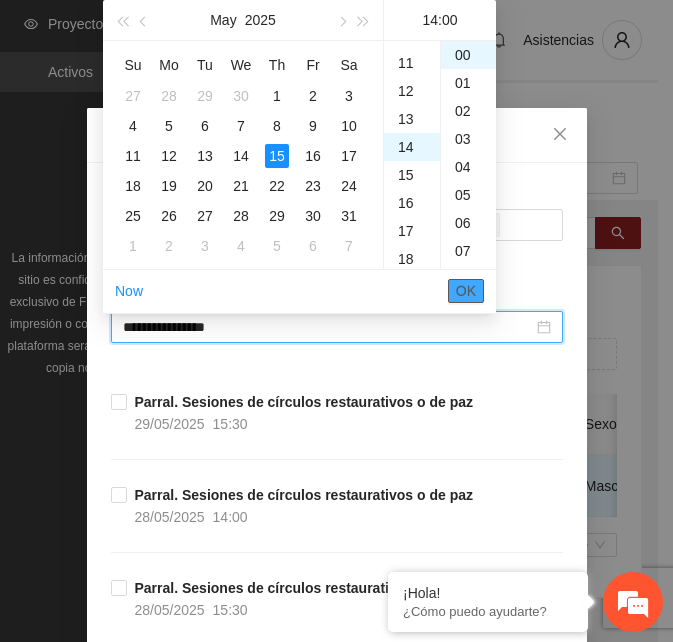 click on "OK" at bounding box center (466, 291) 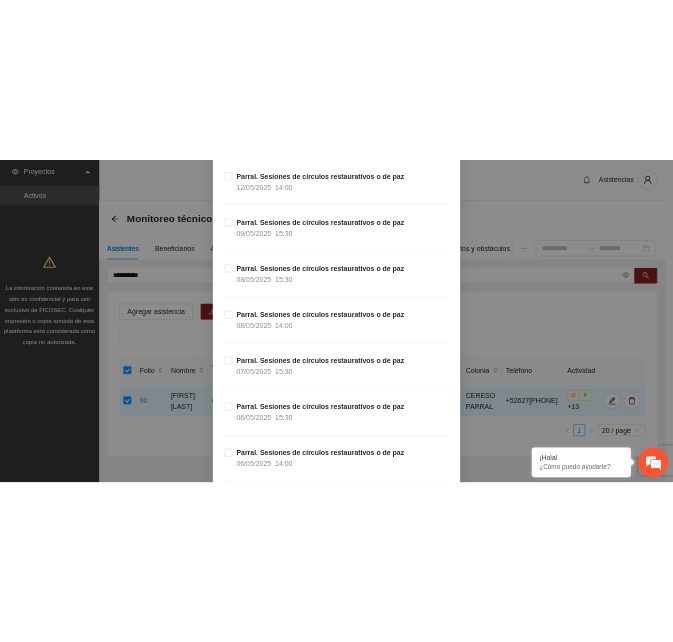 scroll, scrollTop: 3045, scrollLeft: 0, axis: vertical 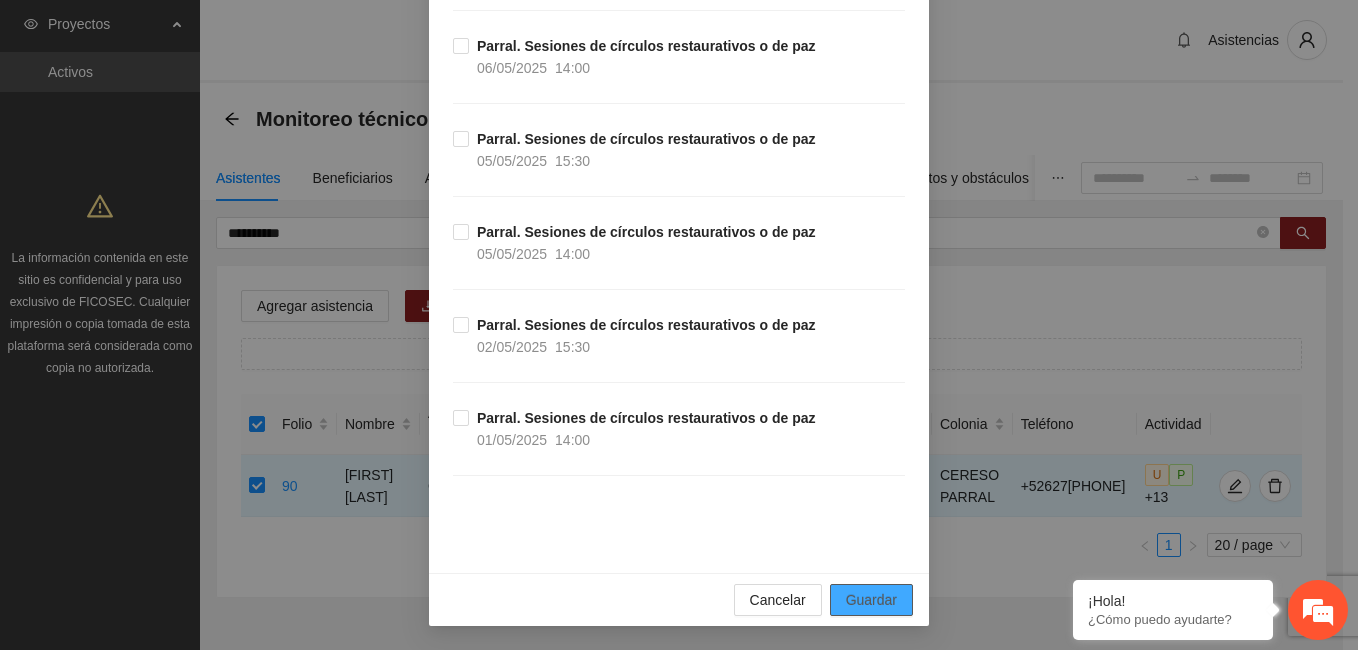 click on "Guardar" at bounding box center (871, 600) 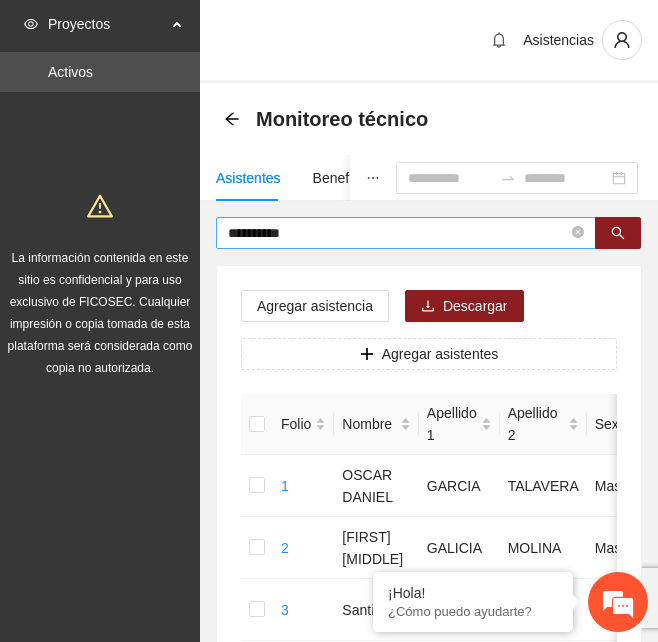 drag, startPoint x: 574, startPoint y: 232, endPoint x: 537, endPoint y: 235, distance: 37.12142 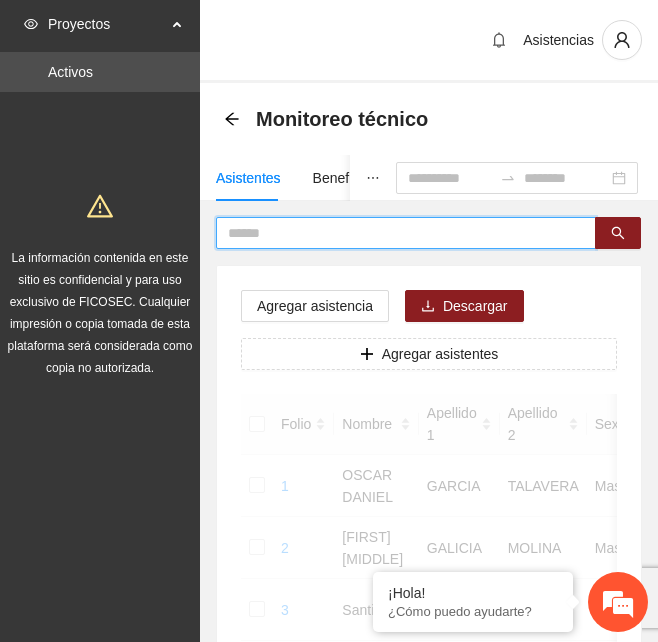 click at bounding box center [398, 233] 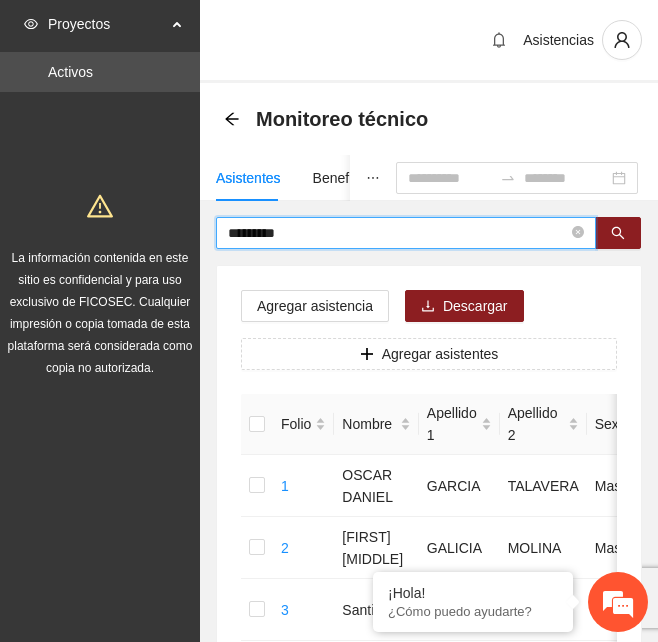 click on "1 [FIRST] [LAST] [LAST] Masculino [DATE] [AGE] [CITY] CERESO #1 [PHONE] U P +2 2 [FIRST] [LAST] Masculino [DATE] [AGE] [CITY] CERESO #1 [PHONE] U P +3 3 [FIRST] [LAST] Masculino [DATE] [AGE] [CITY] Plan de Ayala-EXTERNAMIENTO [PHONE] U P +7 4 [FIRST] [LAST] Masculino [DATE] [AGE] [CITY] San Rafael [PHONE] U P +7 5 [FIRST] [LAST] Masculino [AGE] U P +6 6 [FIRST] [LAST] Masculino [DATE] [AGE] [CITY] Jardines de Oriente 1 [PHONE] U P +6 7 [FIRST] [LAST] Masculino [DATE] [AGE] [CITY] Lomas Universidad V [PHONE] U P +6 8 [FIRST] [LAST] Masculino [DATE] [AGE] [CITY] Real Carolinas [PHONE] U P +6 9 [FIRST] [LAST] 23 U" at bounding box center [429, 996] 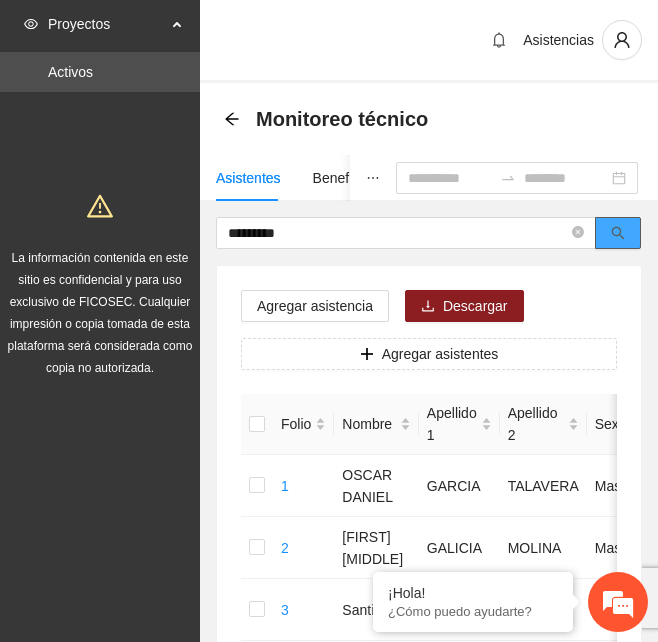 click at bounding box center [618, 233] 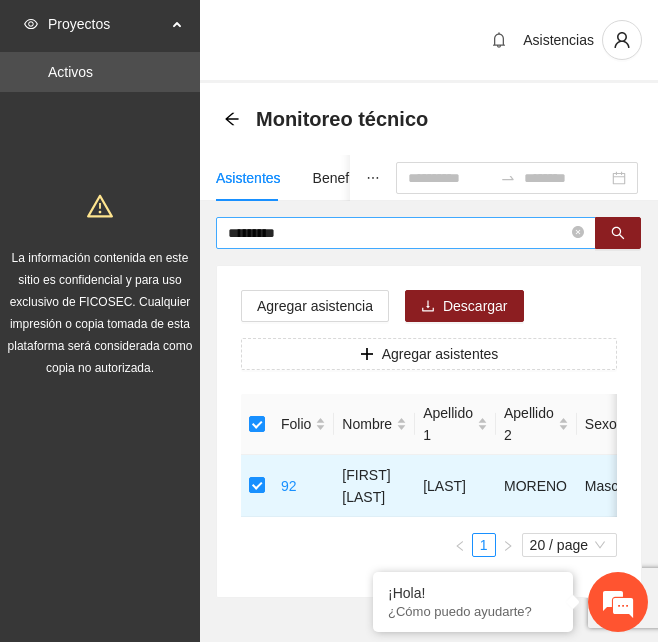 click on "*********" at bounding box center [406, 233] 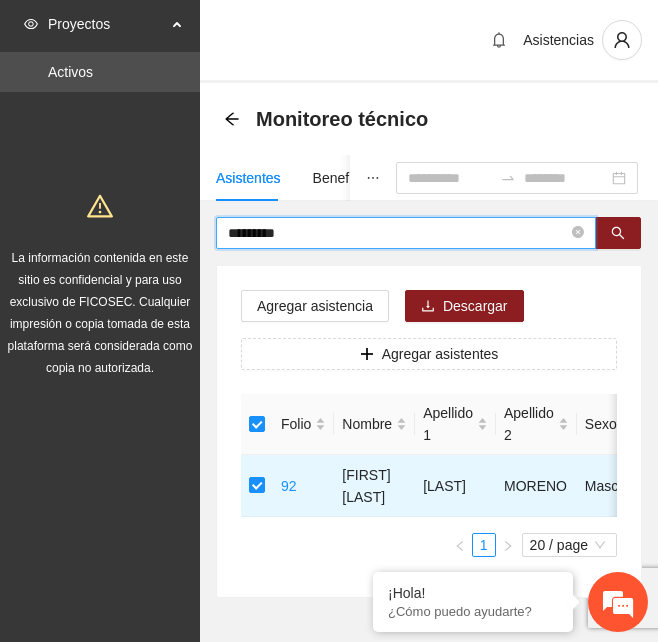drag, startPoint x: 317, startPoint y: 227, endPoint x: 70, endPoint y: 263, distance: 249.6097 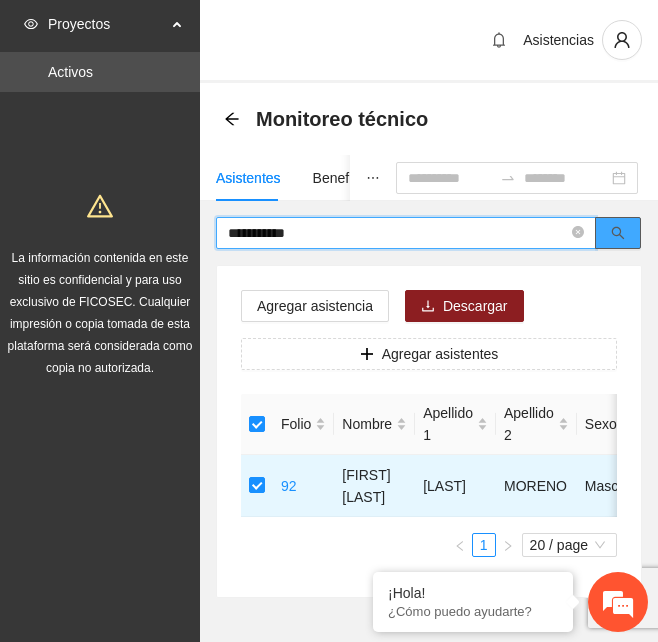 click at bounding box center (618, 233) 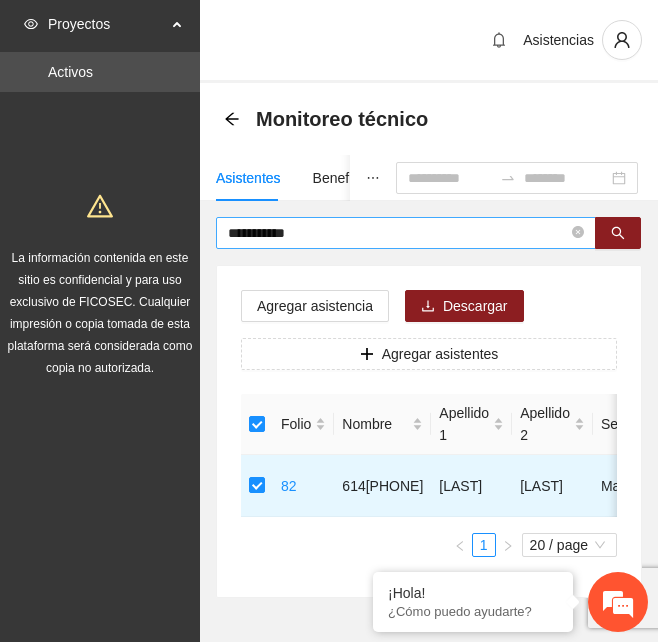 click on "**********" at bounding box center (398, 233) 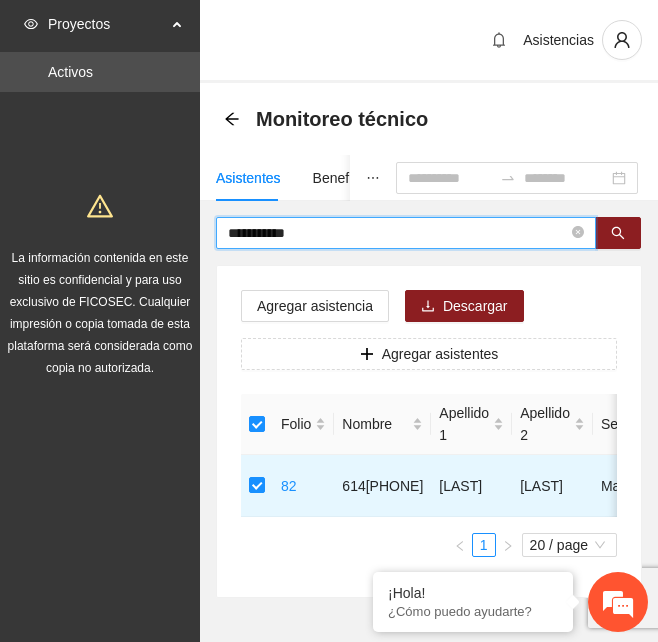 drag, startPoint x: 343, startPoint y: 232, endPoint x: 64, endPoint y: 239, distance: 279.0878 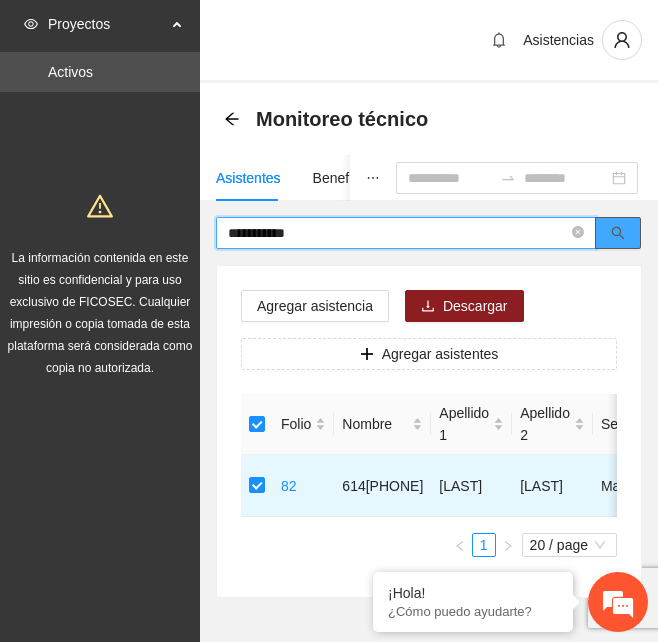 click 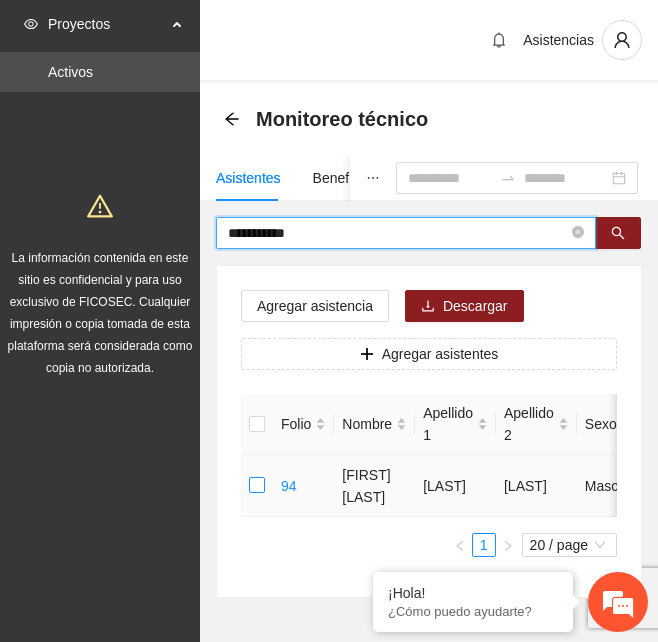 type on "**********" 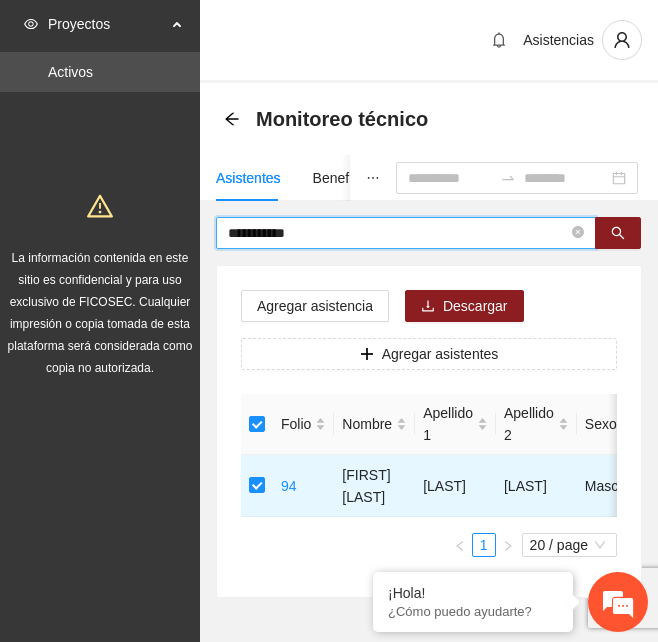 click on "**********" at bounding box center (398, 233) 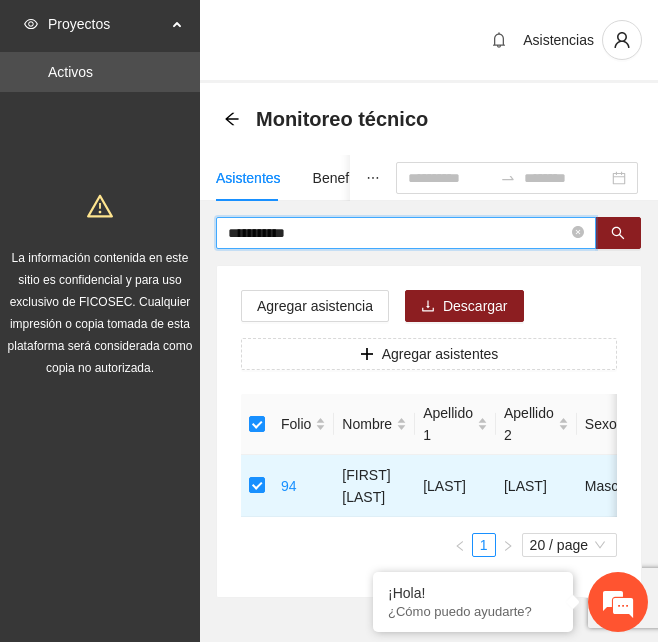 drag, startPoint x: 353, startPoint y: 232, endPoint x: 62, endPoint y: 254, distance: 291.83044 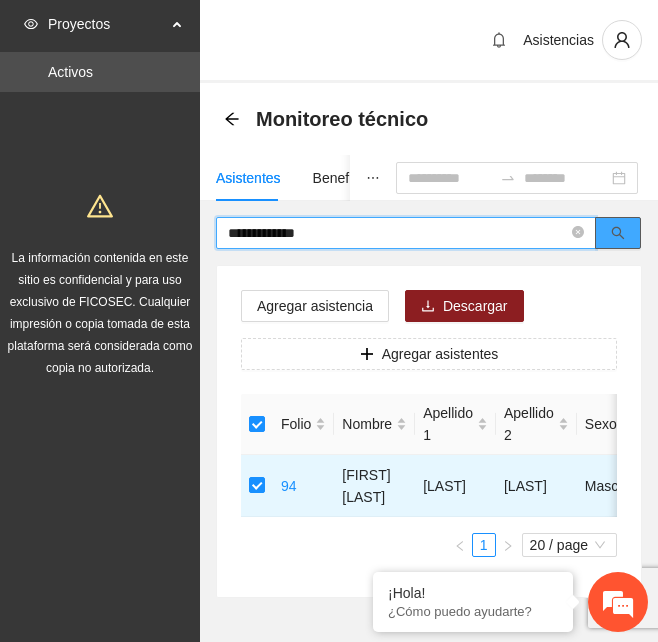 click at bounding box center (618, 233) 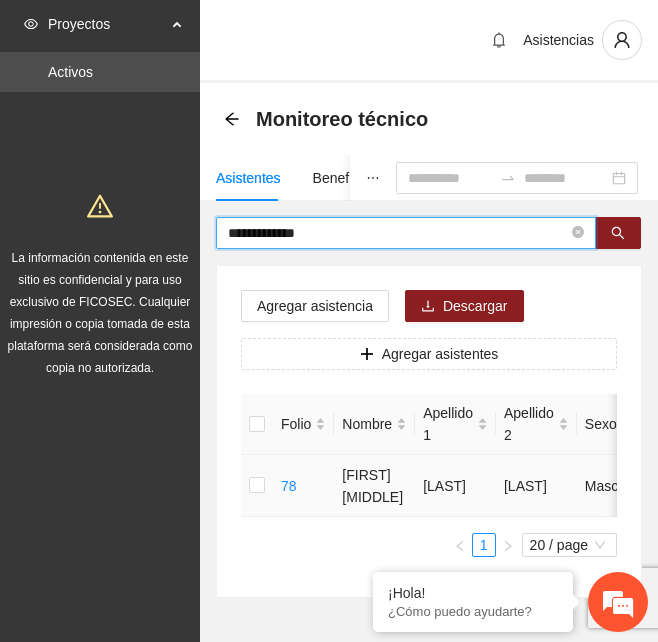 type on "**********" 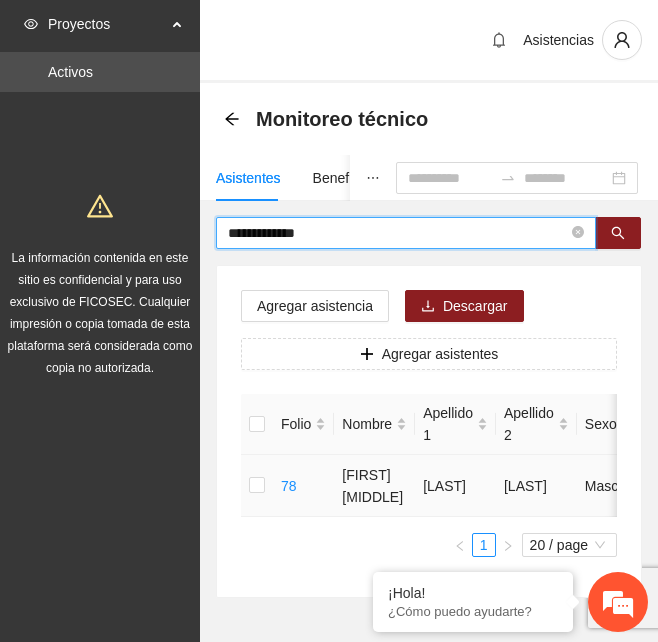 click at bounding box center (257, 486) 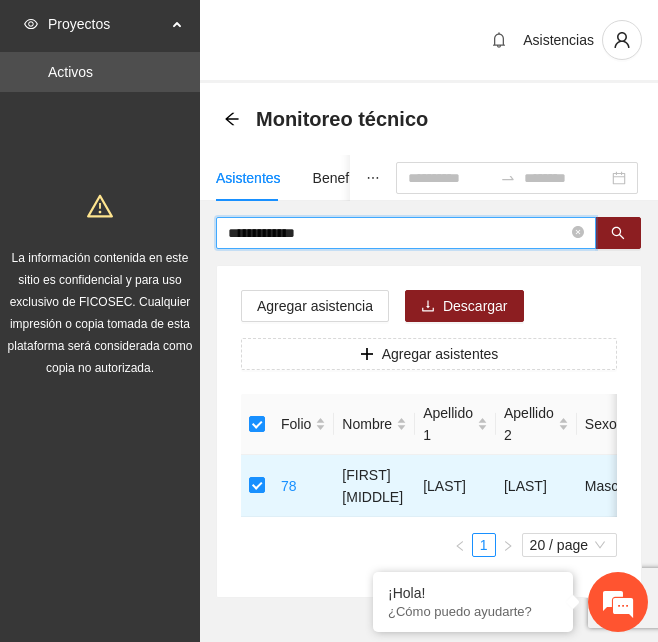 drag, startPoint x: 297, startPoint y: 229, endPoint x: 93, endPoint y: 231, distance: 204.0098 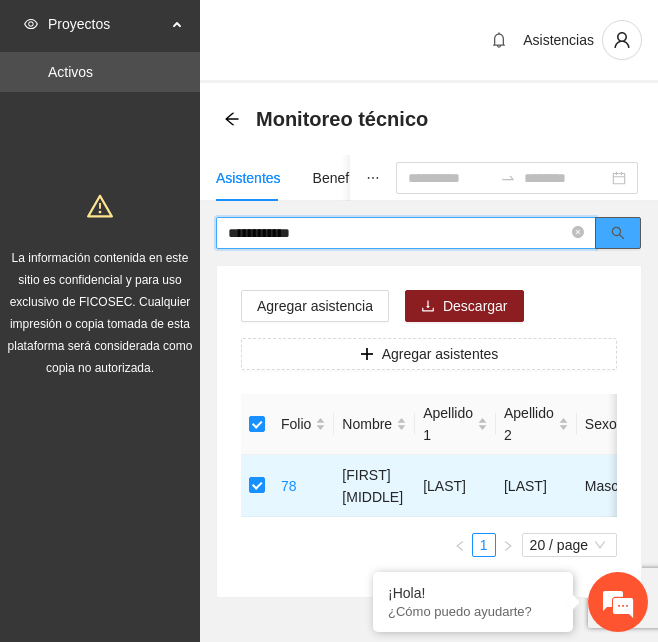 click at bounding box center (618, 233) 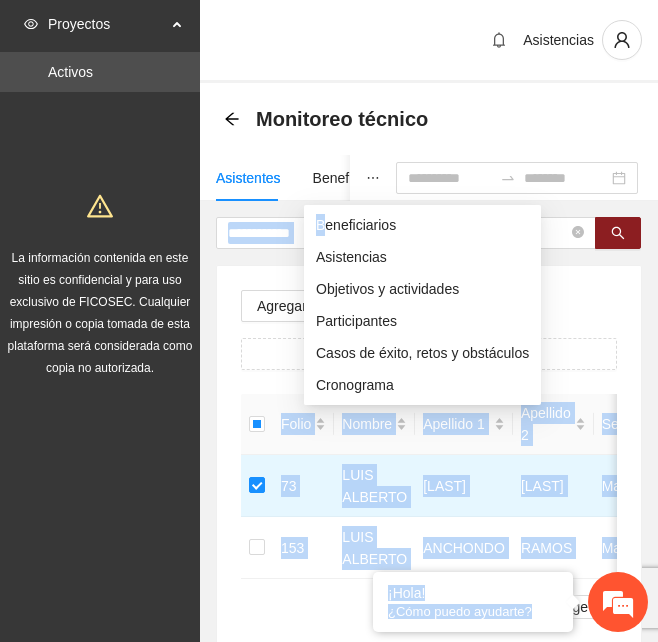 drag, startPoint x: 324, startPoint y: 228, endPoint x: 202, endPoint y: 235, distance: 122.20065 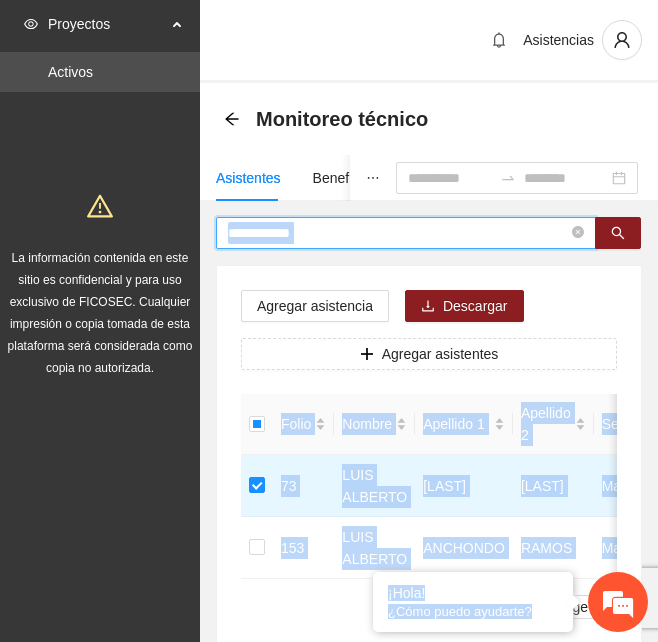 drag, startPoint x: 202, startPoint y: 235, endPoint x: 232, endPoint y: 231, distance: 30.265491 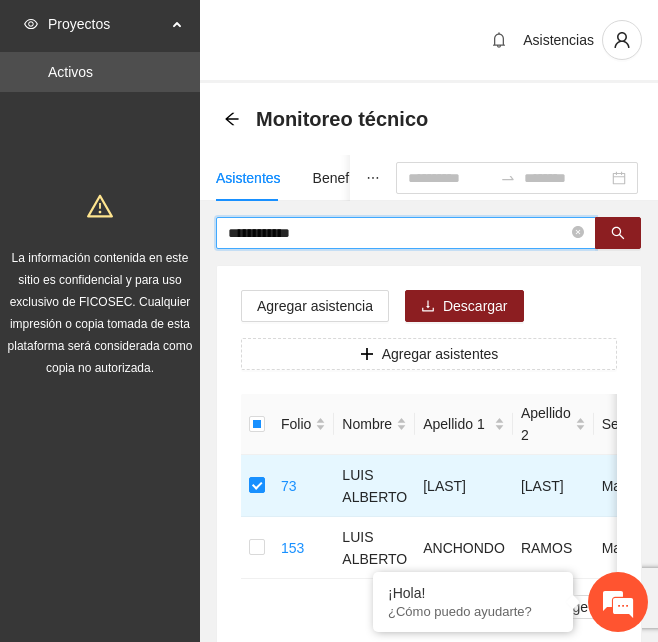 click on "**********" at bounding box center (398, 233) 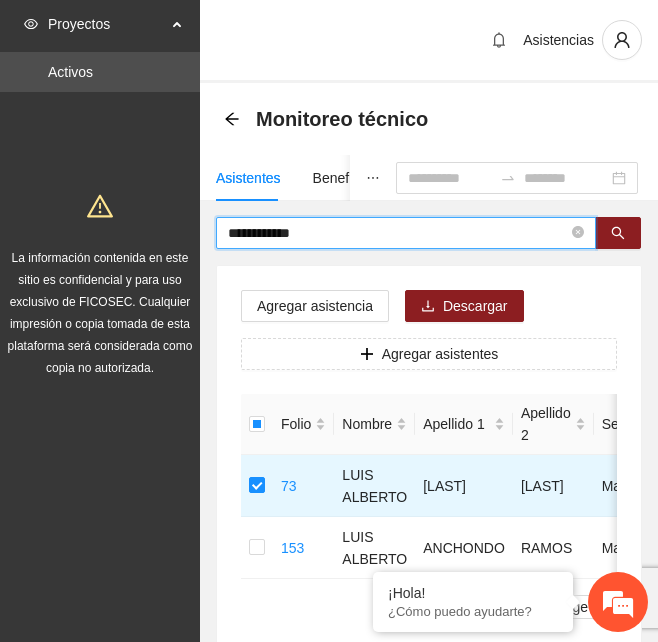 drag, startPoint x: 334, startPoint y: 231, endPoint x: 178, endPoint y: 233, distance: 156.01282 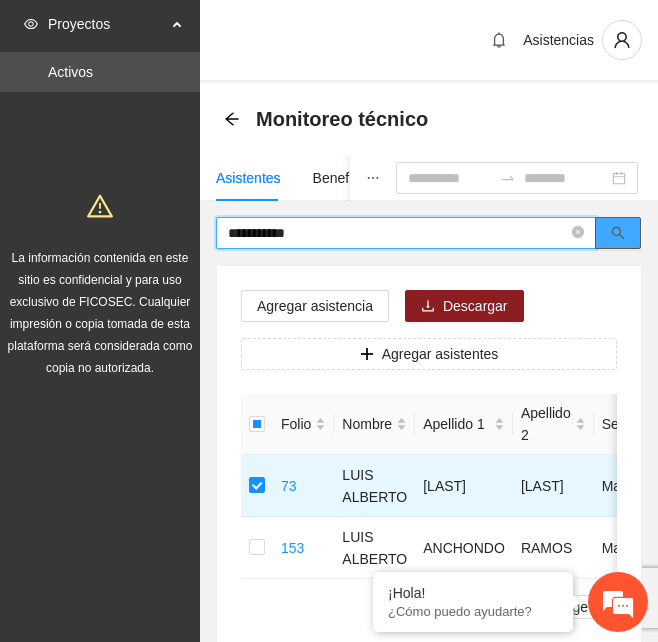 click 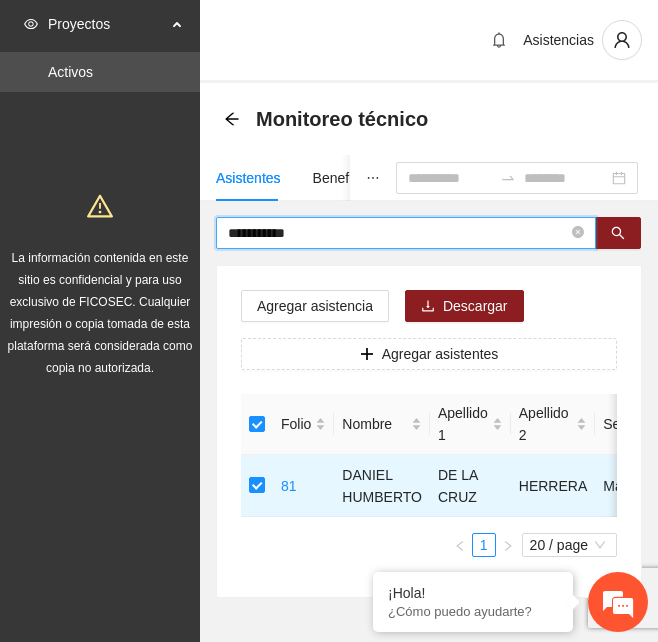 drag, startPoint x: 332, startPoint y: 229, endPoint x: 121, endPoint y: 234, distance: 211.05923 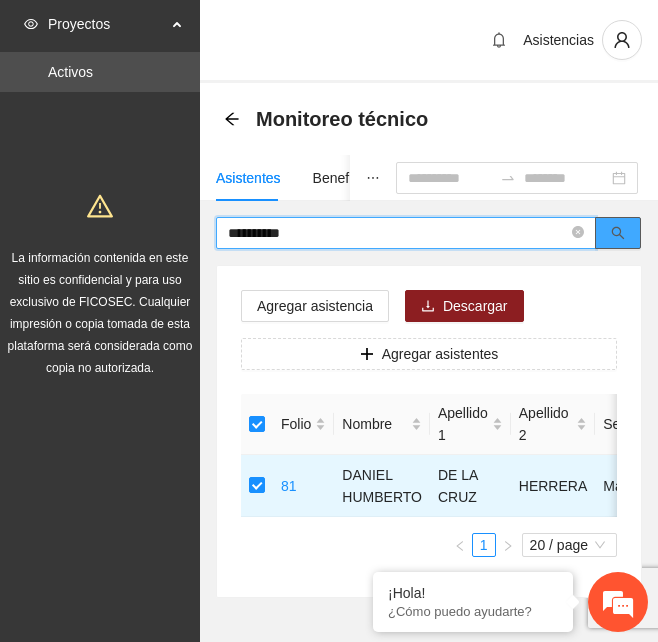 click at bounding box center (618, 233) 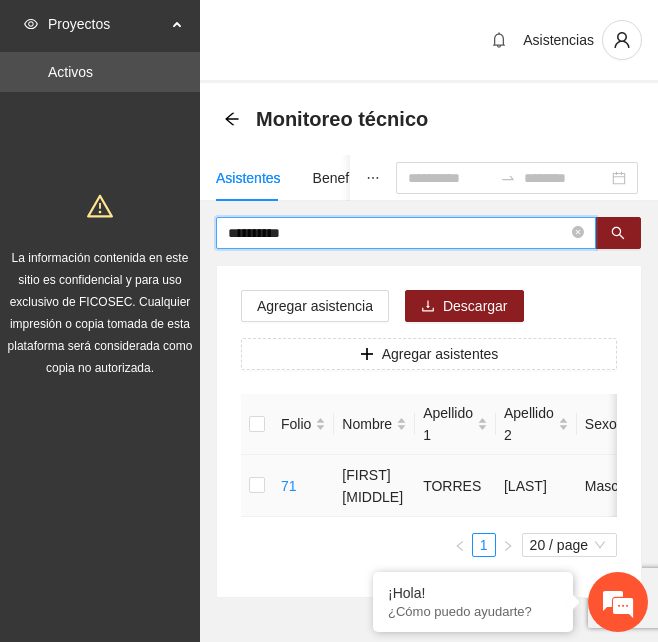 type on "**********" 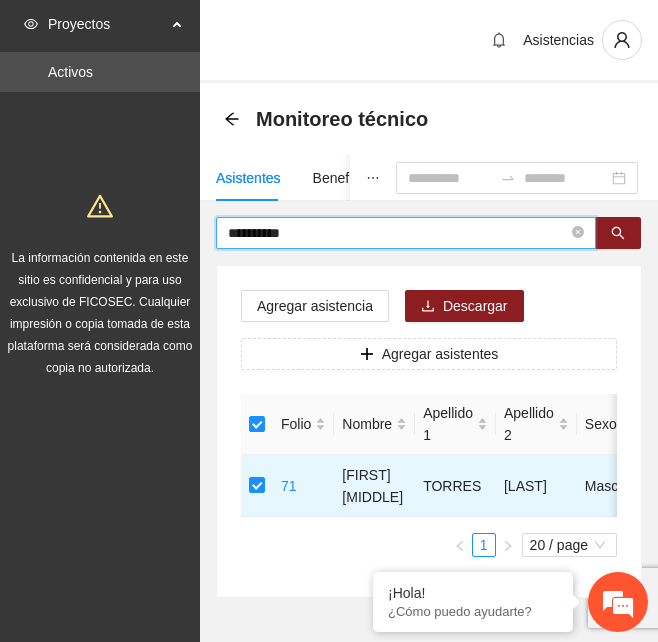 drag, startPoint x: 339, startPoint y: 230, endPoint x: 128, endPoint y: 234, distance: 211.03792 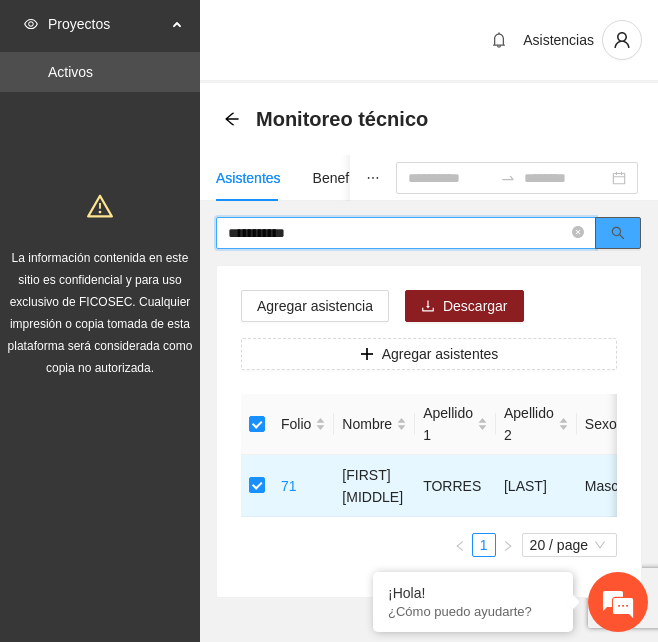 click 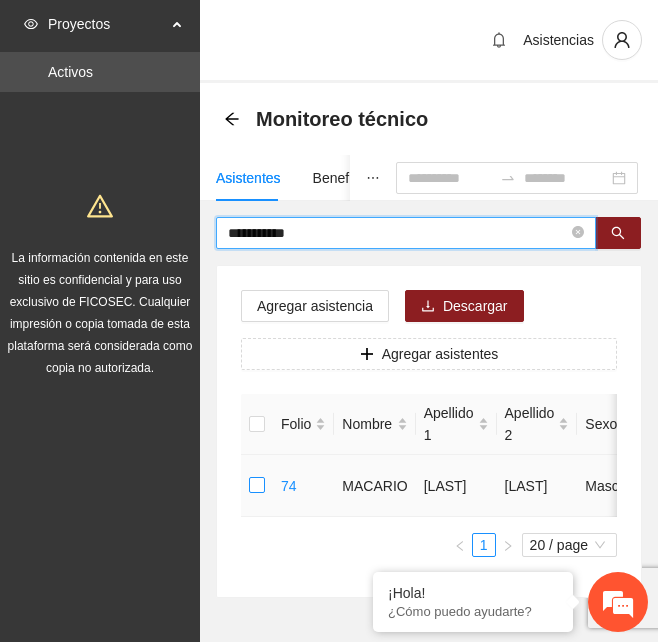type on "**********" 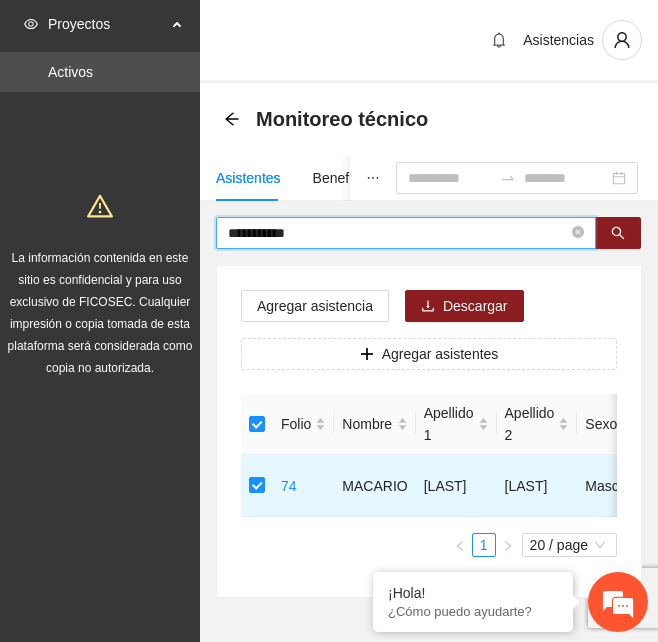 drag, startPoint x: 334, startPoint y: 229, endPoint x: 171, endPoint y: 235, distance: 163.1104 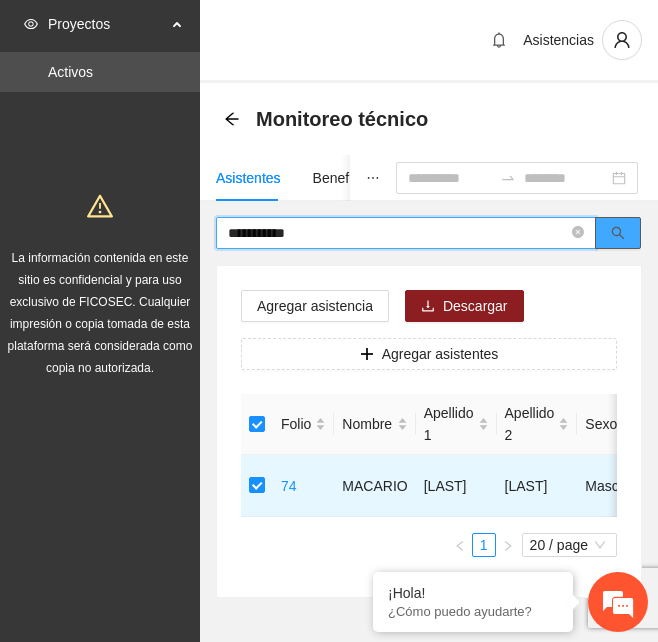click 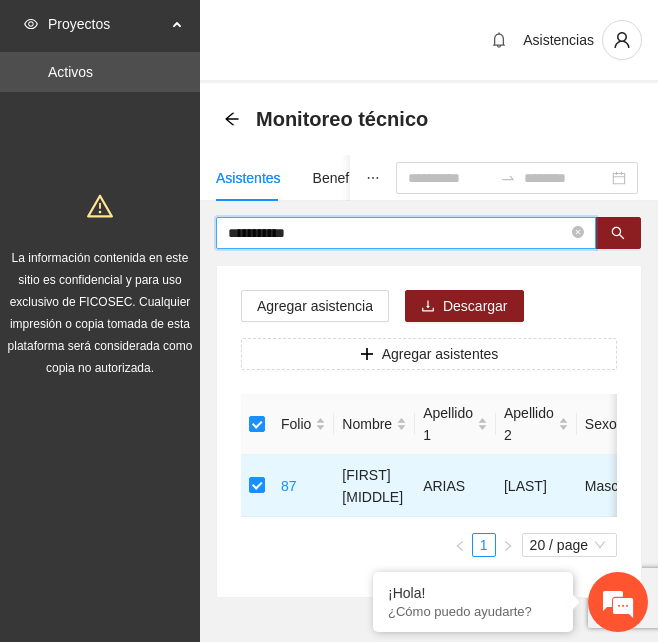 drag, startPoint x: 265, startPoint y: 233, endPoint x: 34, endPoint y: 253, distance: 231.86418 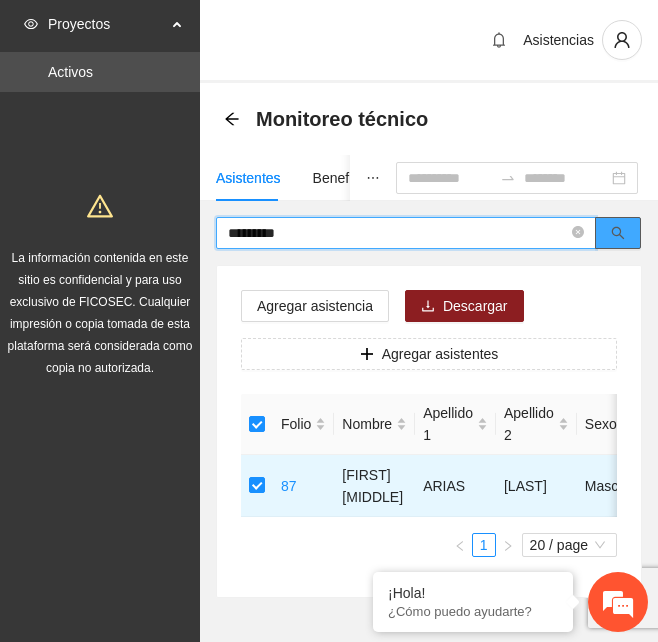 click at bounding box center (618, 233) 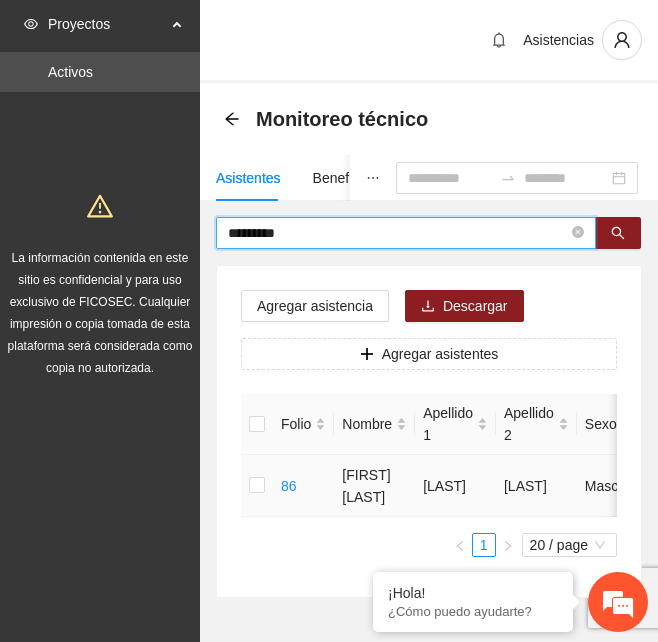 type on "*********" 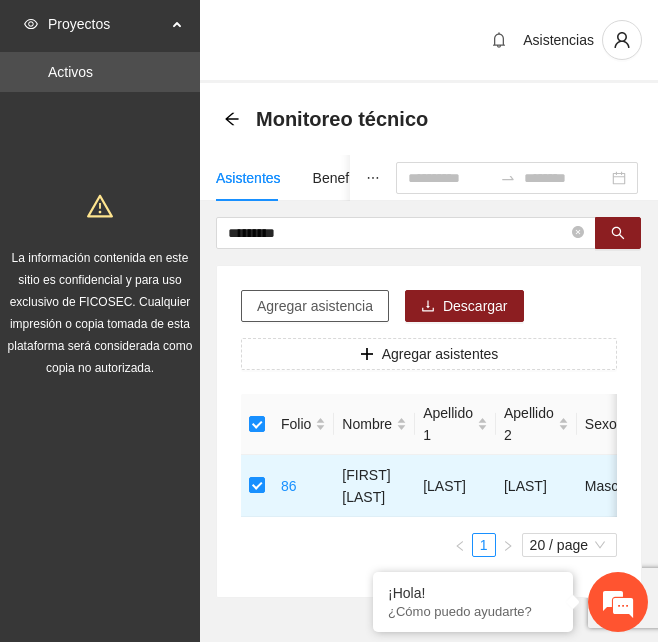 click on "Agregar asistencia" at bounding box center [315, 306] 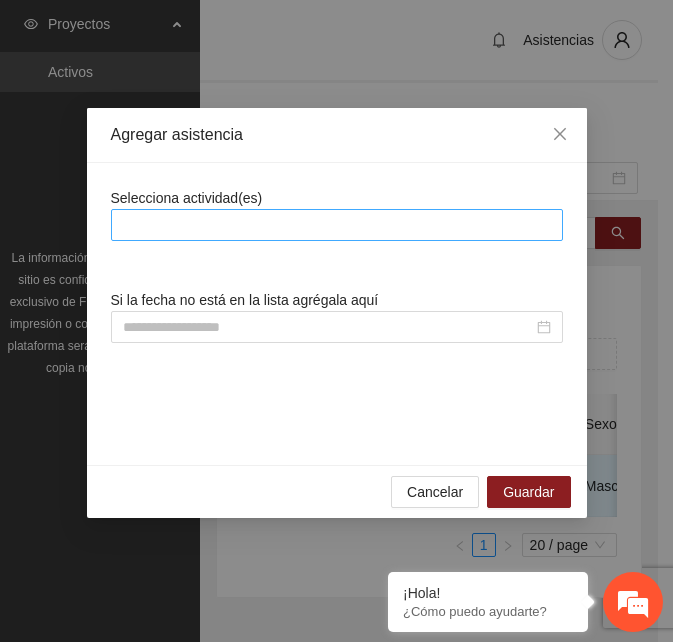 click at bounding box center (337, 225) 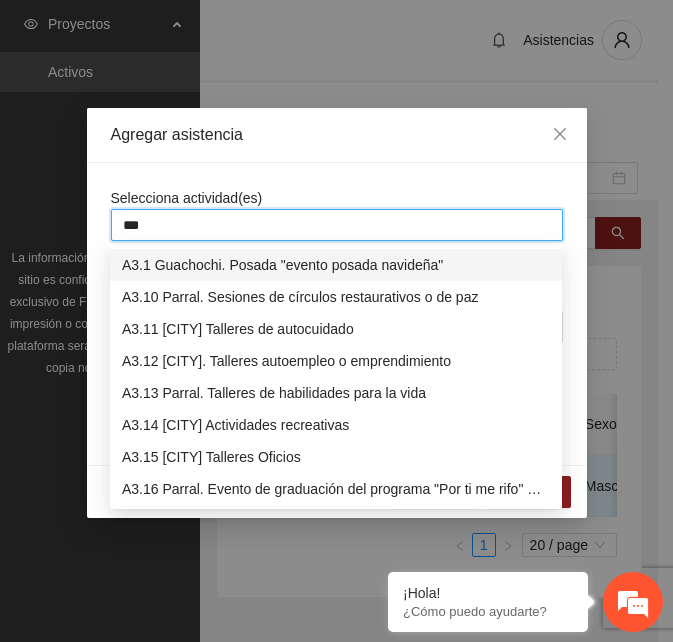 type on "****" 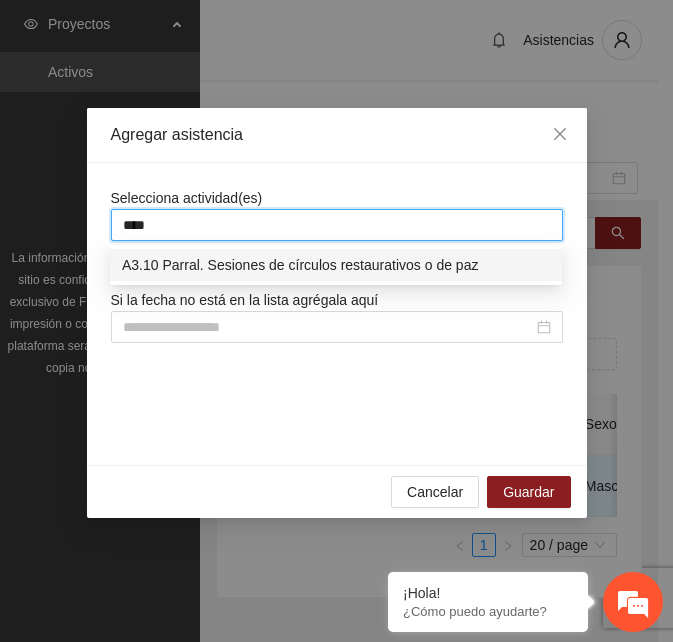 click on "A3.10 Parral. Sesiones de círculos restaurativos o de paz" at bounding box center (336, 265) 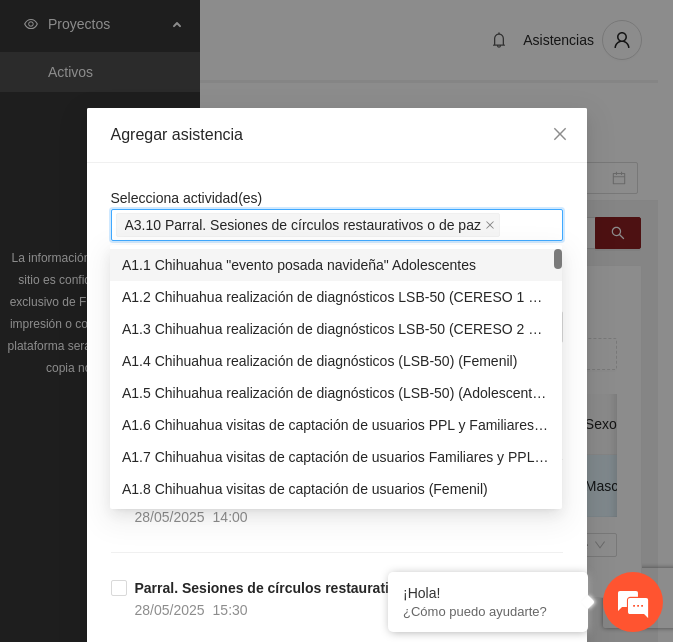 click on "Selecciona actividad(es) A3.10 Parral. Sesiones de círculos restaurativos o de paz    Si la fecha no está en la lista agrégala aquí Parral. Sesiones de círculos restaurativos o de paz  [DATE] [TIME] Parral. Sesiones de círculos restaurativos o de paz  [DATE] [TIME] Parral. Sesiones de círculos restaurativos o de paz  [DATE] [TIME] Parral. Sesiones de círculos restaurativos o de paz  [DATE] [TIME] Parral. Sesiones de círculos restaurativos o de paz  [DATE] [TIME] Parral. Sesiones de círculos restaurativos o de paz  [DATE] [TIME] Parral. Sesiones de círculos restaurativos o de paz  [DATE] [TIME] Parral. Sesiones de círculos restaurativos o de paz  [DATE] [TIME] Parral. Sesiones de círculos restaurativos o de paz  [DATE] [TIME] Parral. Sesiones de círculos restaurativos o de paz  [DATE] [TIME] Parral. Sesiones de círculos restaurativos o de paz  [DATE] [TIME] Parral. Sesiones de círculos restaurativos o de paz  [DATE] [TIME] [DATE] [TIME] [DATE] [TIME]" at bounding box center [337, 1894] 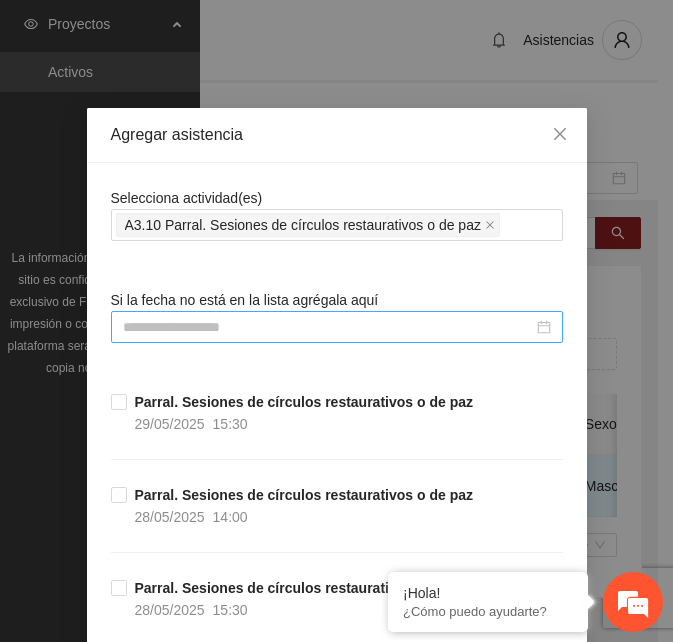 click at bounding box center [328, 327] 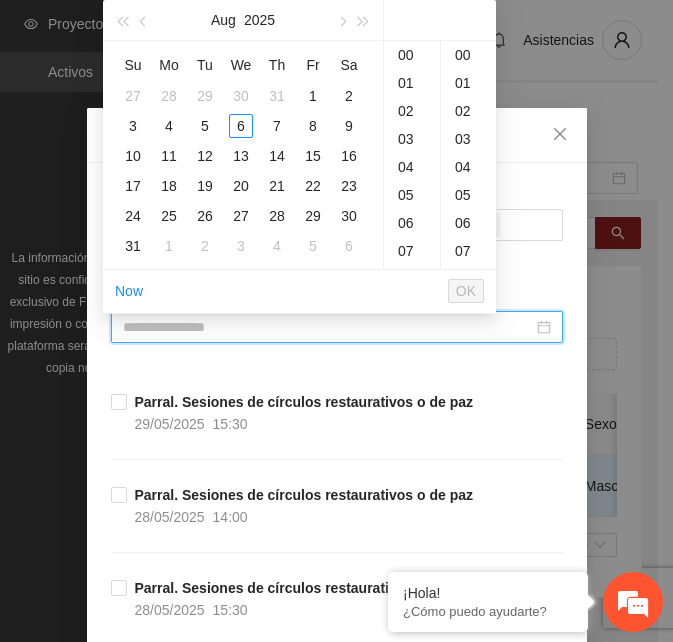 type on "**********" 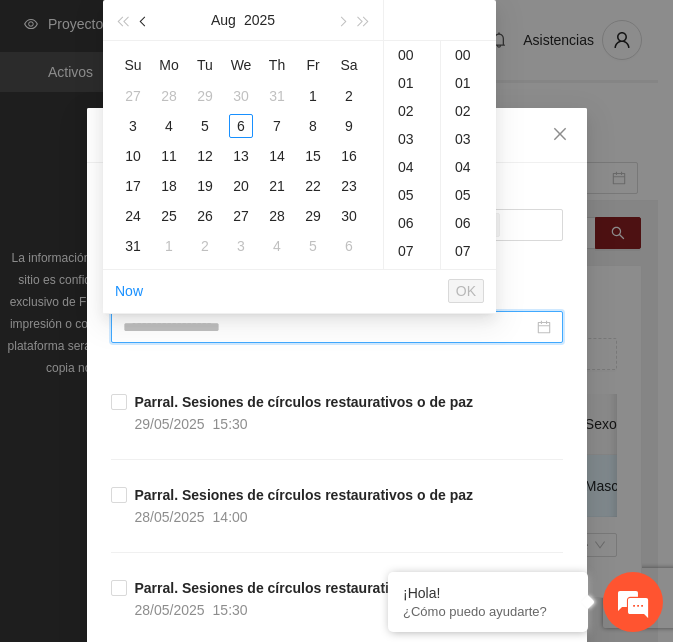 click at bounding box center [145, 22] 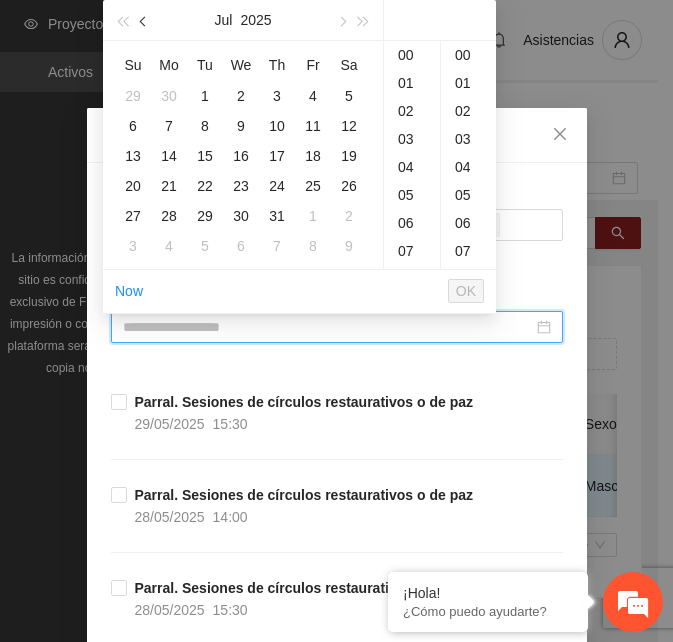 click at bounding box center (145, 22) 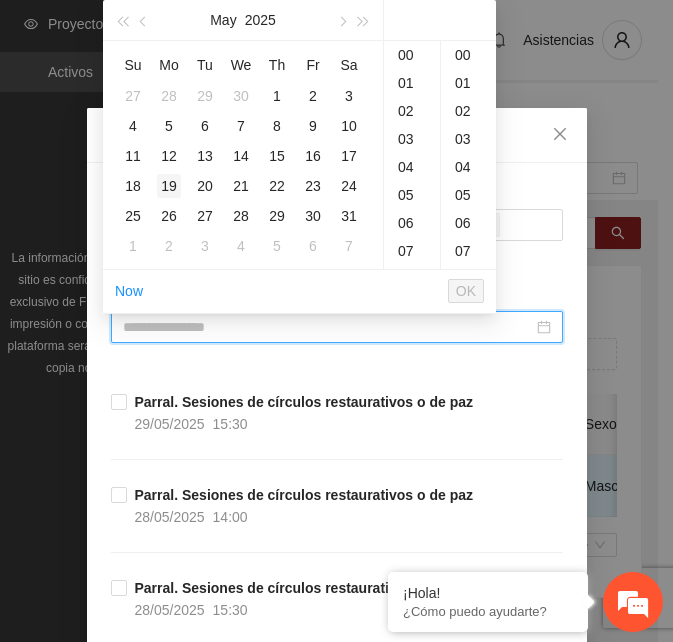 click on "19" at bounding box center (169, 186) 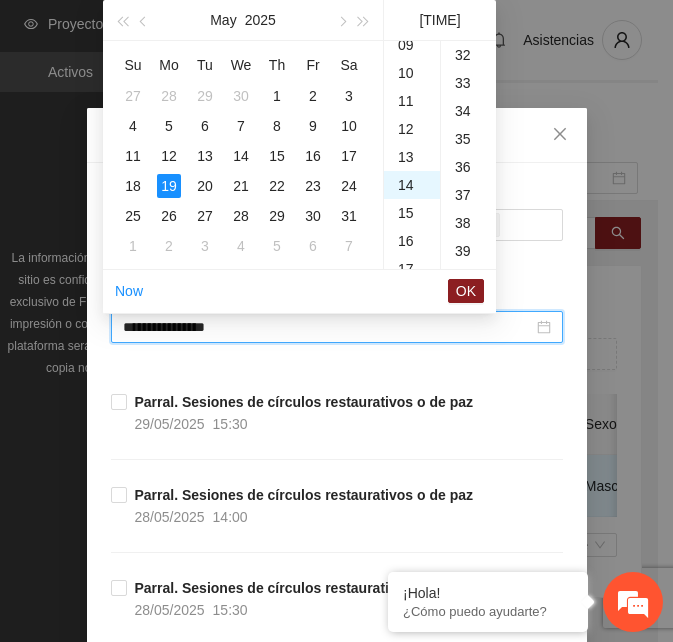 scroll, scrollTop: 392, scrollLeft: 0, axis: vertical 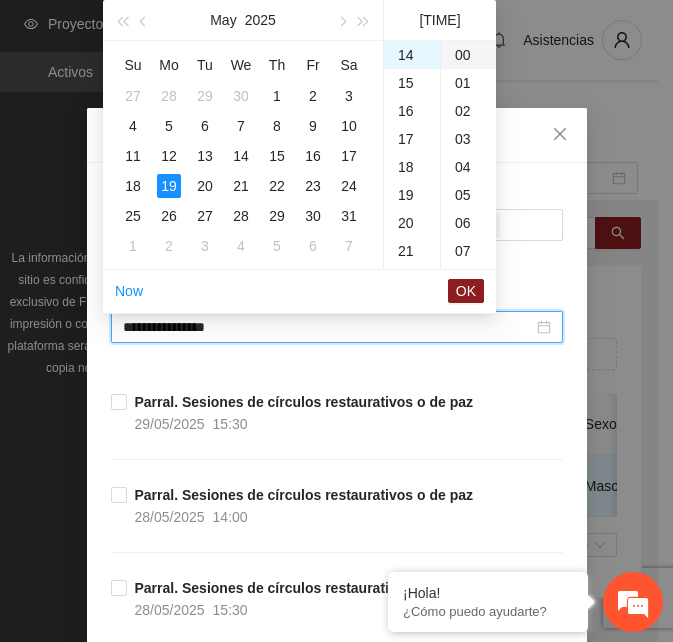 click on "00" at bounding box center [468, 55] 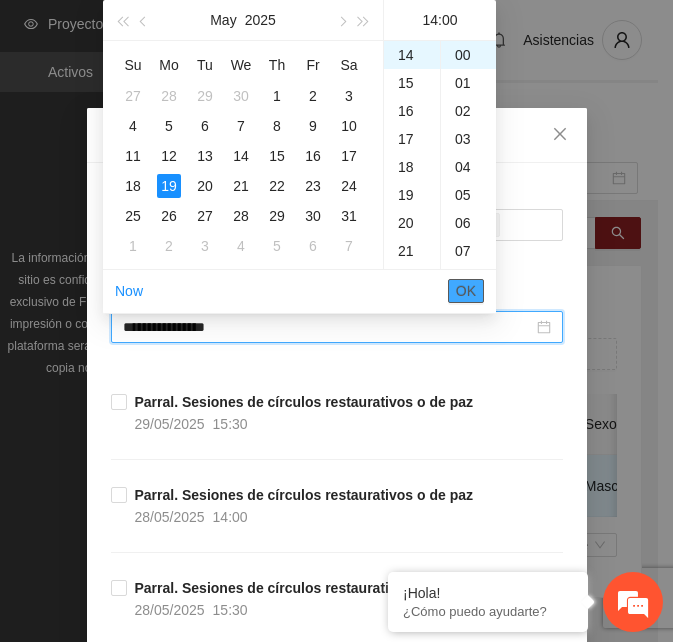 click on "OK" at bounding box center [466, 291] 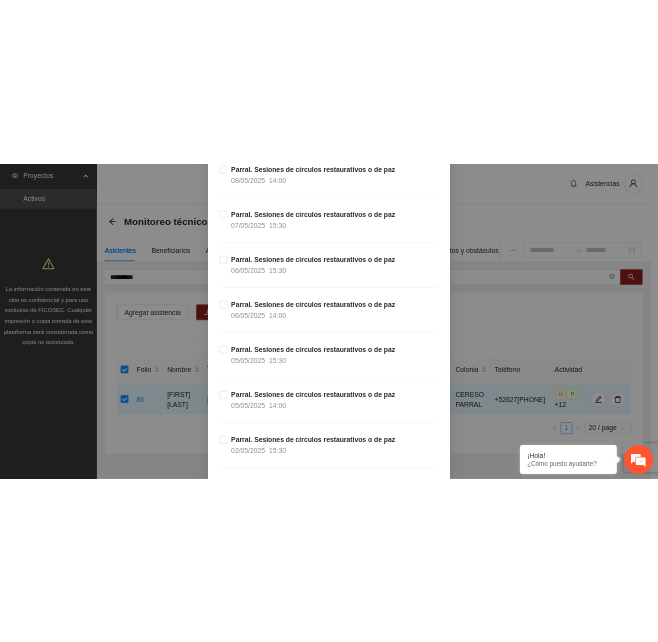 scroll, scrollTop: 3045, scrollLeft: 0, axis: vertical 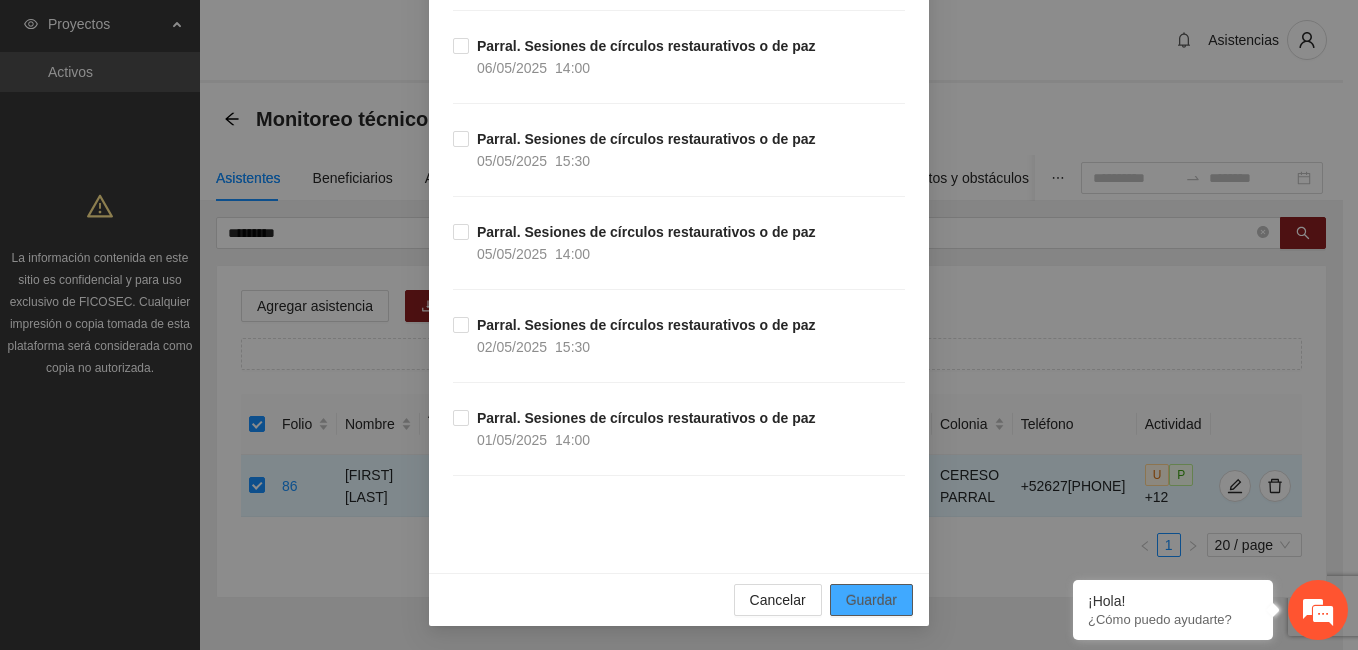 click on "Guardar" at bounding box center (871, 600) 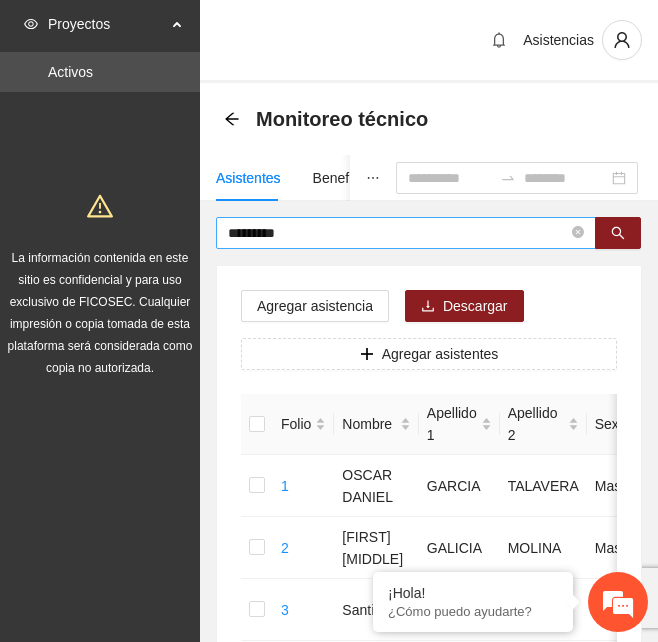 click on "*********" at bounding box center (398, 233) 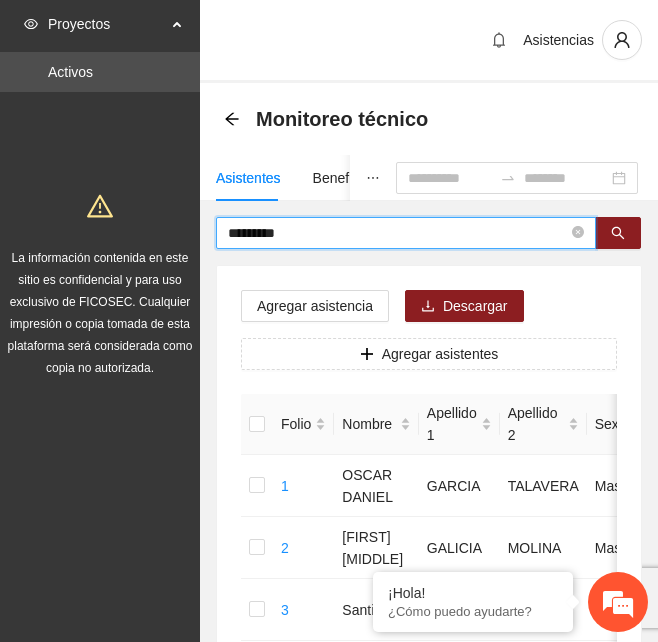 drag, startPoint x: 304, startPoint y: 225, endPoint x: 113, endPoint y: 247, distance: 192.26285 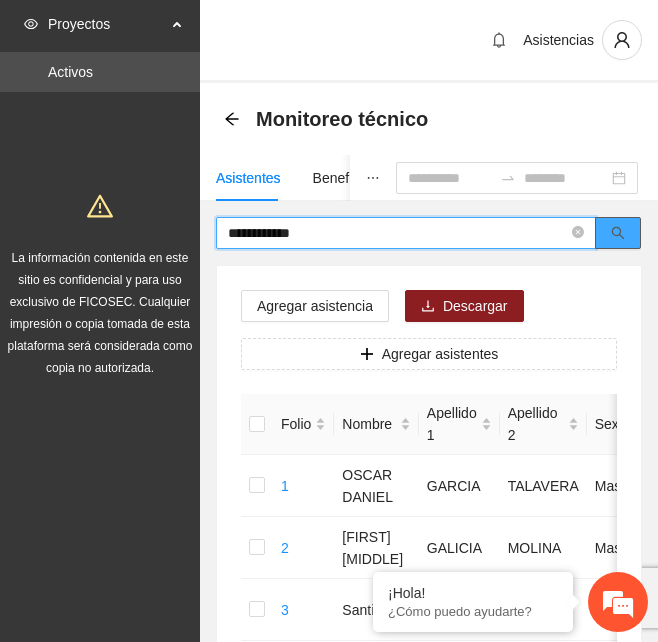 click 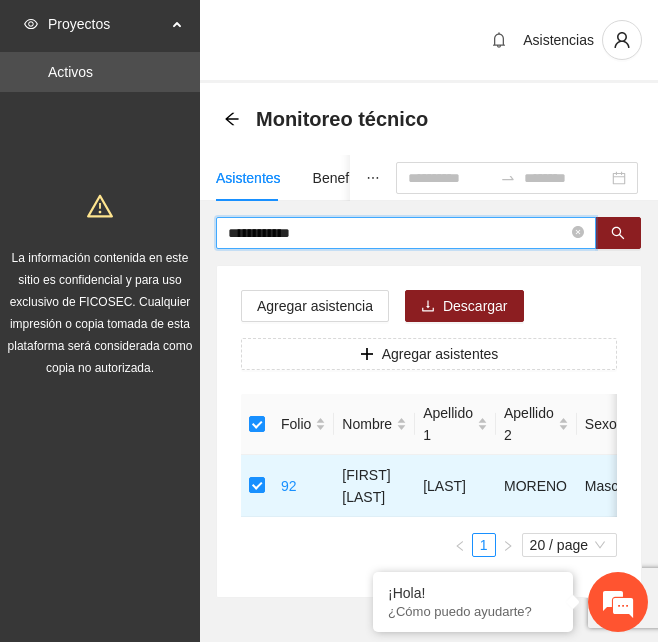 drag, startPoint x: 308, startPoint y: 241, endPoint x: 88, endPoint y: 249, distance: 220.1454 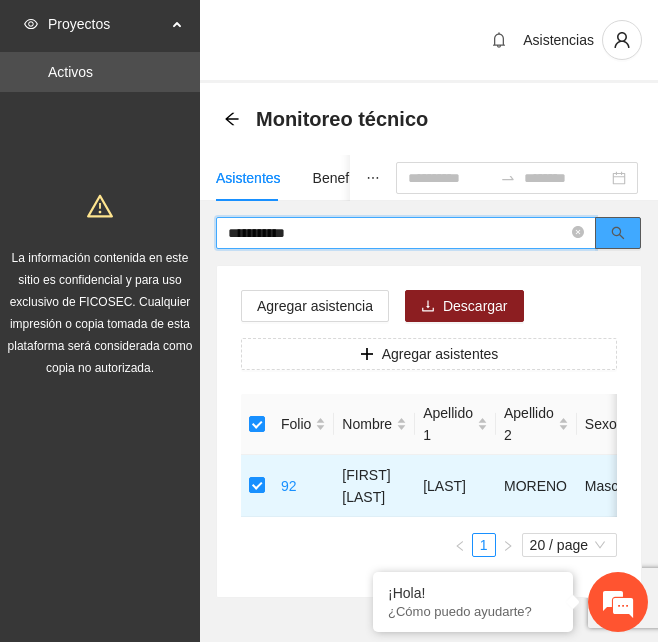 click at bounding box center (618, 233) 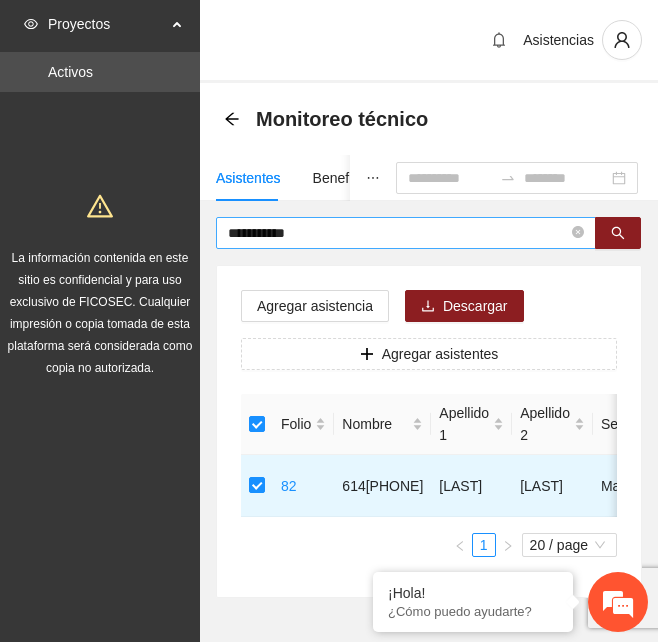 click on "**********" at bounding box center [398, 233] 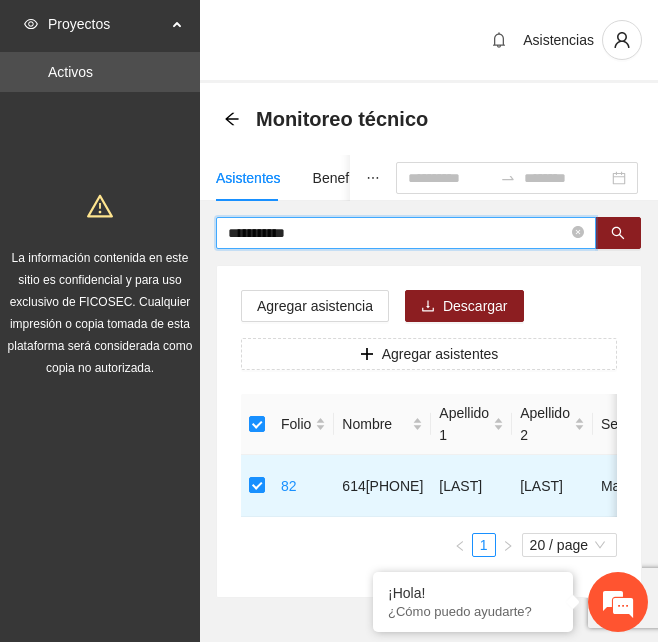 drag, startPoint x: 327, startPoint y: 237, endPoint x: 62, endPoint y: 240, distance: 265.01697 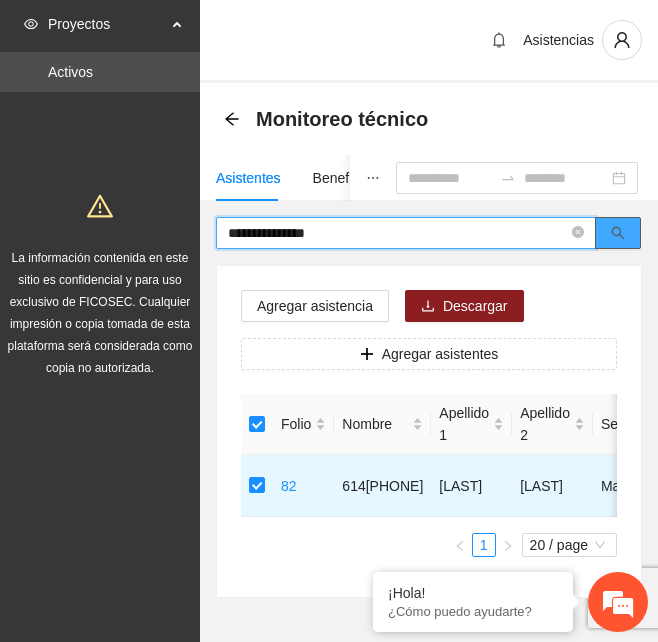 click 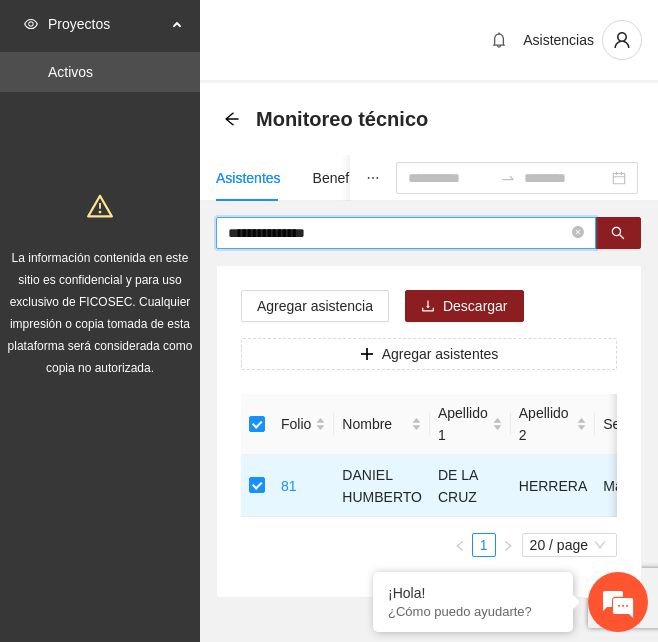 drag, startPoint x: 372, startPoint y: 223, endPoint x: 80, endPoint y: 233, distance: 292.17117 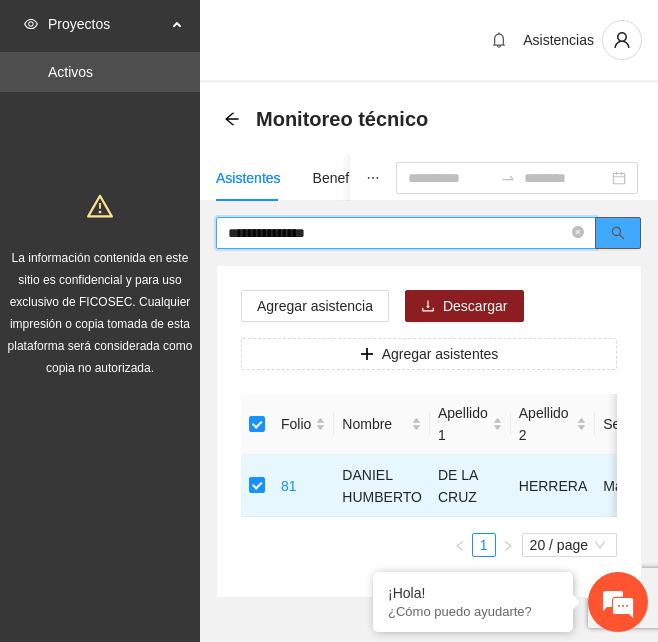 click 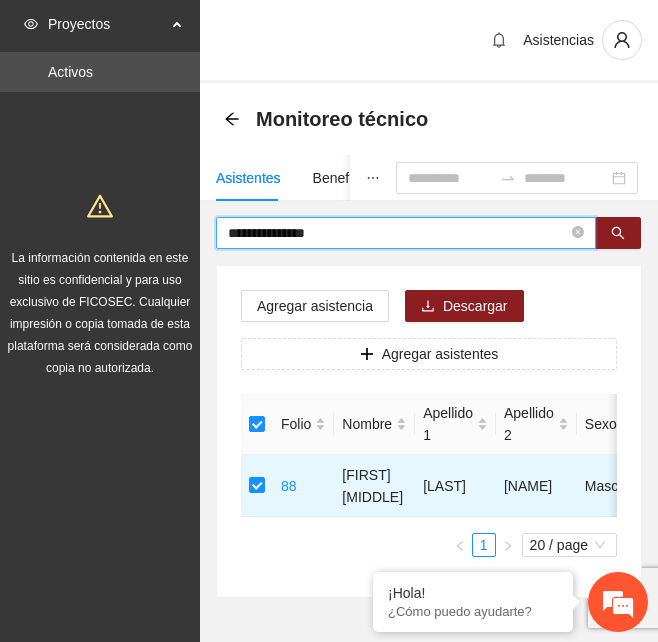 drag, startPoint x: 355, startPoint y: 234, endPoint x: 65, endPoint y: 248, distance: 290.33774 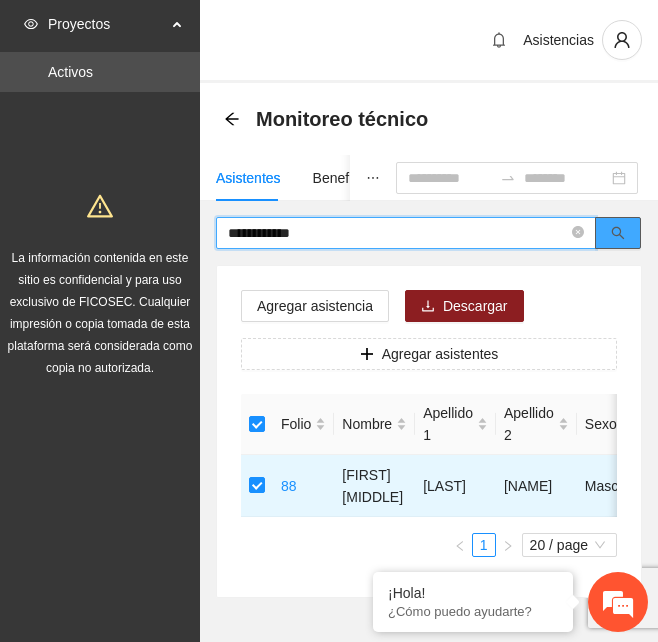 click at bounding box center [618, 233] 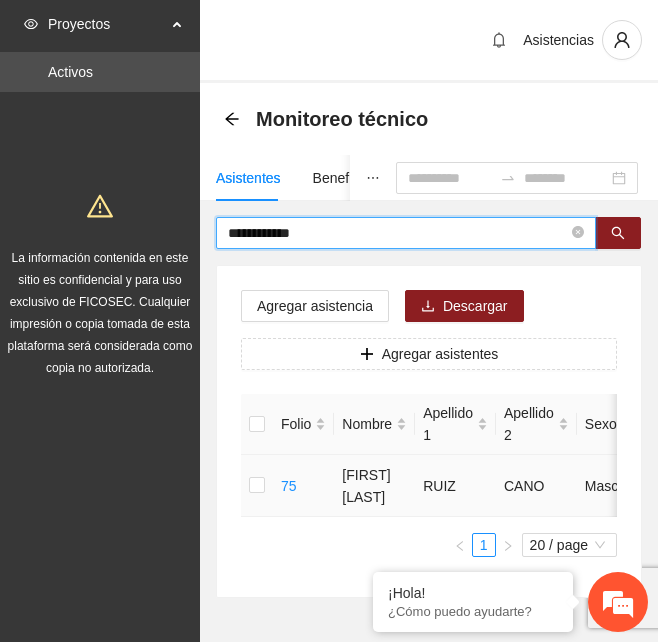 click at bounding box center (257, 486) 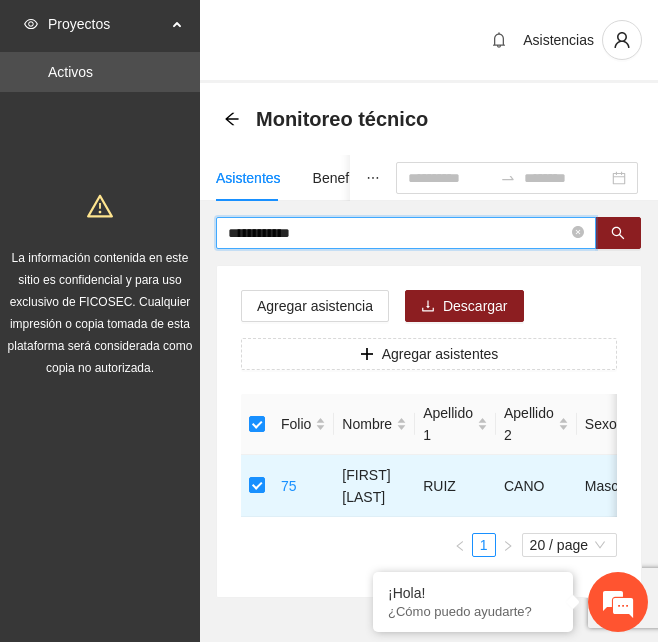 drag, startPoint x: 343, startPoint y: 228, endPoint x: 143, endPoint y: 238, distance: 200.24985 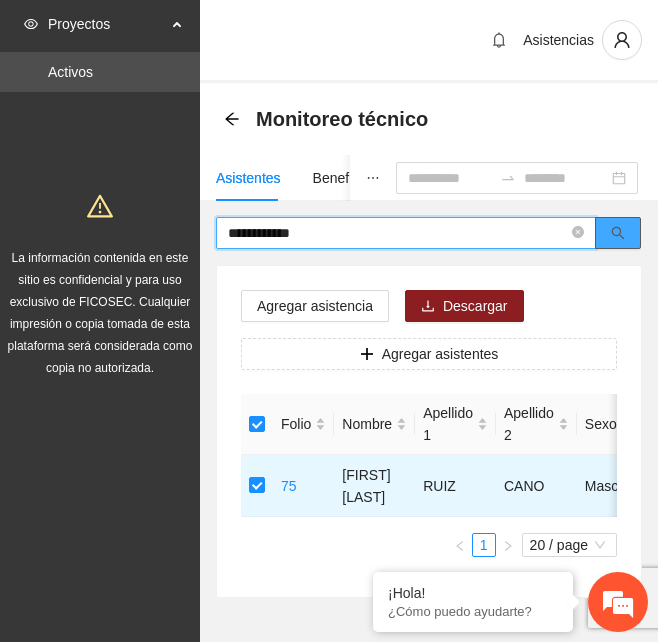click at bounding box center (618, 233) 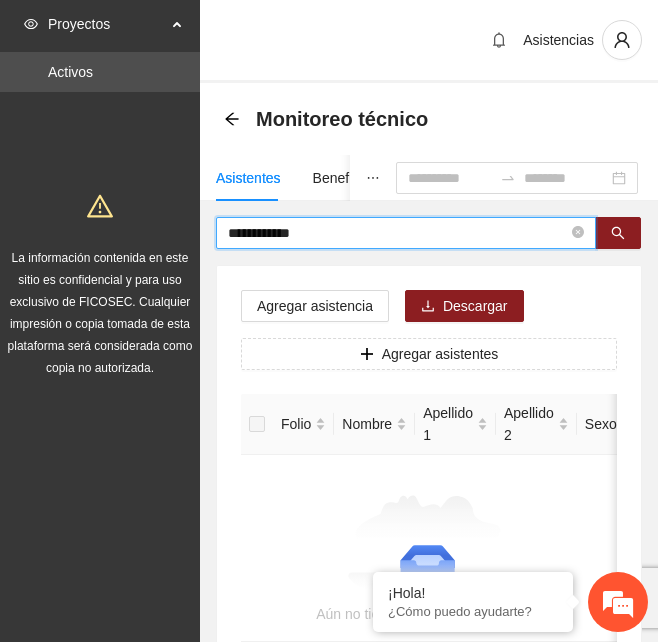 drag, startPoint x: 255, startPoint y: 231, endPoint x: 157, endPoint y: 250, distance: 99.824844 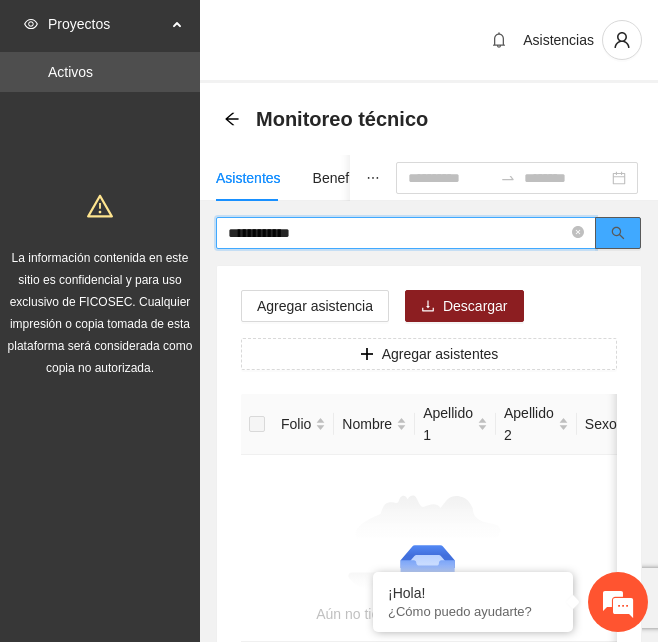 click at bounding box center (618, 233) 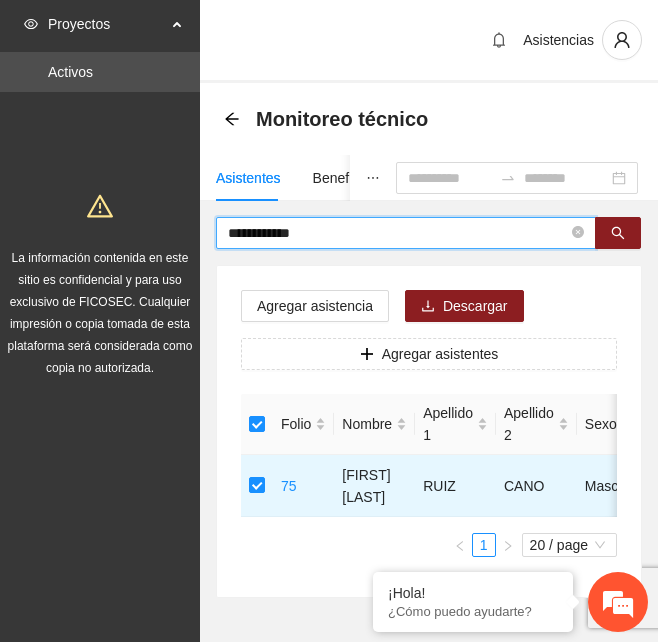 drag, startPoint x: 354, startPoint y: 230, endPoint x: 221, endPoint y: 242, distance: 133.54025 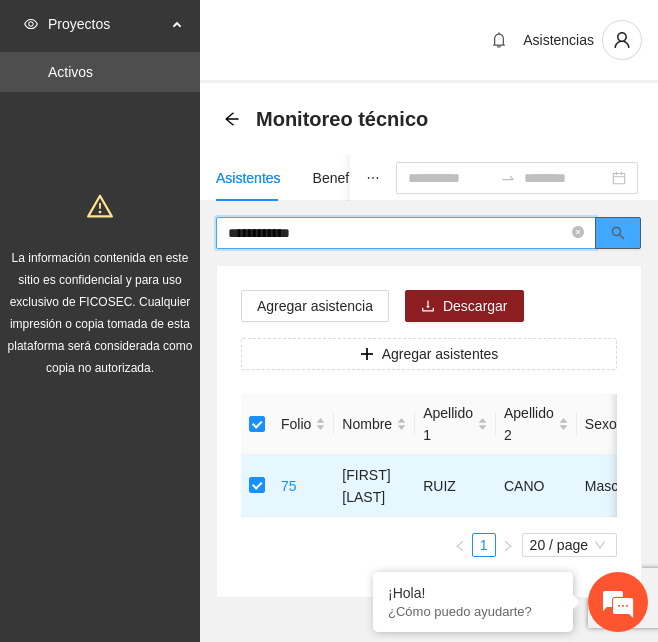 click 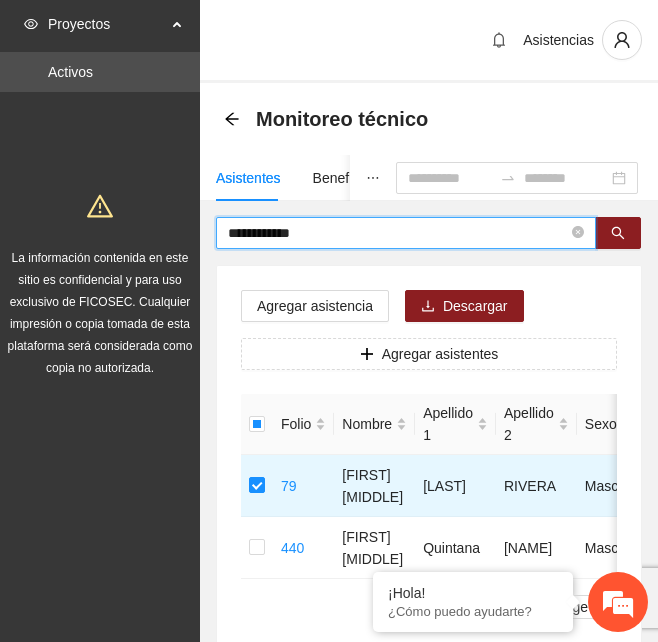 drag, startPoint x: 341, startPoint y: 234, endPoint x: 139, endPoint y: 240, distance: 202.0891 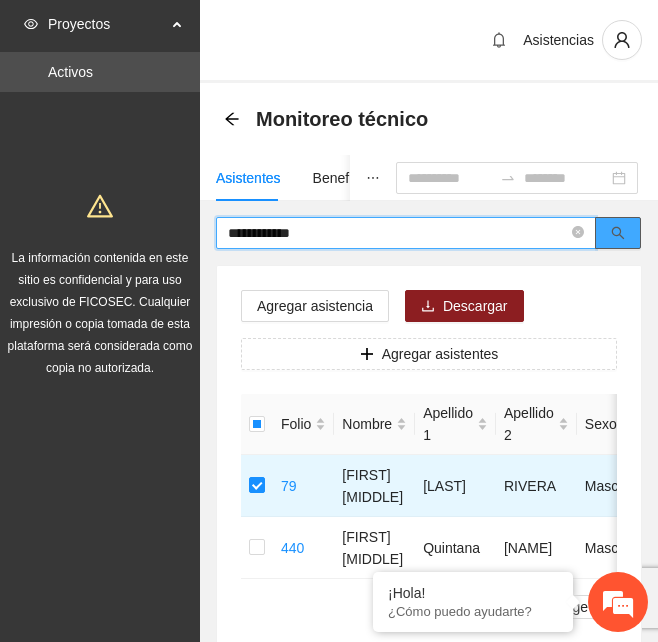 click 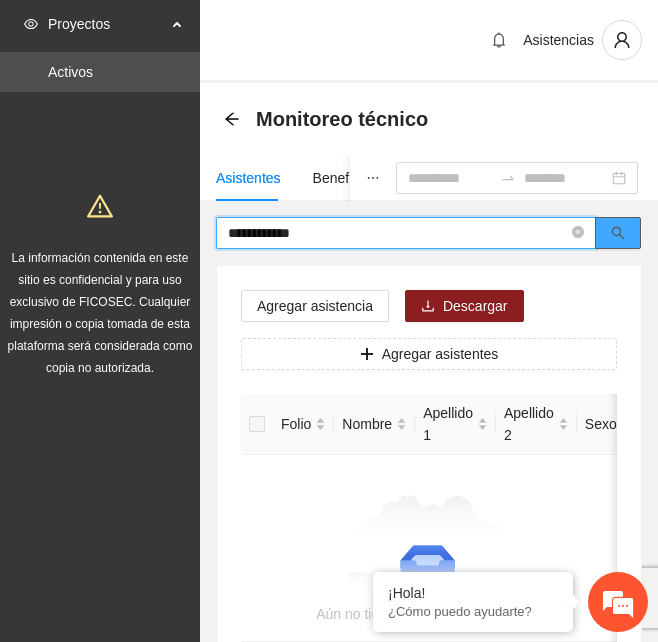 click at bounding box center (618, 233) 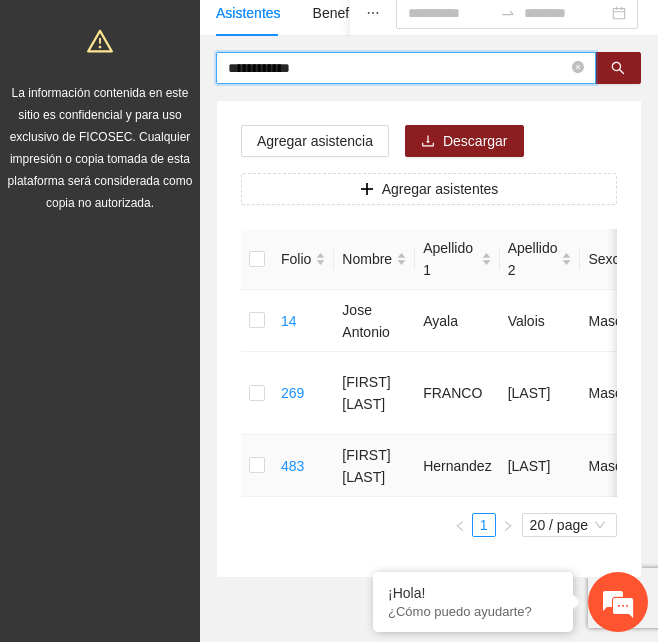 scroll, scrollTop: 200, scrollLeft: 0, axis: vertical 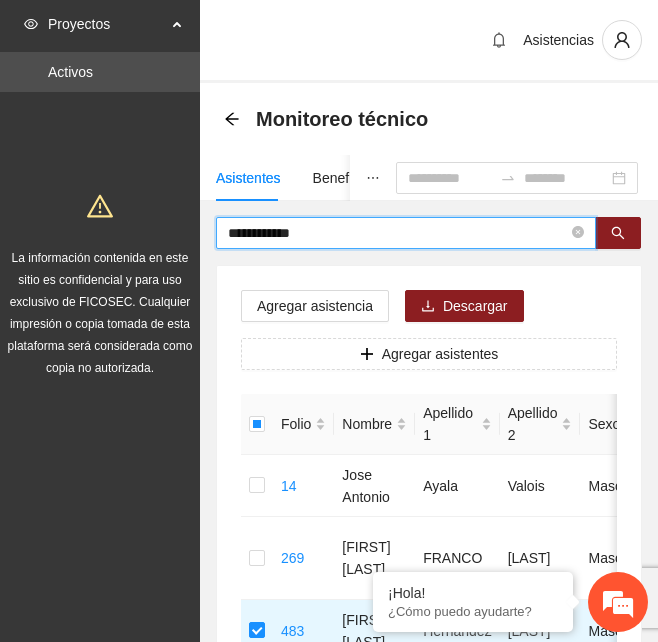 drag, startPoint x: 353, startPoint y: 222, endPoint x: 172, endPoint y: 232, distance: 181.27603 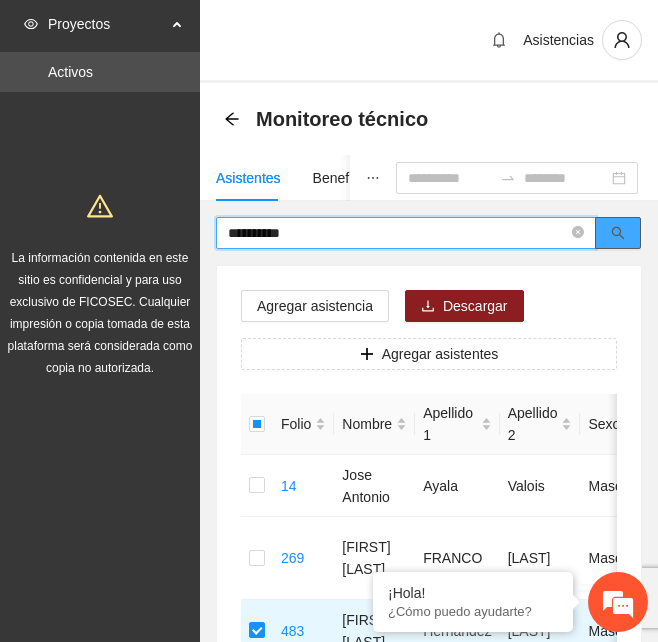 click at bounding box center (618, 233) 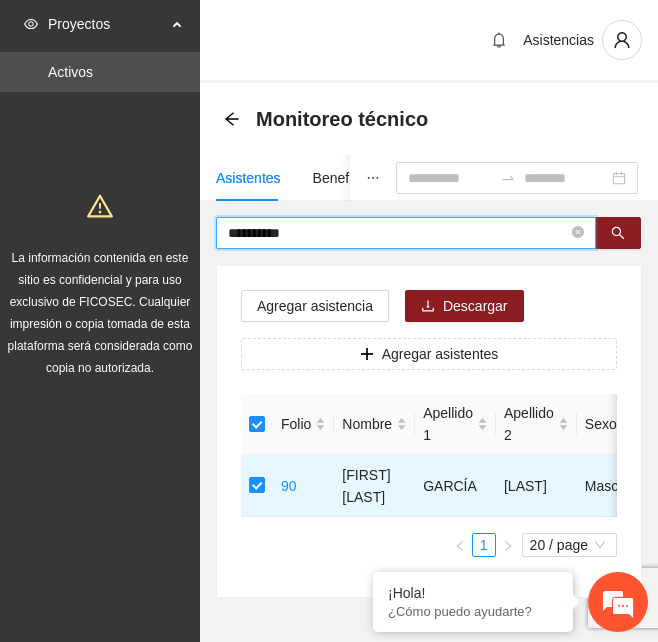 drag, startPoint x: 329, startPoint y: 231, endPoint x: 82, endPoint y: 255, distance: 248.16325 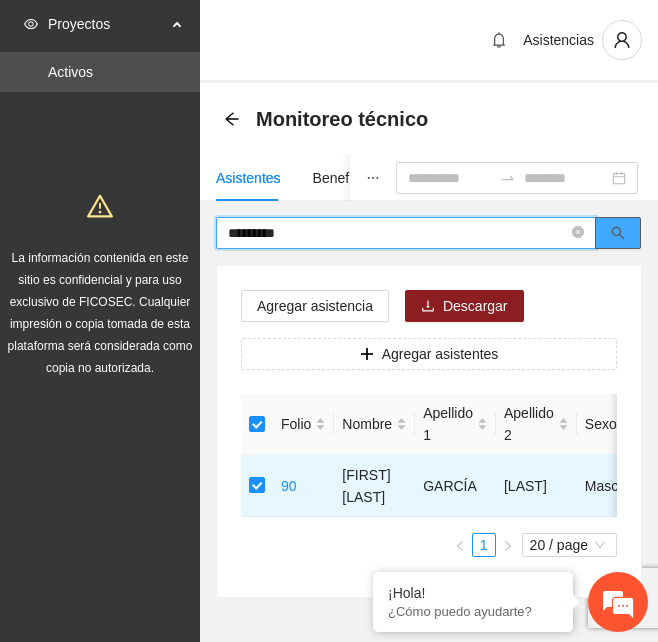 click 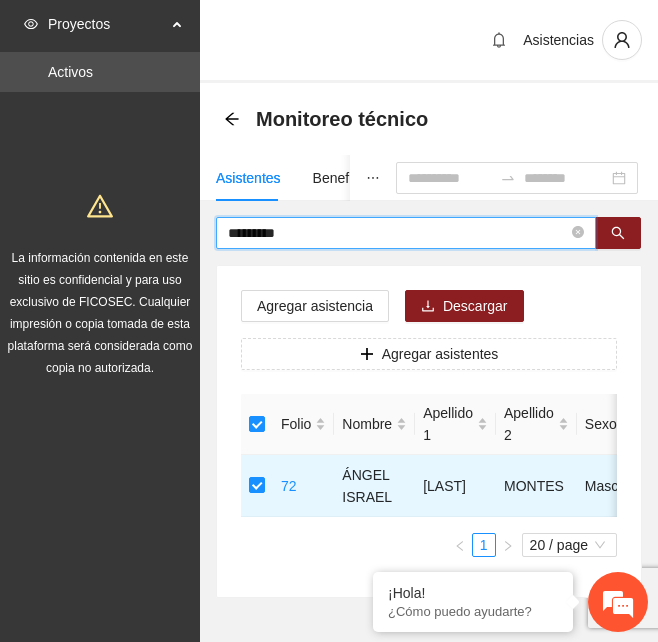 drag, startPoint x: 302, startPoint y: 236, endPoint x: 141, endPoint y: 242, distance: 161.11176 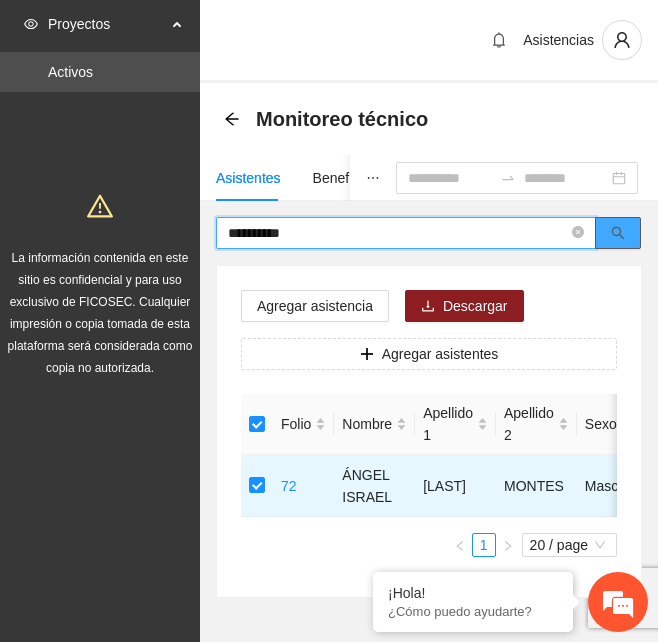 click at bounding box center (618, 233) 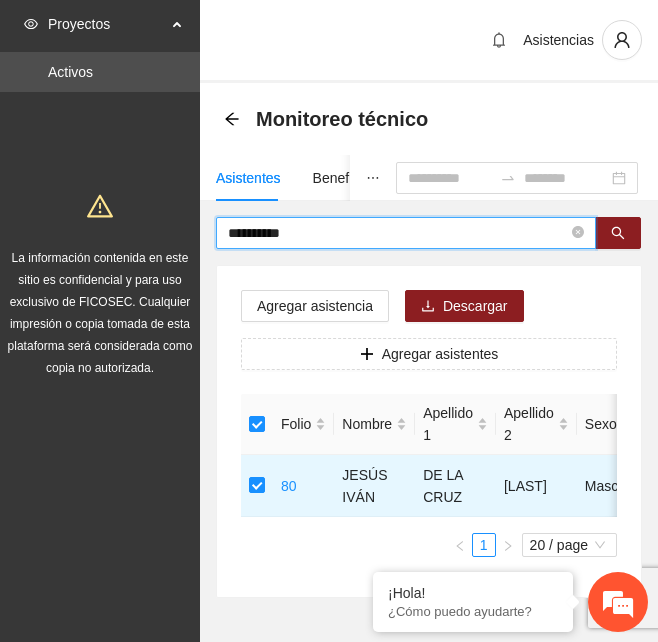 drag, startPoint x: 330, startPoint y: 234, endPoint x: 144, endPoint y: 241, distance: 186.13167 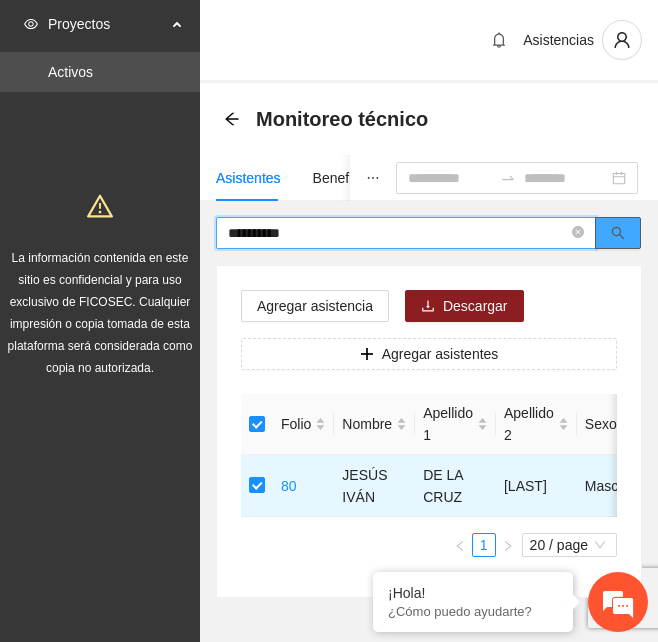 click 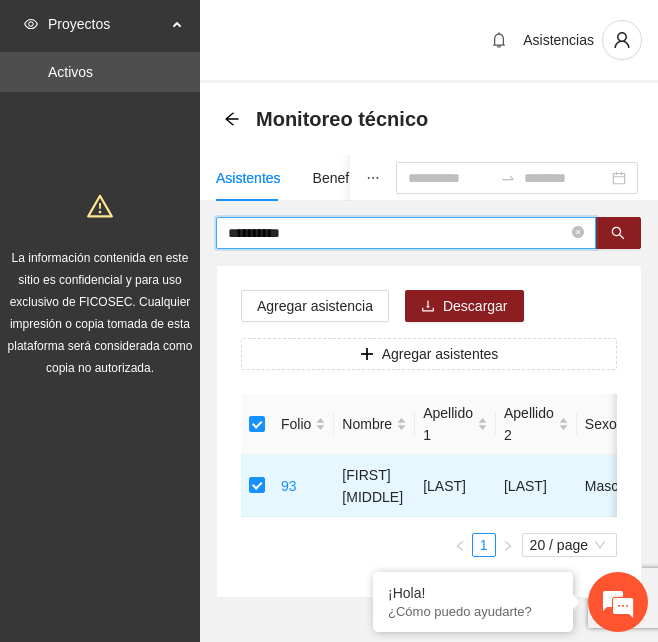 drag, startPoint x: 321, startPoint y: 236, endPoint x: -24, endPoint y: 253, distance: 345.41858 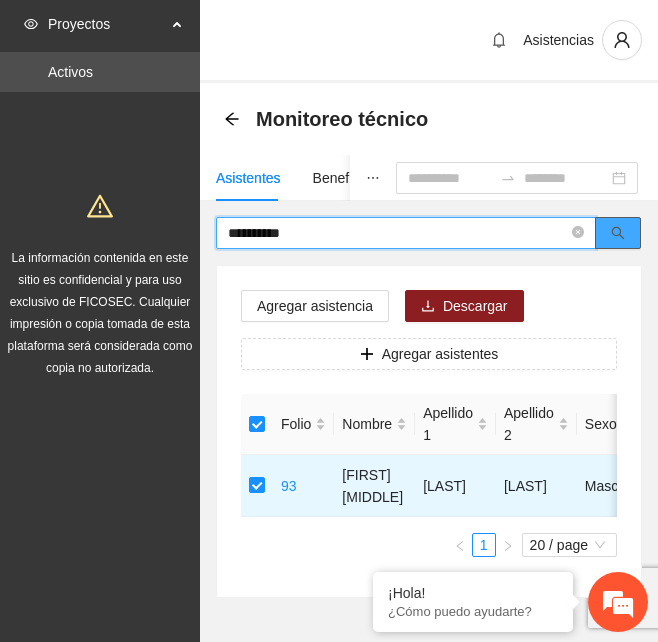 click 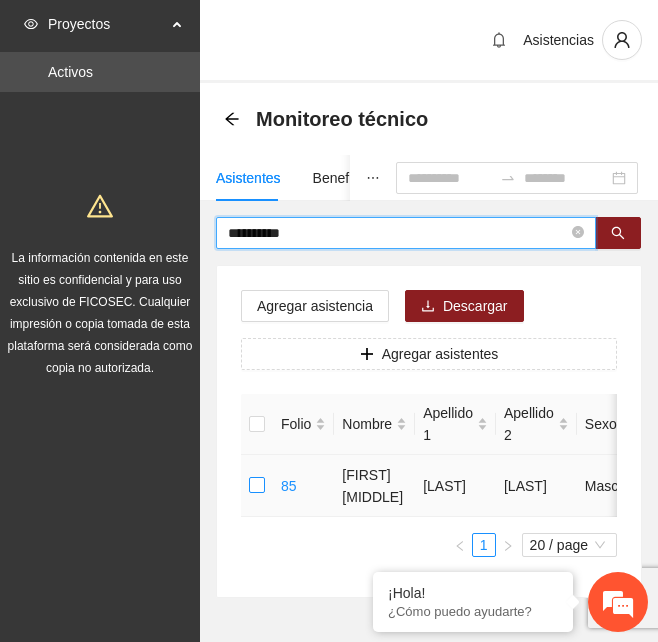 type on "**********" 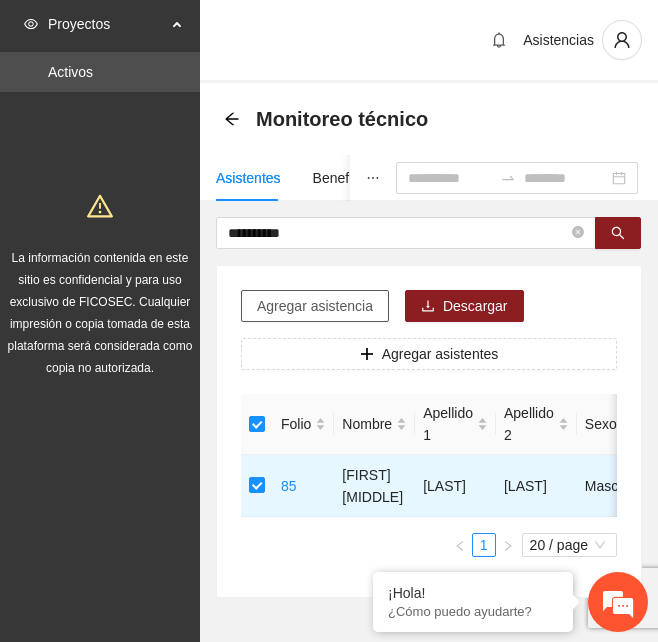 click on "Agregar asistencia" at bounding box center (315, 306) 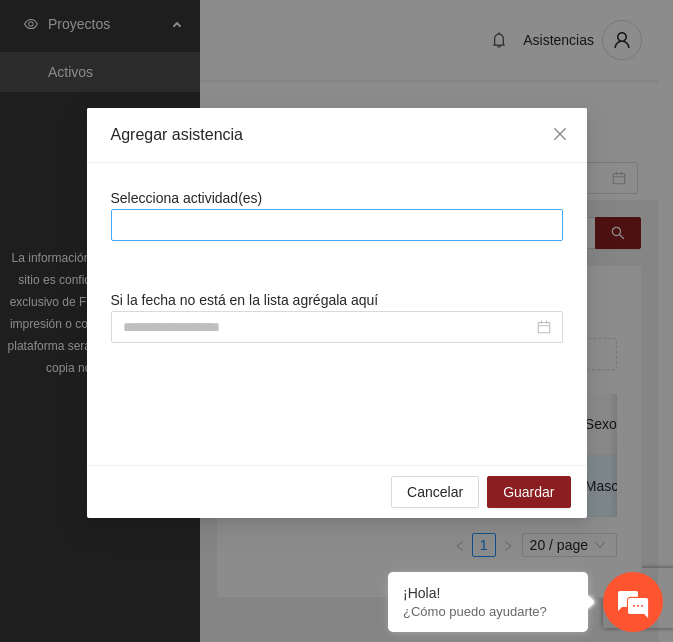 click at bounding box center [337, 225] 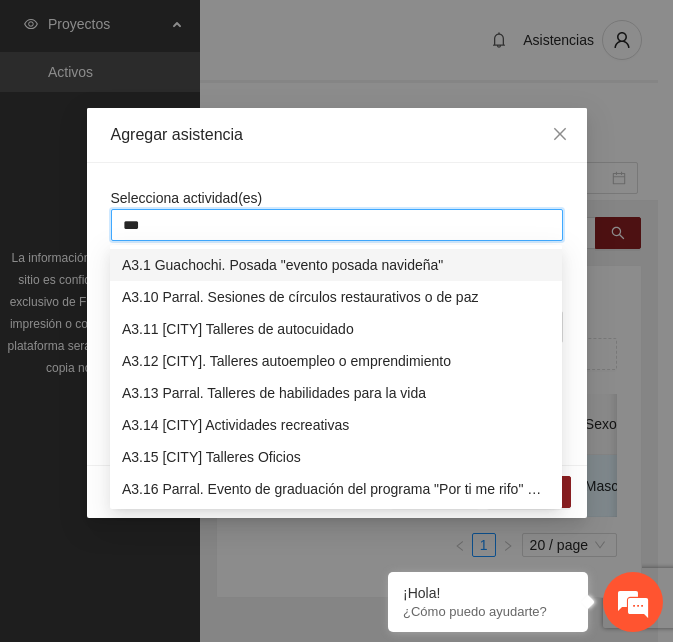 type on "****" 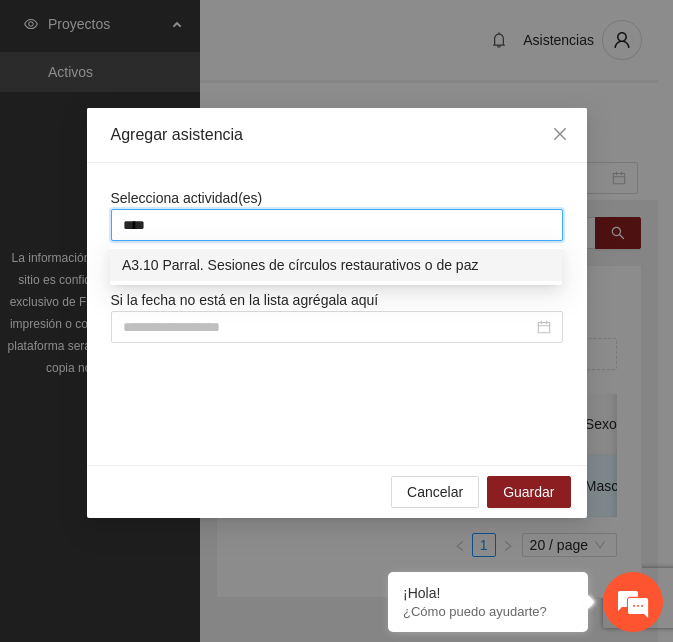 click on "A3.10 Parral. Sesiones de círculos restaurativos o de paz" at bounding box center (336, 265) 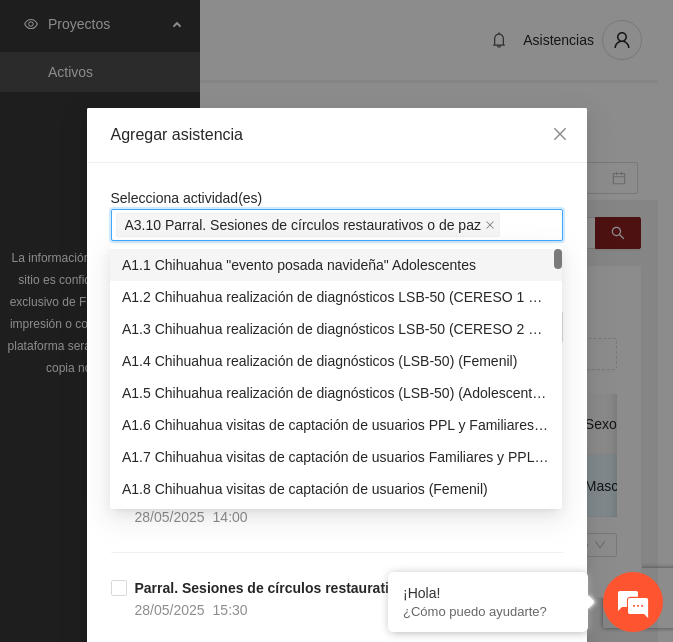 click on "Agregar asistencia" at bounding box center (337, 135) 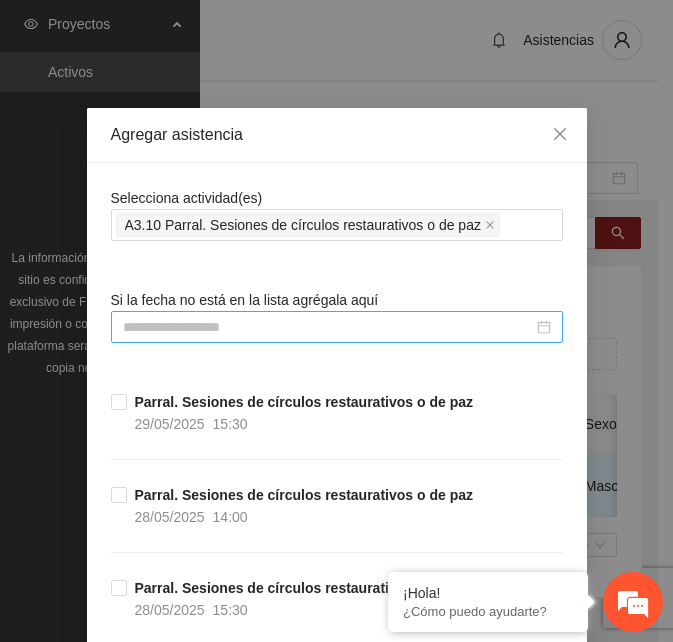 click at bounding box center (328, 327) 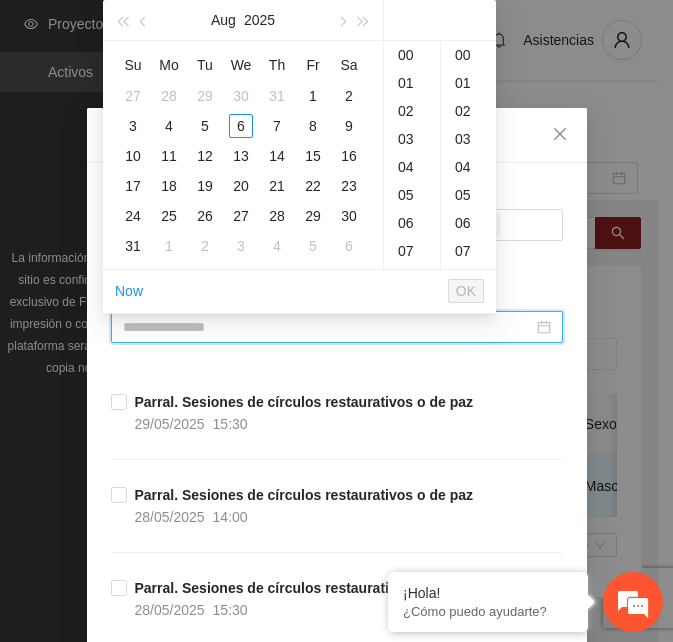 type on "**********" 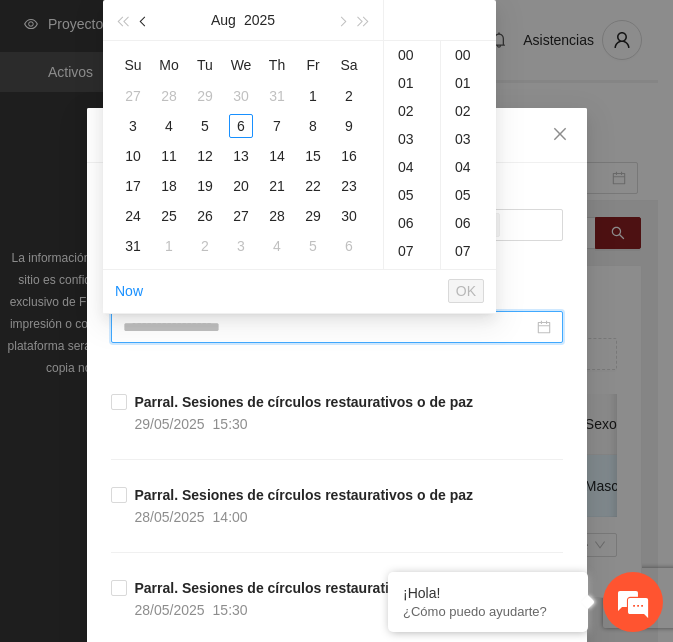 click at bounding box center (144, 20) 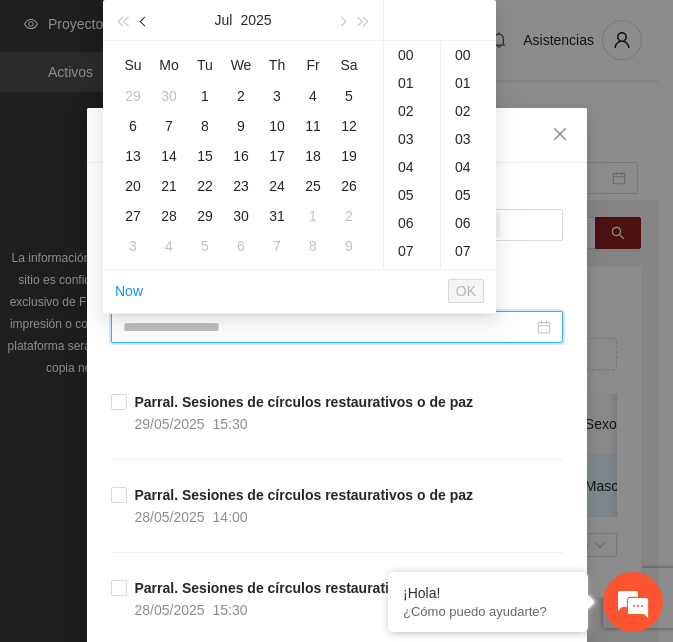 click at bounding box center (144, 20) 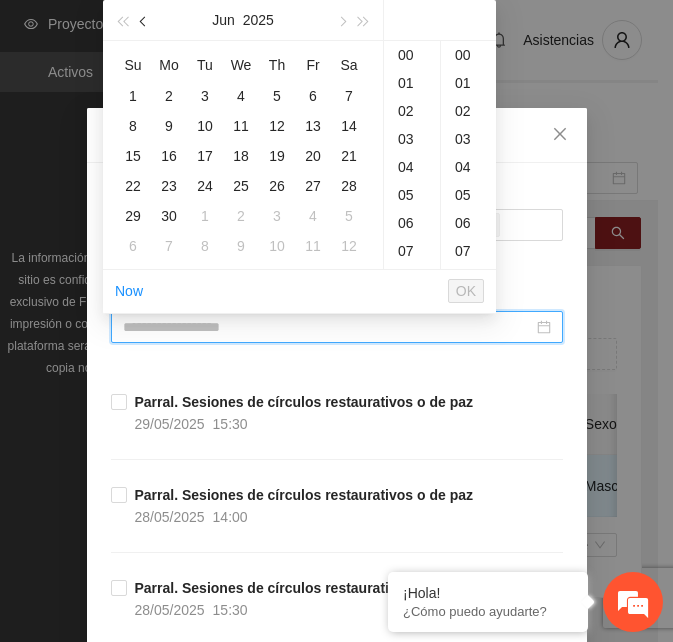 click at bounding box center (144, 20) 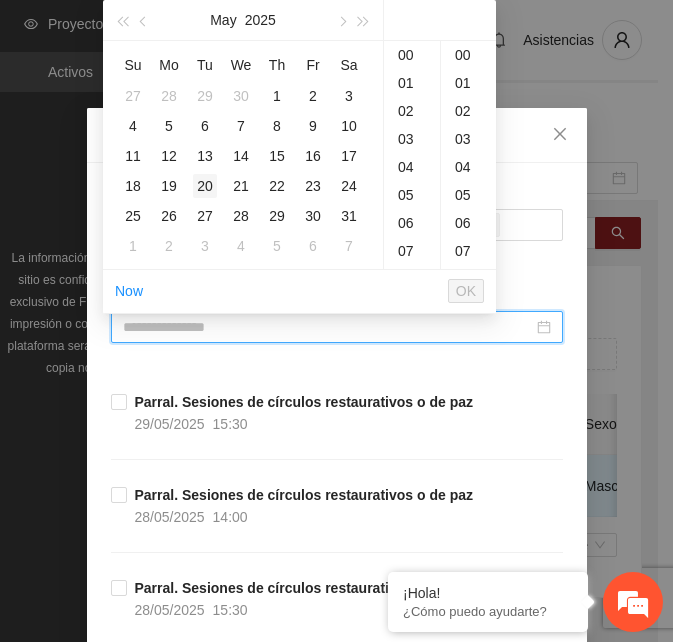 click on "20" at bounding box center [205, 186] 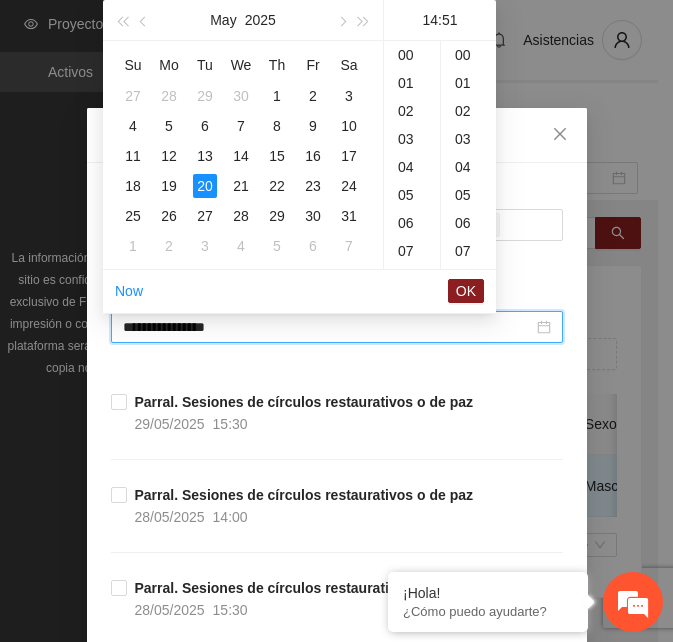 scroll, scrollTop: 392, scrollLeft: 0, axis: vertical 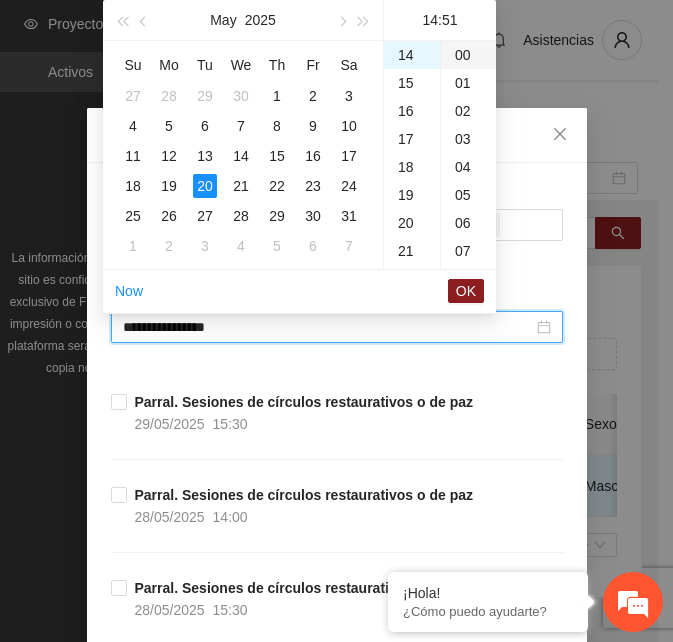 click on "00" at bounding box center (468, 55) 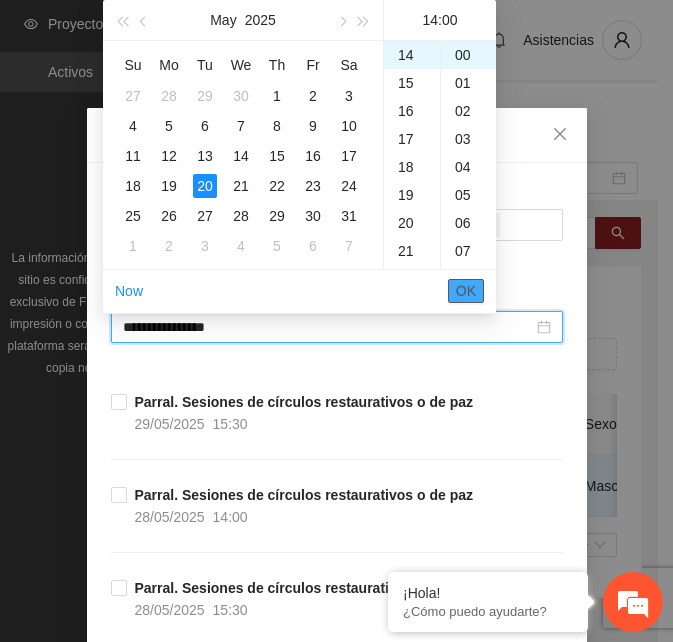 click on "OK" at bounding box center [466, 291] 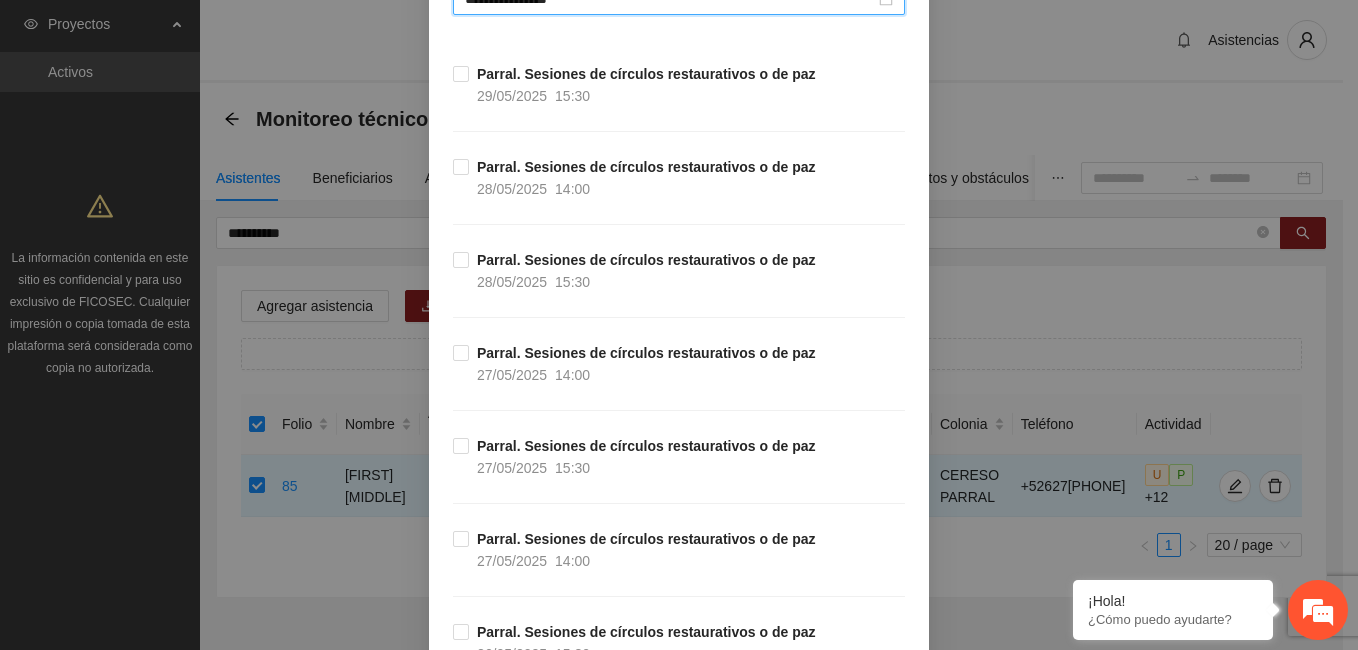 scroll, scrollTop: 500, scrollLeft: 0, axis: vertical 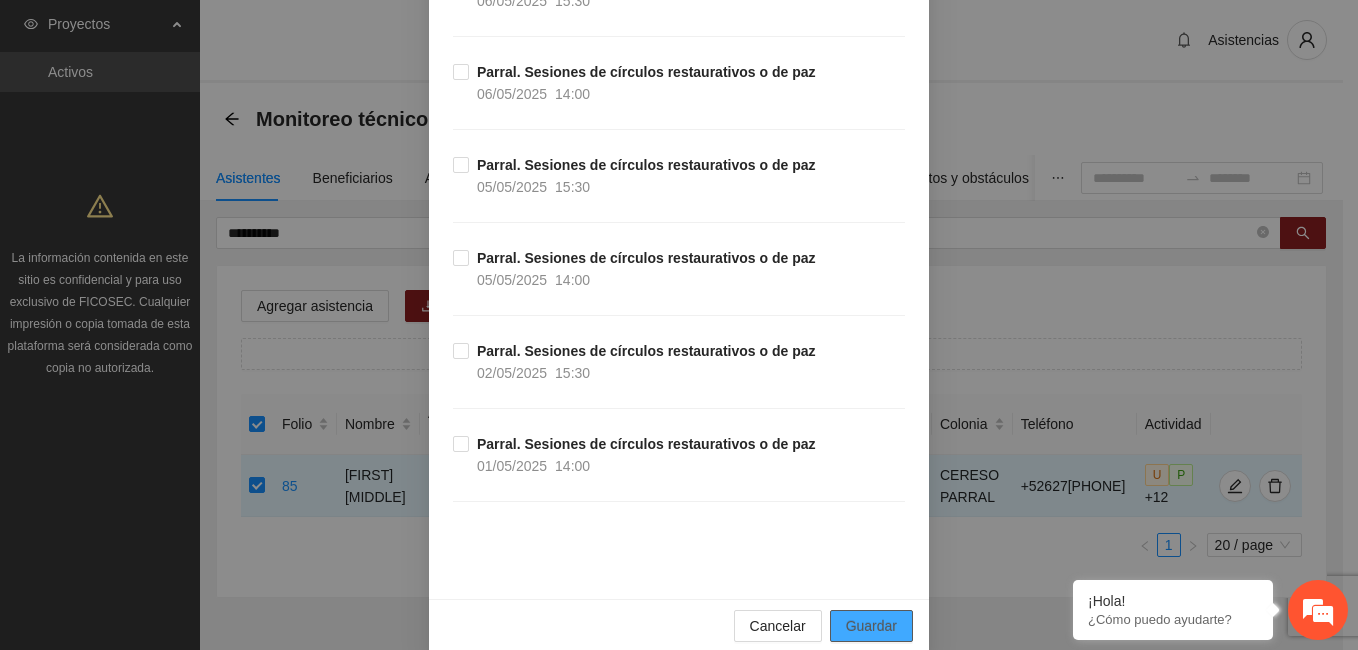 click on "Guardar" at bounding box center [871, 626] 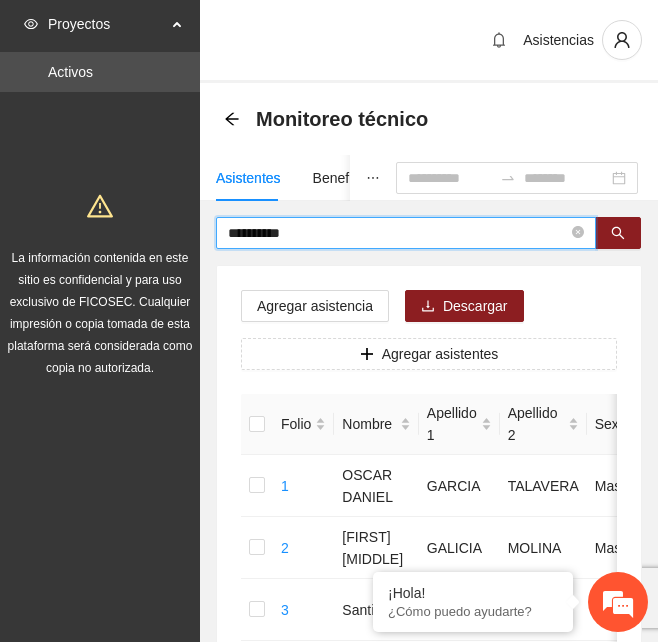 drag, startPoint x: 303, startPoint y: 236, endPoint x: 18, endPoint y: 241, distance: 285.04385 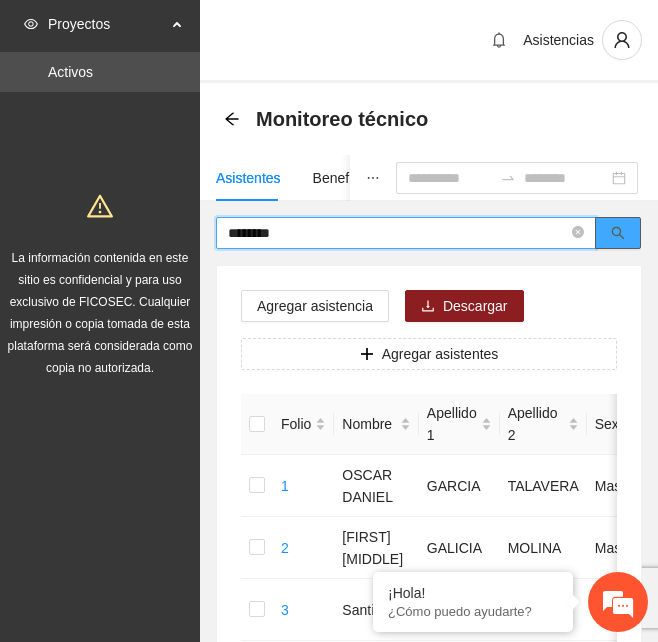click at bounding box center [618, 233] 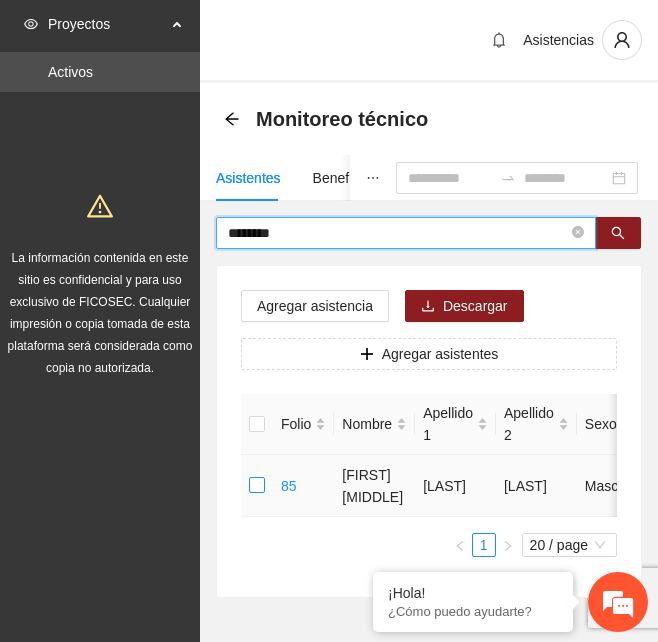 type on "********" 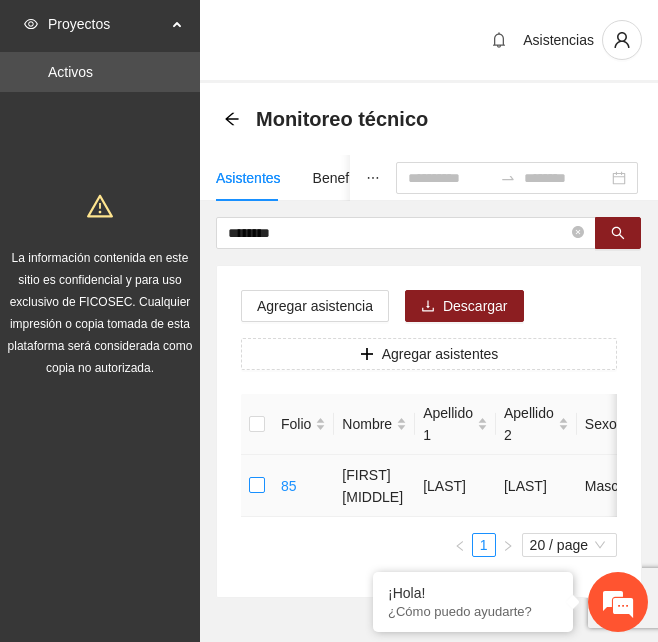click at bounding box center [257, 486] 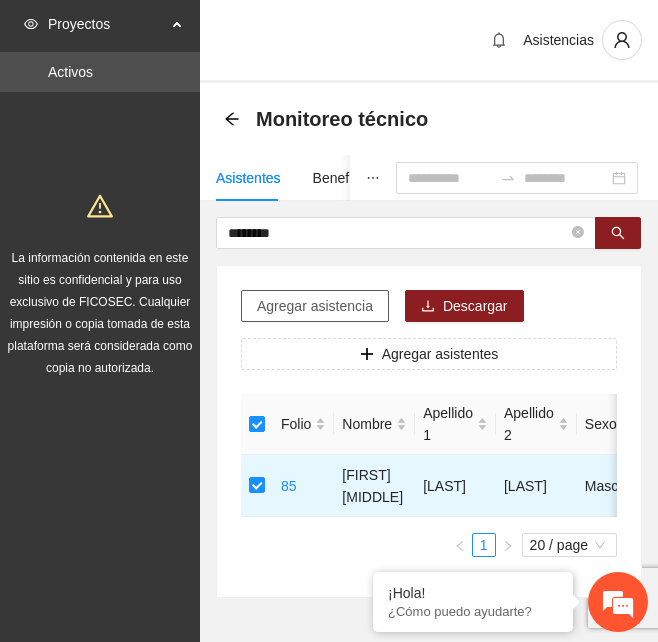click on "Agregar asistencia" at bounding box center [315, 306] 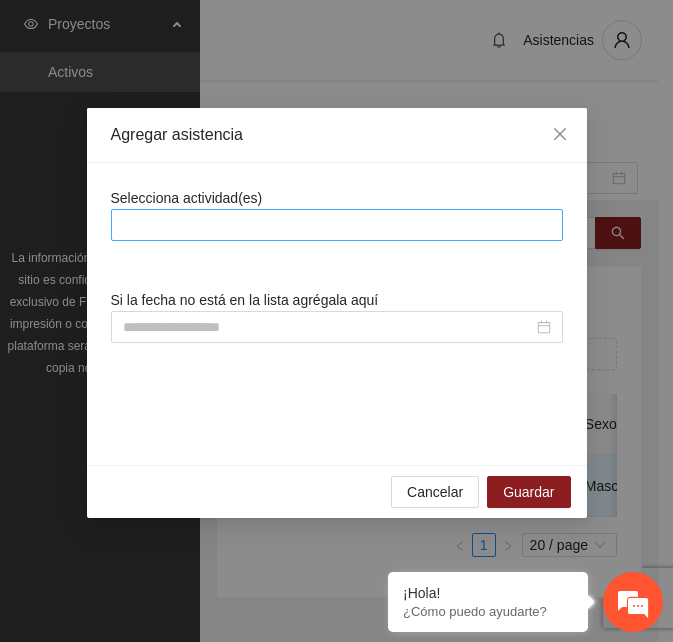 click at bounding box center [337, 225] 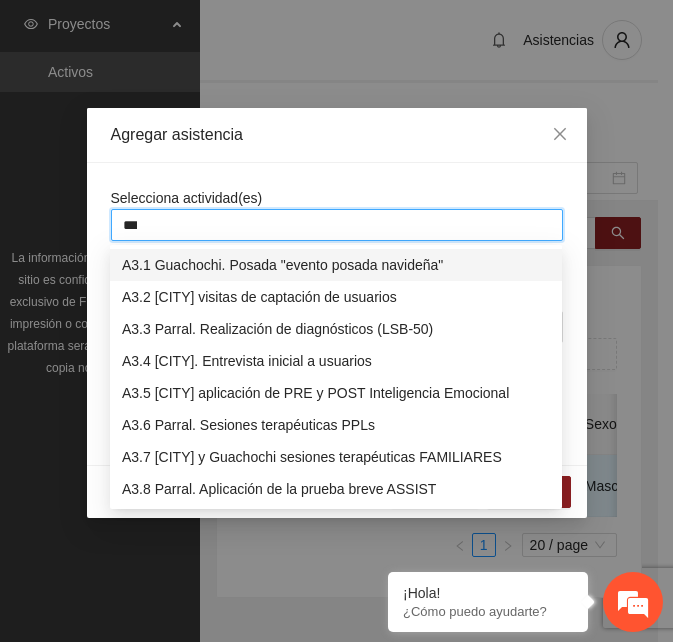 type on "****" 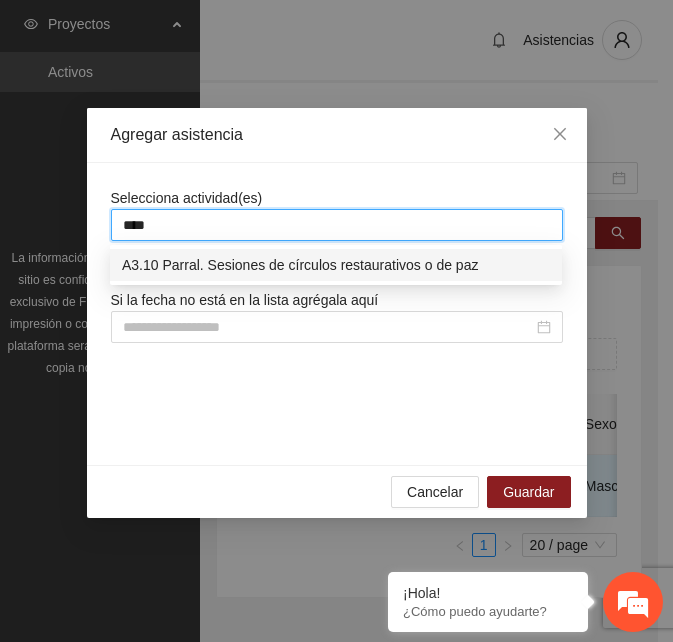 click on "A3.10 Parral. Sesiones de círculos restaurativos o de paz" at bounding box center [336, 265] 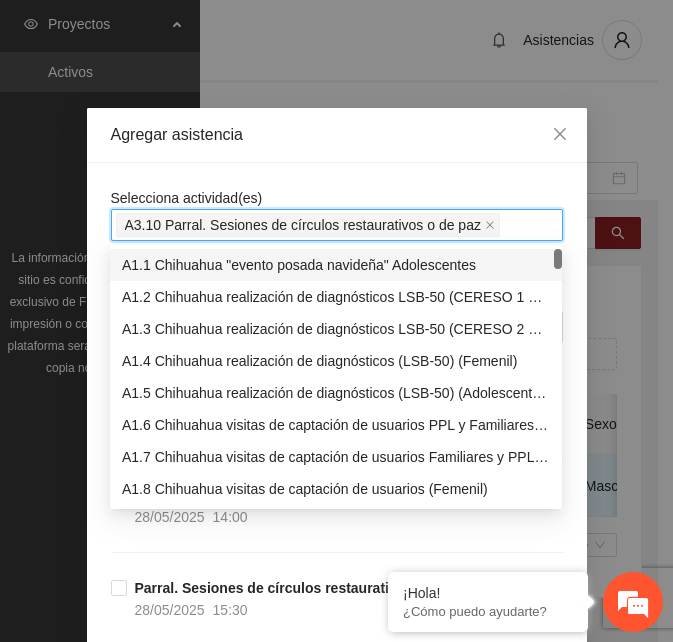 click on "Selecciona actividad(es) A3.10 Parral. Sesiones de círculos restaurativos o de paz    Si la fecha no está en la lista agrégala aquí Parral. Sesiones de círculos restaurativos o de paz  [DATE] [TIME] Parral. Sesiones de círculos restaurativos o de paz  [DATE] [TIME] Parral. Sesiones de círculos restaurativos o de paz  [DATE] [TIME] Parral. Sesiones de círculos restaurativos o de paz  [DATE] [TIME] Parral. Sesiones de círculos restaurativos o de paz  [DATE] [TIME] Parral. Sesiones de círculos restaurativos o de paz  [DATE] [TIME] Parral. Sesiones de círculos restaurativos o de paz  [DATE] [TIME] Parral. Sesiones de círculos restaurativos o de paz  [DATE] [TIME] Parral. Sesiones de círculos restaurativos o de paz  [DATE] [TIME] Parral. Sesiones de círculos restaurativos o de paz  [DATE] [TIME] Parral. Sesiones de círculos restaurativos o de paz  [DATE] [TIME] Parral. Sesiones de círculos restaurativos o de paz  [DATE] [TIME] [DATE] [TIME] [DATE] [TIME]" at bounding box center (337, 1894) 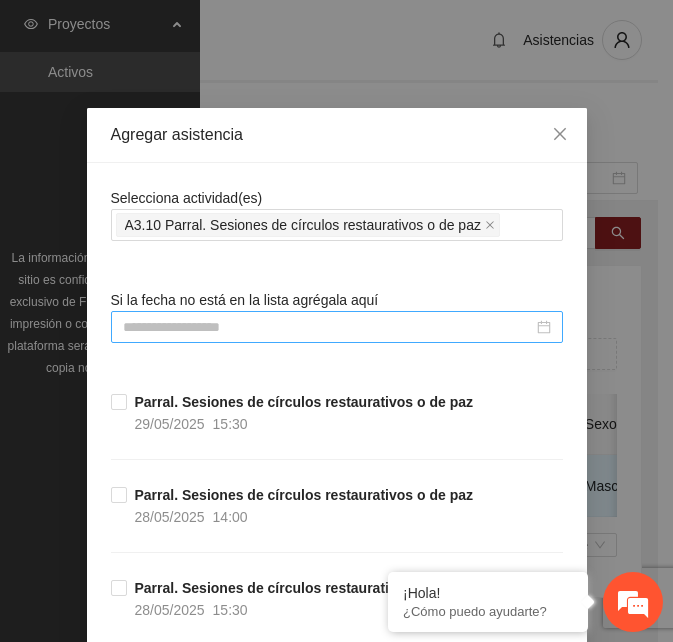 click at bounding box center (328, 327) 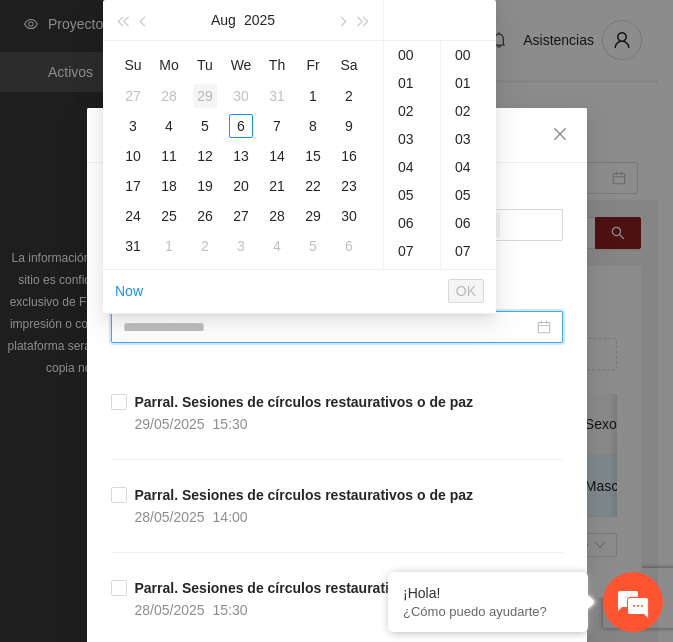 type on "**********" 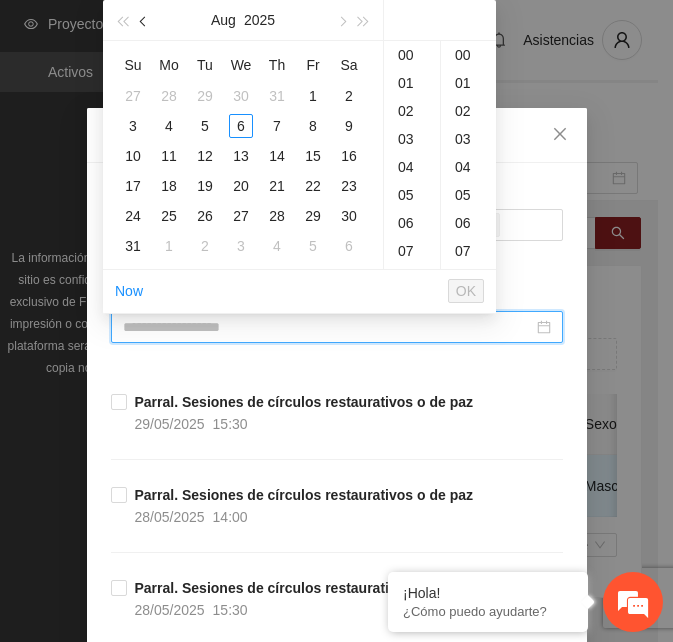 click at bounding box center (144, 20) 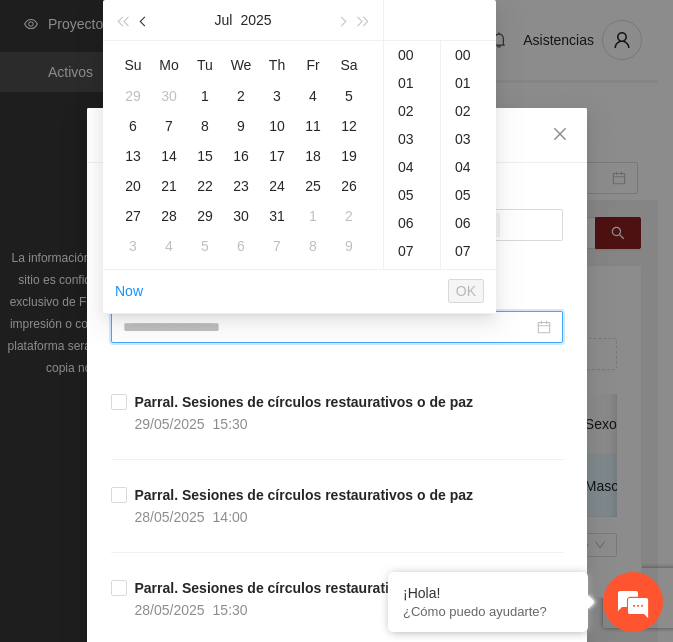 click at bounding box center [144, 20] 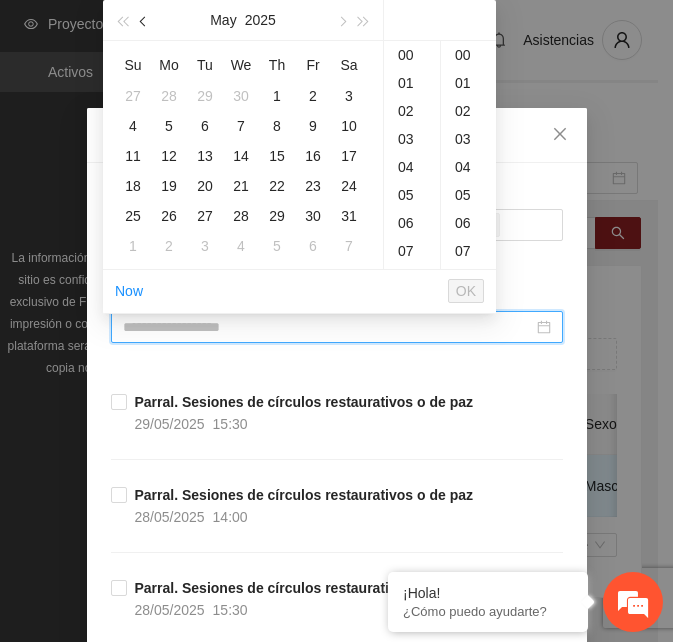 click at bounding box center [144, 20] 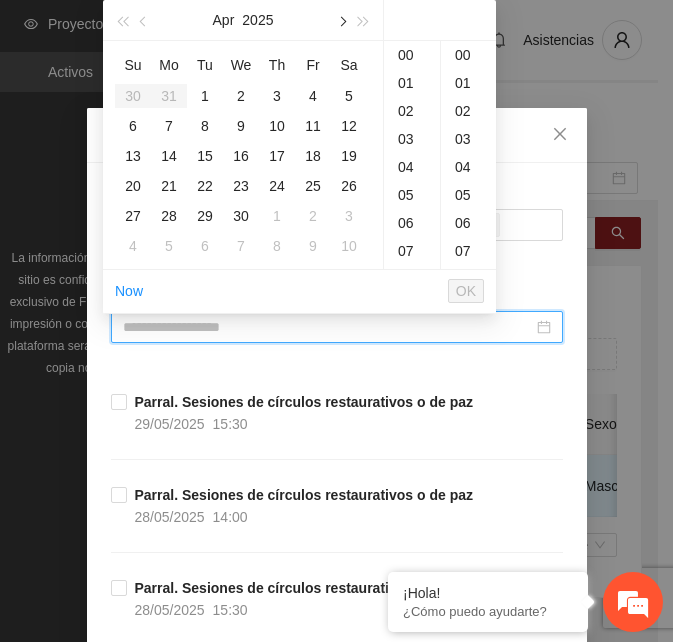 click at bounding box center [341, 20] 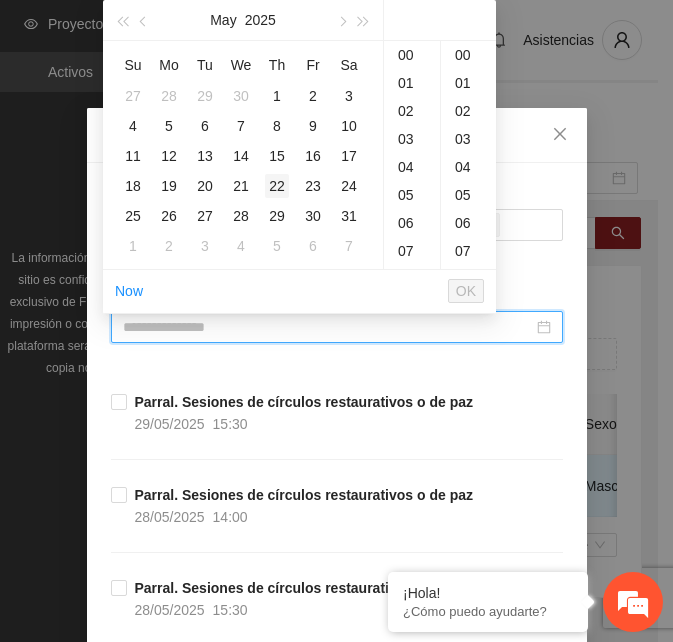 click on "22" at bounding box center [277, 186] 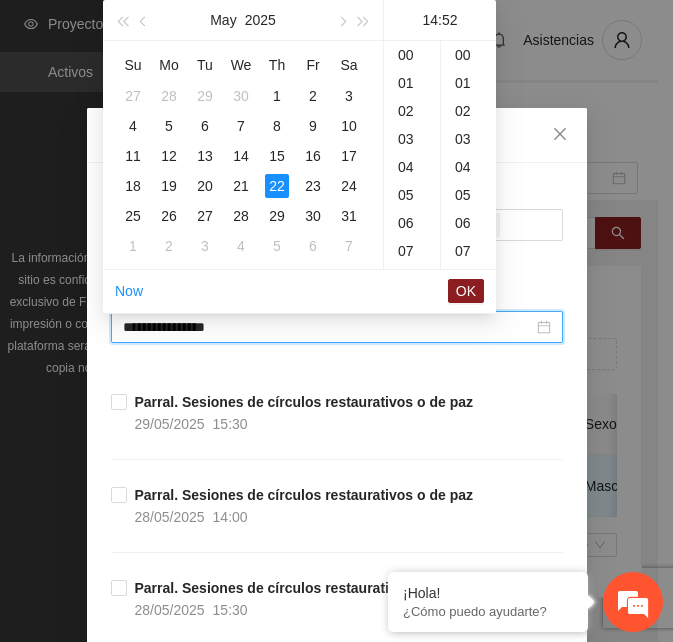 scroll, scrollTop: 392, scrollLeft: 0, axis: vertical 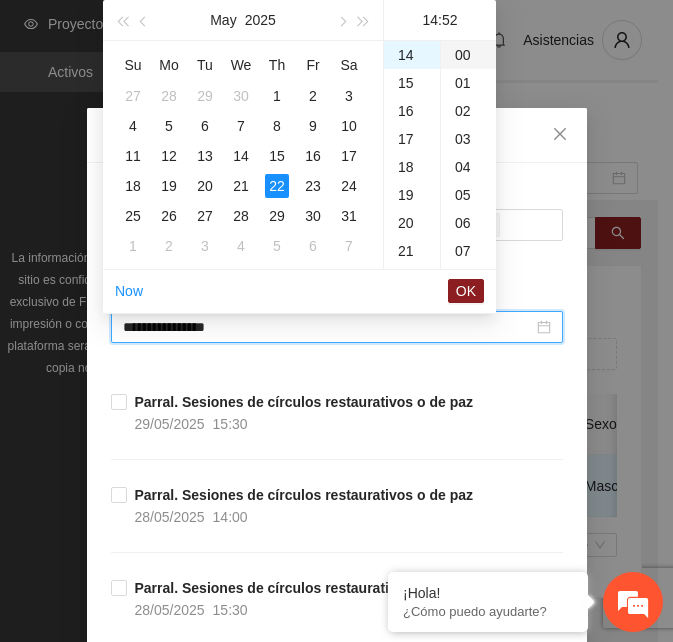 click on "00" at bounding box center [468, 55] 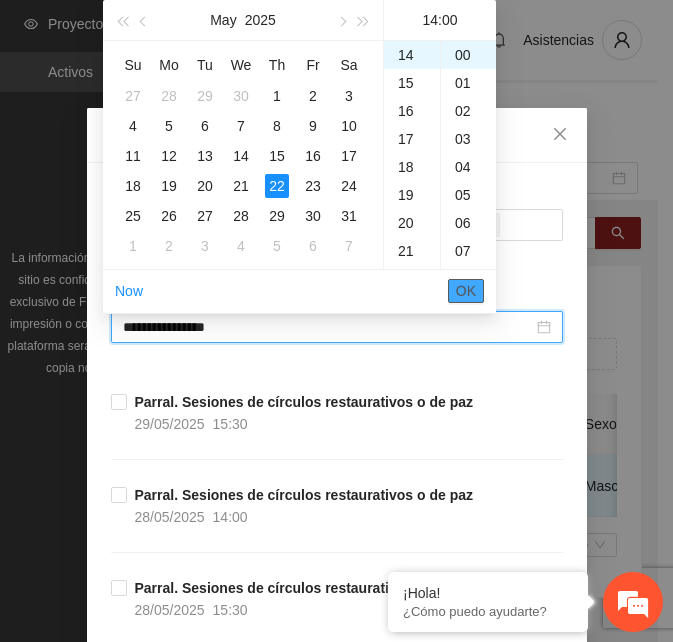 click on "OK" at bounding box center (466, 291) 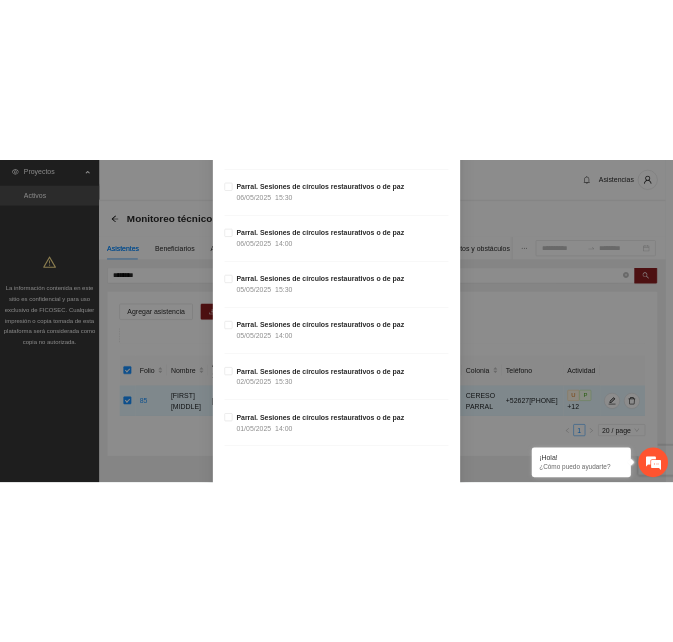 scroll, scrollTop: 3045, scrollLeft: 0, axis: vertical 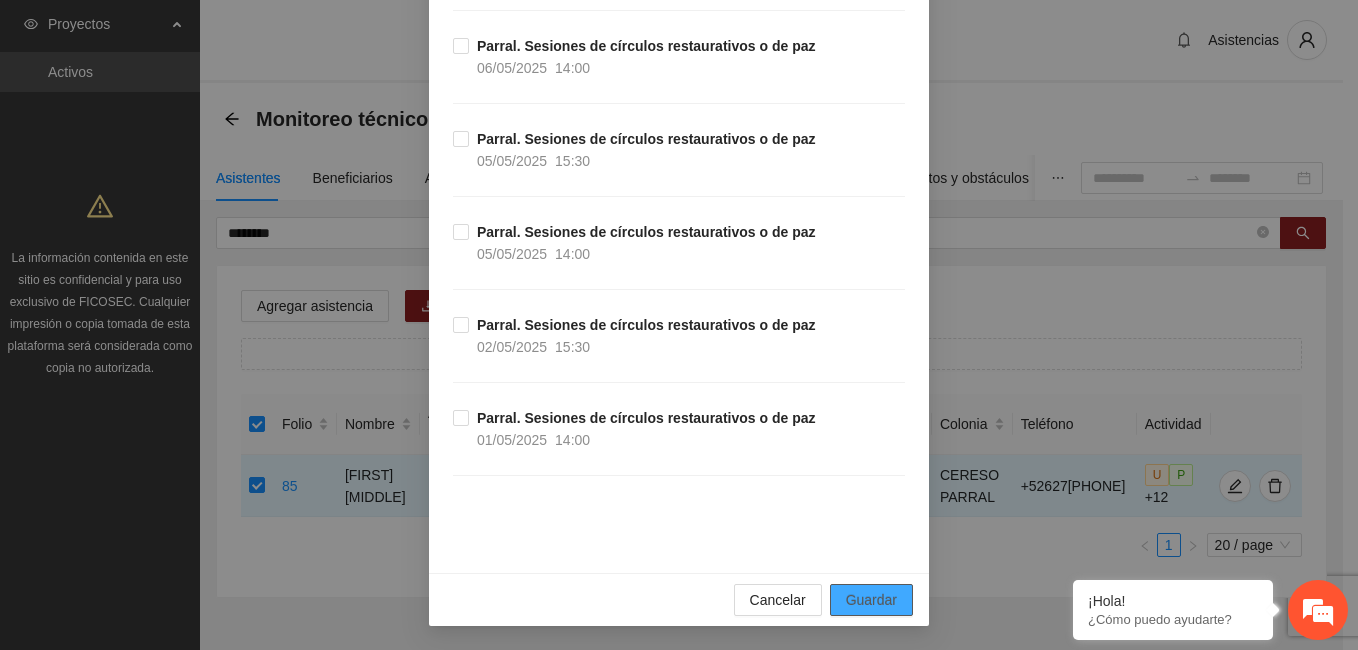 click on "Guardar" at bounding box center [871, 600] 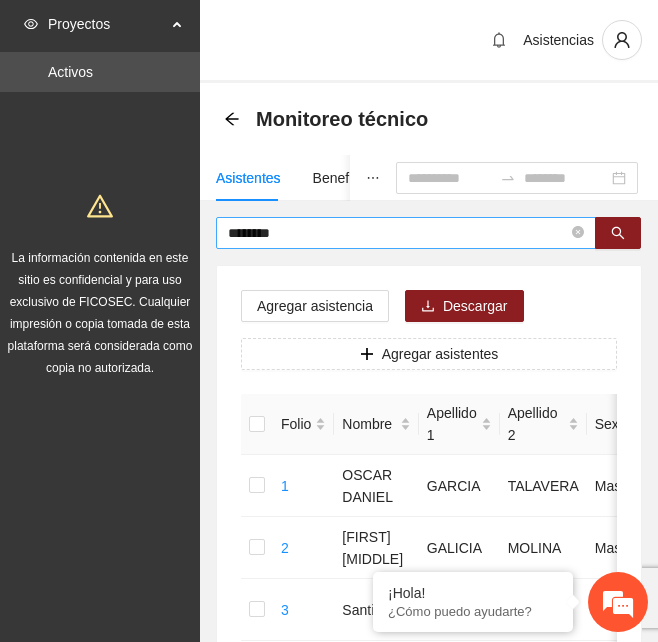 drag, startPoint x: 398, startPoint y: 252, endPoint x: 353, endPoint y: 237, distance: 47.434166 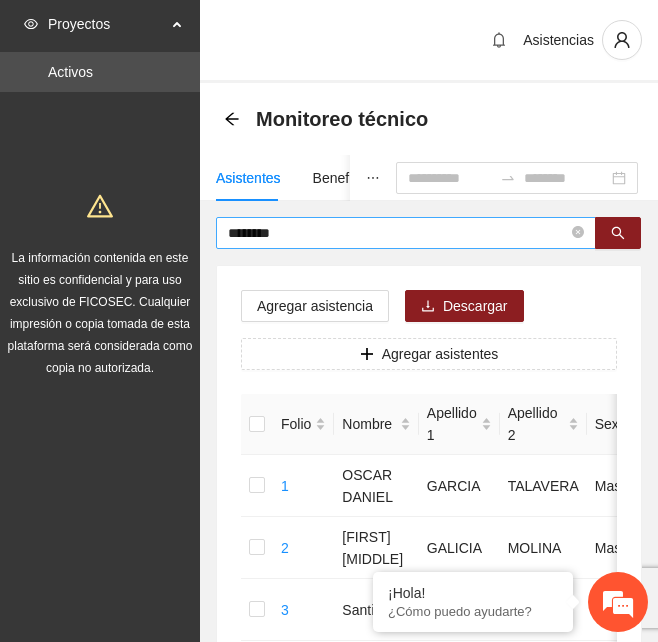 click on "********" at bounding box center (398, 233) 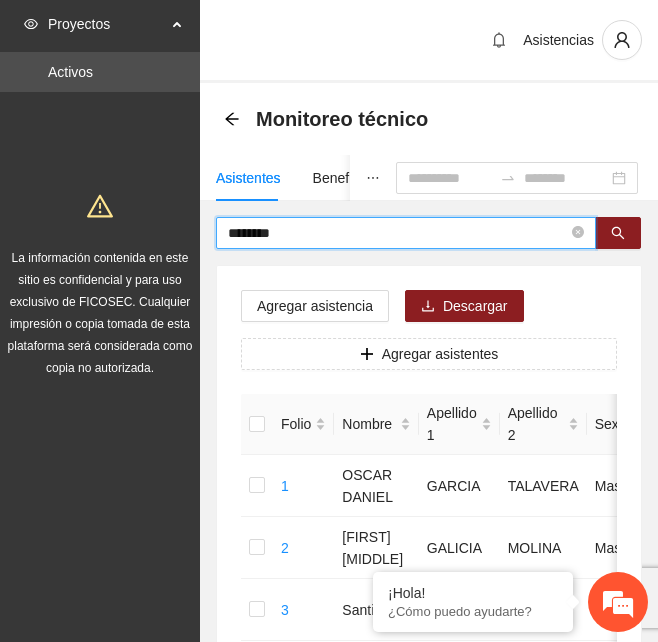 drag, startPoint x: 337, startPoint y: 237, endPoint x: 119, endPoint y: 242, distance: 218.05733 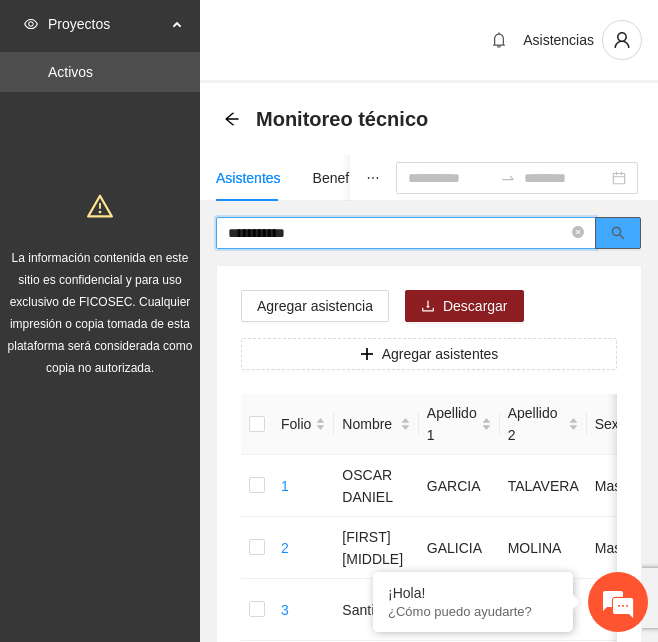 click at bounding box center [618, 233] 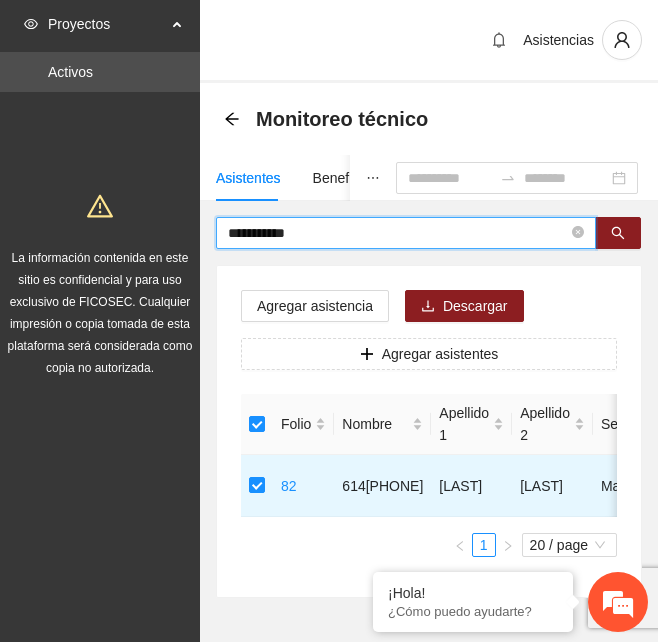 drag, startPoint x: 333, startPoint y: 237, endPoint x: 183, endPoint y: 244, distance: 150.16324 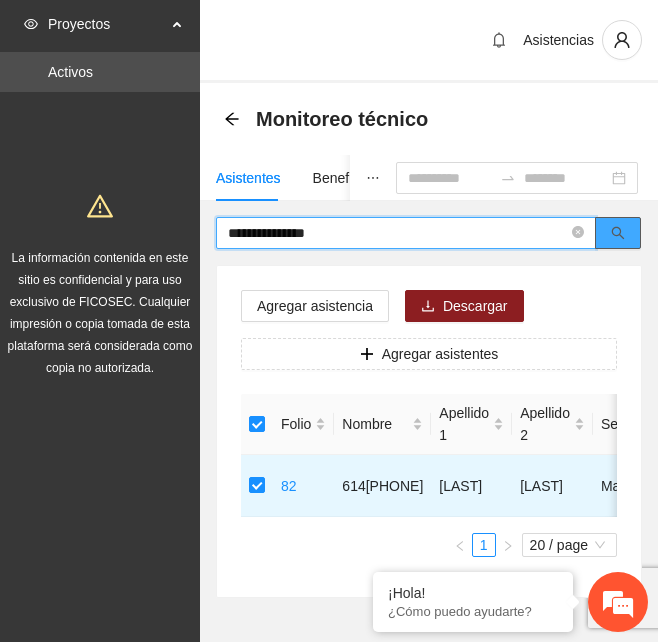 click 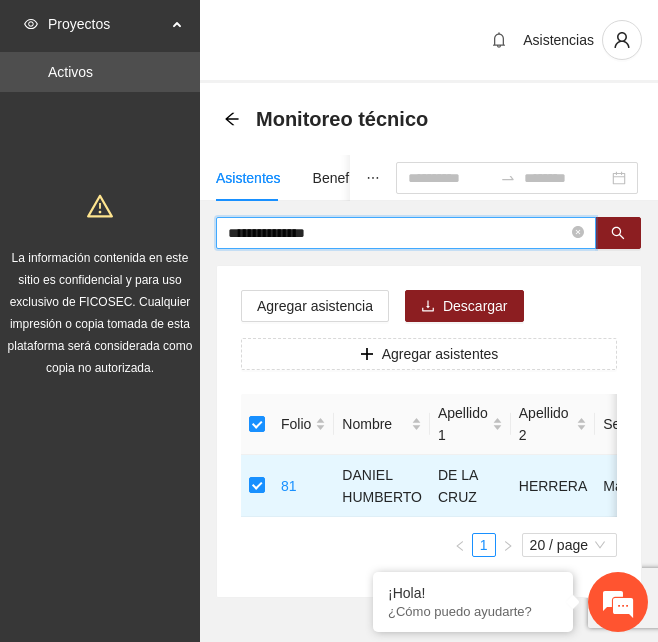 drag, startPoint x: 358, startPoint y: 240, endPoint x: 119, endPoint y: 246, distance: 239.0753 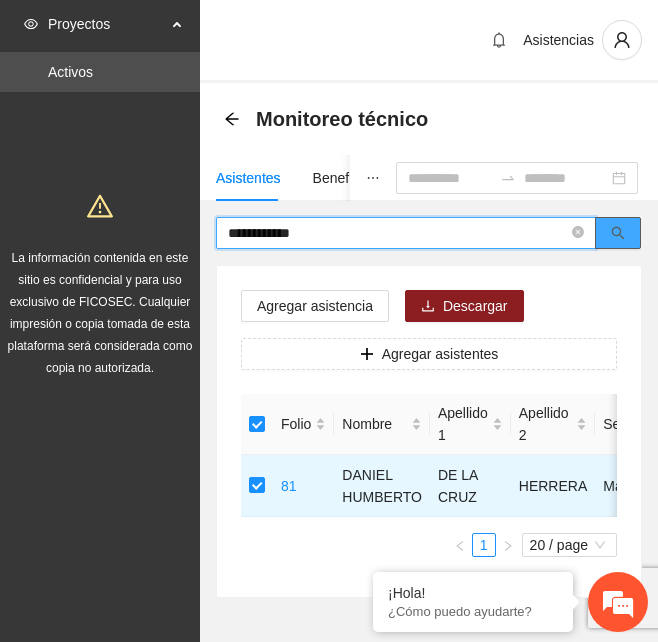 click at bounding box center [618, 233] 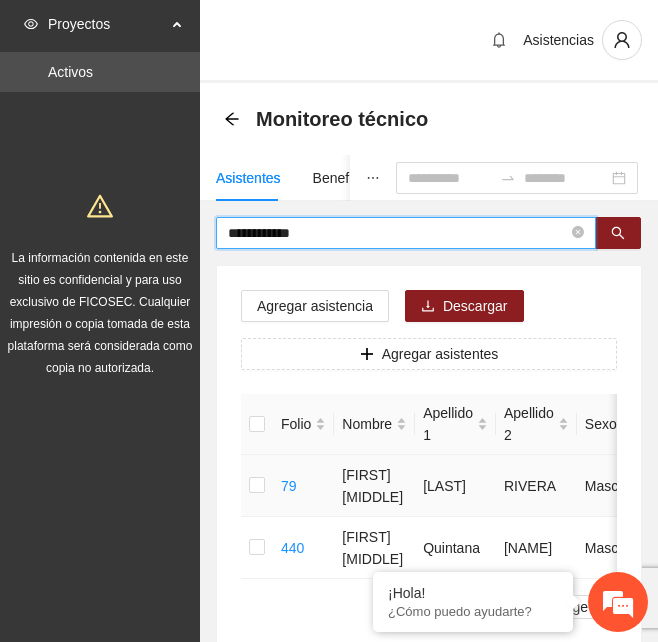 click at bounding box center (257, 486) 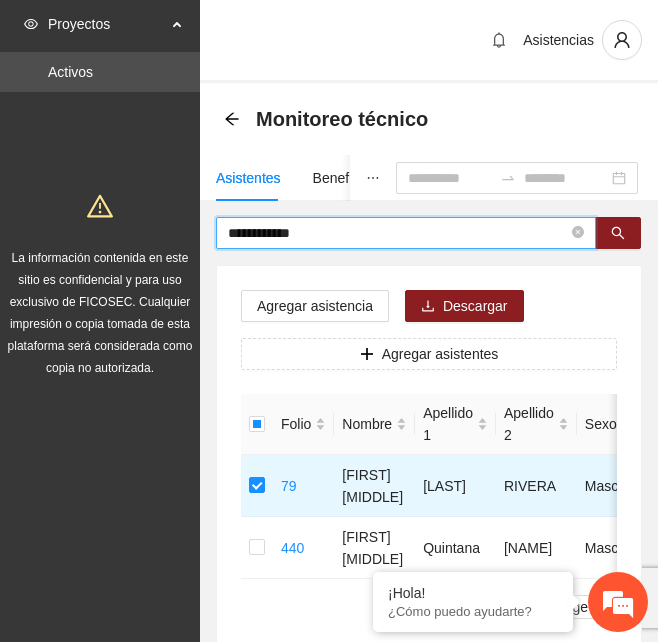 drag, startPoint x: 338, startPoint y: 229, endPoint x: 106, endPoint y: 275, distance: 236.51639 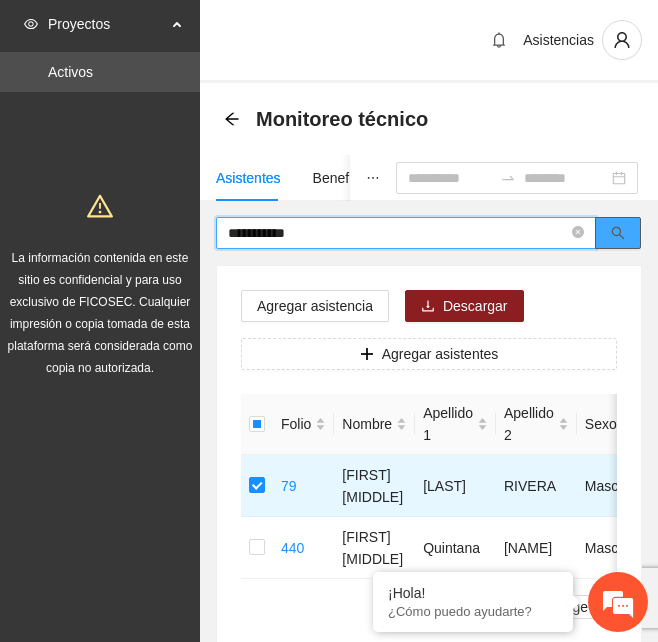 click 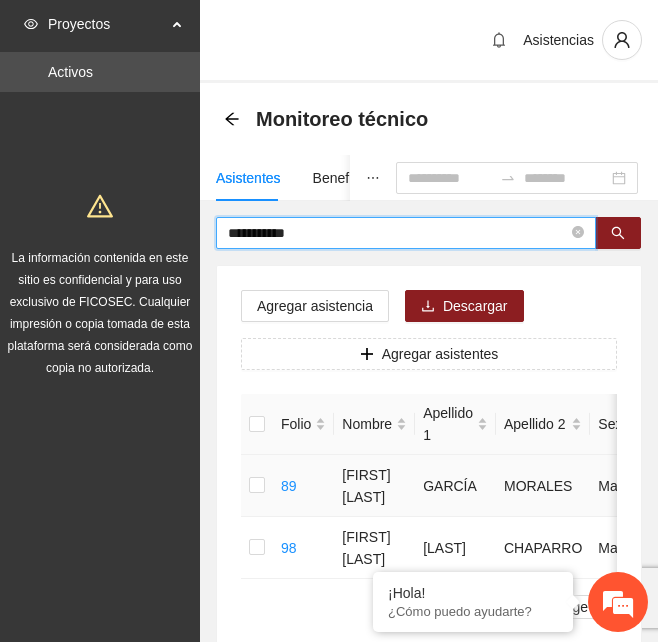 type on "**********" 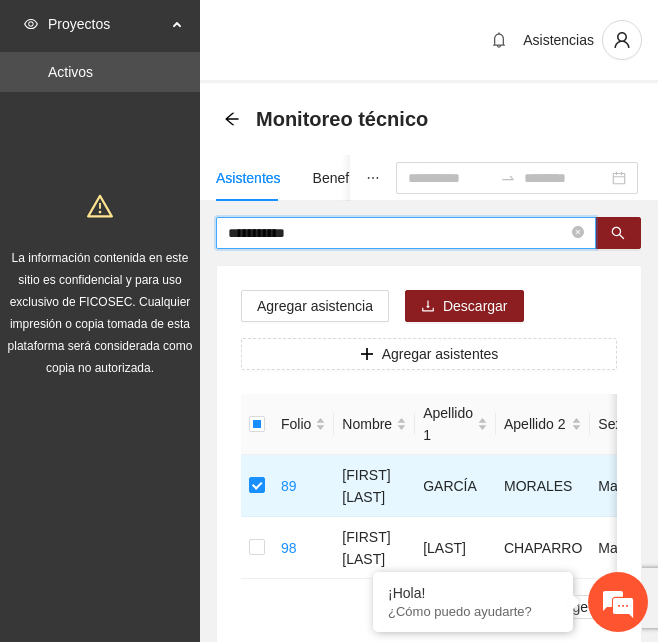drag, startPoint x: 339, startPoint y: 237, endPoint x: 116, endPoint y: 244, distance: 223.10983 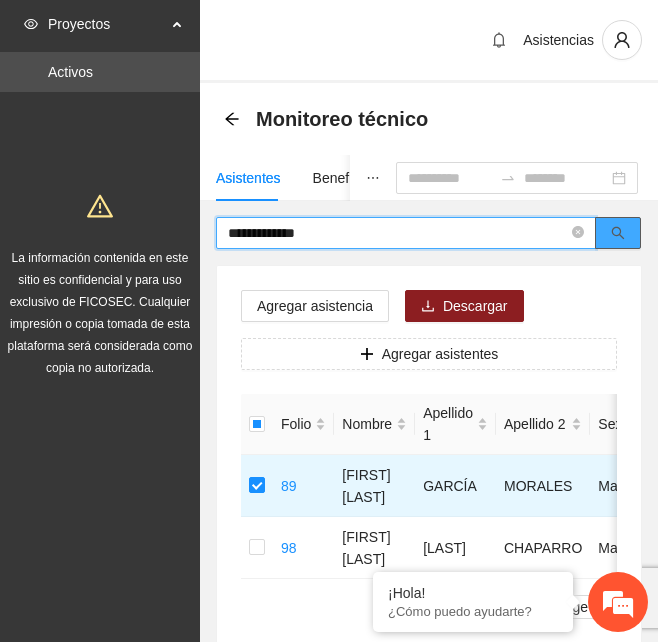 click at bounding box center (618, 233) 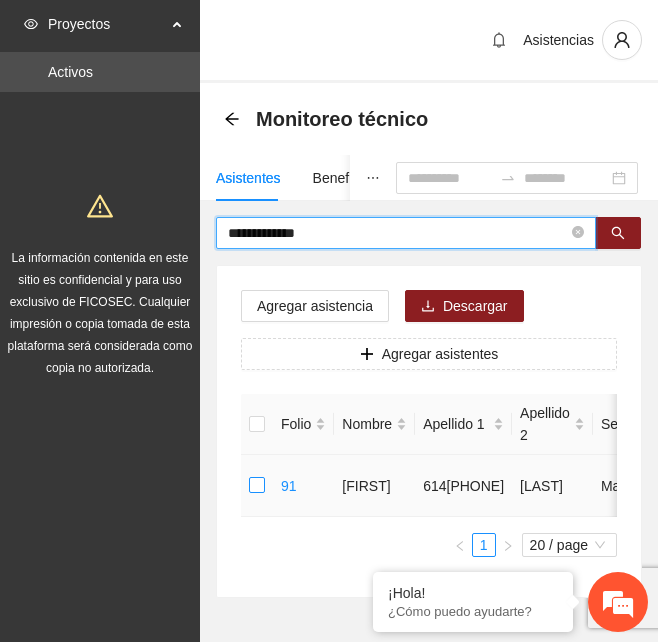 type on "**********" 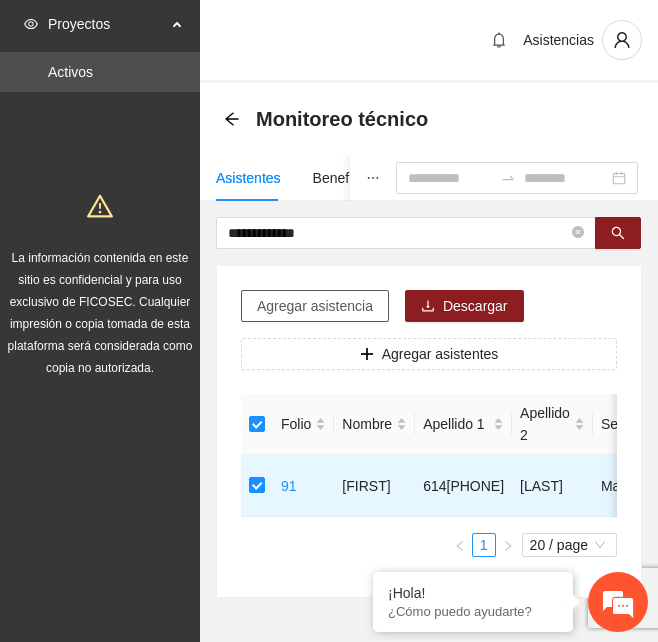 click on "Agregar asistencia" at bounding box center (315, 306) 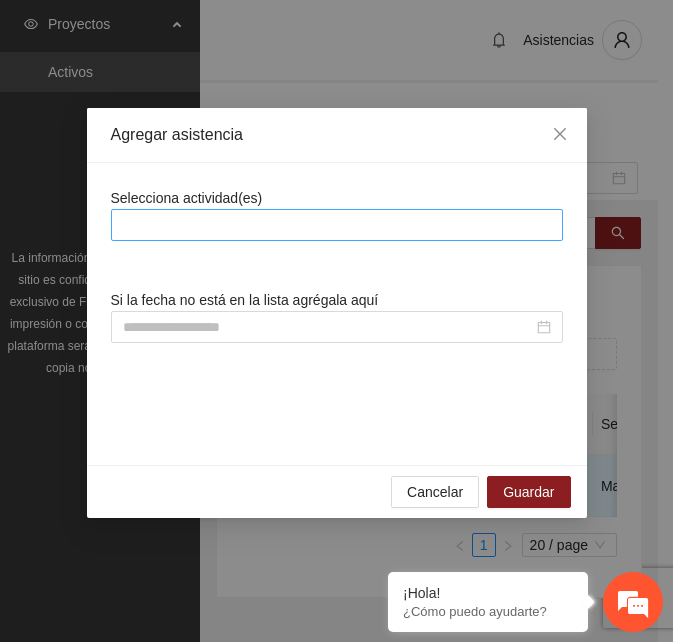 click at bounding box center [337, 225] 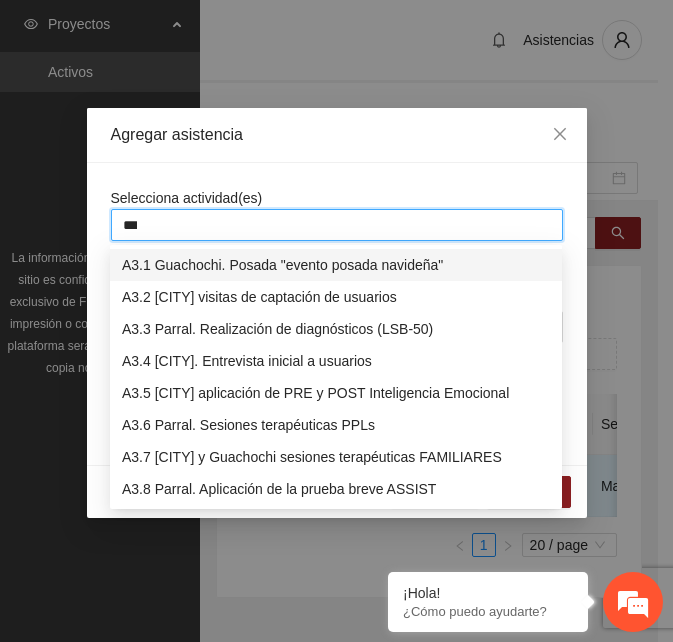 type on "****" 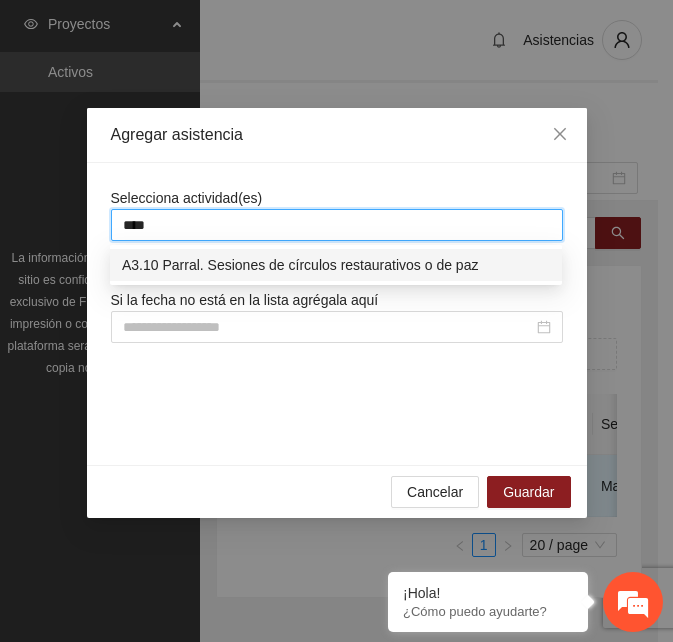 click on "A3.10 Parral. Sesiones de círculos restaurativos o de paz" at bounding box center [336, 265] 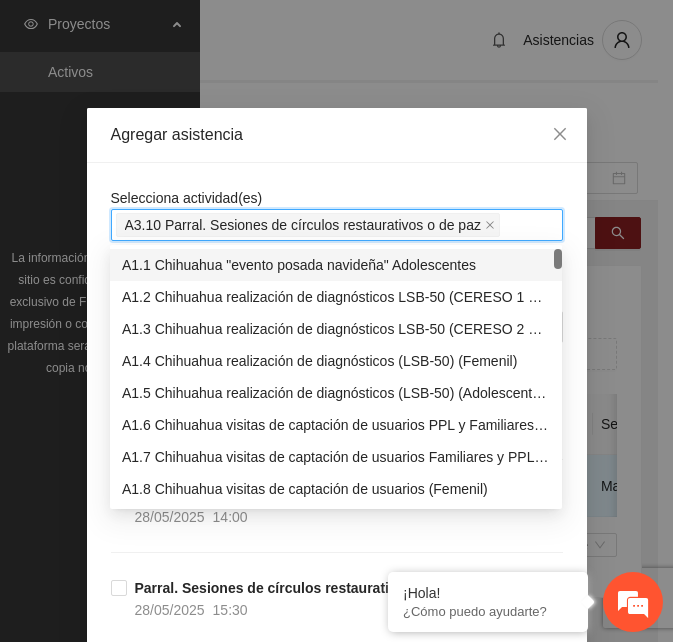 click on "Selecciona actividad(es) A3.10 Parral. Sesiones de círculos restaurativos o de paz  A3.10 Parral. Sesiones de círculos restaurativos o de paz    Si la fecha no está en la lista agrégala aquí Parral. Sesiones de círculos restaurativos o de paz  [DATE] [TIME] Parral. Sesiones de círculos restaurativos o de paz  [DATE] [TIME] Parral. Sesiones de círculos restaurativos o de paz  [DATE] [TIME] Parral. Sesiones de círculos restaurativos o de paz  [DATE] [TIME] Parral. Sesiones de círculos restaurativos o de paz  [DATE] [TIME] Parral. Sesiones de círculos restaurativos o de paz  [DATE] [TIME] Parral. Sesiones de círculos restaurativos o de paz  [DATE] [TIME] Parral. Sesiones de círculos restaurativos o de paz  [DATE] [TIME] Parral. Sesiones de círculos restaurativos o de paz  [DATE] [TIME] Parral. Sesiones de círculos restaurativos o de paz  [DATE] [TIME] [DATE] [TIME] [DATE] [TIME] [DATE] [TIME]" at bounding box center (337, 1894) 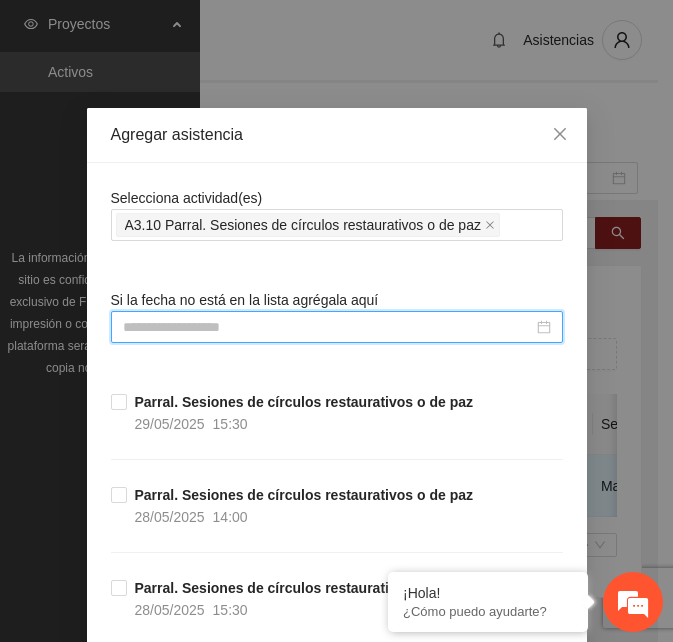 click at bounding box center (328, 327) 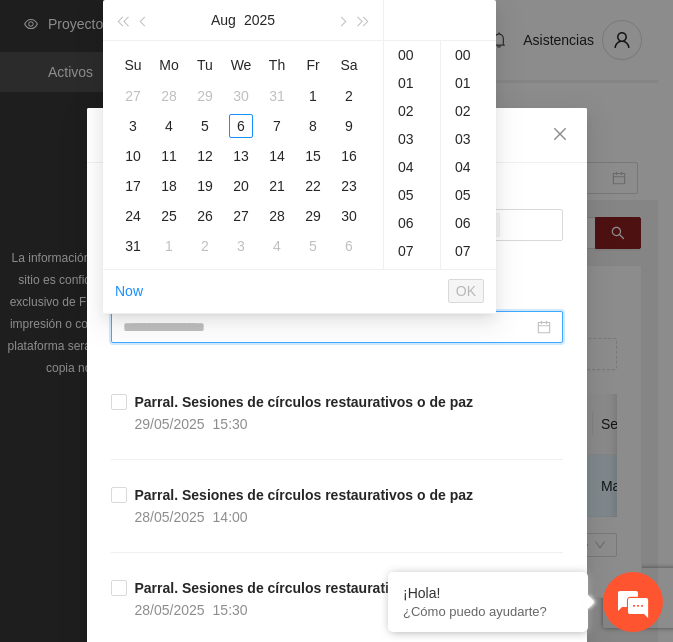 type on "**********" 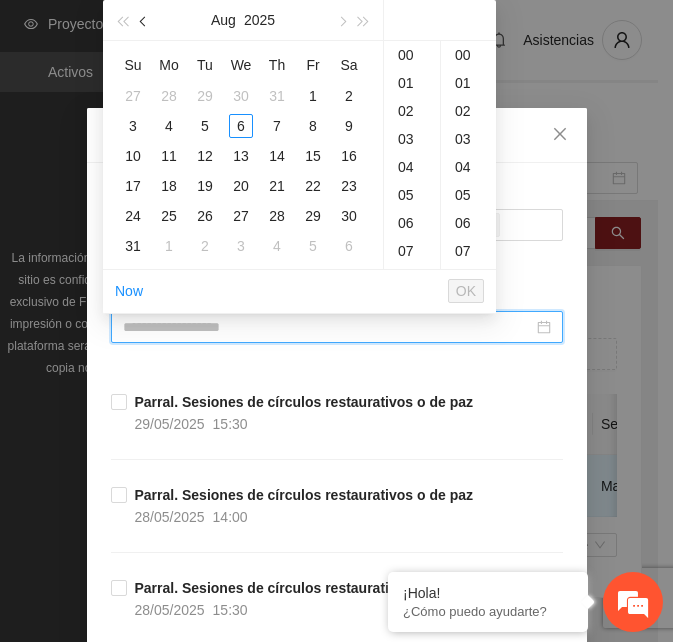 click at bounding box center (144, 20) 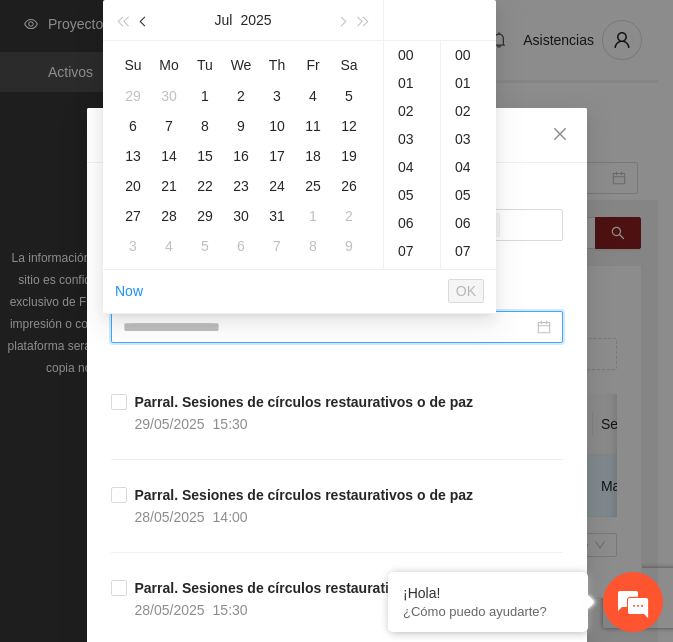 click at bounding box center (144, 20) 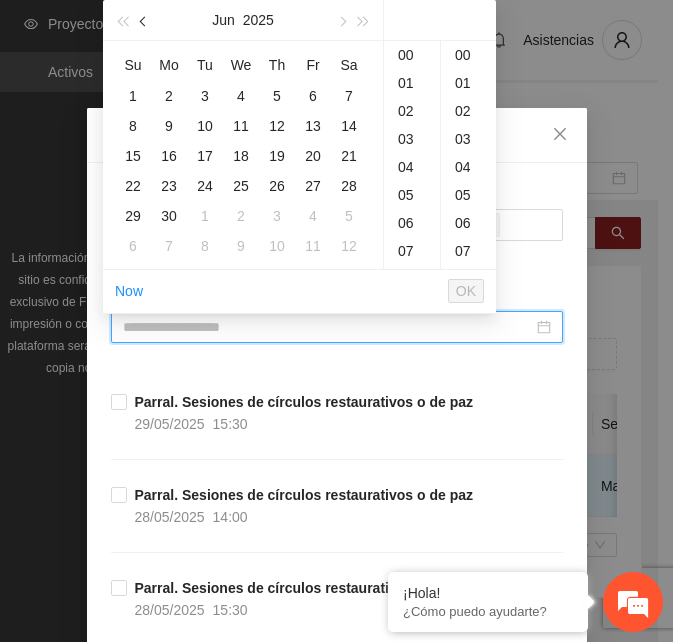 click at bounding box center (144, 20) 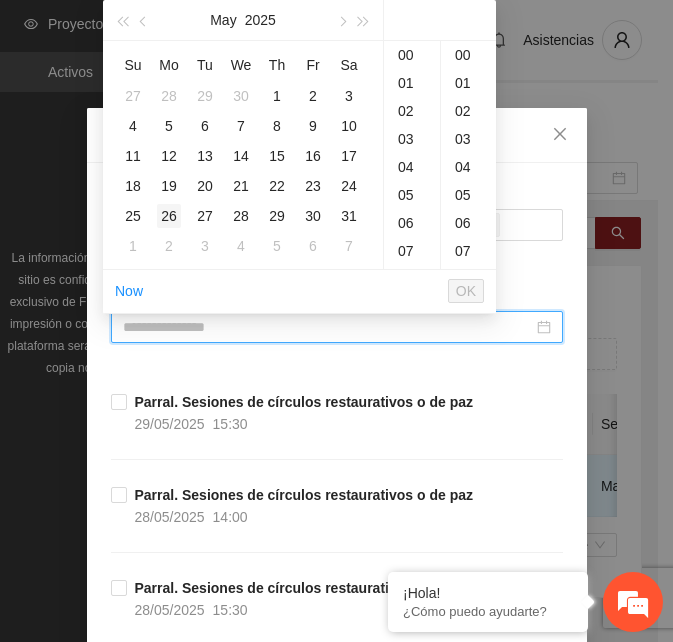 click on "26" at bounding box center [169, 216] 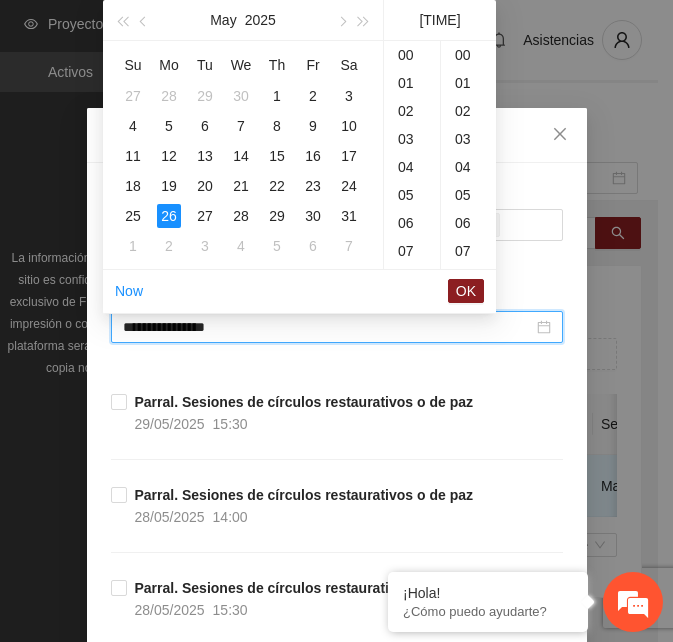 scroll, scrollTop: 392, scrollLeft: 0, axis: vertical 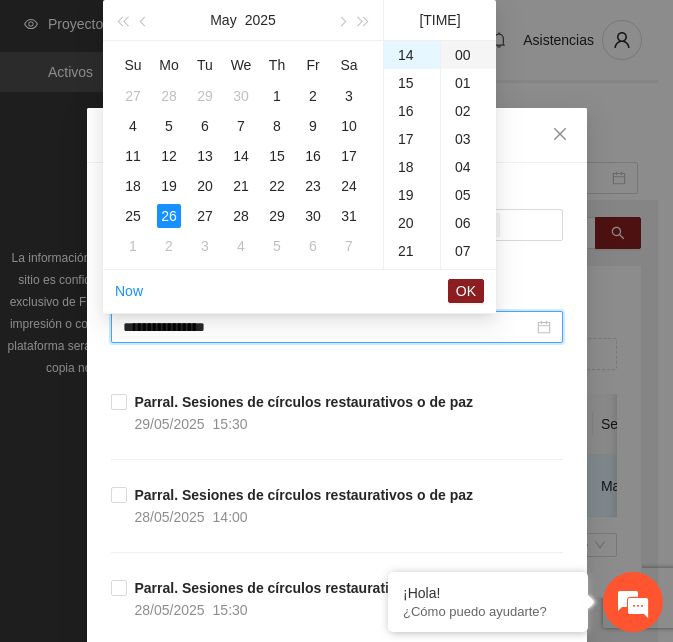 click on "00" at bounding box center (468, 55) 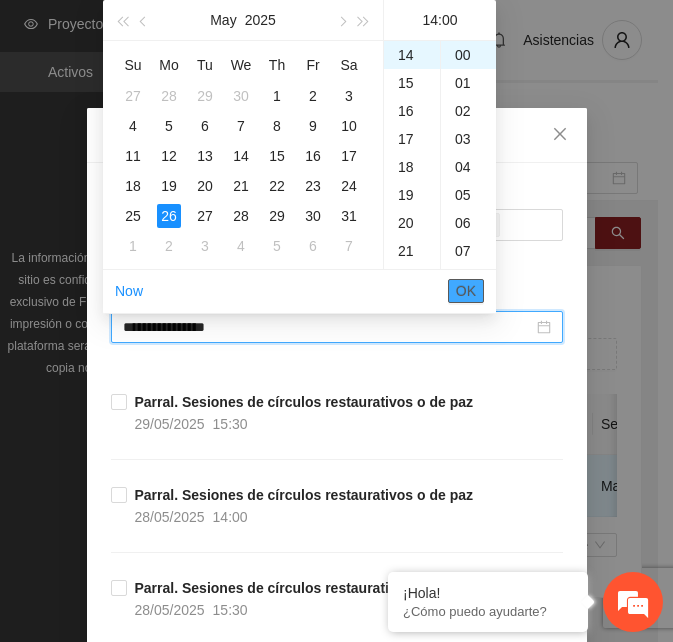 click on "OK" at bounding box center (466, 291) 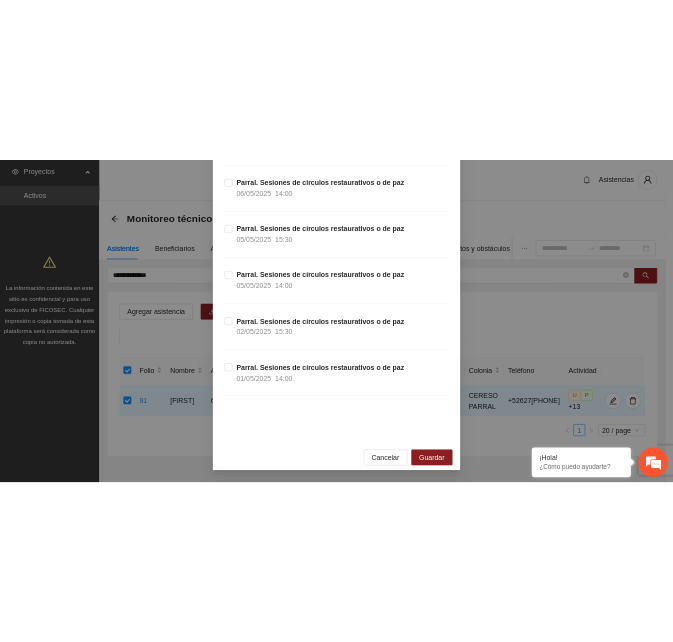 scroll, scrollTop: 3045, scrollLeft: 0, axis: vertical 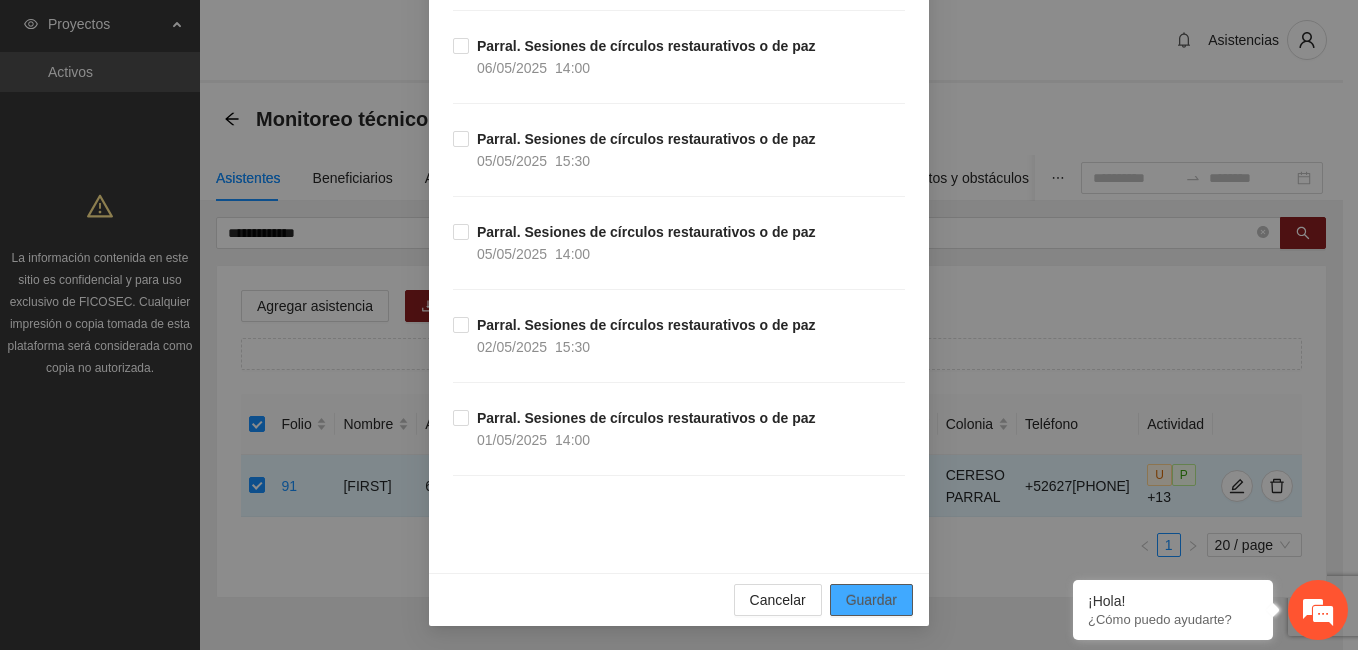 click on "Guardar" at bounding box center [871, 600] 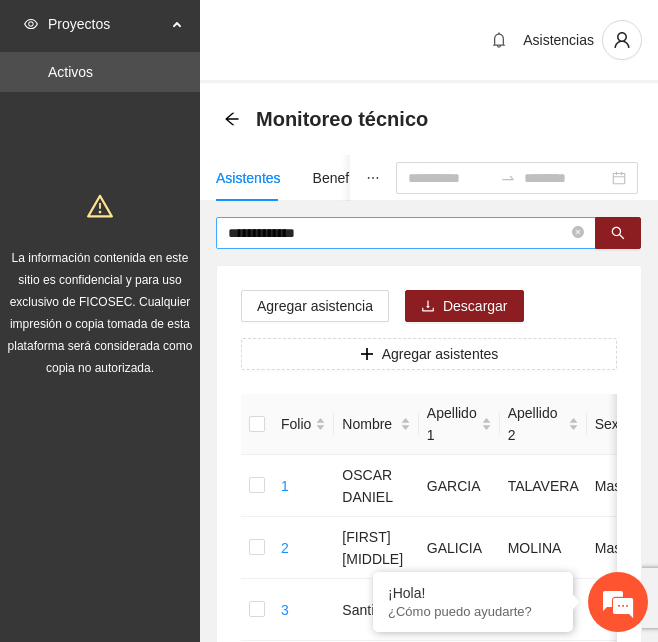 click on "**********" at bounding box center [398, 233] 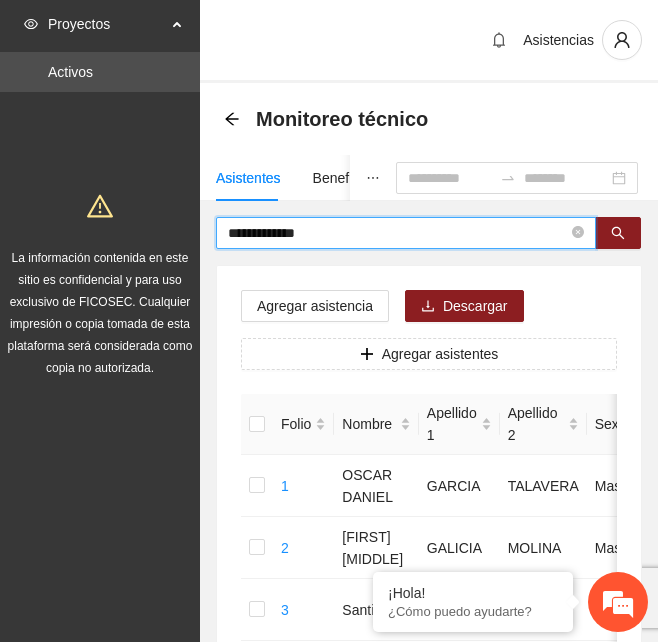 drag, startPoint x: 475, startPoint y: 230, endPoint x: 100, endPoint y: 239, distance: 375.10797 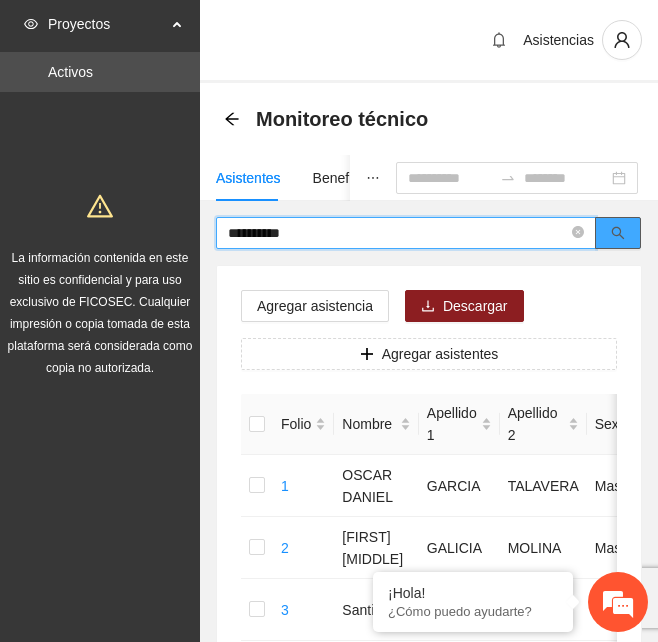 click at bounding box center [618, 233] 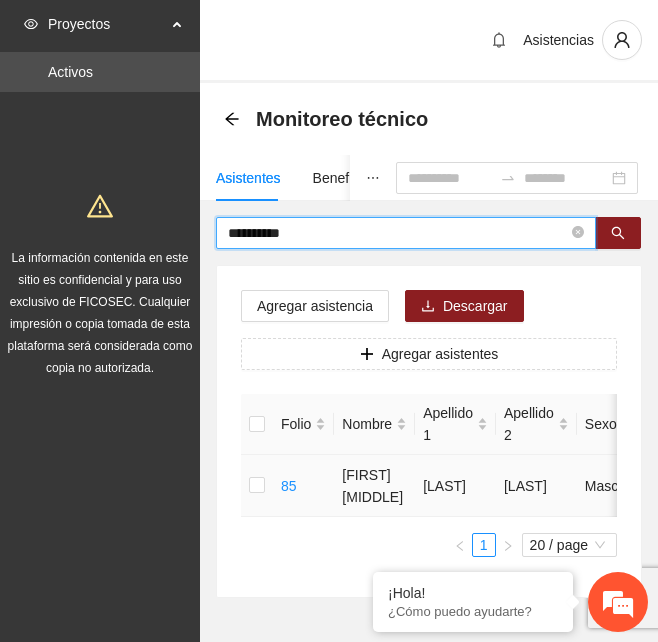 type on "**********" 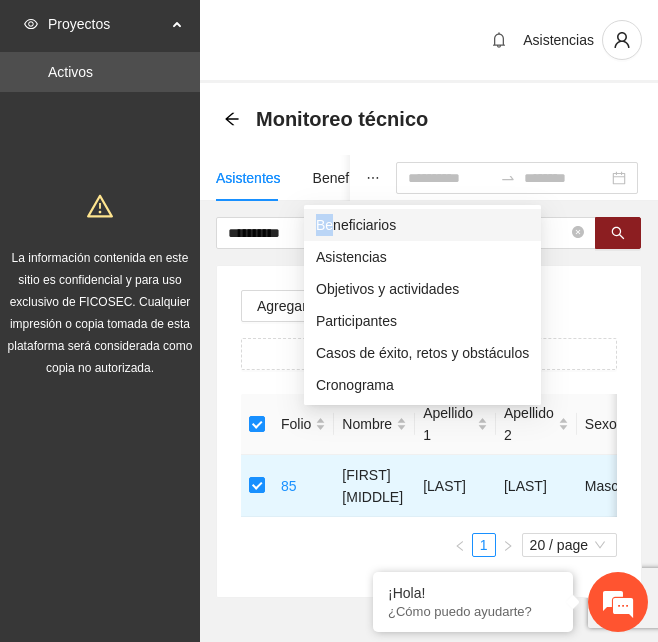 click on "Beneficiarios" at bounding box center (422, 225) 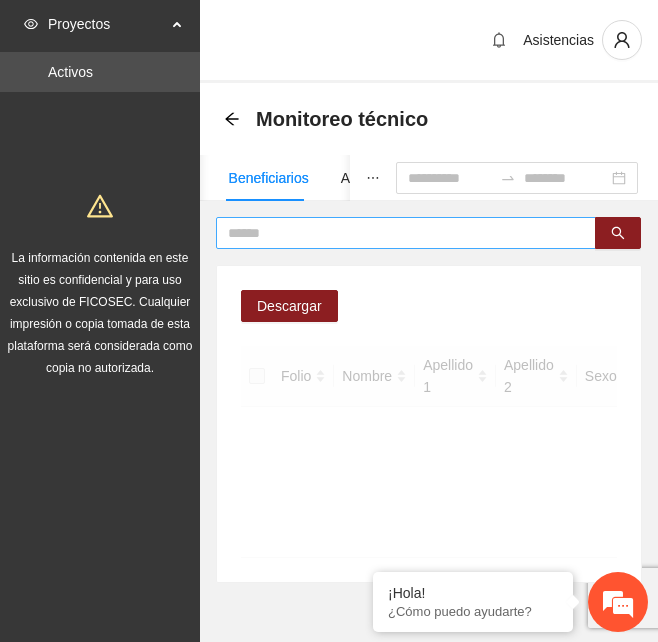 drag, startPoint x: 311, startPoint y: 232, endPoint x: 297, endPoint y: 235, distance: 14.3178215 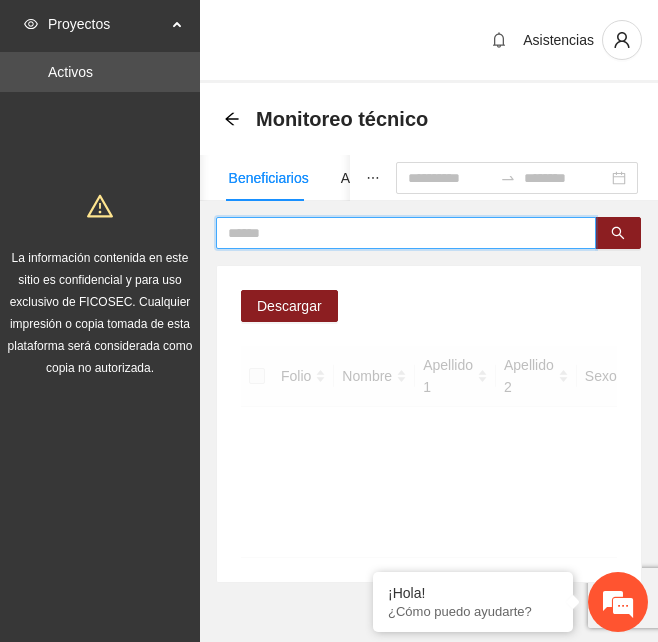click on "Beneficiarios" at bounding box center (269, 178) 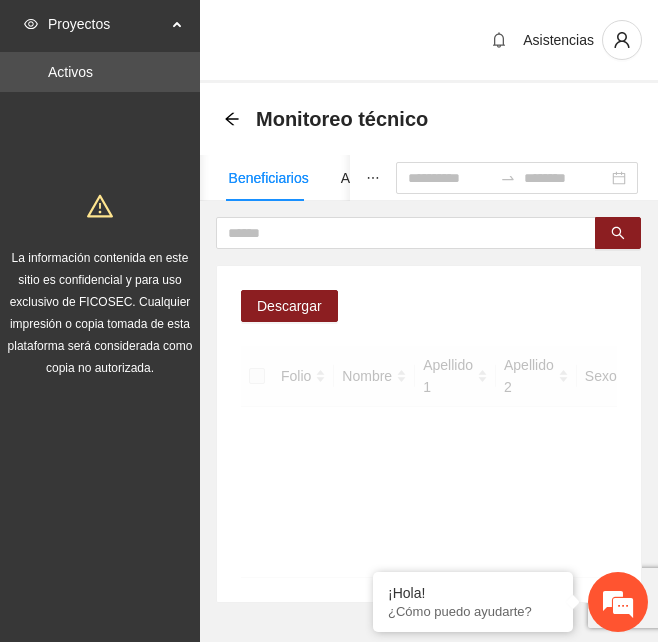 click on "Beneficiarios" at bounding box center [269, 178] 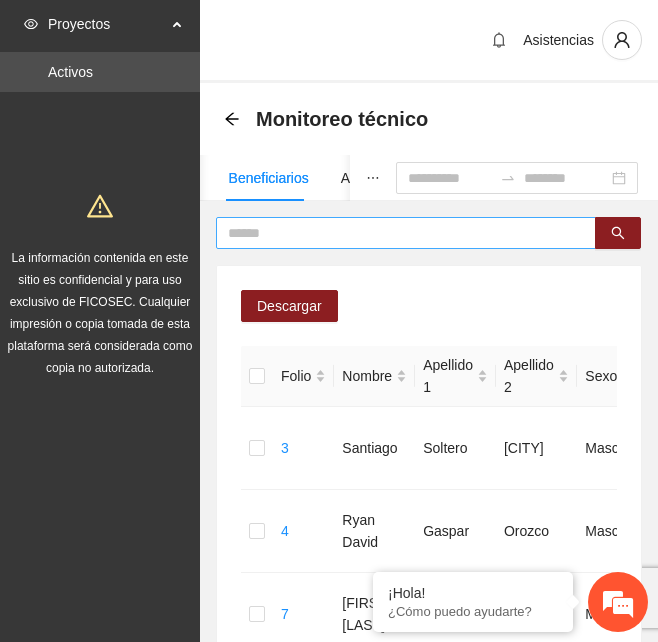 click at bounding box center (398, 233) 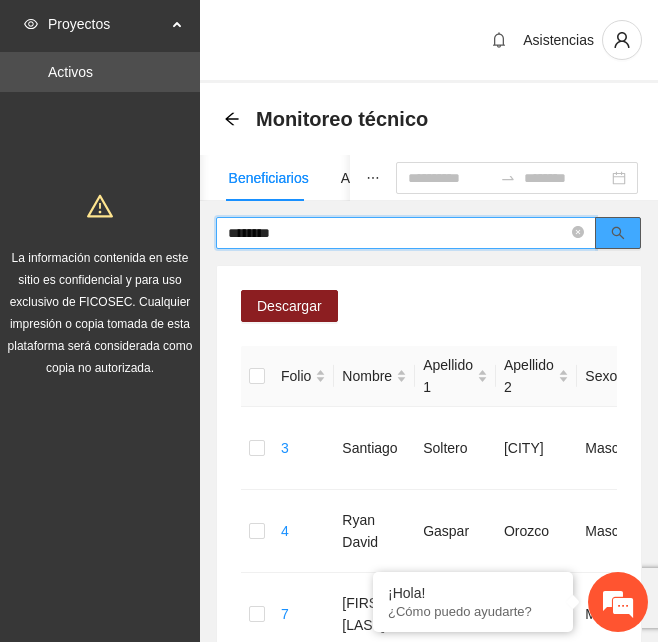 click at bounding box center [618, 234] 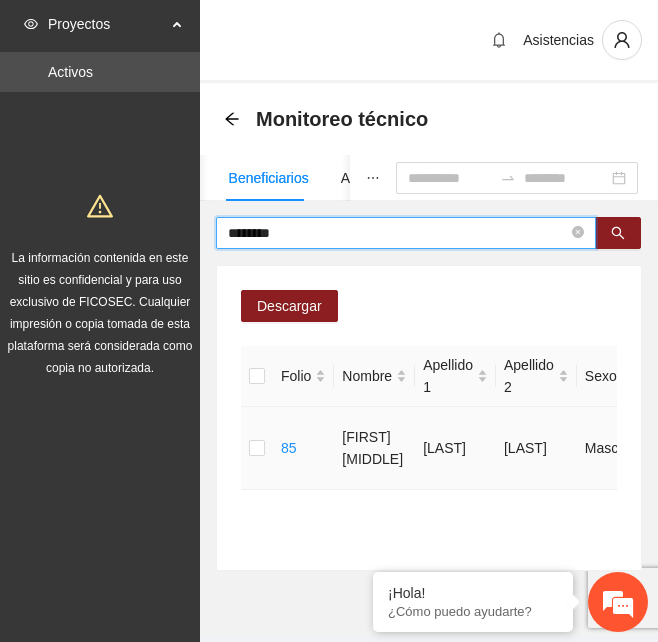 type on "********" 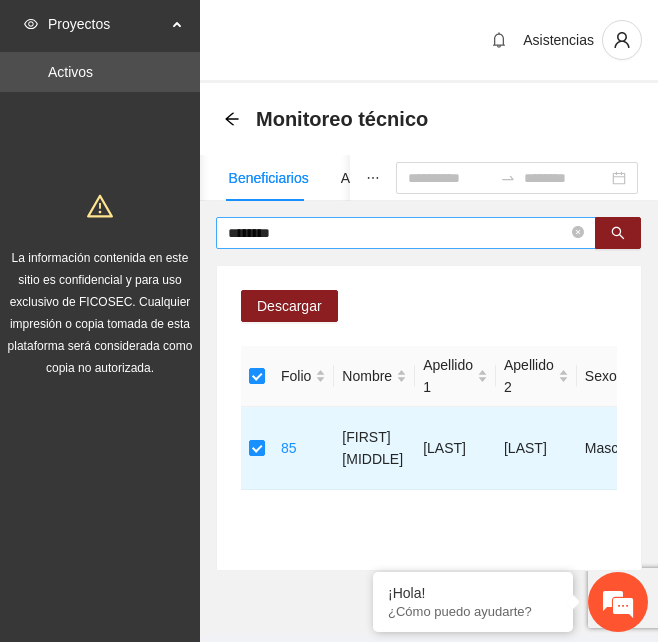 click on "********" at bounding box center (398, 233) 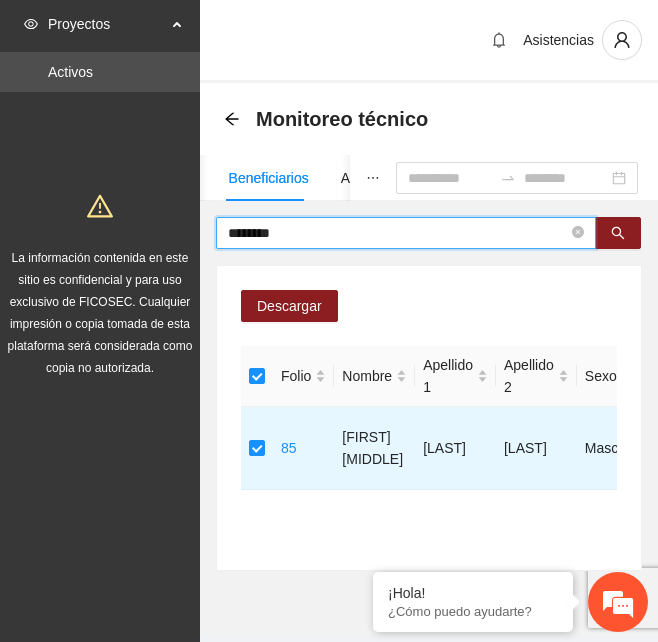drag, startPoint x: 368, startPoint y: 227, endPoint x: 87, endPoint y: 247, distance: 281.71085 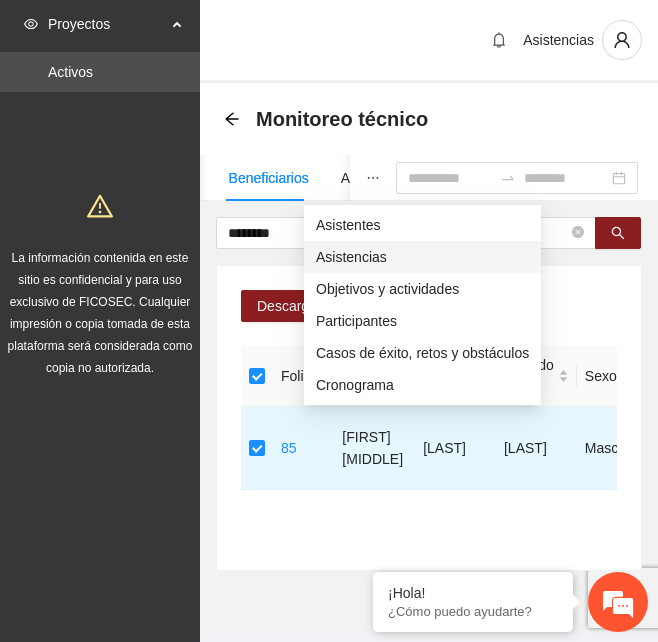 click on "Asistencias" at bounding box center (422, 257) 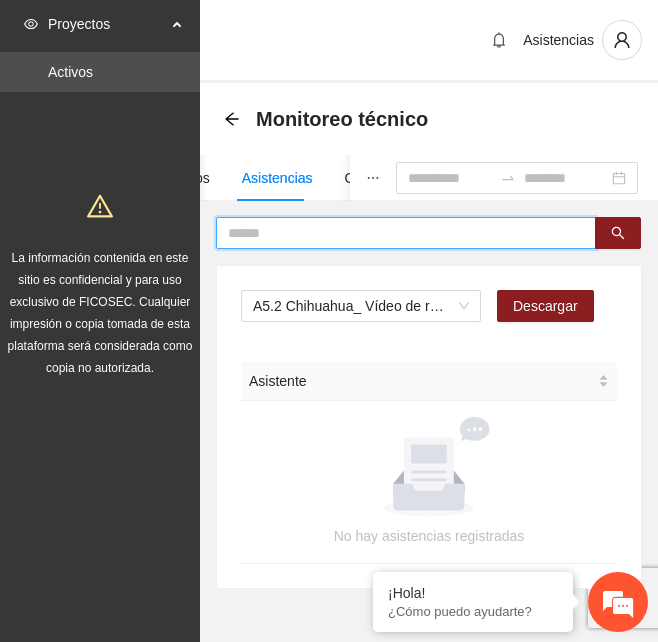 click at bounding box center (398, 233) 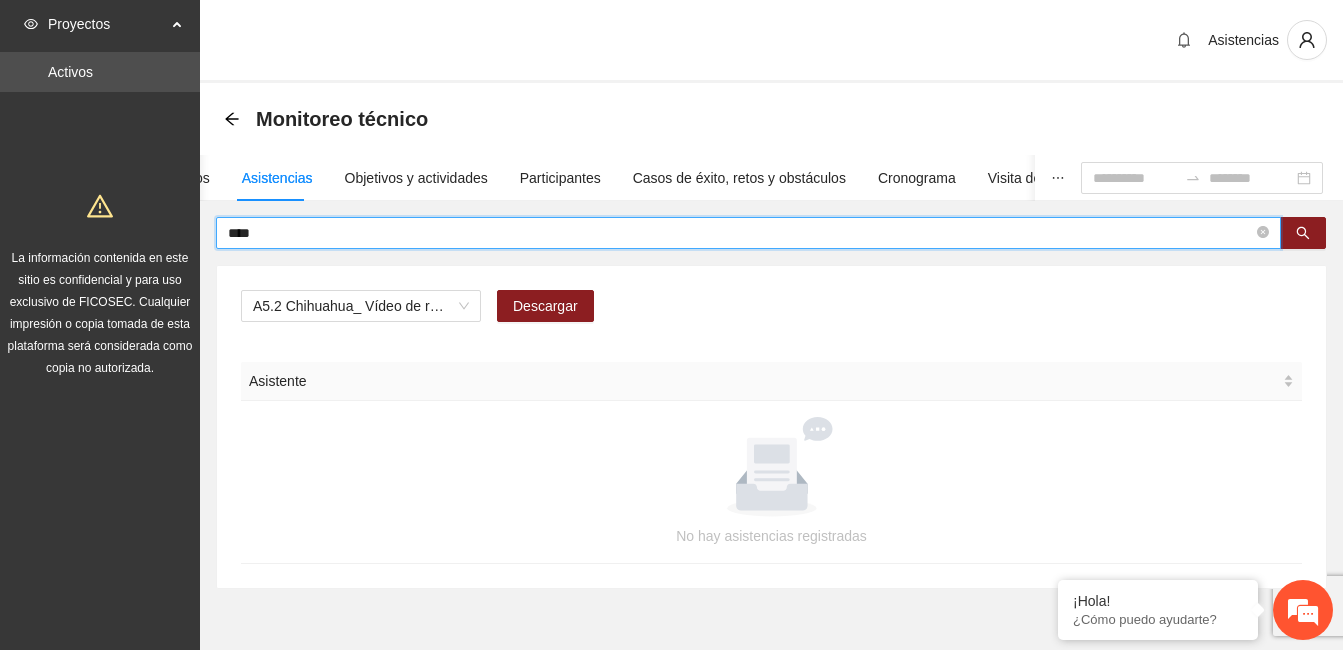 type on "****" 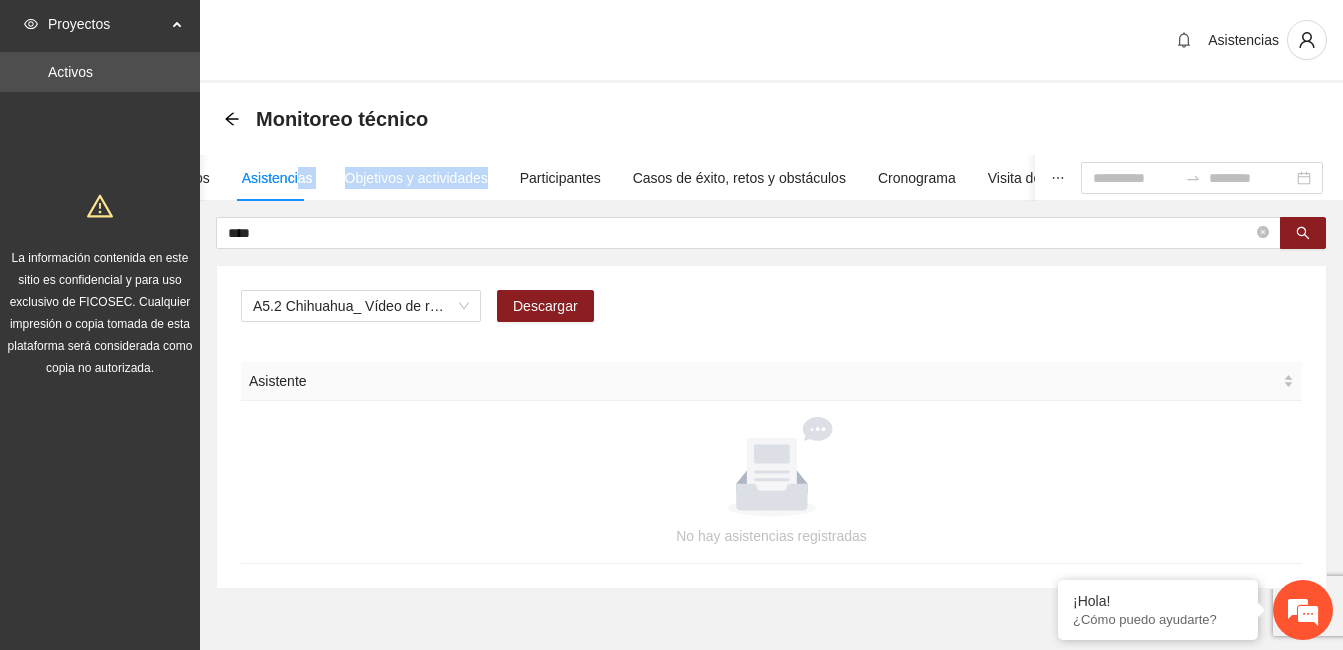 drag, startPoint x: 292, startPoint y: 185, endPoint x: 483, endPoint y: 184, distance: 191.00262 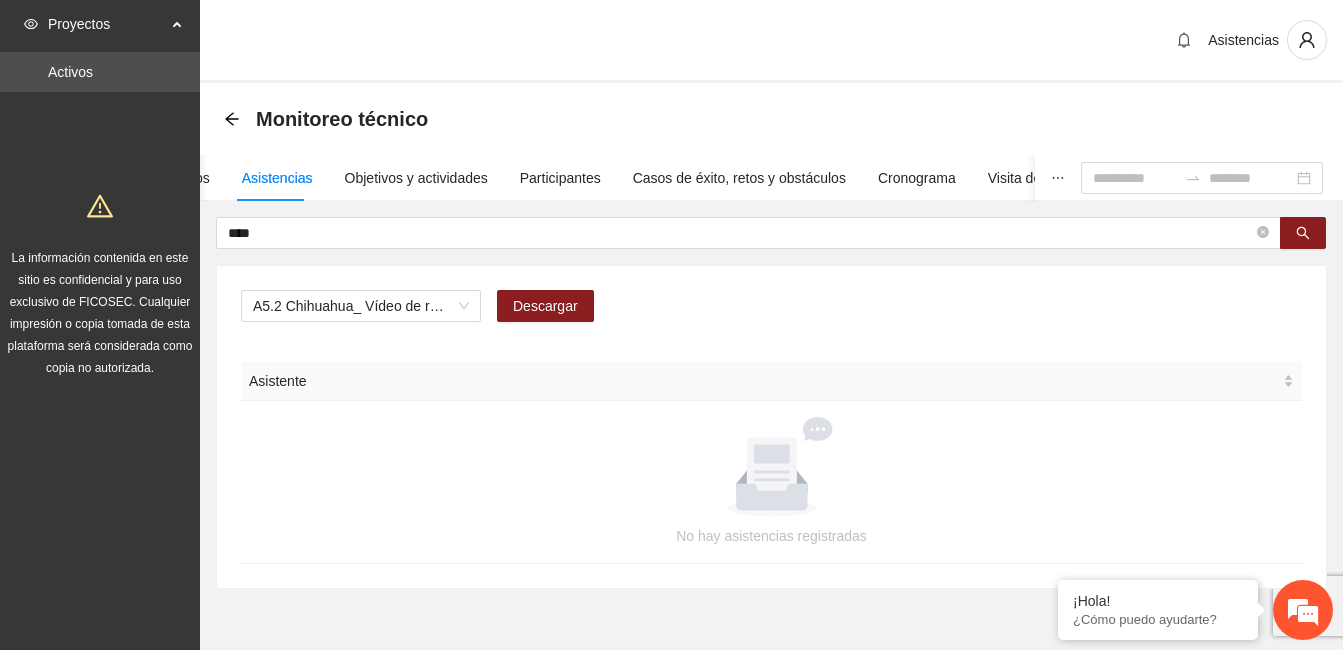 drag, startPoint x: 483, startPoint y: 184, endPoint x: 418, endPoint y: 211, distance: 70.38466 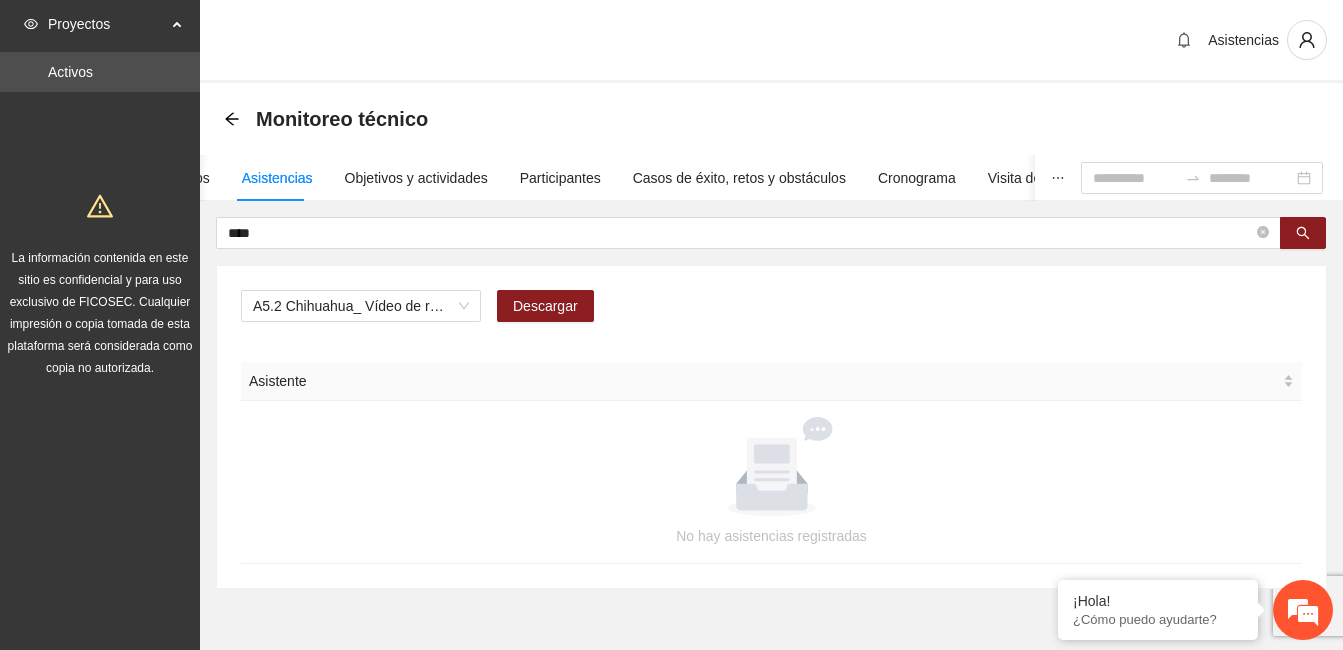 click on "Asistencias" at bounding box center (277, 178) 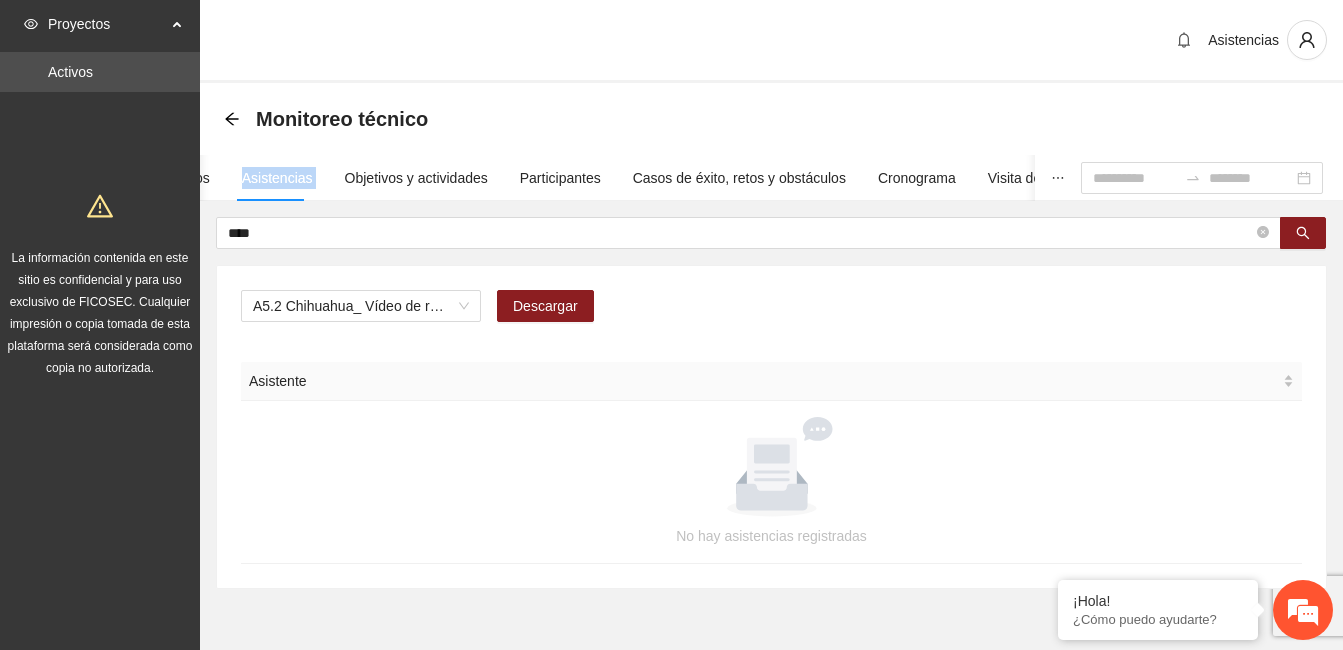 drag, startPoint x: 233, startPoint y: 171, endPoint x: 334, endPoint y: 172, distance: 101.00495 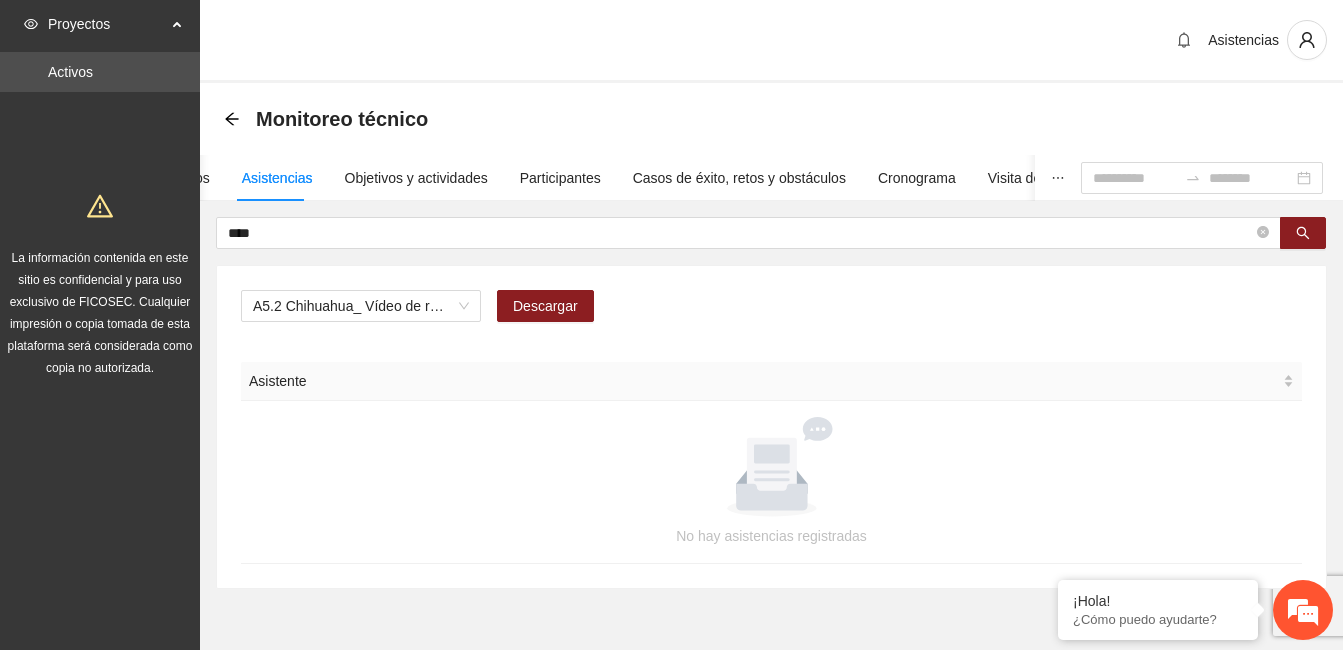 click on "Monitoreo técnico" at bounding box center [771, 119] 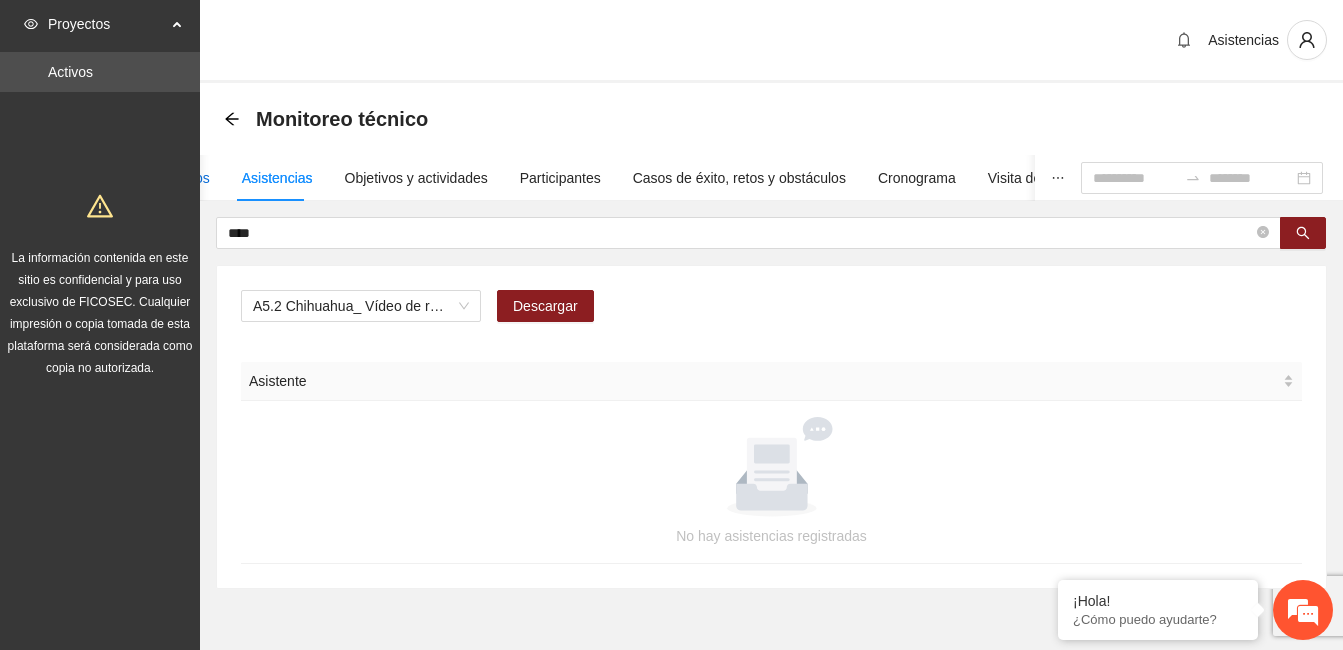 click on "Beneficiarios" at bounding box center (170, 178) 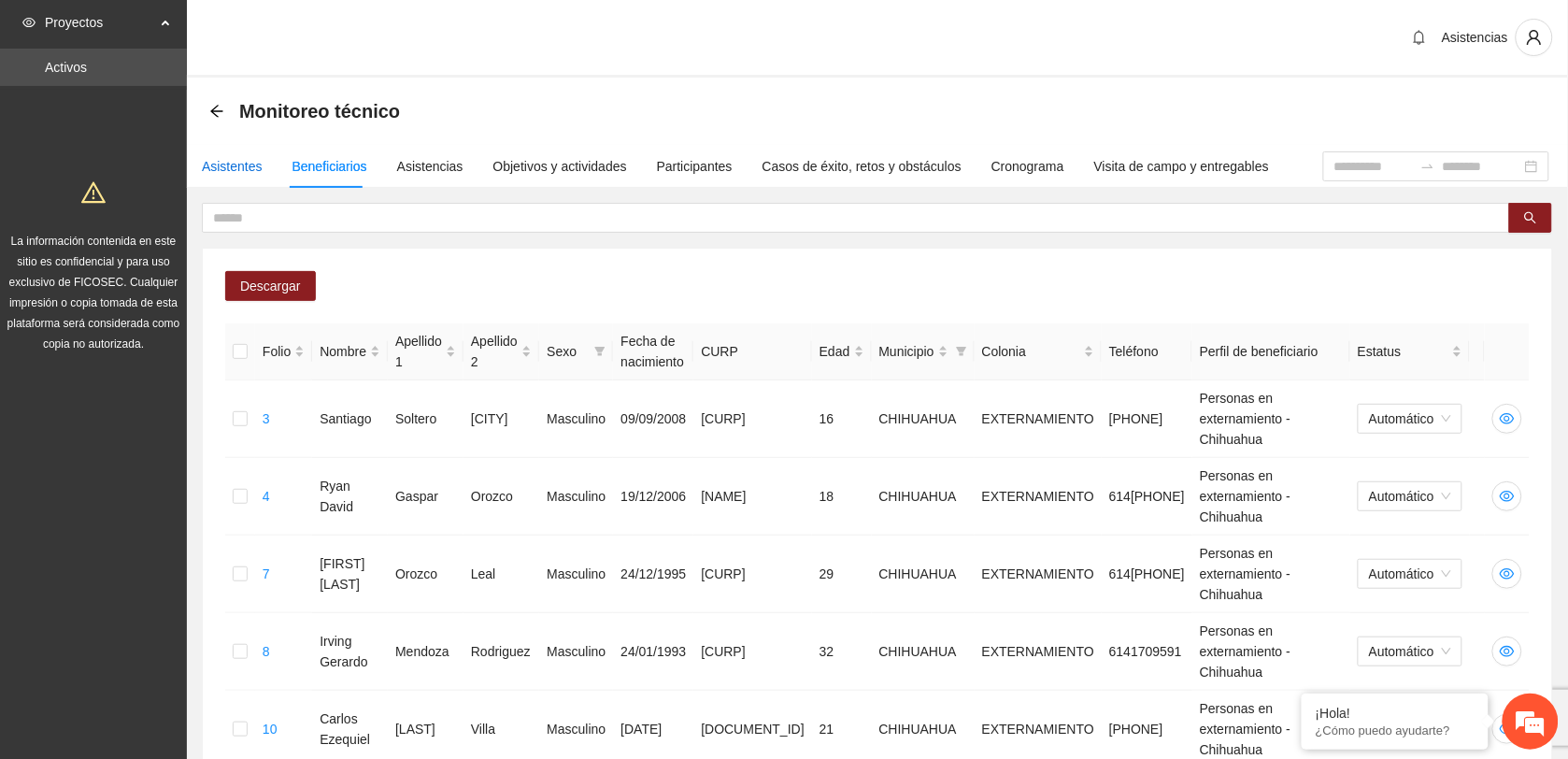 click on "Asistentes" at bounding box center [232, 166] 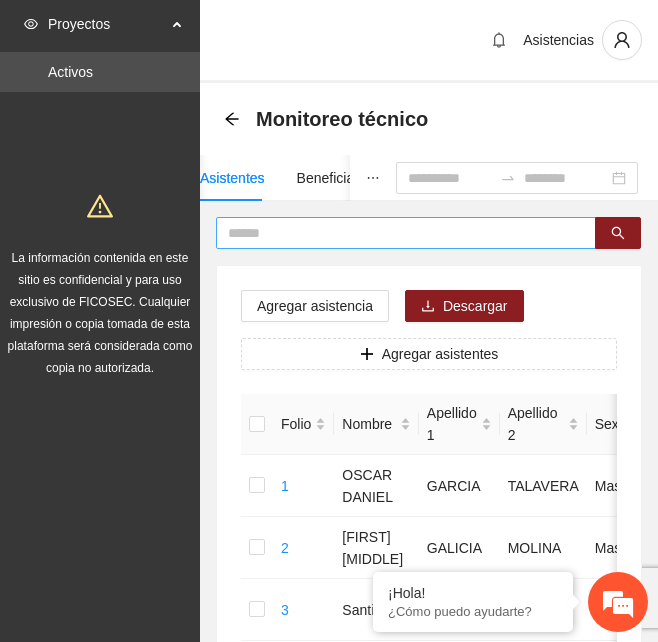 click at bounding box center (398, 233) 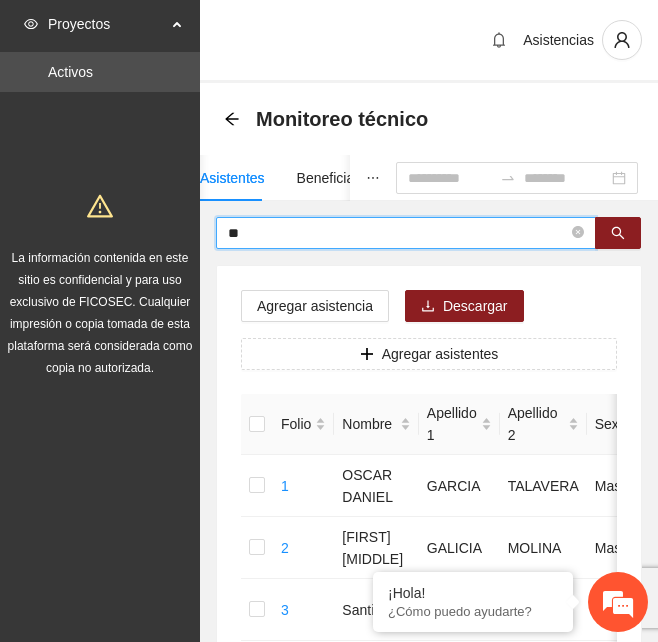 type on "*" 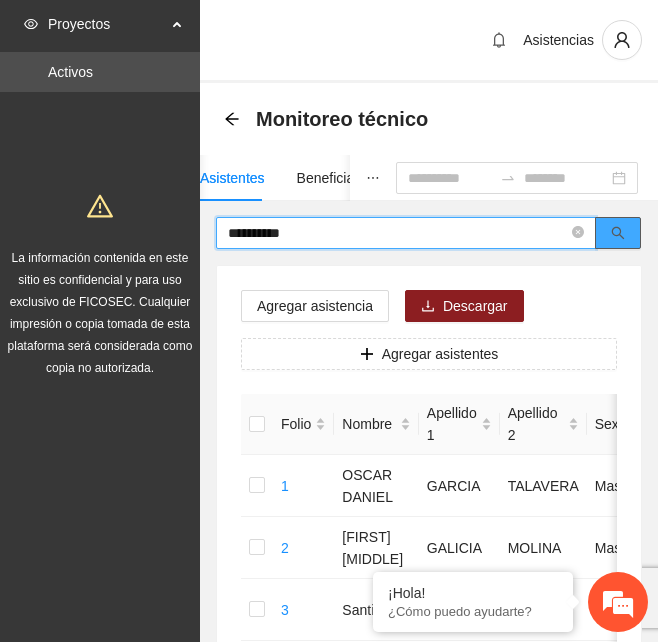 click at bounding box center (618, 233) 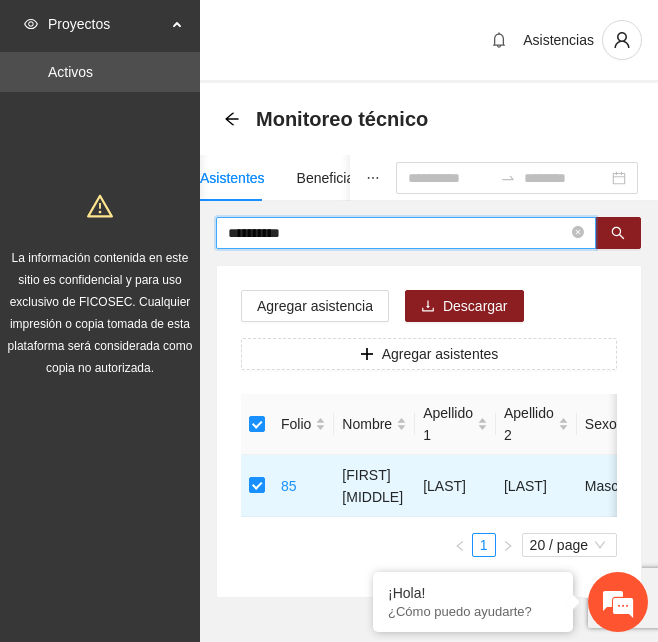 drag, startPoint x: 338, startPoint y: 233, endPoint x: 91, endPoint y: 247, distance: 247.39644 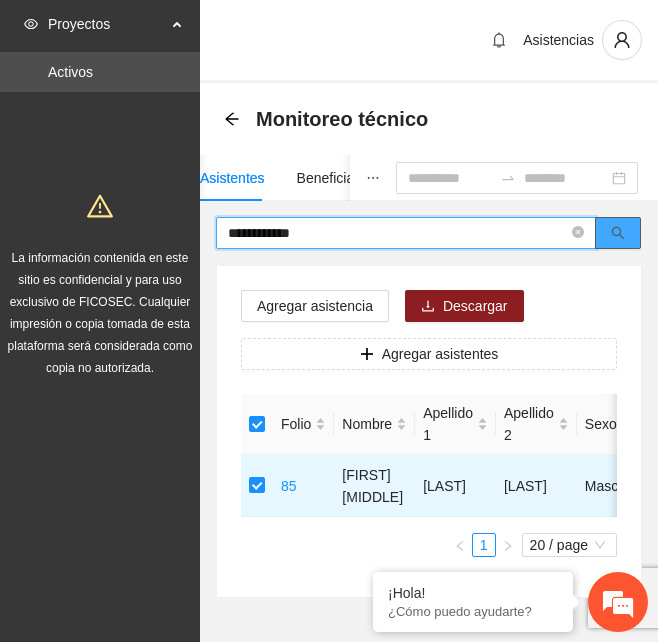 click 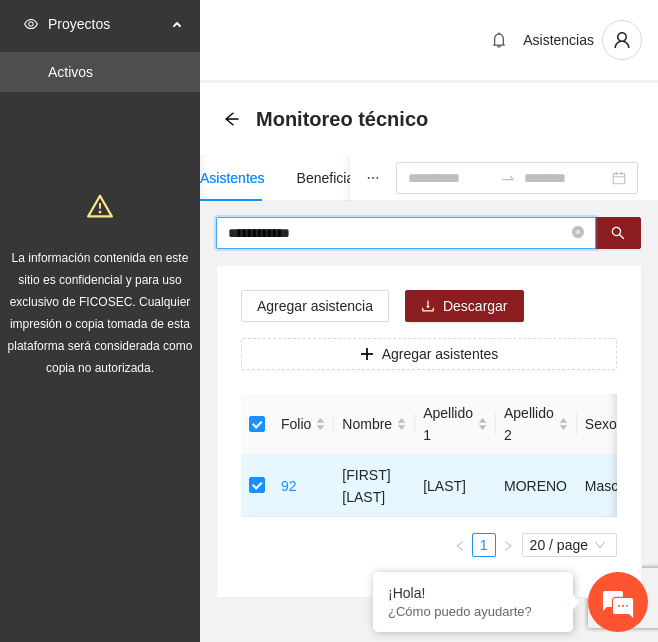 drag, startPoint x: 343, startPoint y: 236, endPoint x: 139, endPoint y: 278, distance: 208.27866 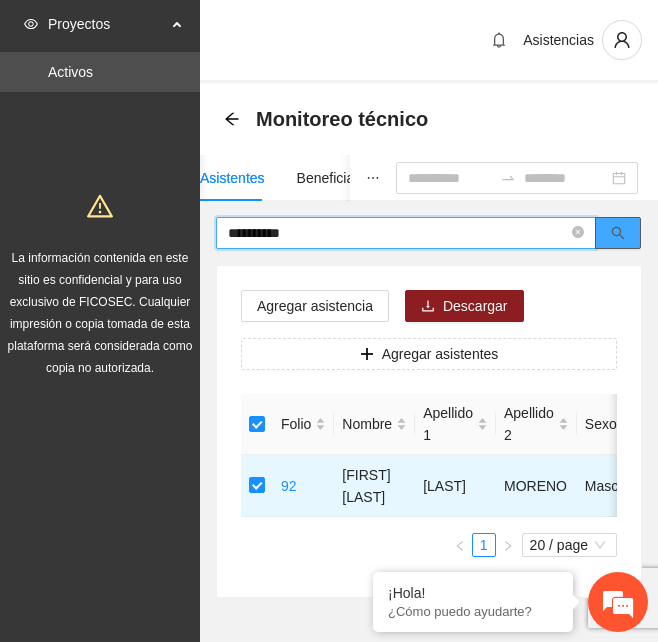 click 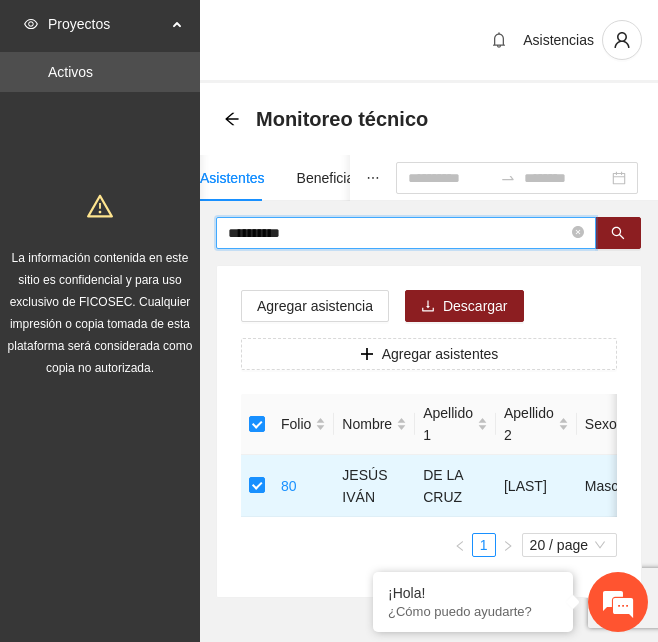 drag, startPoint x: 328, startPoint y: 228, endPoint x: 67, endPoint y: 231, distance: 261.01724 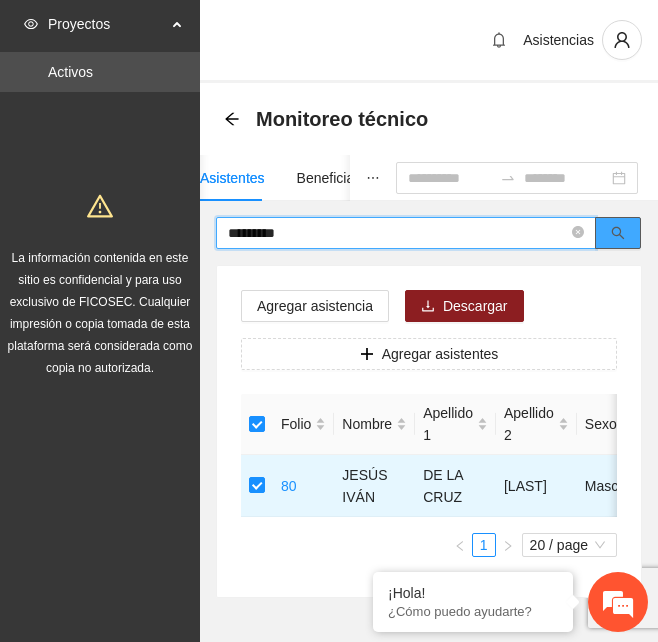 click at bounding box center (618, 233) 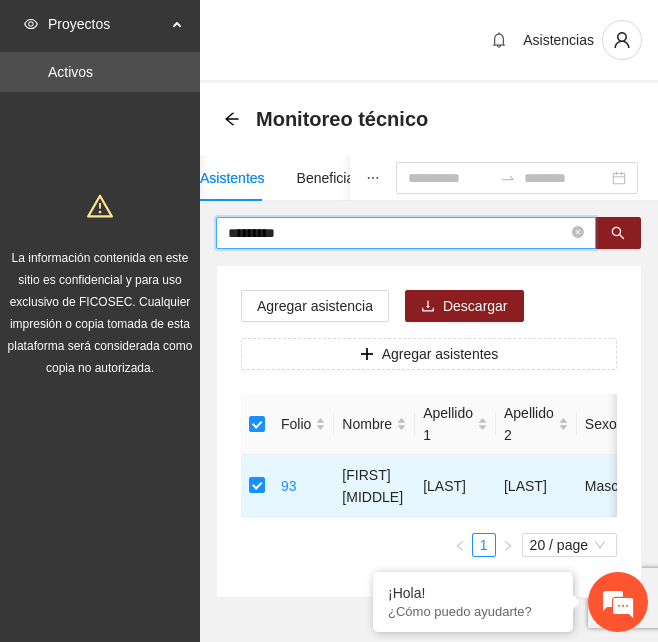 drag, startPoint x: 320, startPoint y: 228, endPoint x: 142, endPoint y: 256, distance: 180.1888 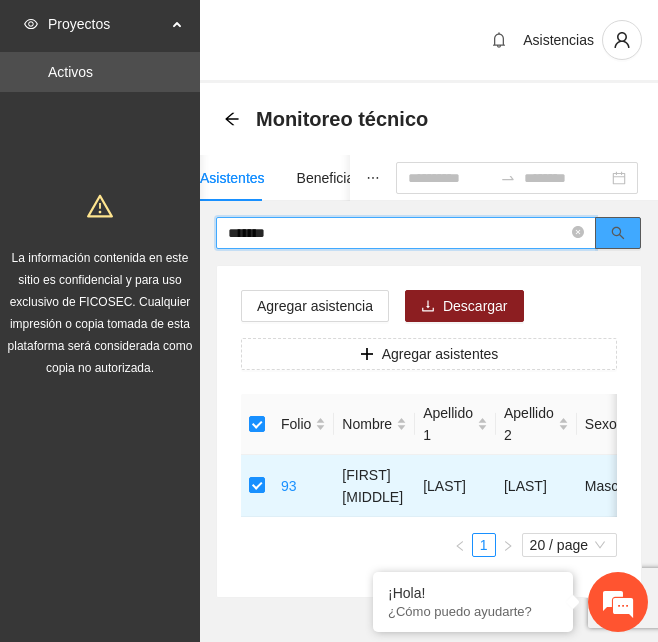 click at bounding box center (618, 233) 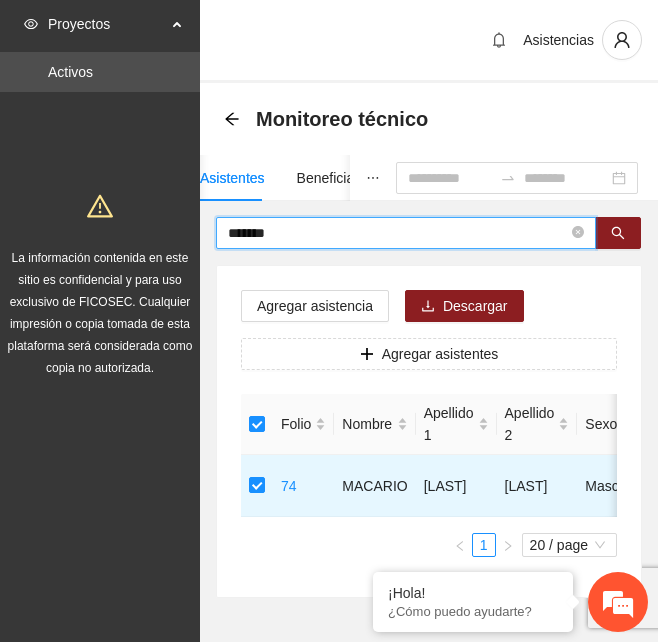 drag, startPoint x: 233, startPoint y: 240, endPoint x: 98, endPoint y: 250, distance: 135.36986 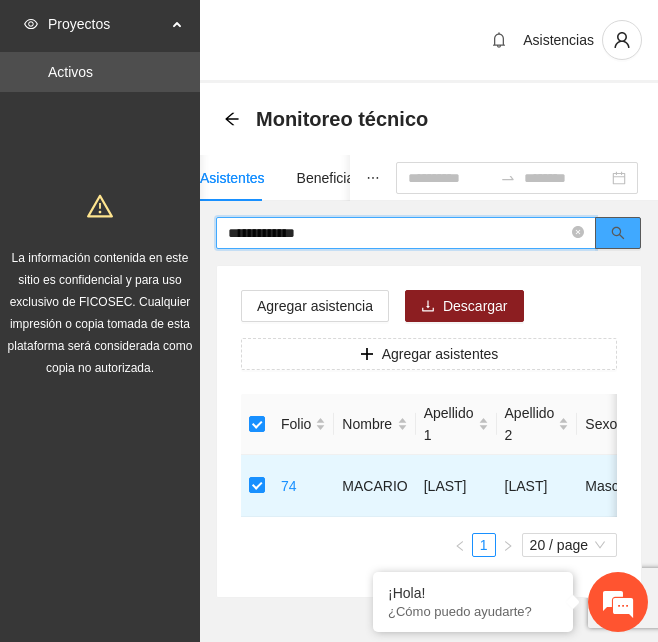 click at bounding box center (618, 233) 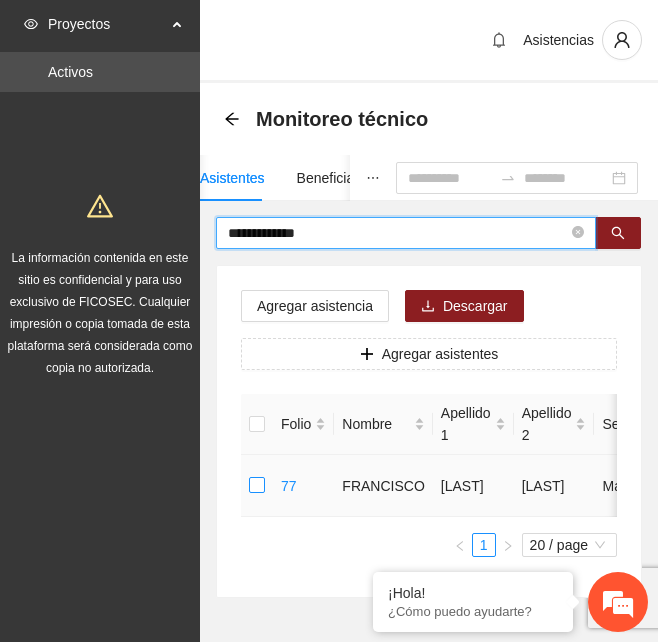 type on "**********" 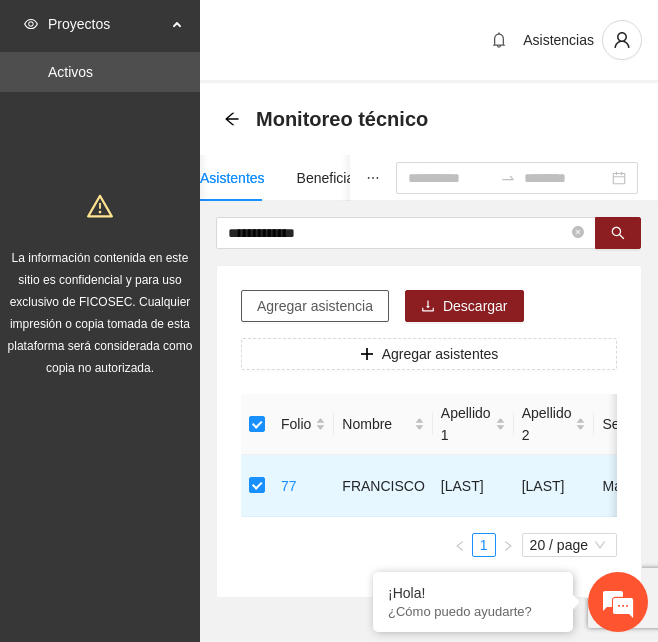 click on "Agregar asistencia" at bounding box center (315, 306) 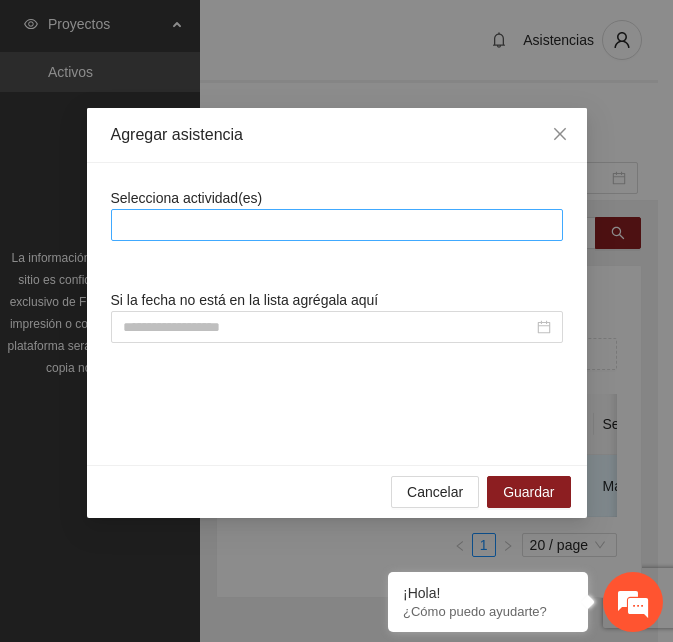 click at bounding box center [337, 225] 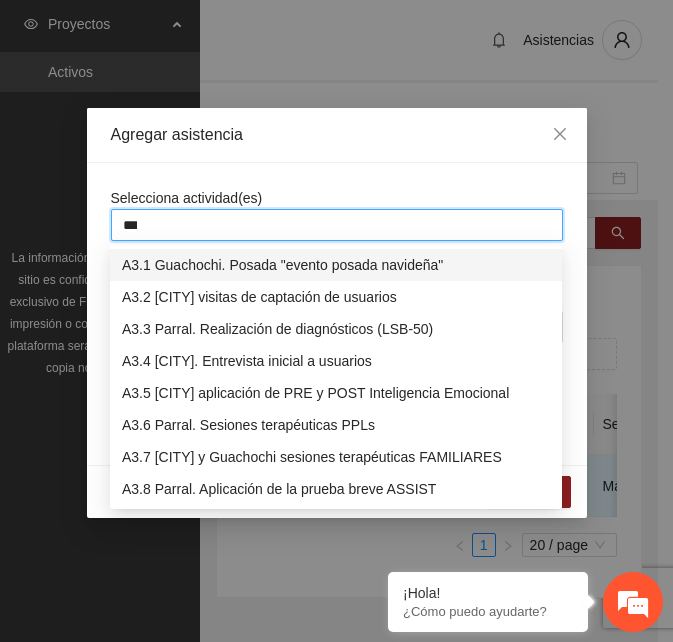 type on "****" 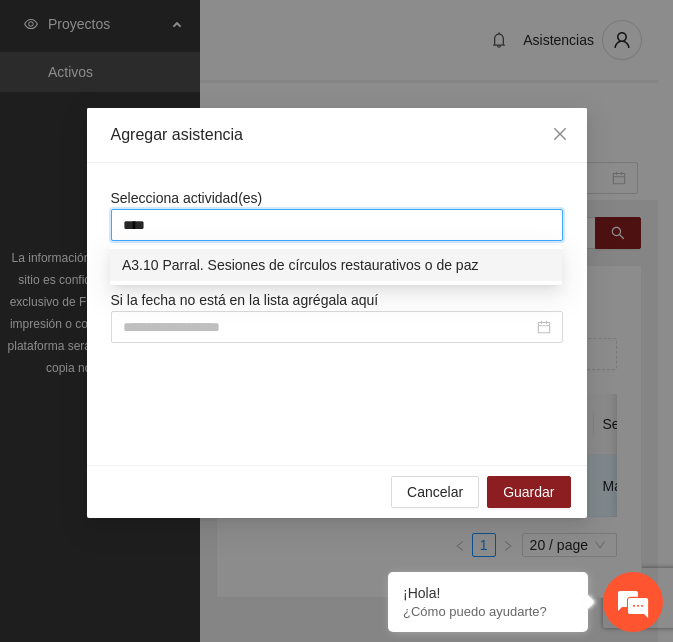 click on "A3.10 Parral. Sesiones de círculos restaurativos o de paz" at bounding box center (336, 265) 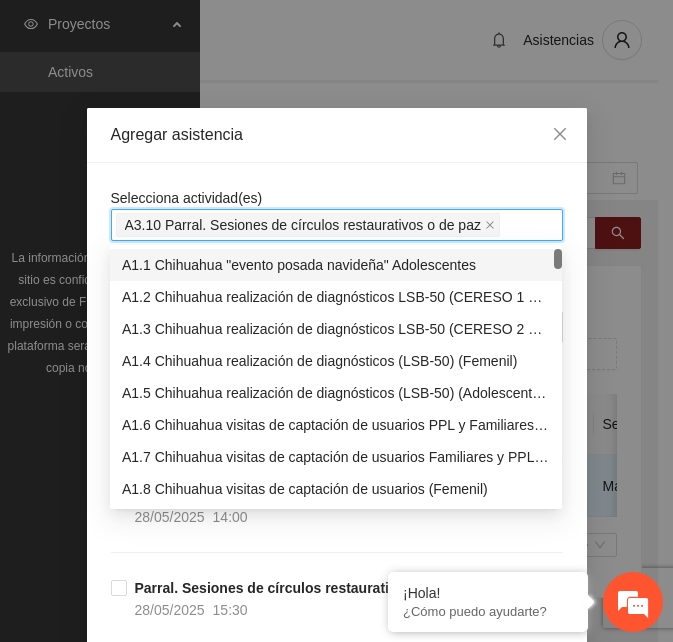 click on "Agregar asistencia" at bounding box center (337, 135) 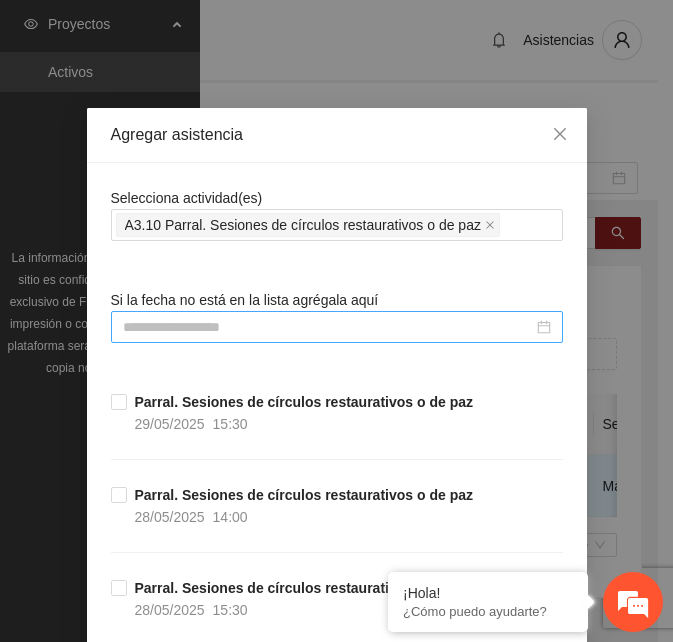 click at bounding box center (328, 327) 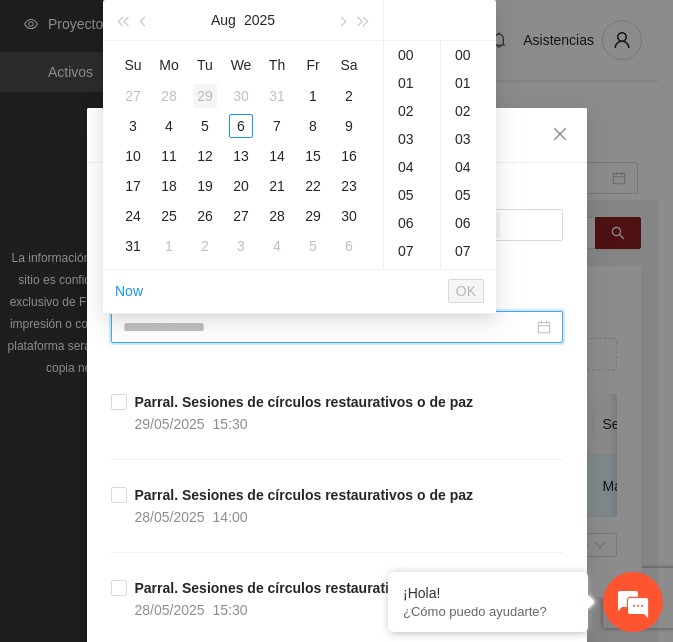 type on "**********" 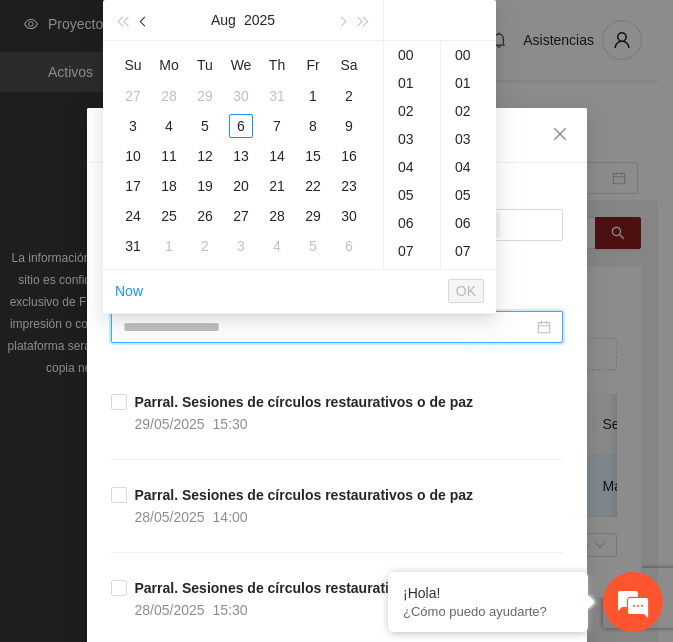 click at bounding box center [144, 20] 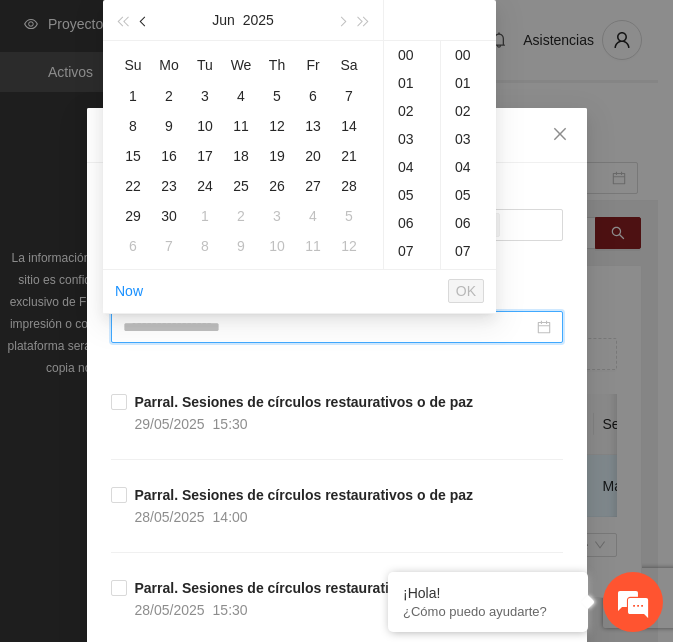 click at bounding box center [144, 20] 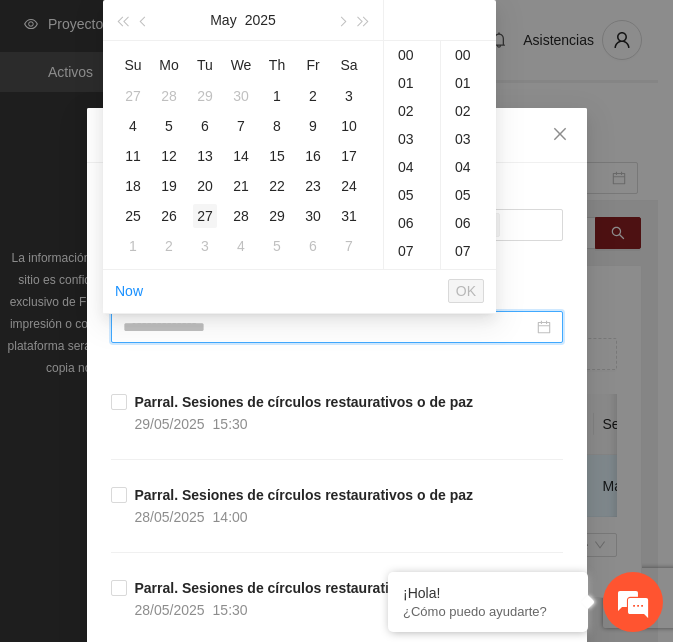 click on "27" at bounding box center [205, 216] 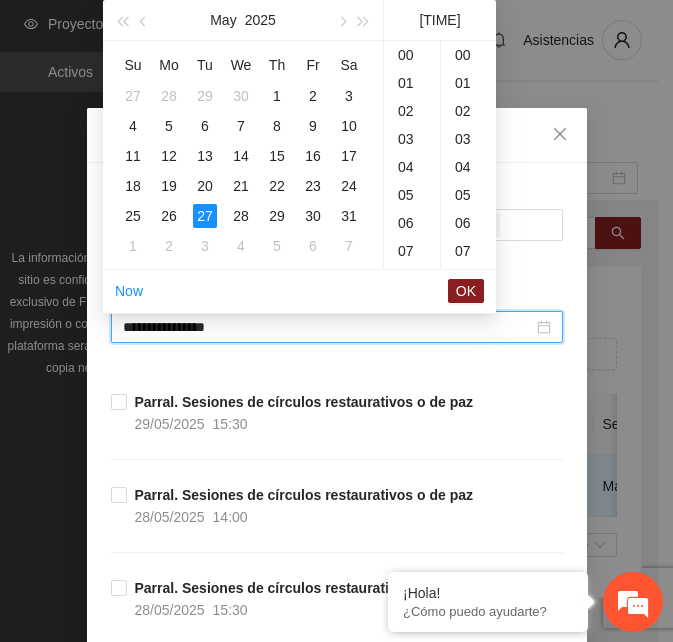 scroll, scrollTop: 392, scrollLeft: 0, axis: vertical 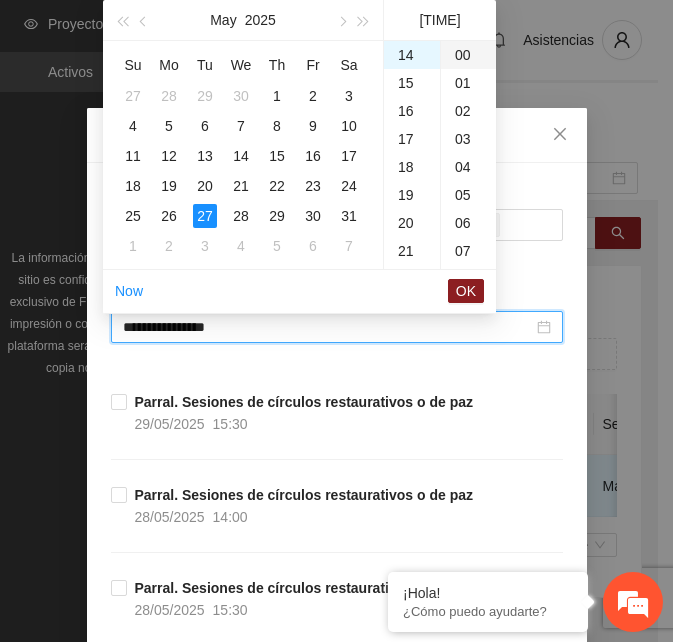 click on "00" at bounding box center [468, 55] 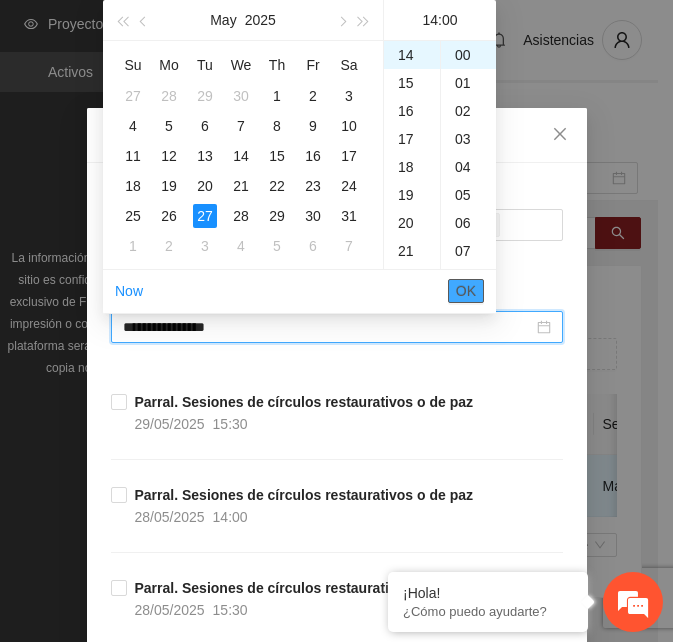 click on "OK" at bounding box center [466, 291] 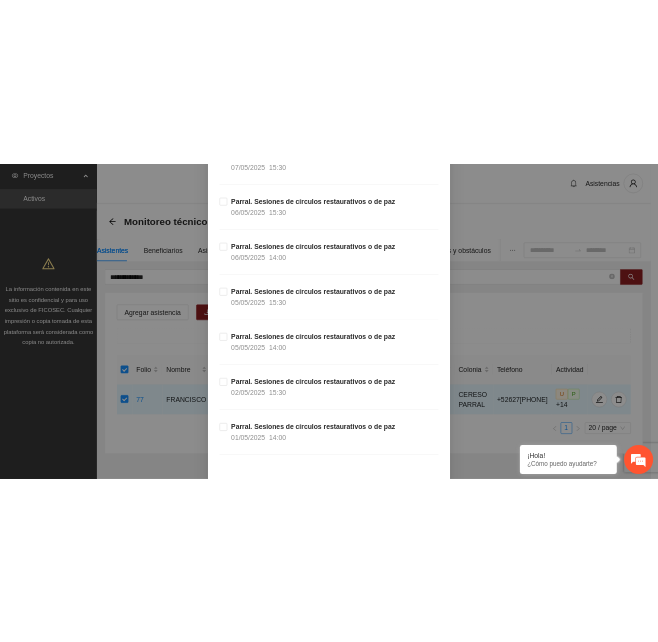 scroll, scrollTop: 3045, scrollLeft: 0, axis: vertical 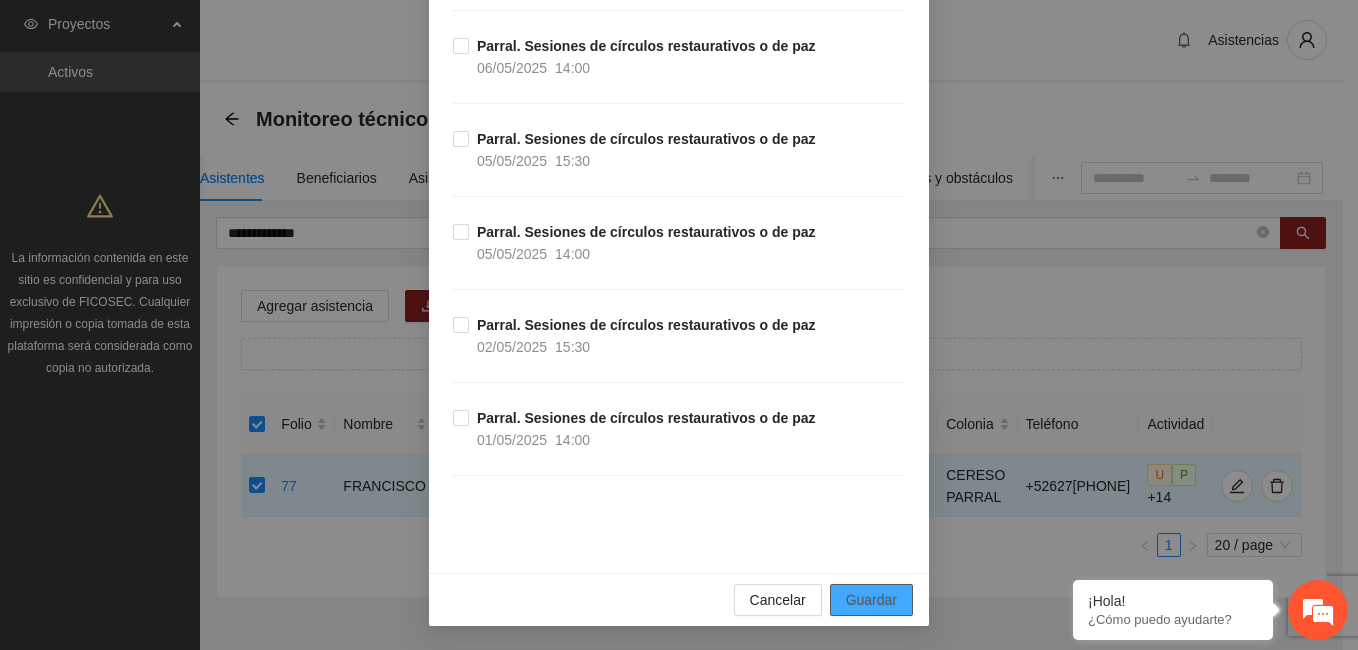 click on "Guardar" at bounding box center [871, 600] 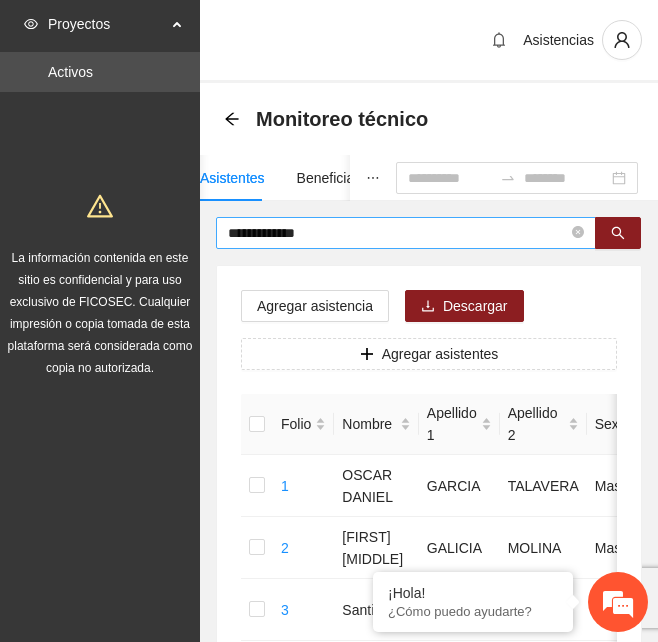 click on "**********" at bounding box center (398, 233) 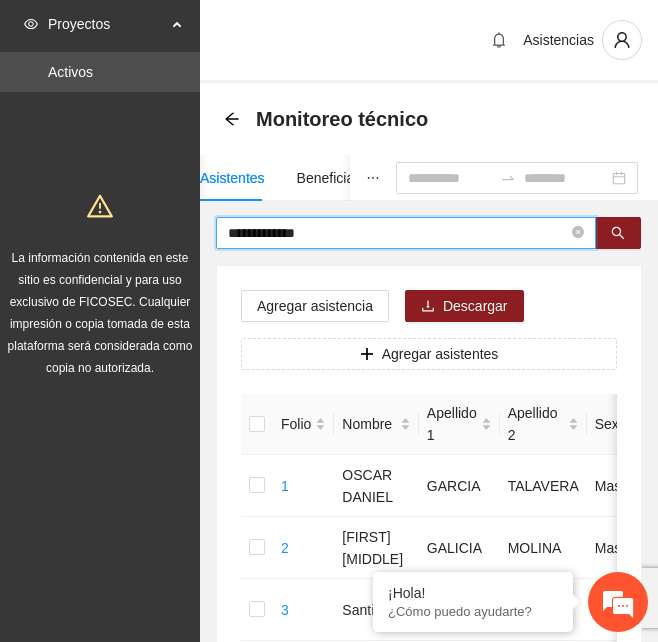 drag, startPoint x: 360, startPoint y: 236, endPoint x: 75, endPoint y: 235, distance: 285.00174 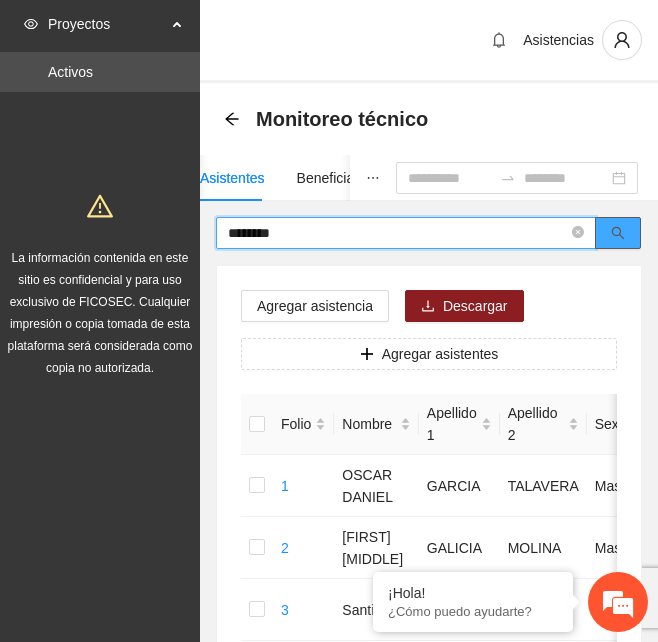 click 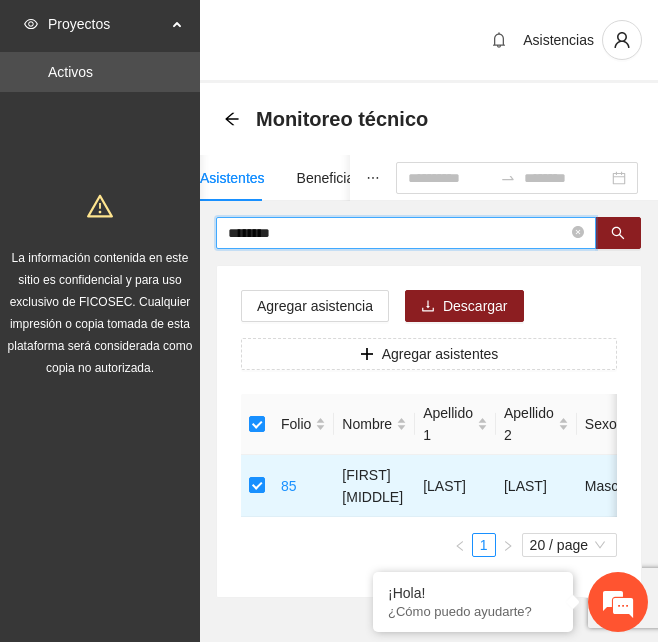 drag, startPoint x: 304, startPoint y: 226, endPoint x: 154, endPoint y: 239, distance: 150.56229 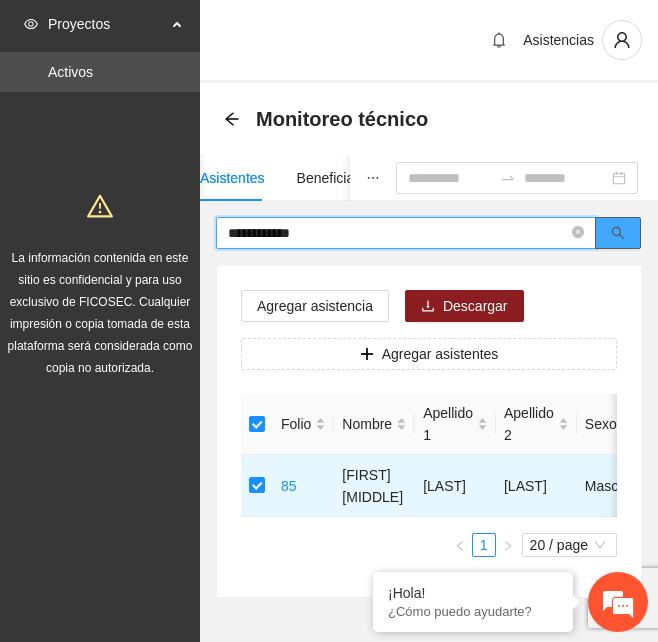 click 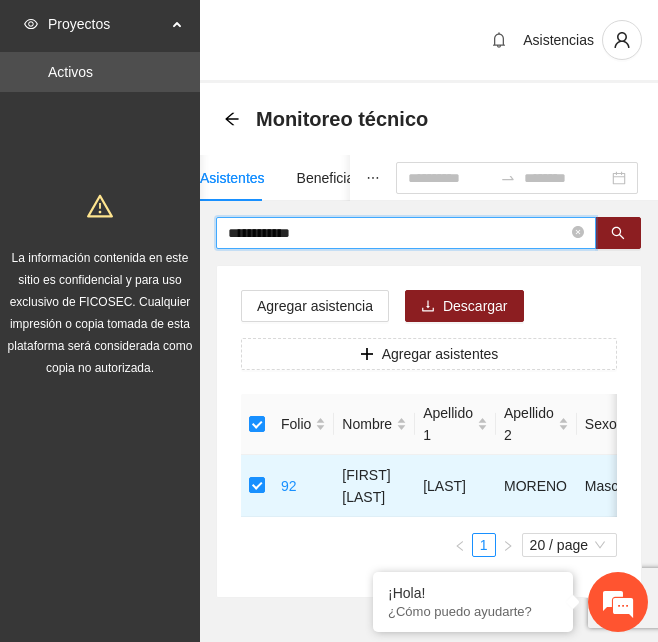drag, startPoint x: 323, startPoint y: 228, endPoint x: 148, endPoint y: 229, distance: 175.00285 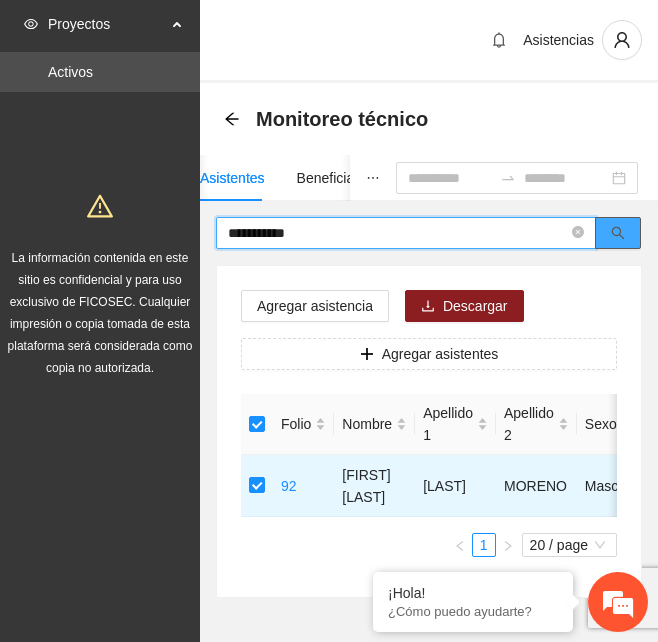 click 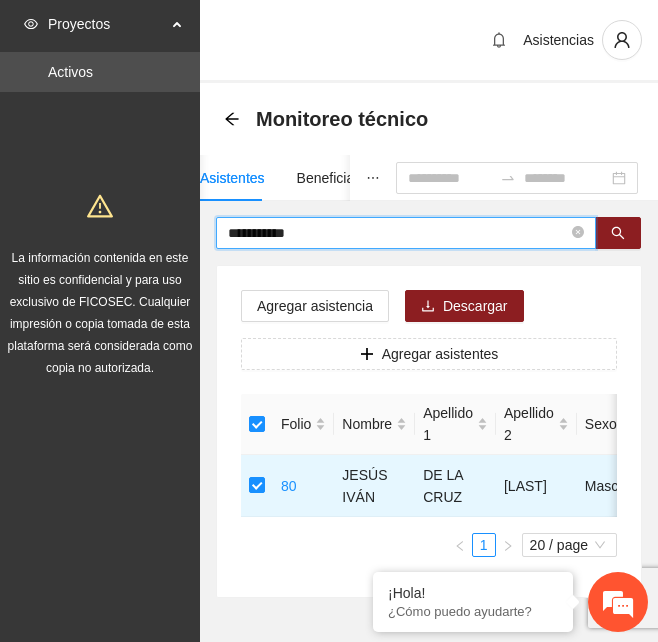 drag, startPoint x: 320, startPoint y: 239, endPoint x: 121, endPoint y: 238, distance: 199.00252 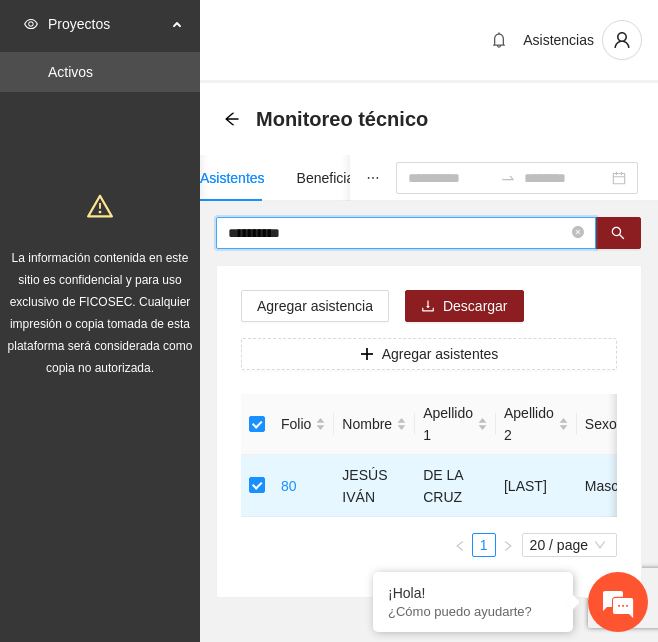 click on "**********" at bounding box center (429, 376) 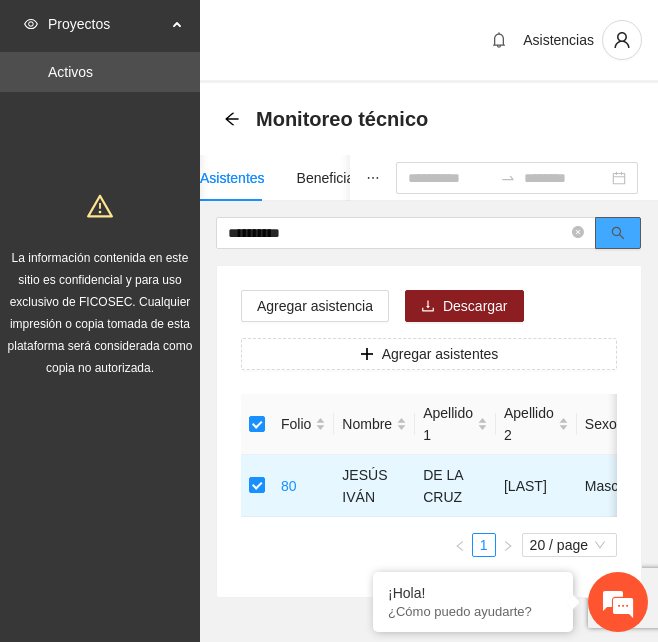 click at bounding box center (618, 233) 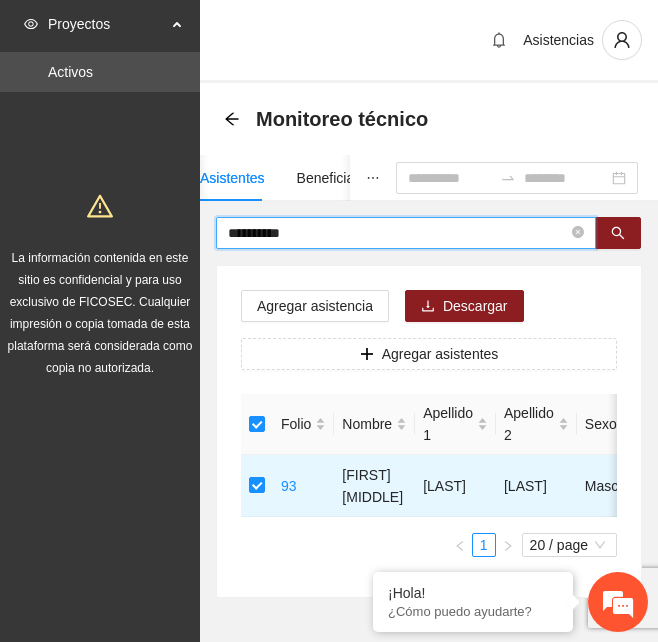 drag, startPoint x: 322, startPoint y: 234, endPoint x: 146, endPoint y: 245, distance: 176.34341 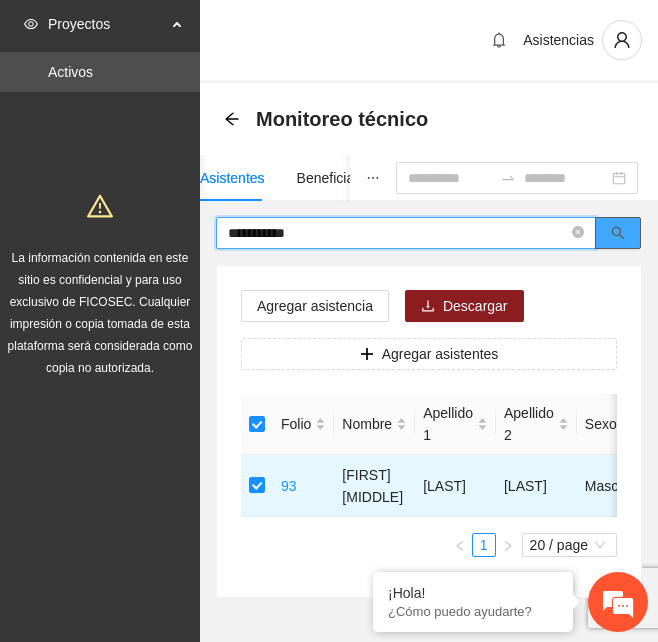 click 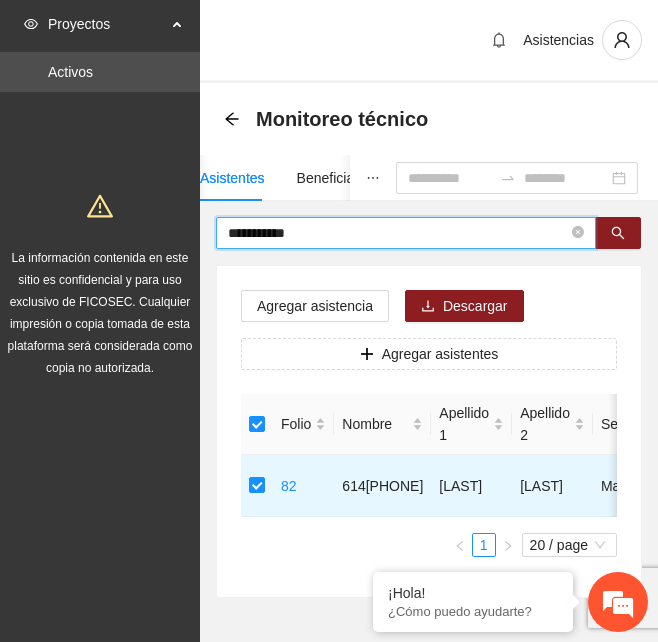 drag, startPoint x: 341, startPoint y: 232, endPoint x: 70, endPoint y: 261, distance: 272.54724 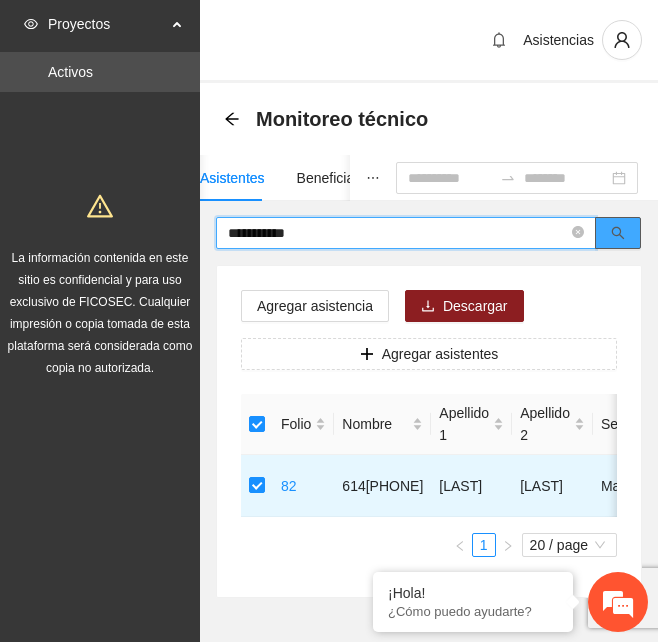 click at bounding box center [618, 233] 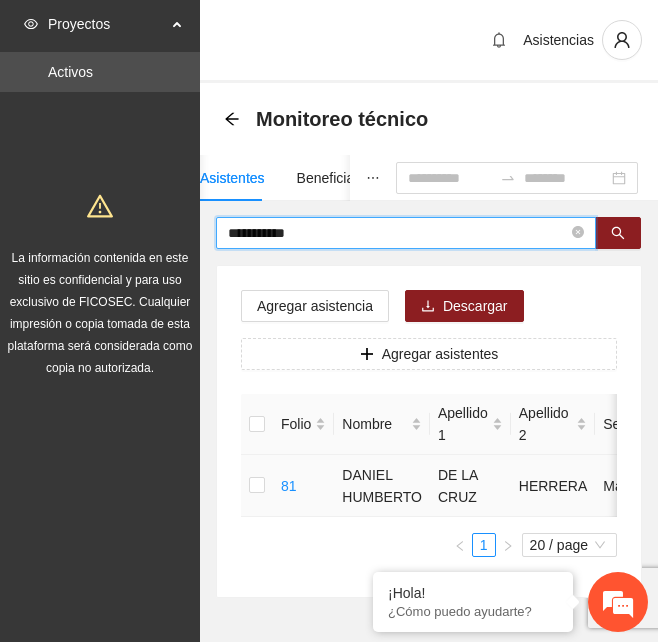 type on "**********" 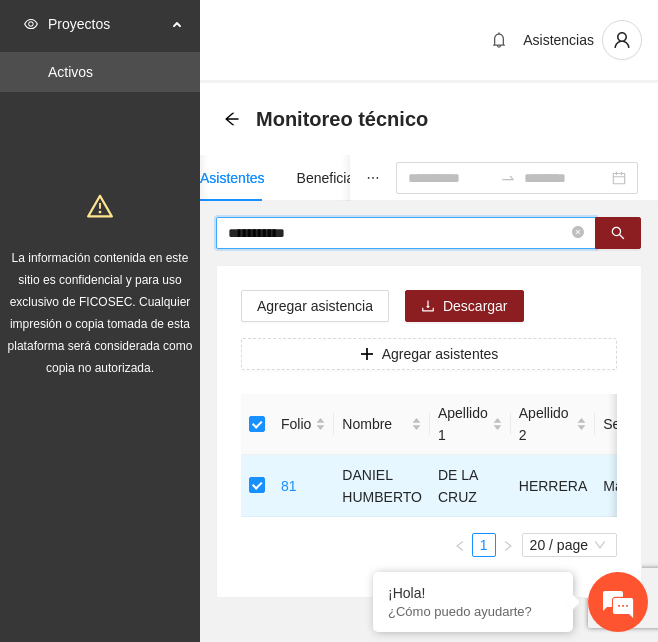 drag, startPoint x: 334, startPoint y: 236, endPoint x: 241, endPoint y: 245, distance: 93.43447 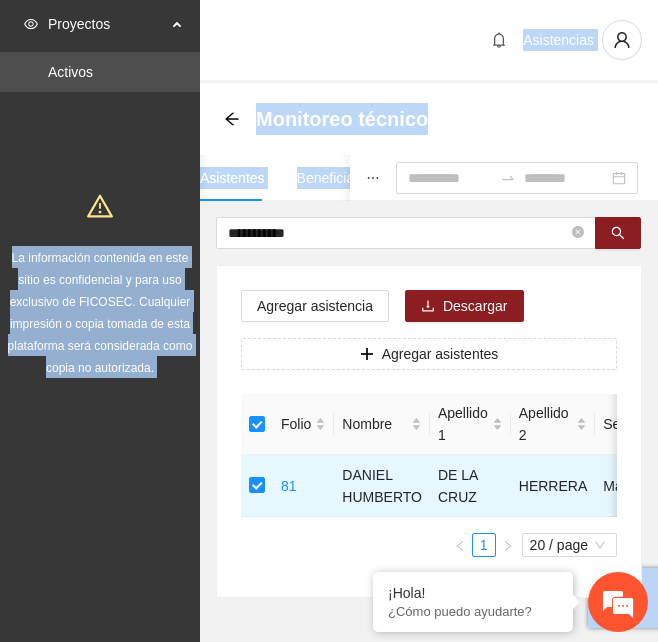 drag, startPoint x: 241, startPoint y: 245, endPoint x: 131, endPoint y: 198, distance: 119.62023 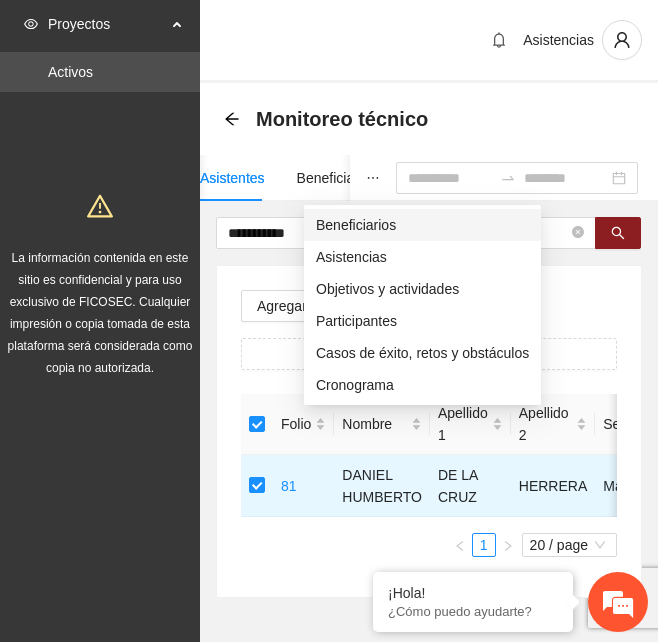 click on "Beneficiarios" at bounding box center (422, 225) 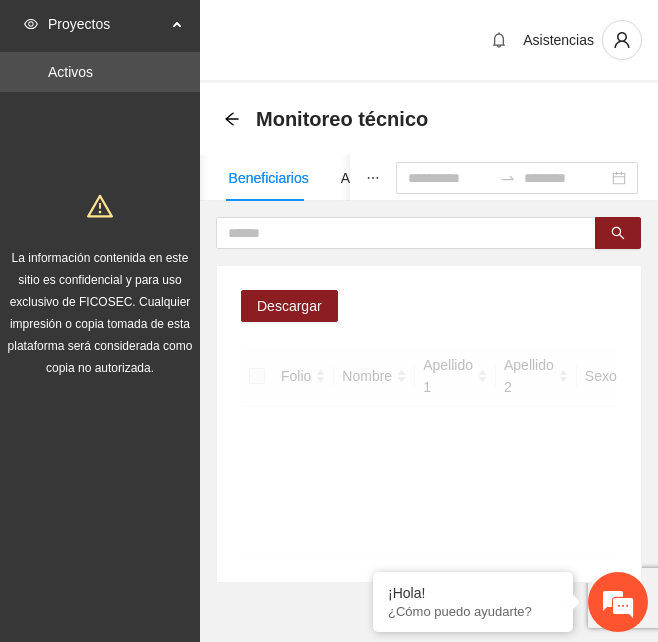 click on "Asistentes Beneficiarios Asistencias Objetivos y actividades Participantes Casos de éxito, retos y obstáculos Cronograma Visita de campo y entregables" at bounding box center [695, 178] 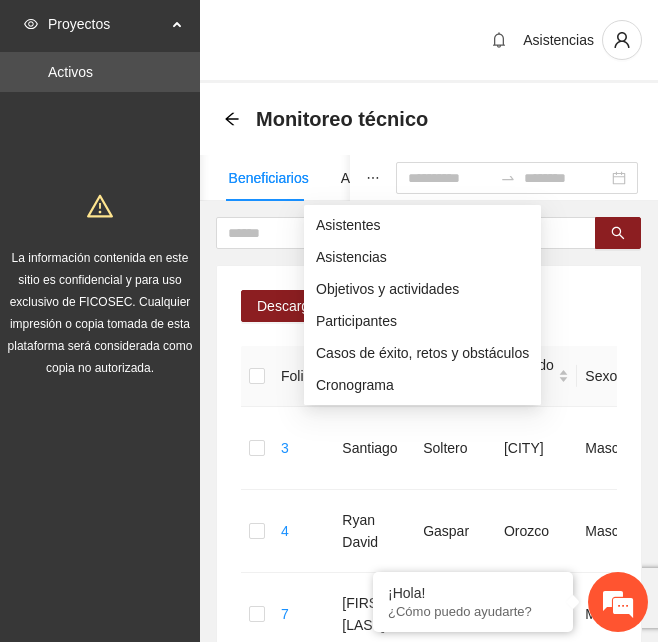 click 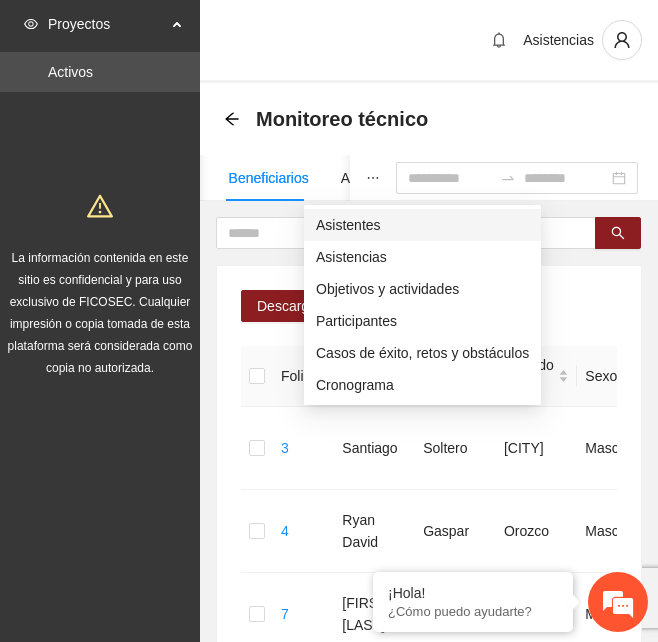 click on "Asistentes" at bounding box center [422, 225] 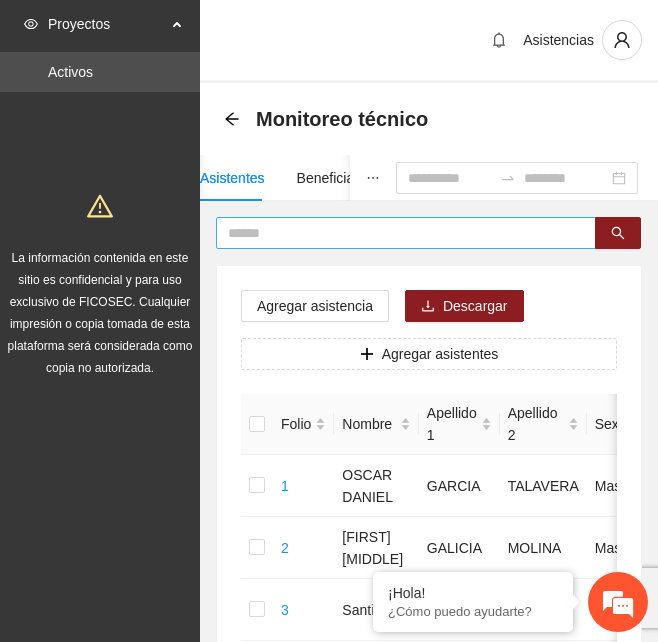 click at bounding box center (398, 233) 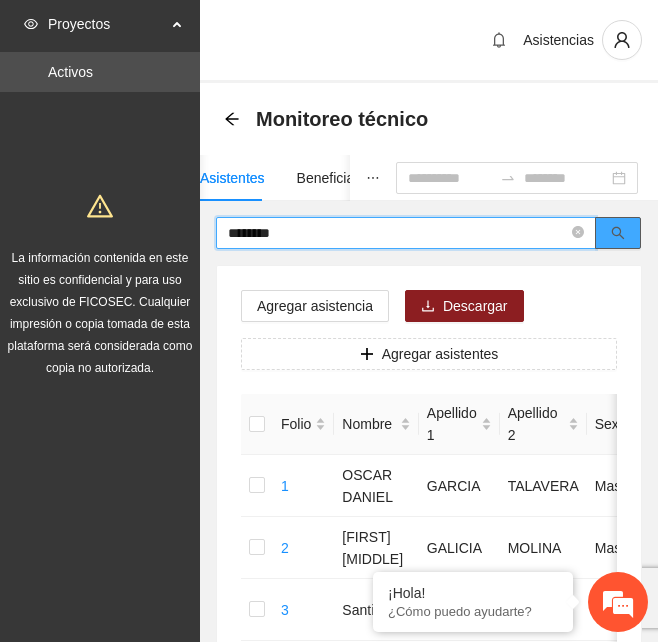 click 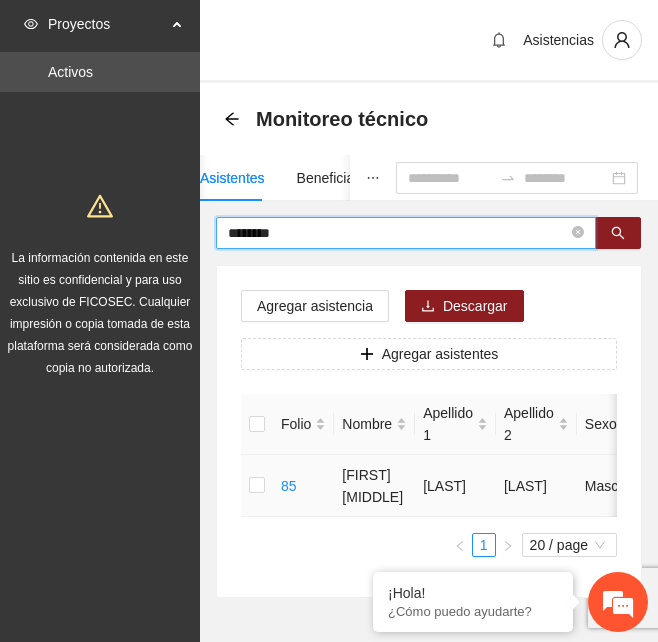 click at bounding box center (257, 486) 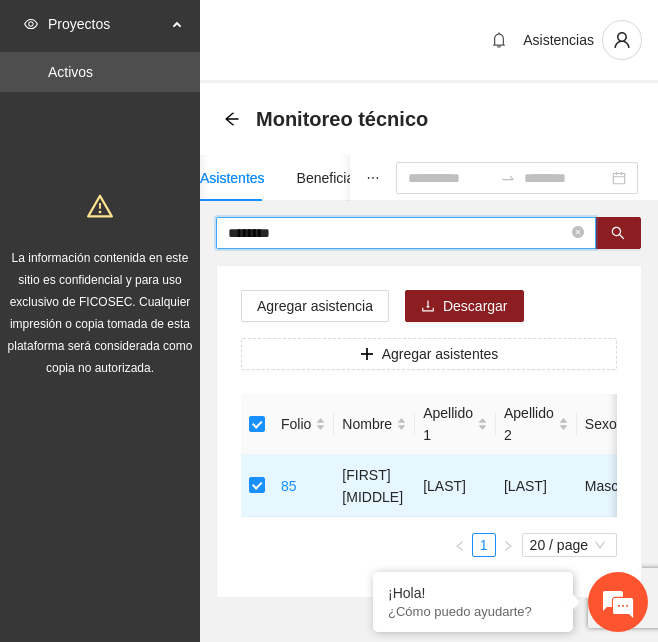 drag, startPoint x: 312, startPoint y: 235, endPoint x: 54, endPoint y: 253, distance: 258.62714 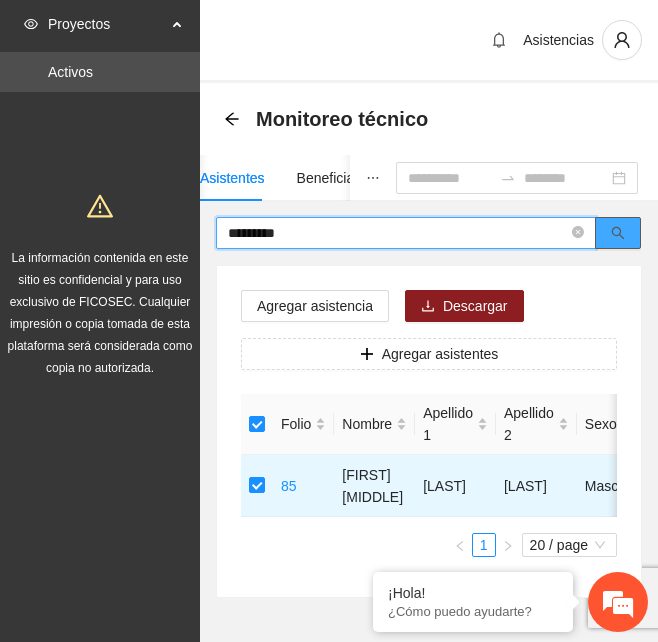 click at bounding box center [618, 233] 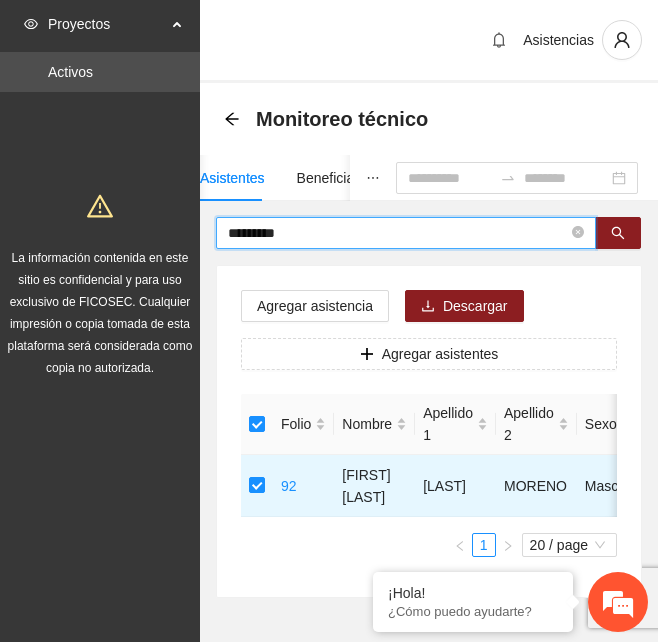 drag, startPoint x: 288, startPoint y: 234, endPoint x: 180, endPoint y: 249, distance: 109.03669 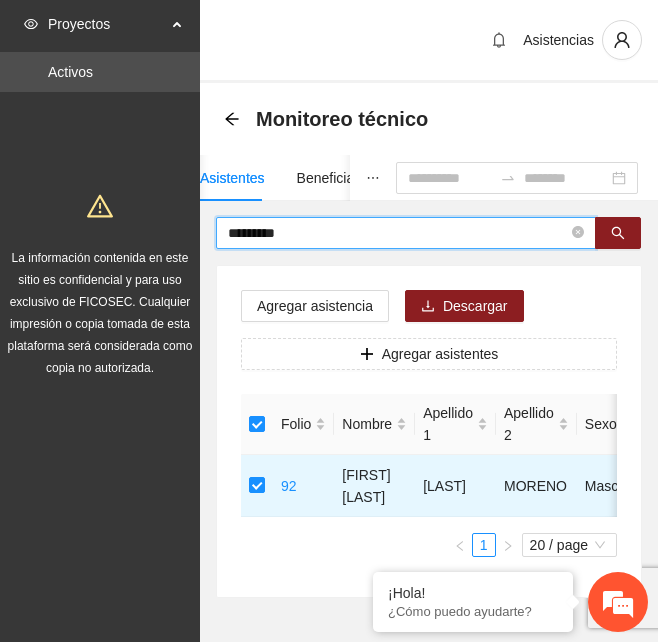 click on "*********" at bounding box center [398, 233] 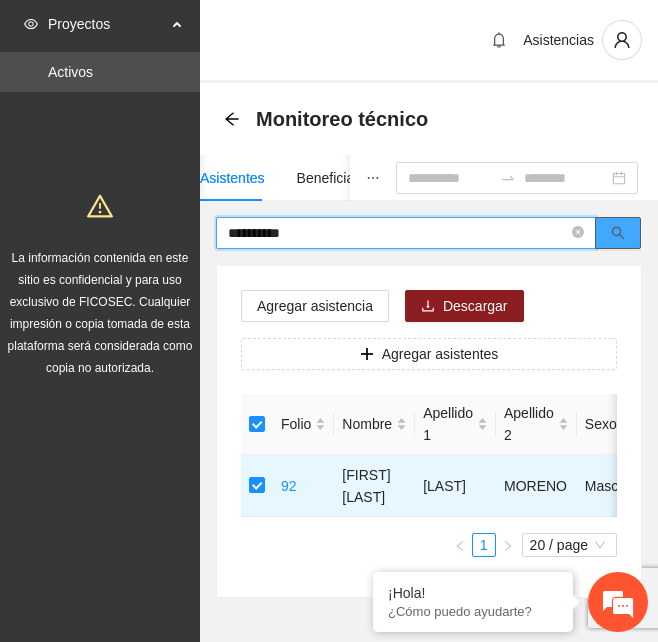 click at bounding box center [618, 233] 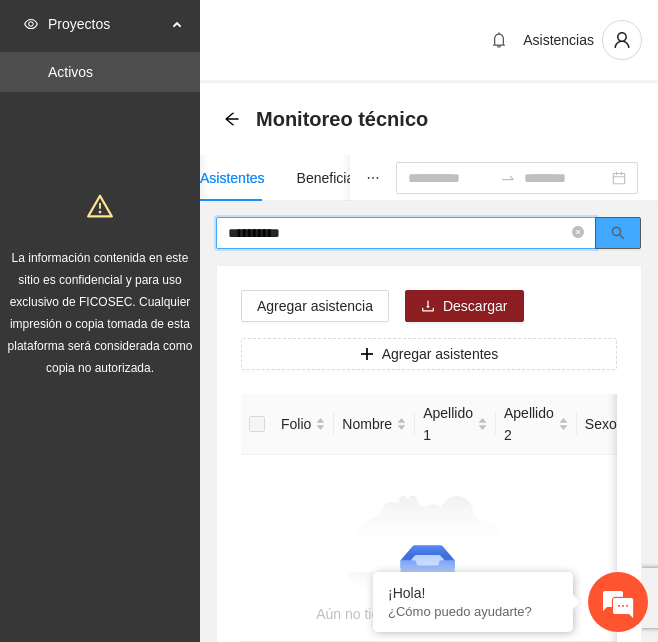 click 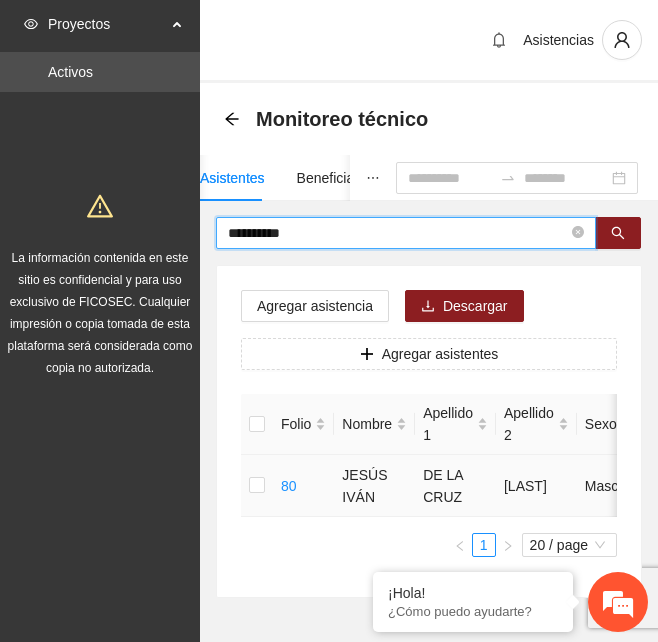 click at bounding box center [257, 486] 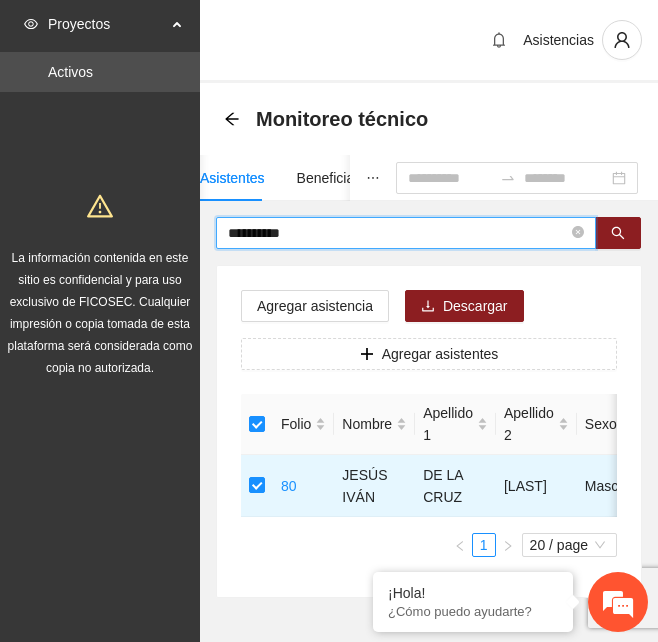 drag, startPoint x: 311, startPoint y: 231, endPoint x: 138, endPoint y: 243, distance: 173.41568 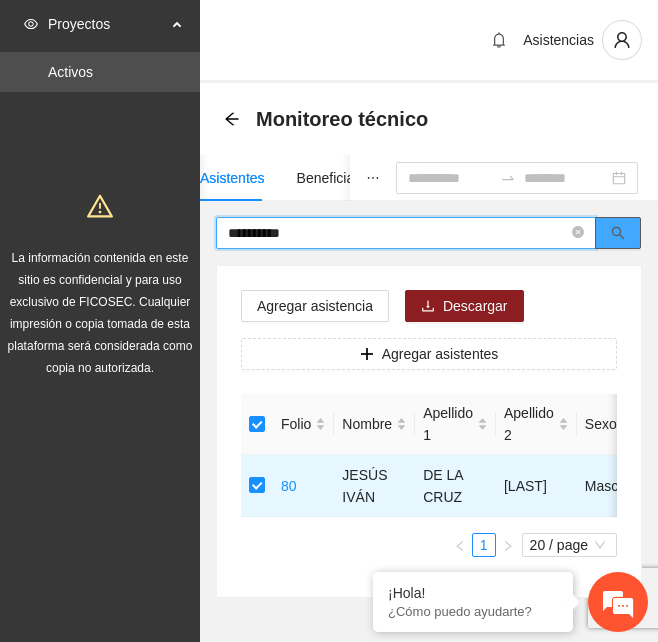 click 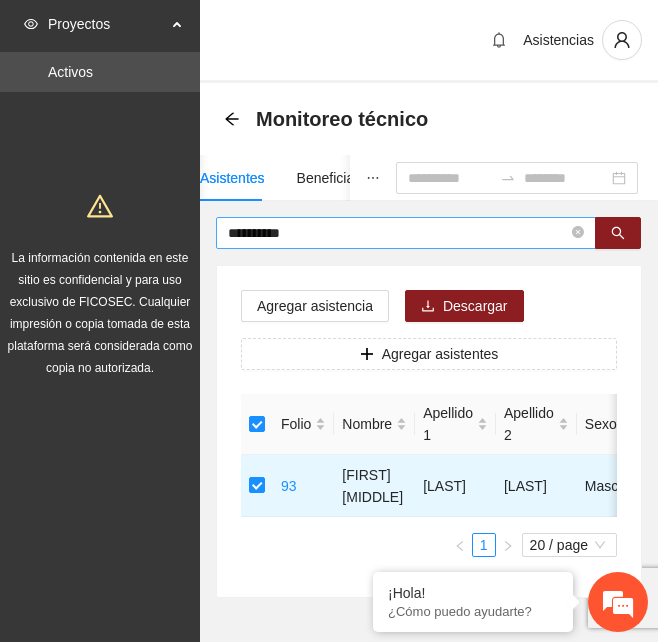 drag, startPoint x: 310, startPoint y: 244, endPoint x: 294, endPoint y: 243, distance: 16.03122 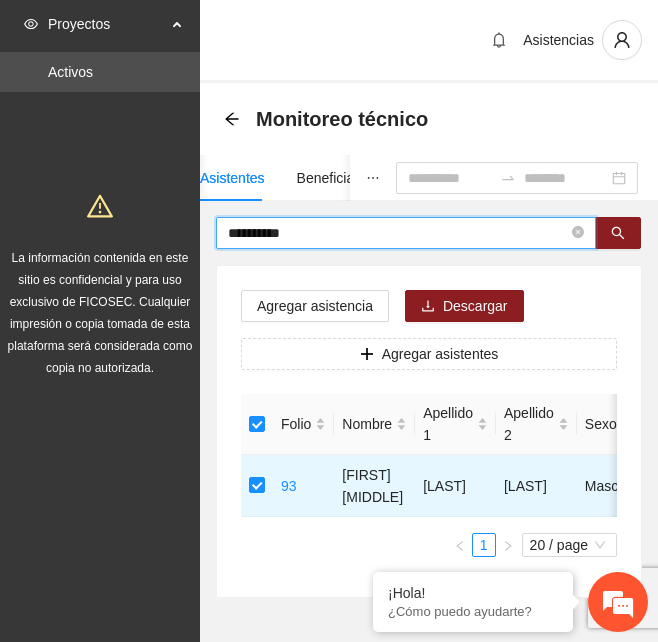drag, startPoint x: 321, startPoint y: 240, endPoint x: 164, endPoint y: 242, distance: 157.01274 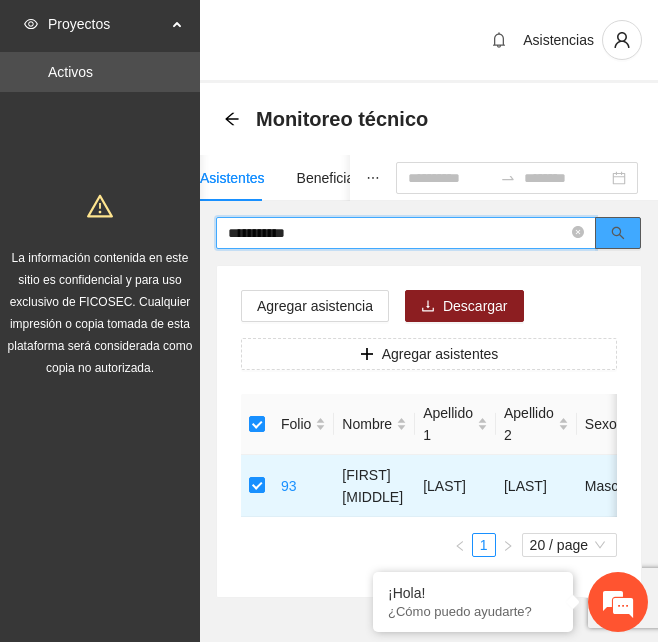 click at bounding box center [618, 233] 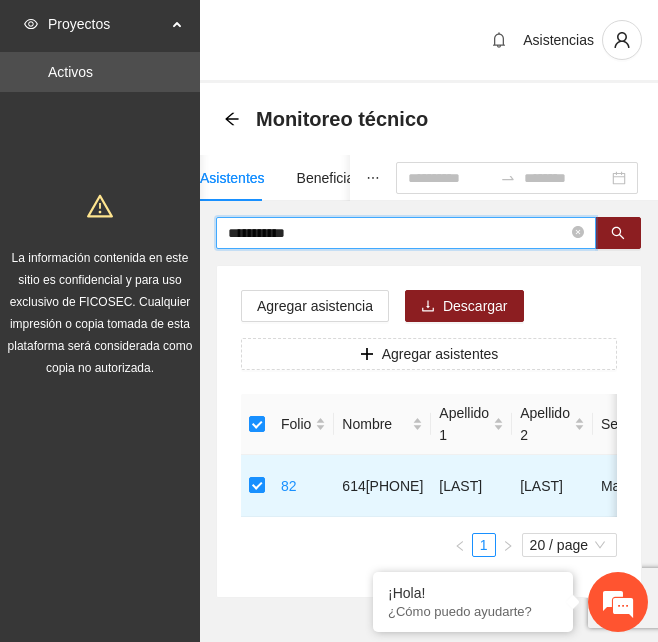 drag, startPoint x: 336, startPoint y: 231, endPoint x: 161, endPoint y: 247, distance: 175.7299 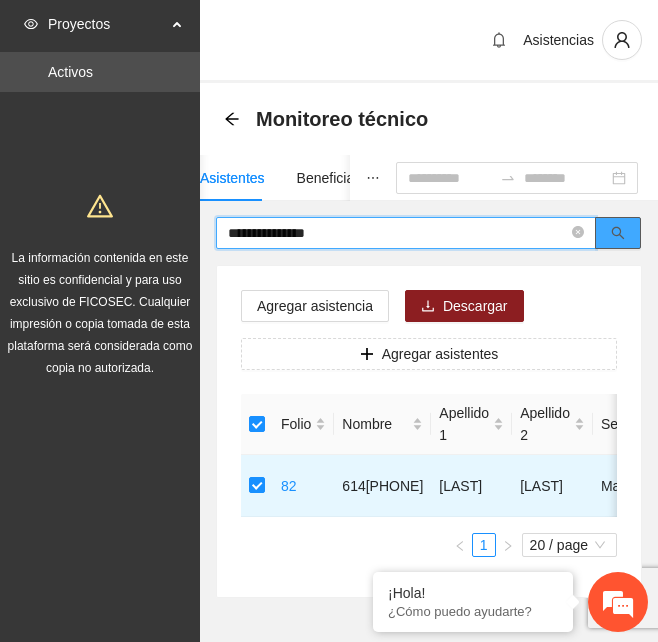 click at bounding box center [618, 233] 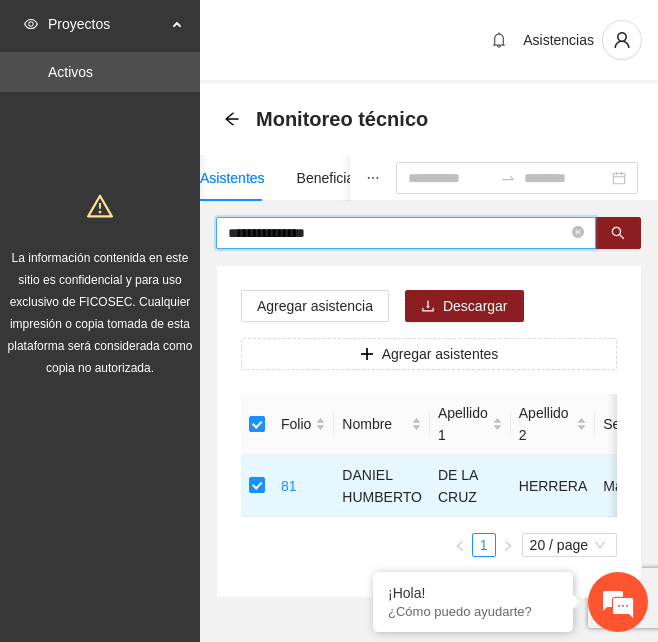 drag, startPoint x: 321, startPoint y: 240, endPoint x: 180, endPoint y: 252, distance: 141.50972 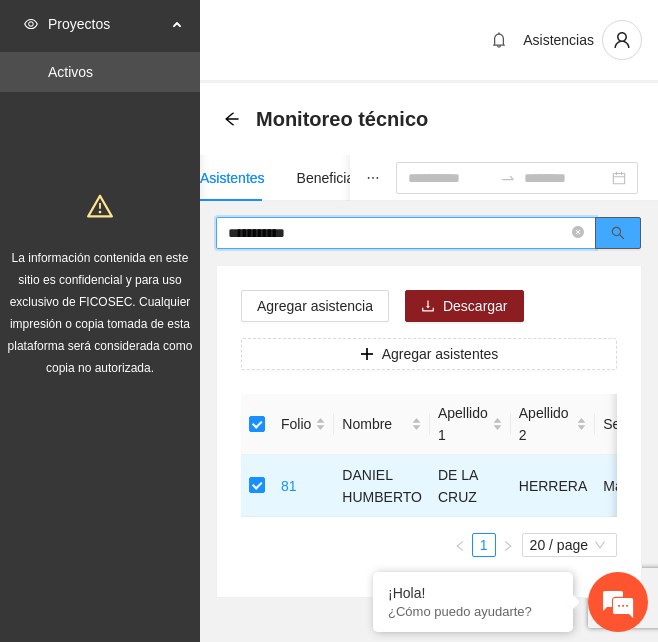 click 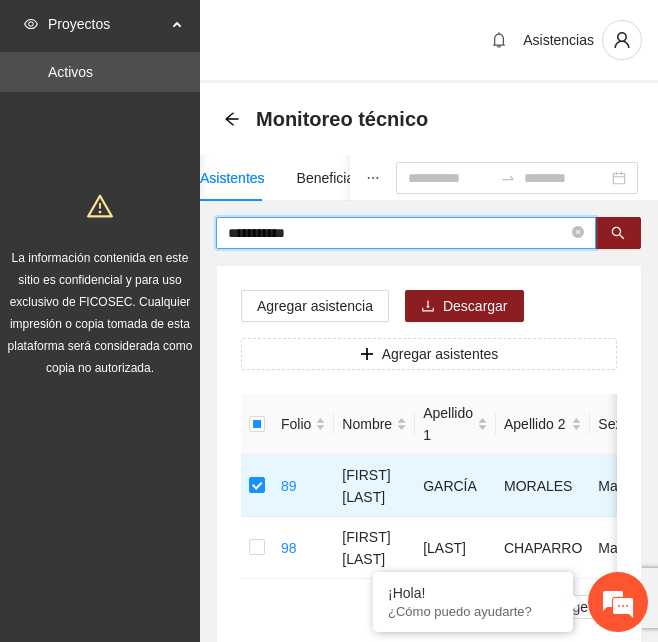 drag, startPoint x: 322, startPoint y: 227, endPoint x: 209, endPoint y: 232, distance: 113.110565 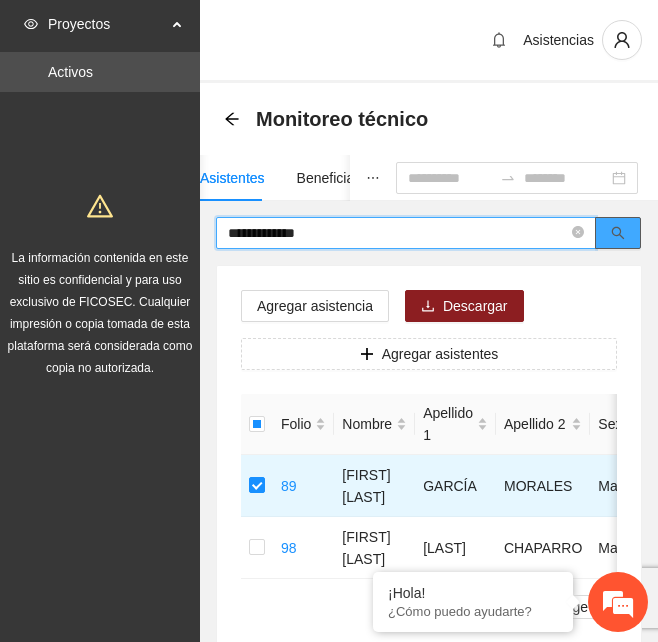 click 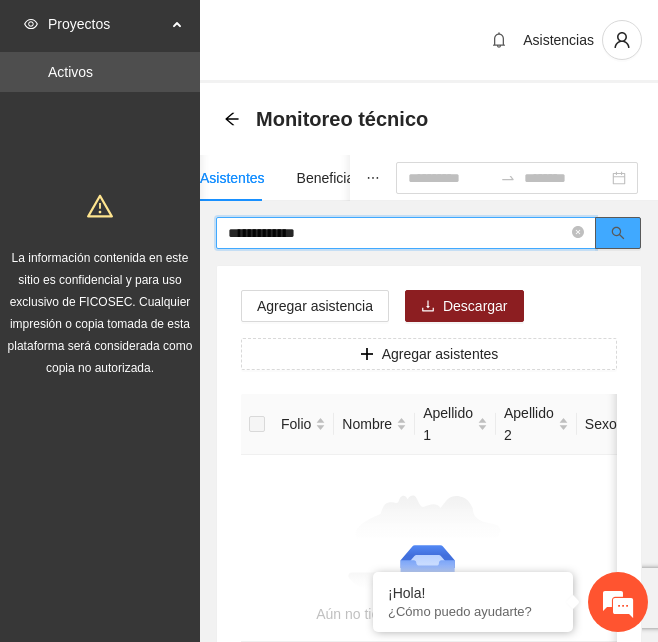 click at bounding box center (618, 233) 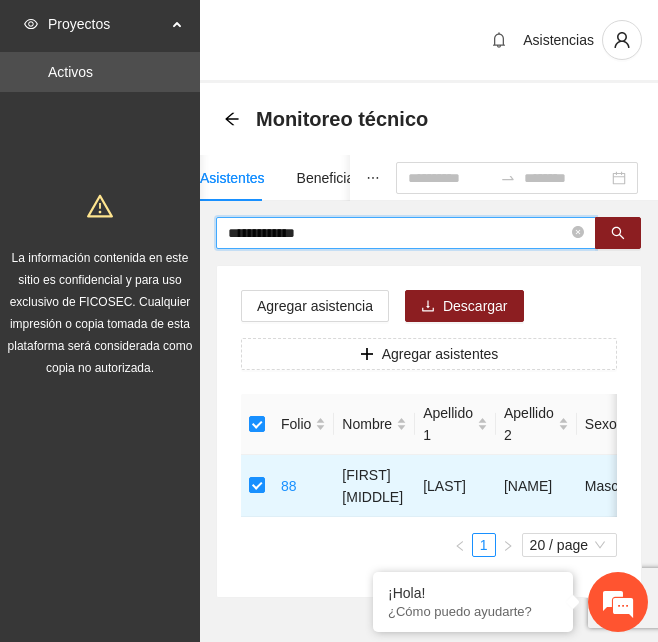 drag, startPoint x: 348, startPoint y: 241, endPoint x: 231, endPoint y: 247, distance: 117.15375 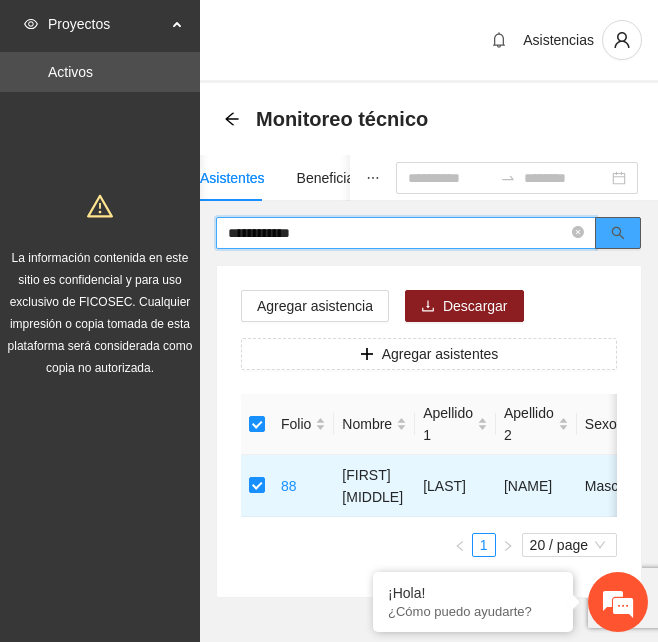 click 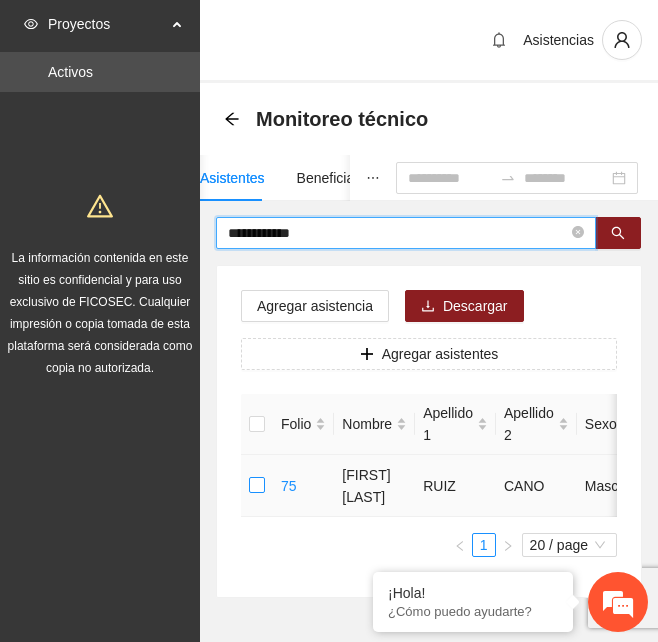 click at bounding box center [257, 486] 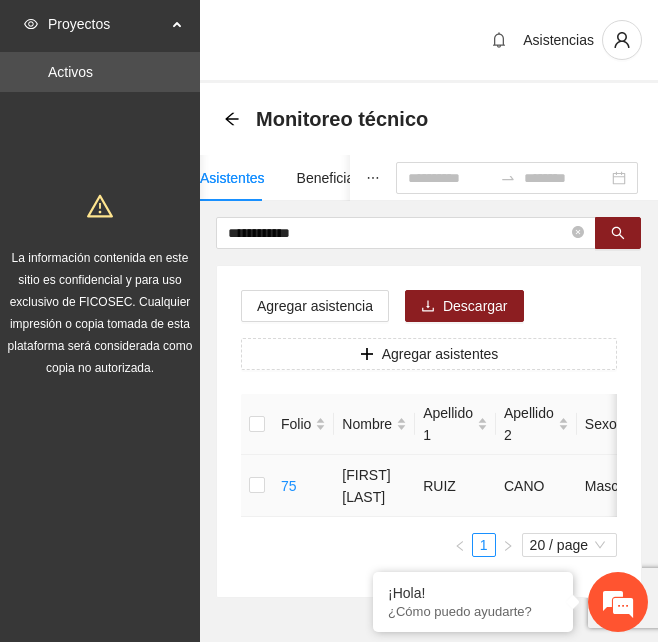 click at bounding box center (257, 486) 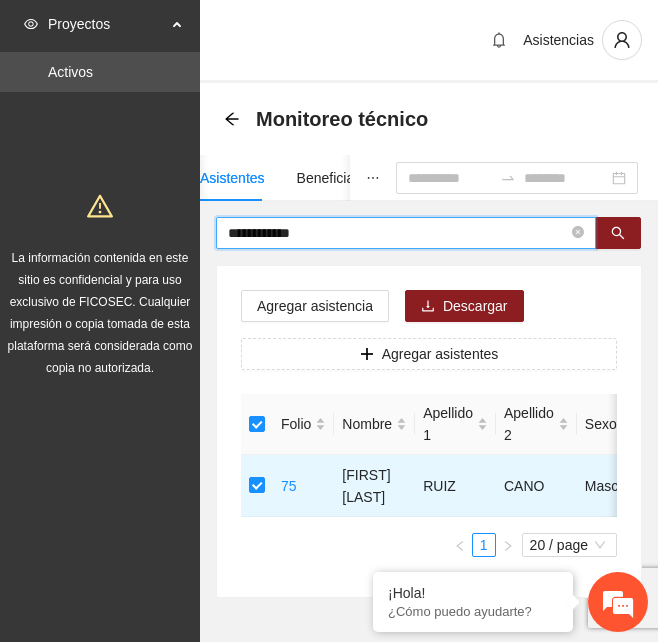 drag, startPoint x: 318, startPoint y: 231, endPoint x: 176, endPoint y: 248, distance: 143.01399 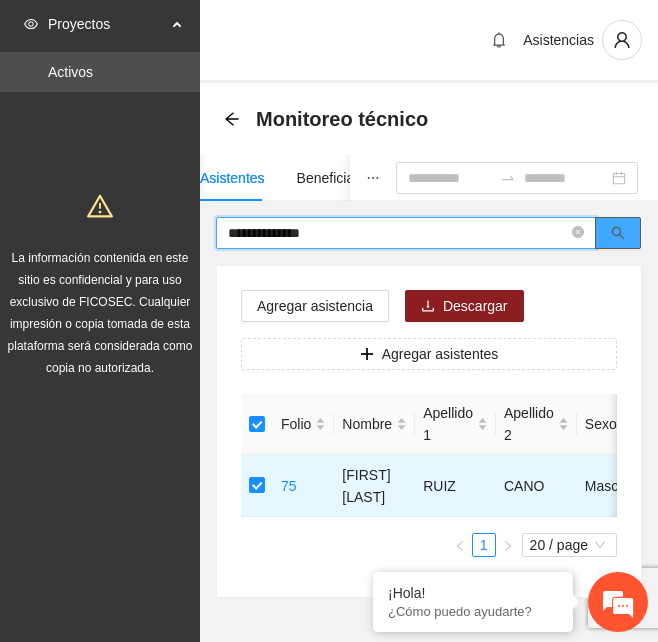 click 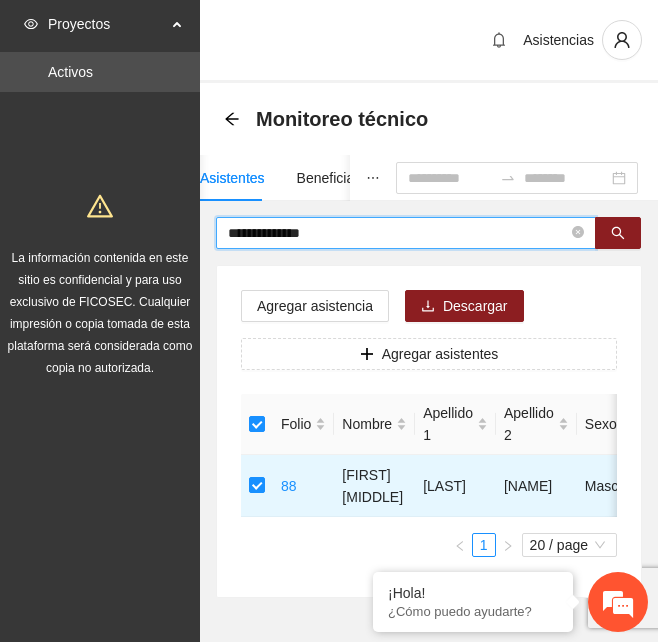 drag, startPoint x: 365, startPoint y: 238, endPoint x: 275, endPoint y: 244, distance: 90.199776 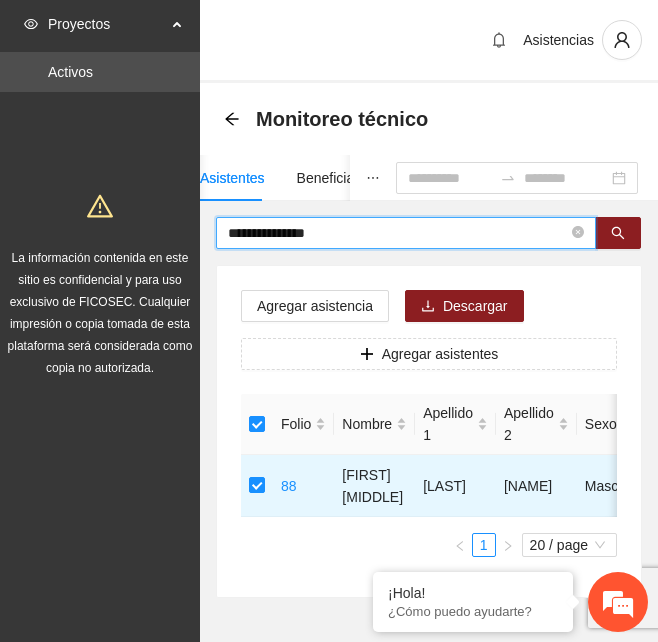 drag, startPoint x: 265, startPoint y: 228, endPoint x: 210, endPoint y: 240, distance: 56.293873 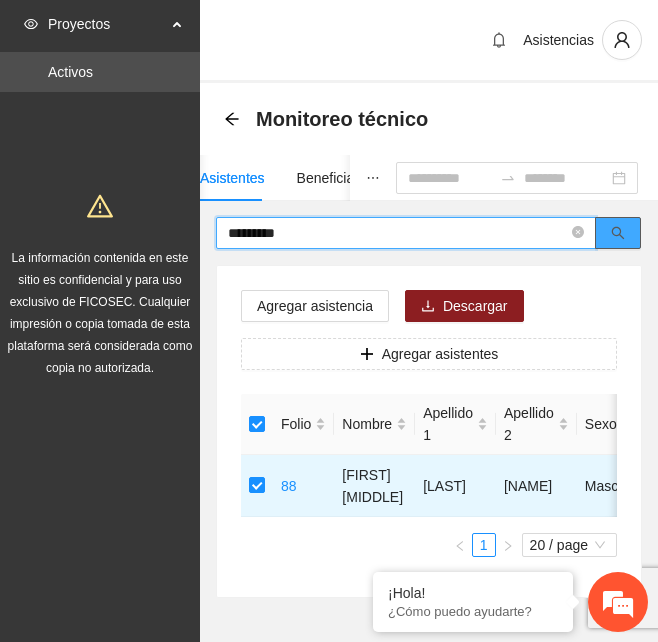 click at bounding box center [618, 233] 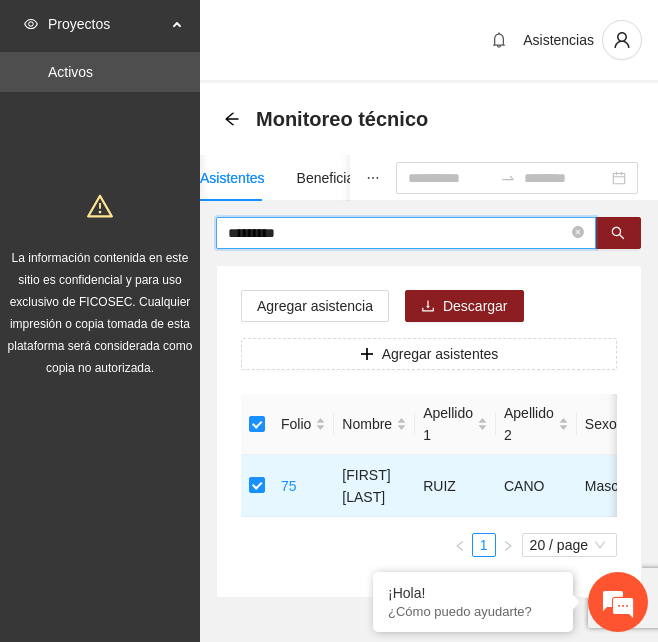 drag, startPoint x: 117, startPoint y: 235, endPoint x: 91, endPoint y: 235, distance: 26 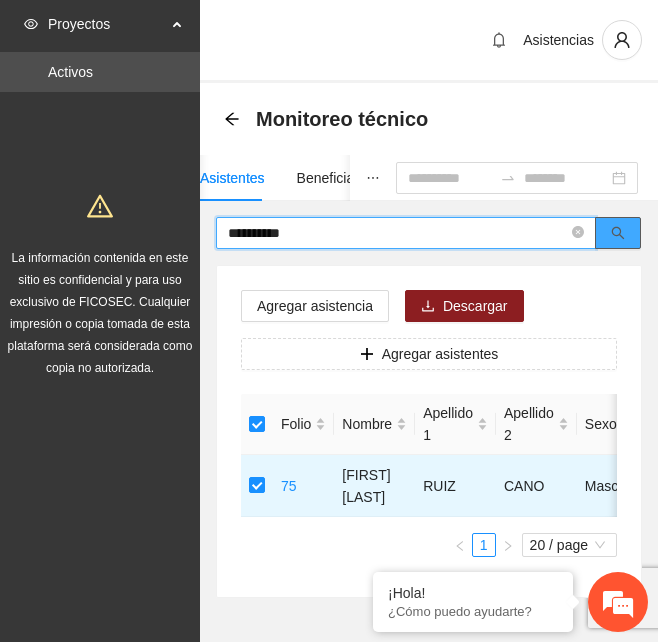 click 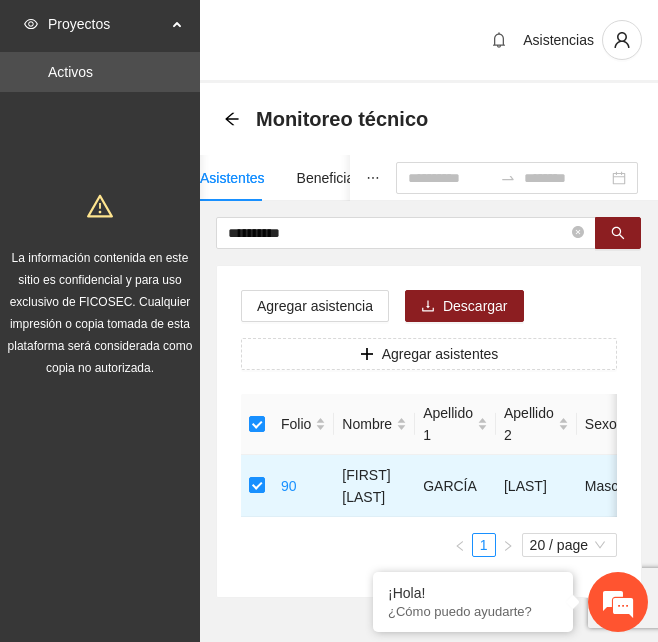 drag, startPoint x: 317, startPoint y: 230, endPoint x: 149, endPoint y: 251, distance: 169.30742 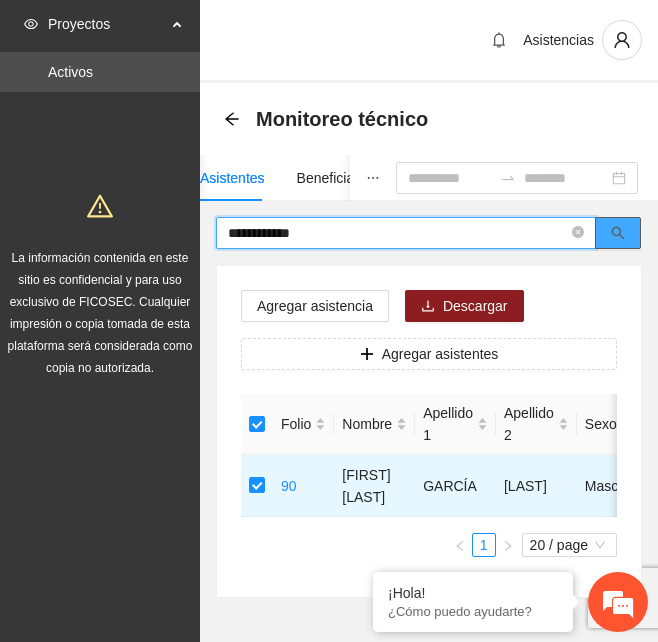 click 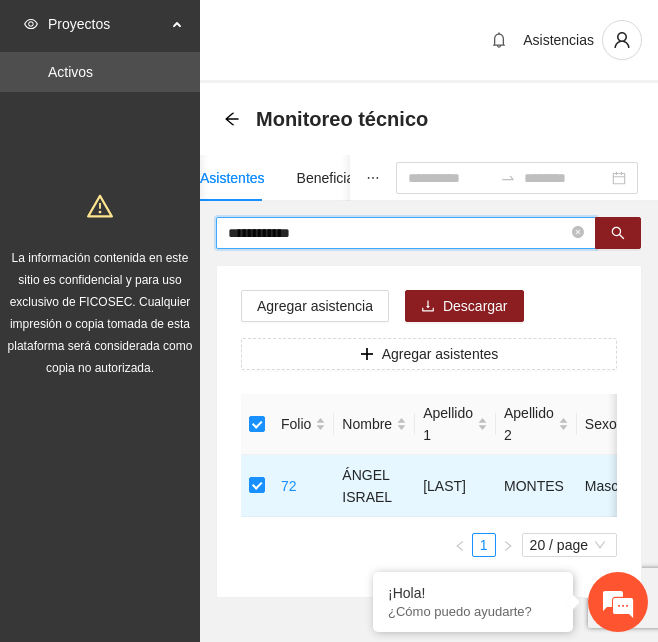 drag, startPoint x: 315, startPoint y: 225, endPoint x: 218, endPoint y: 243, distance: 98.65597 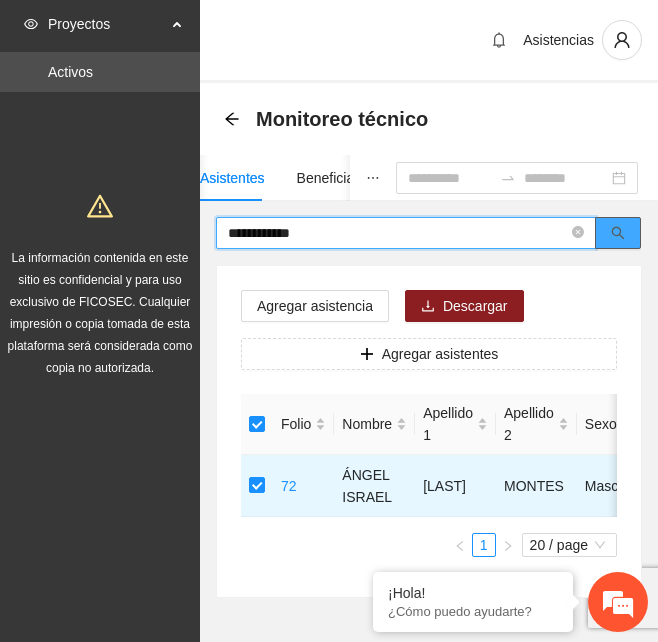 click at bounding box center (618, 233) 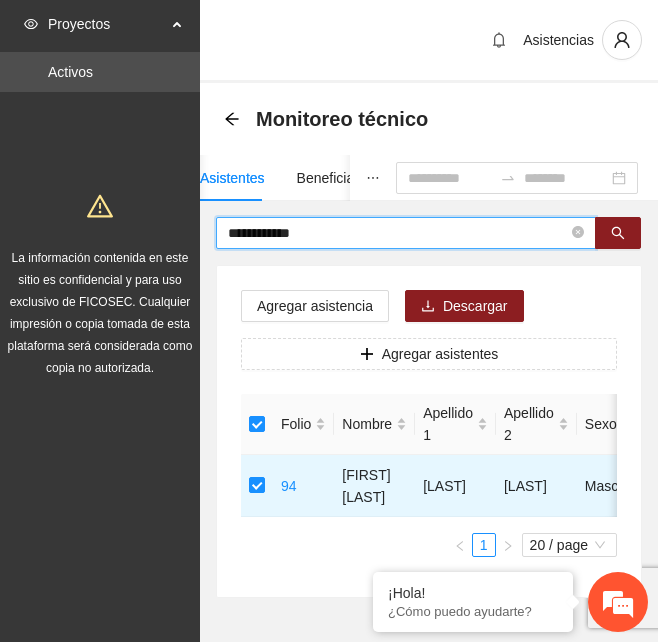 drag, startPoint x: 353, startPoint y: 236, endPoint x: 223, endPoint y: 241, distance: 130.09612 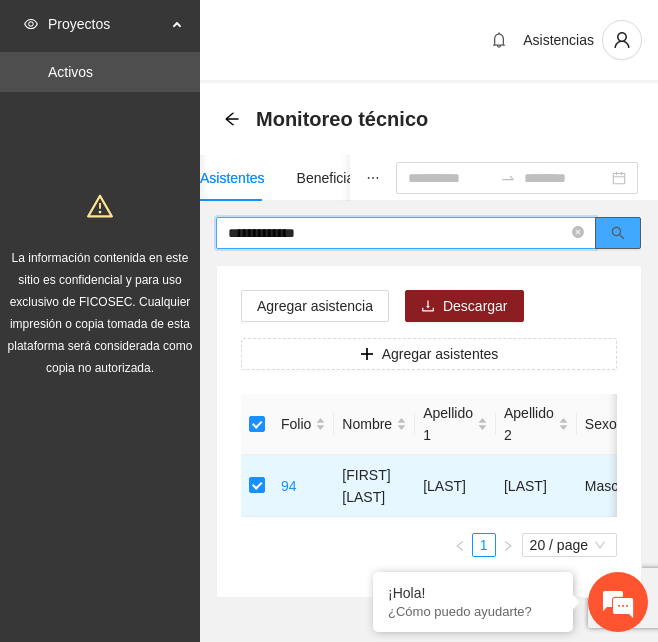 click at bounding box center (618, 233) 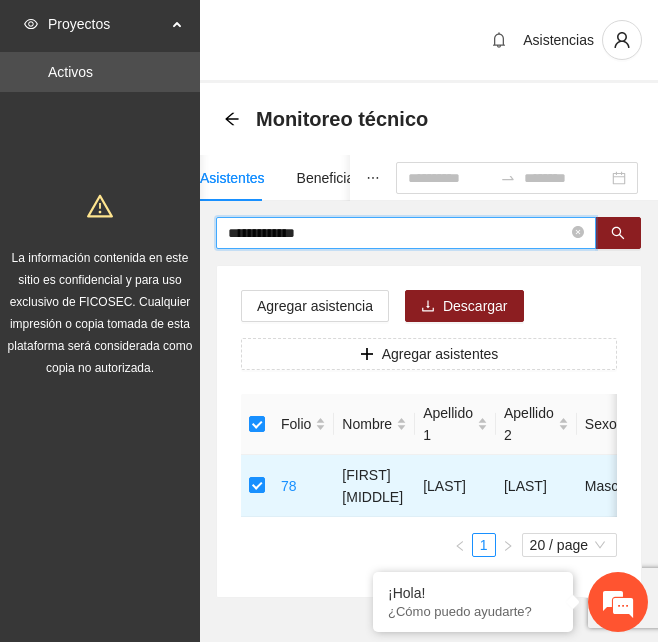 drag, startPoint x: 331, startPoint y: 232, endPoint x: 190, endPoint y: 235, distance: 141.0319 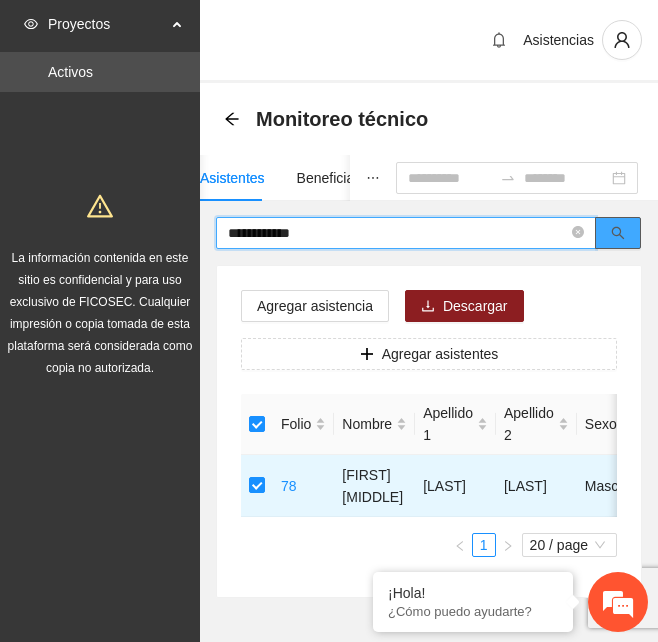 click 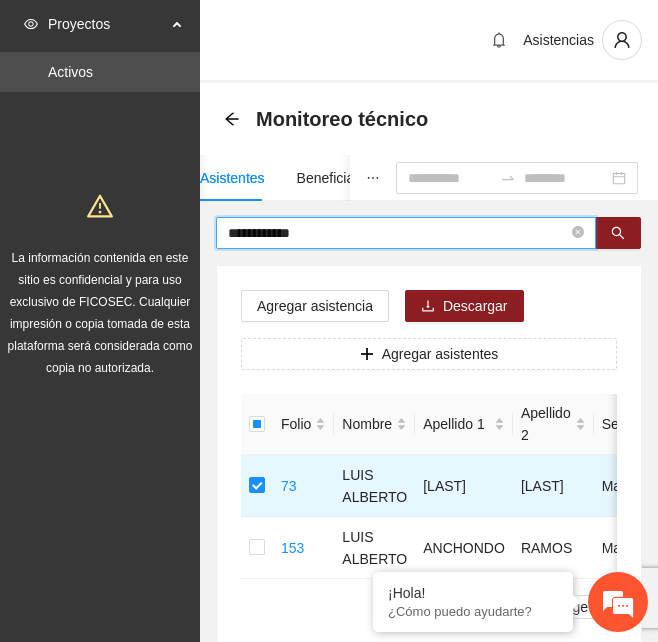 drag, startPoint x: 318, startPoint y: 231, endPoint x: 190, endPoint y: 239, distance: 128.24976 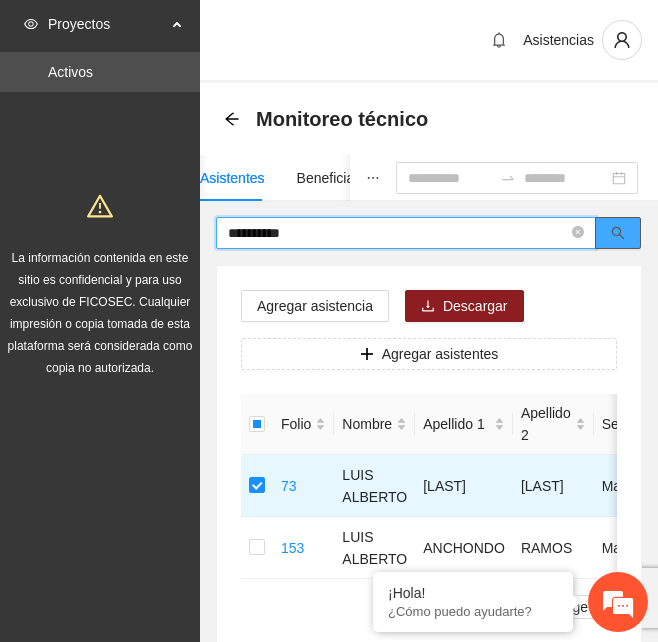 click at bounding box center [618, 233] 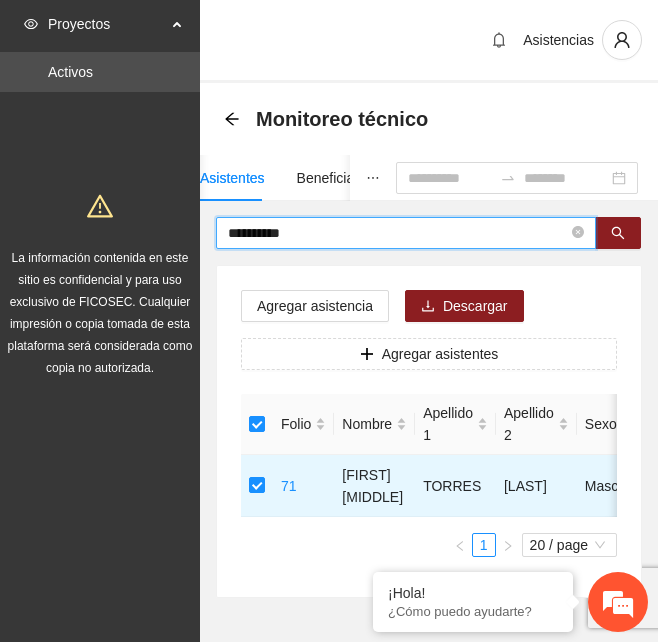 drag, startPoint x: 333, startPoint y: 230, endPoint x: 29, endPoint y: 240, distance: 304.16443 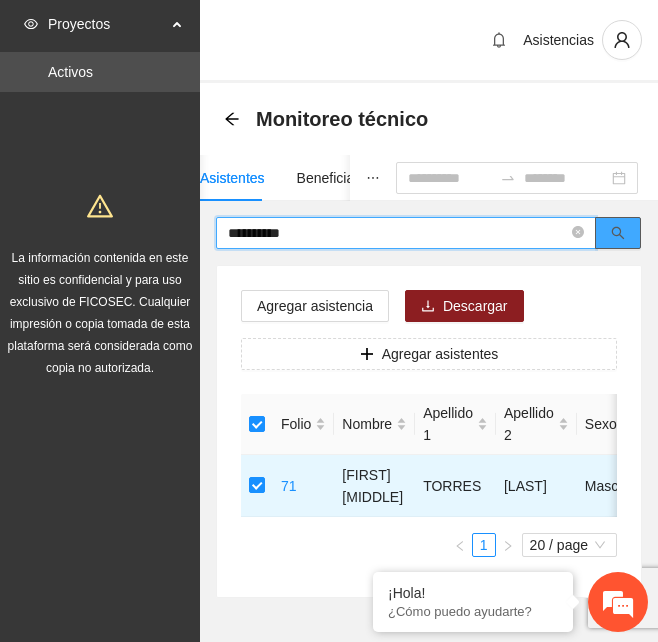 click 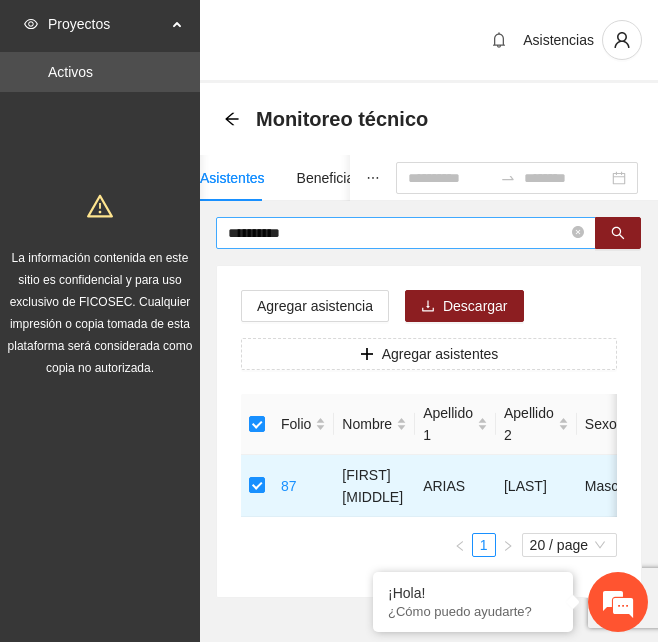 click on "**********" at bounding box center (398, 233) 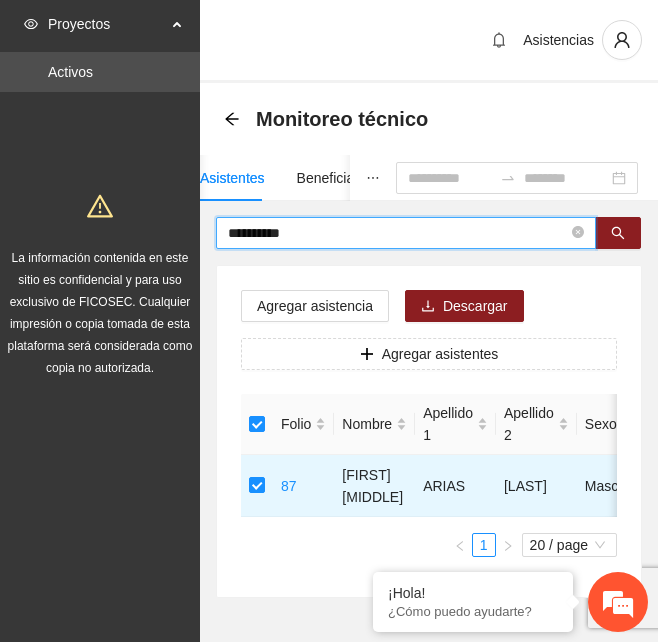 drag, startPoint x: 361, startPoint y: 238, endPoint x: 113, endPoint y: 248, distance: 248.20154 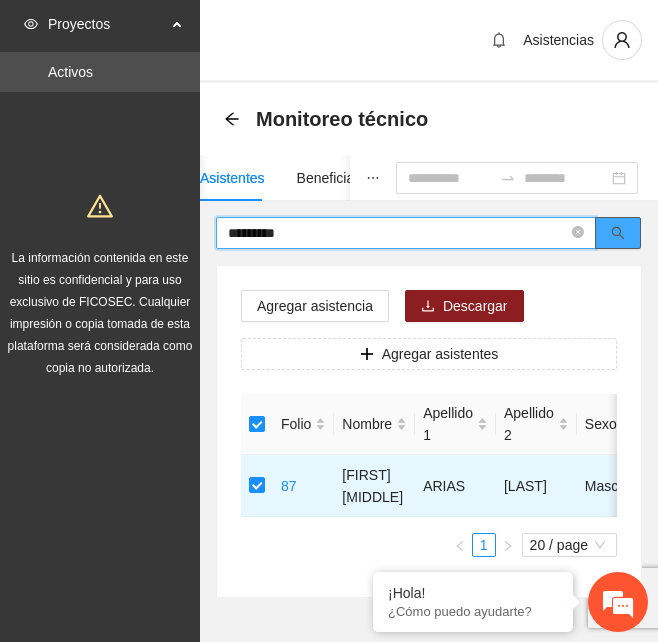click 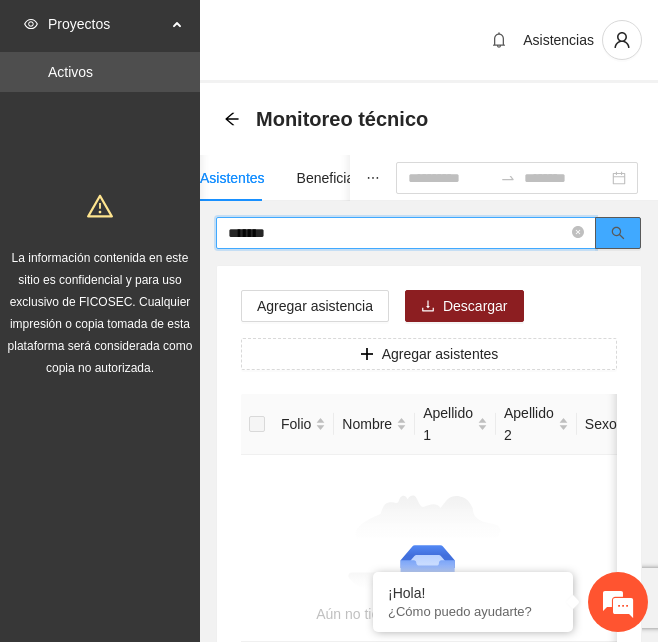 click 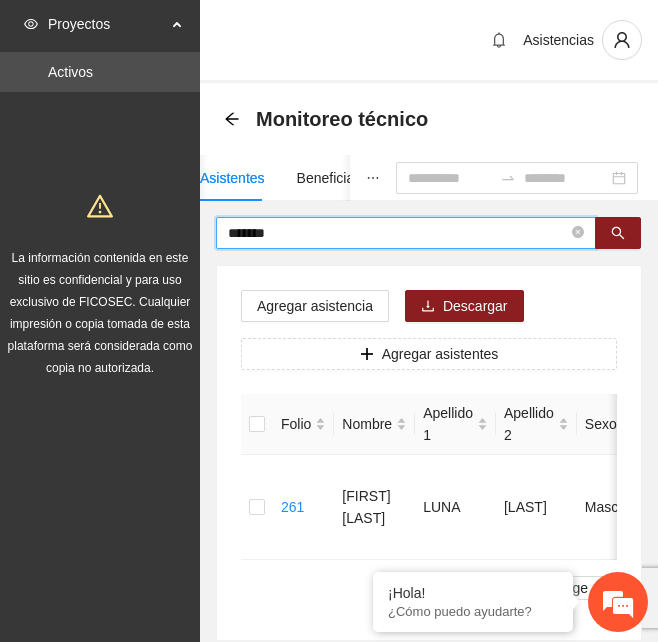 click on "*******" at bounding box center (398, 233) 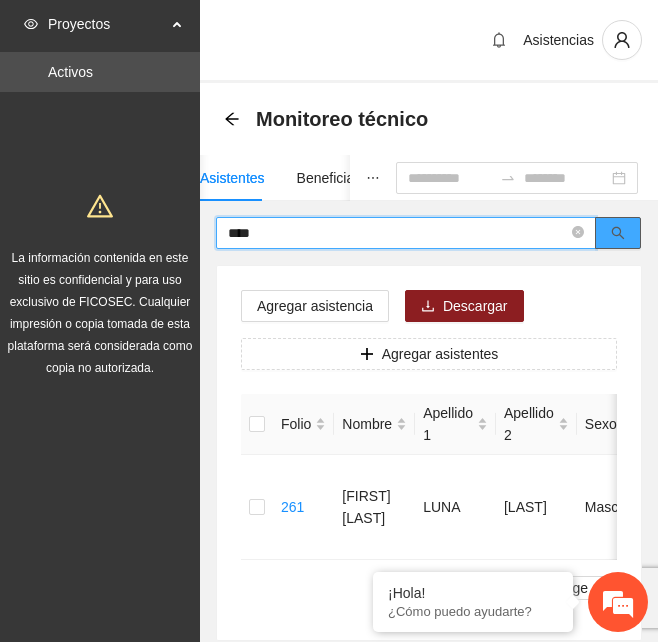 click at bounding box center [618, 233] 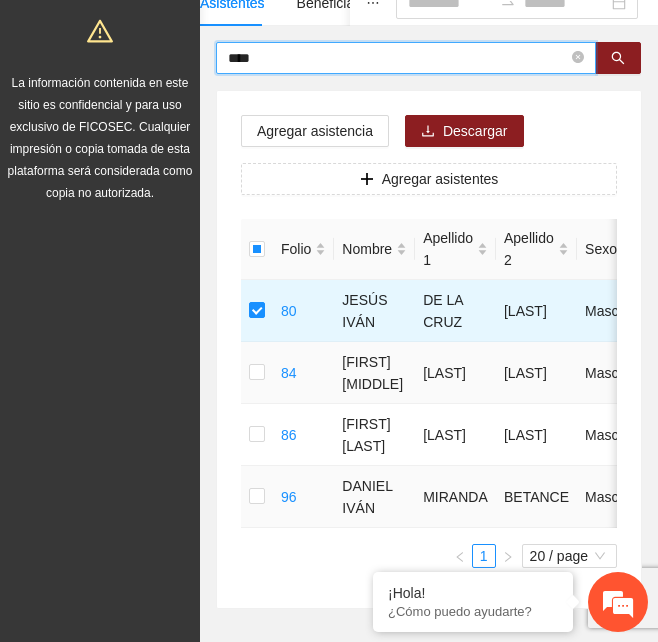 scroll, scrollTop: 200, scrollLeft: 0, axis: vertical 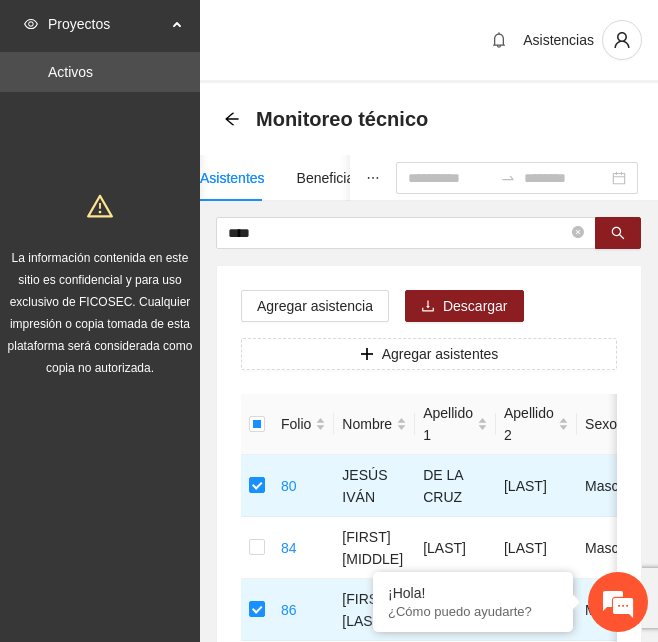 drag, startPoint x: 168, startPoint y: 234, endPoint x: 126, endPoint y: 239, distance: 42.296574 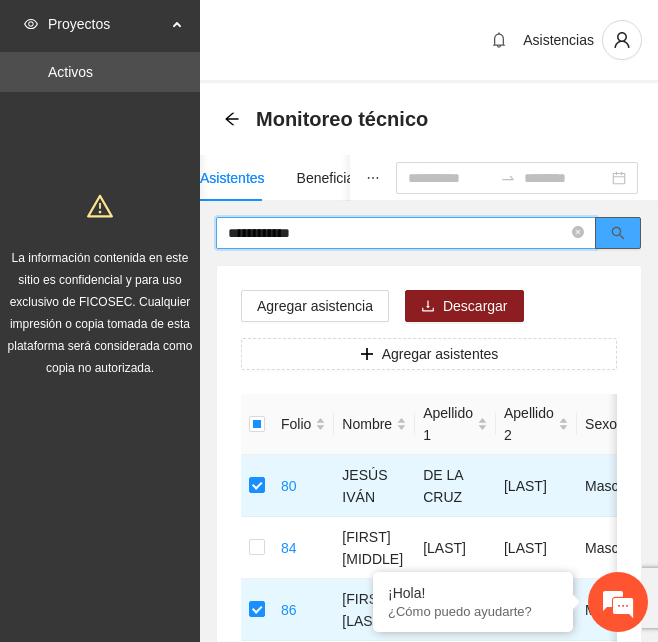 click at bounding box center (618, 233) 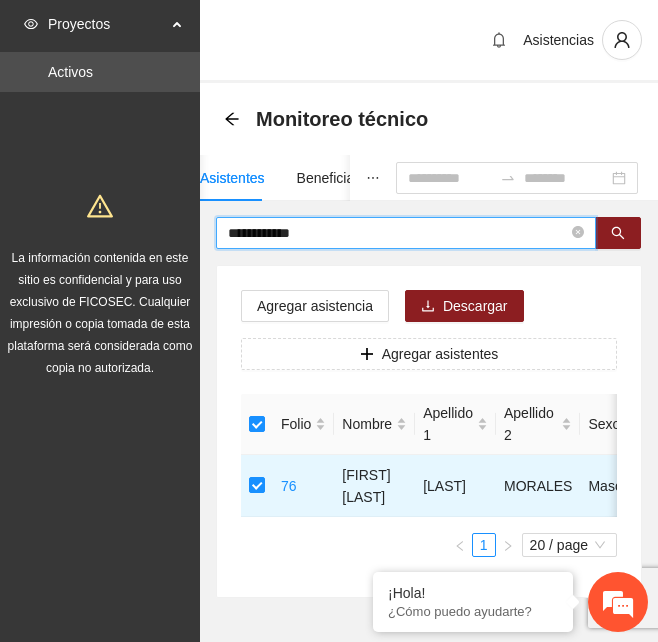 drag, startPoint x: 145, startPoint y: 232, endPoint x: 114, endPoint y: 232, distance: 31 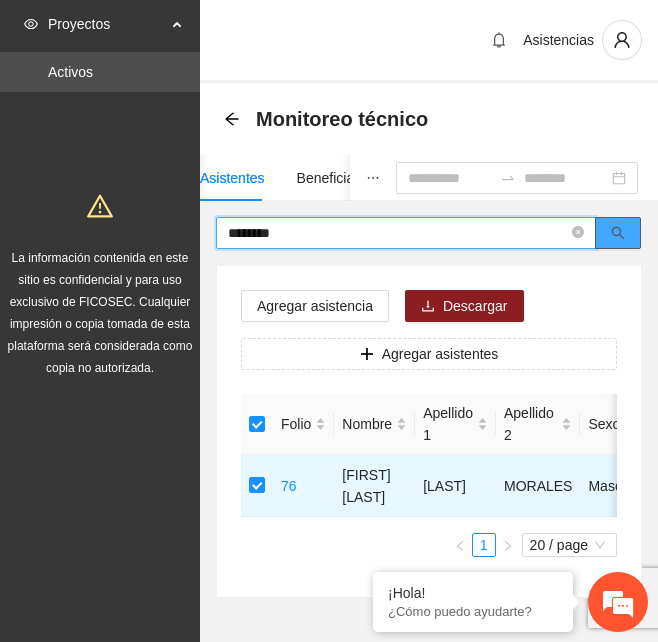 click 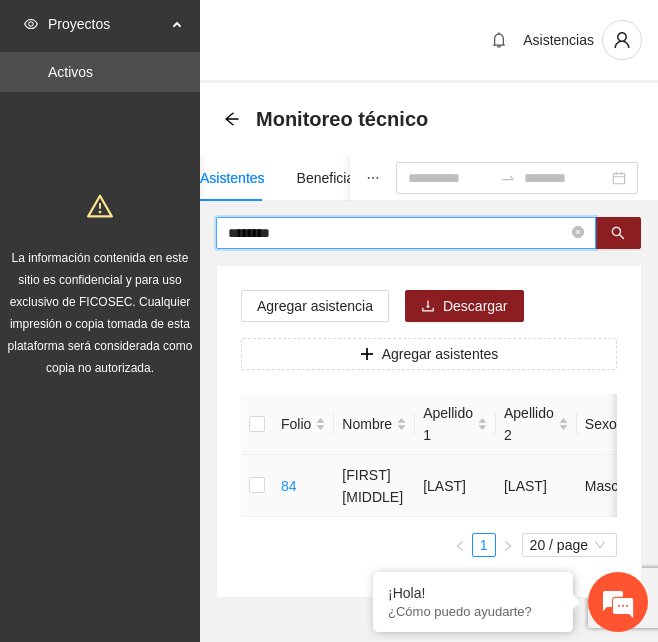 type on "********" 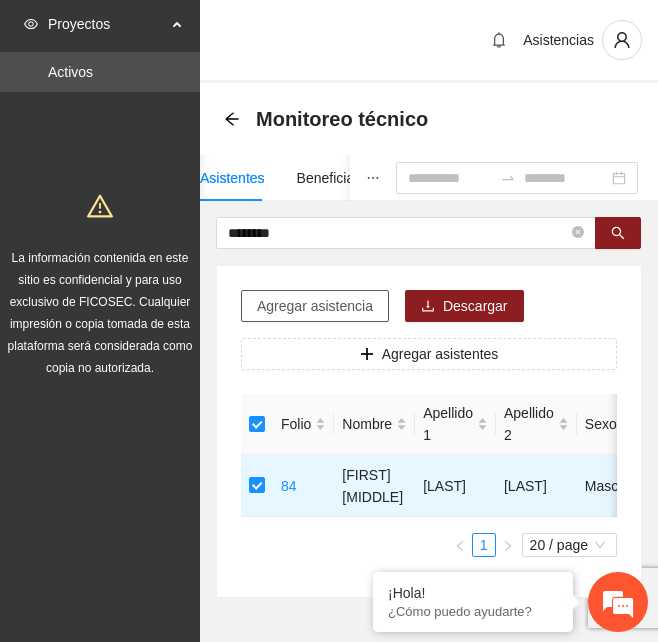 click on "Agregar asistencia" at bounding box center [315, 306] 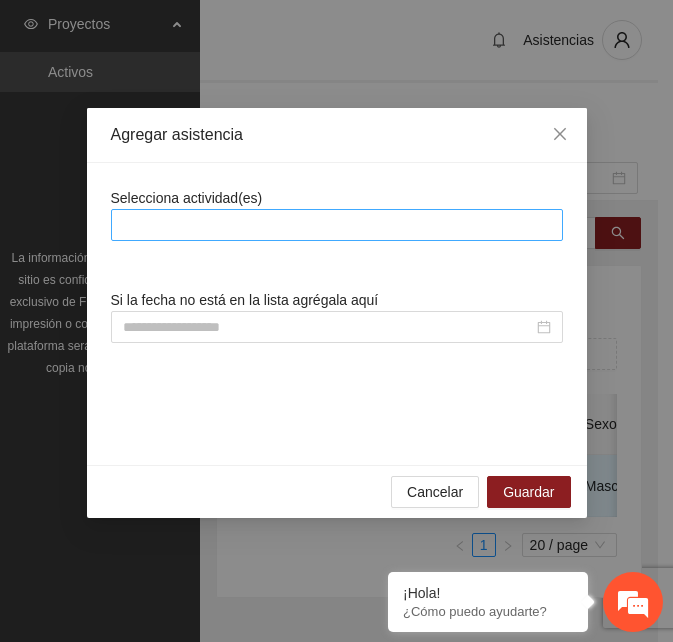 click at bounding box center [337, 225] 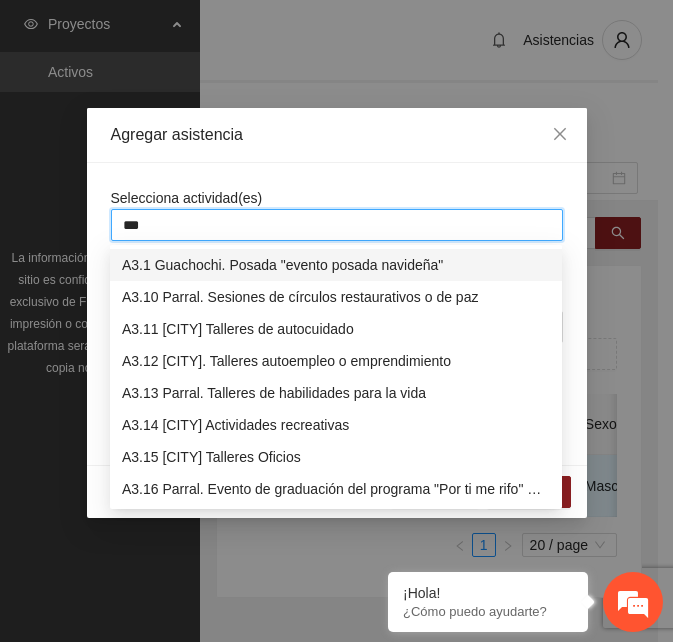type on "****" 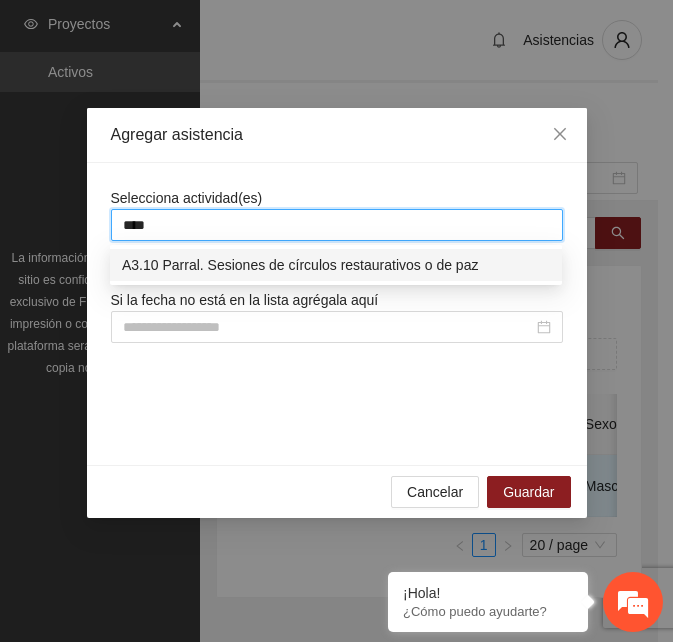 click on "A3.10 Parral. Sesiones de círculos restaurativos o de paz" at bounding box center (336, 265) 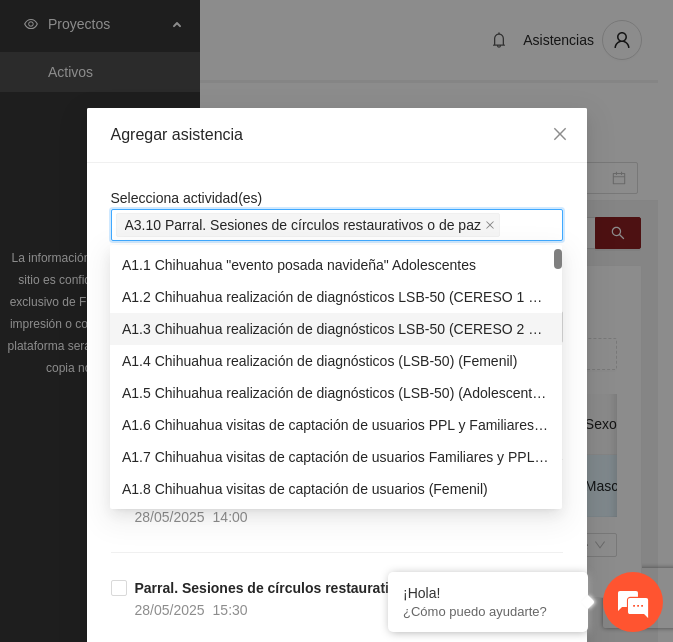 click on "Agregar asistencia" at bounding box center (337, 135) 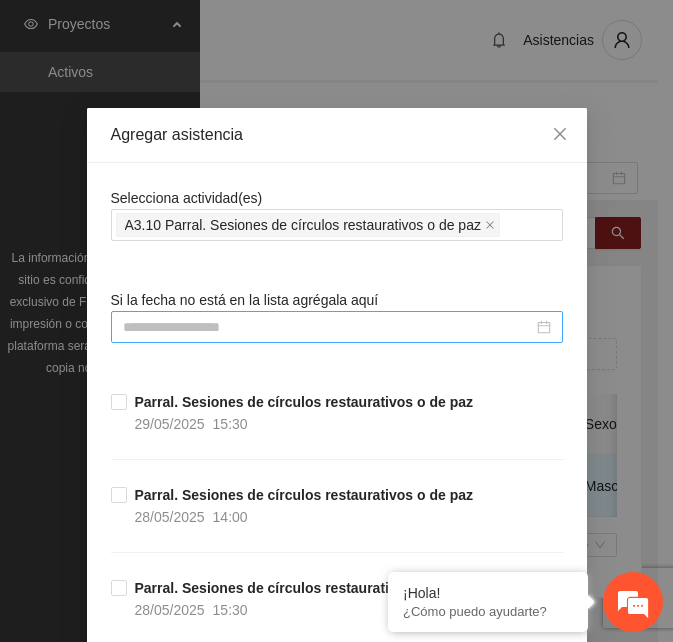 click at bounding box center (328, 327) 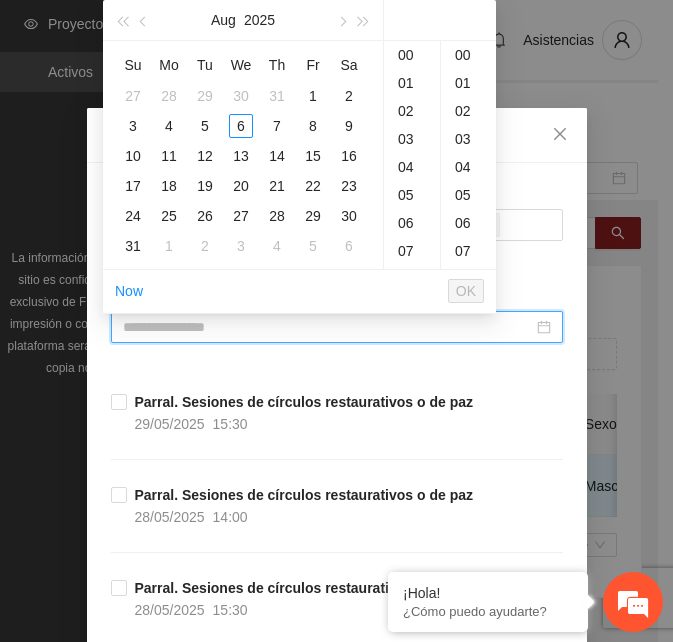 type on "**********" 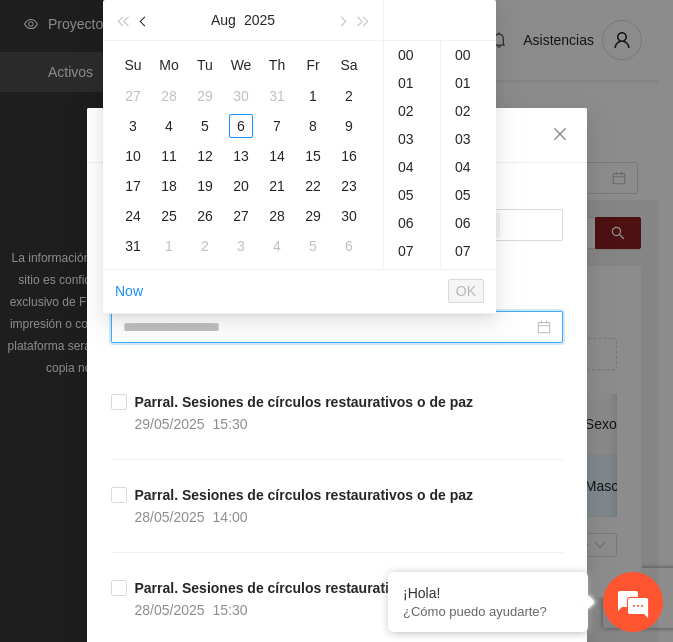 click at bounding box center (145, 22) 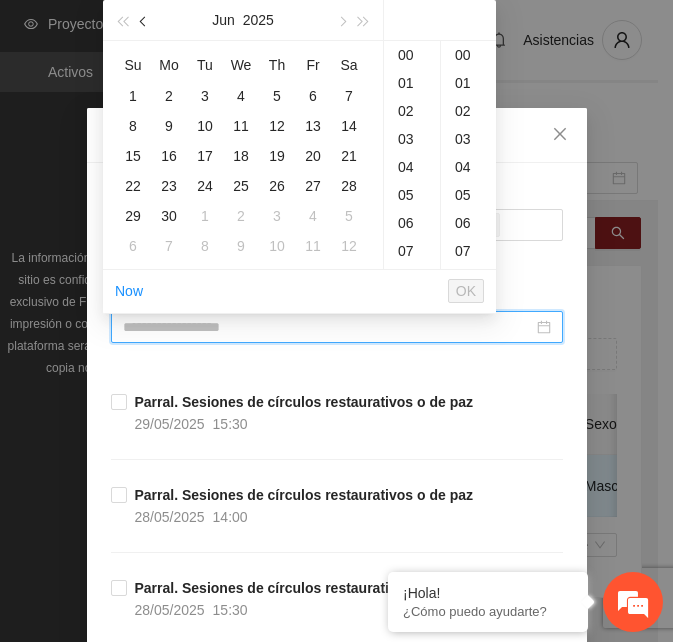click at bounding box center (145, 22) 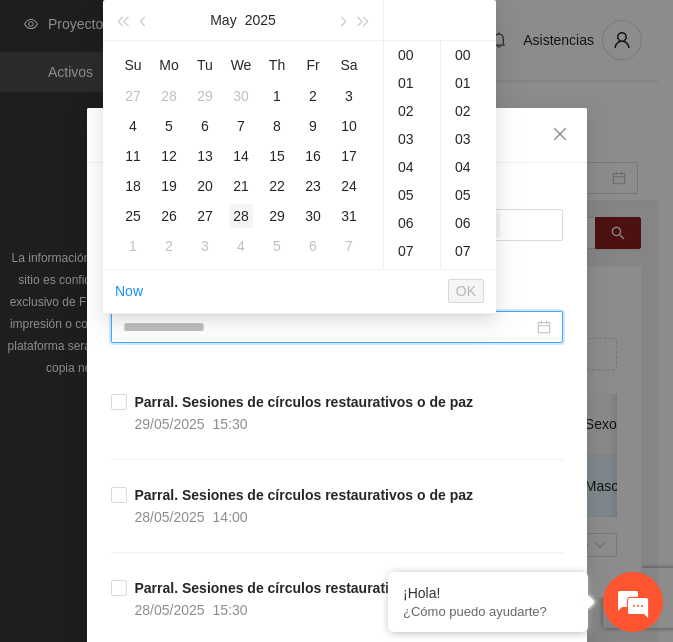click on "28" at bounding box center (241, 216) 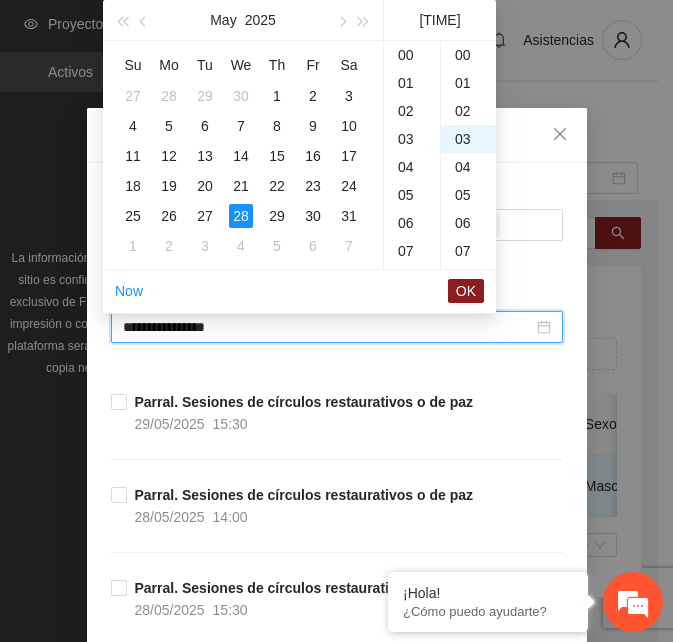 scroll, scrollTop: 315, scrollLeft: 0, axis: vertical 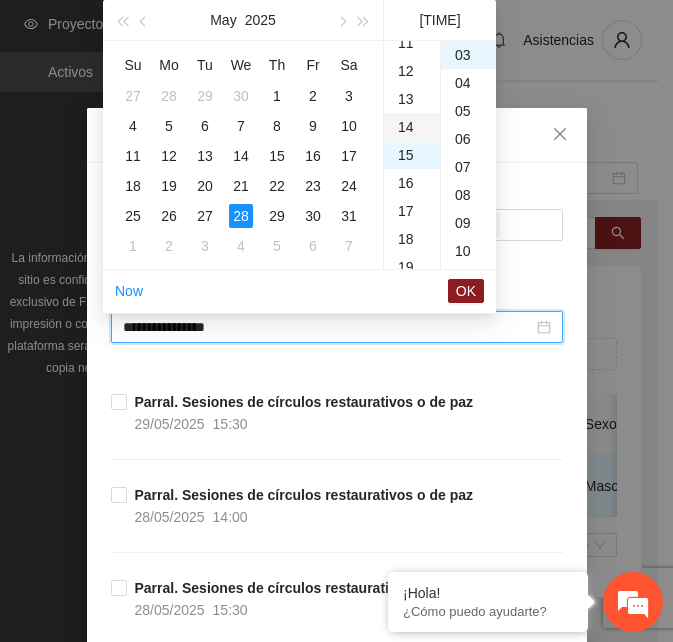 click on "14" at bounding box center [412, 127] 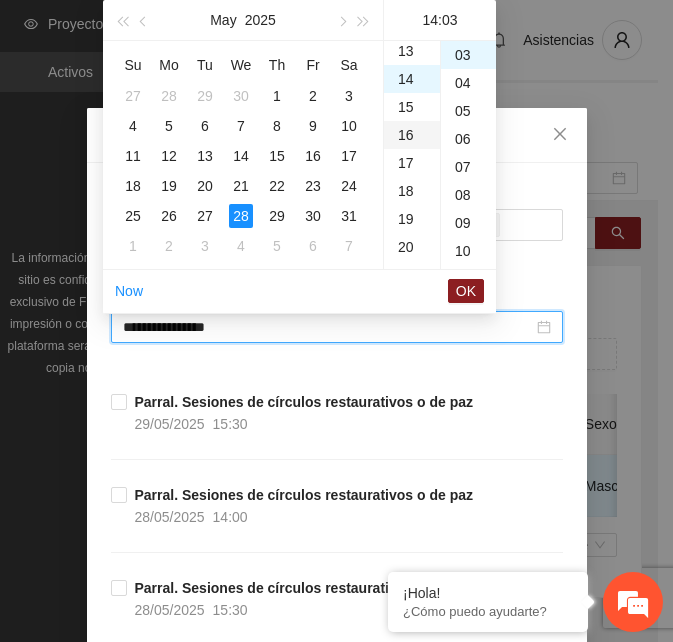 scroll, scrollTop: 392, scrollLeft: 0, axis: vertical 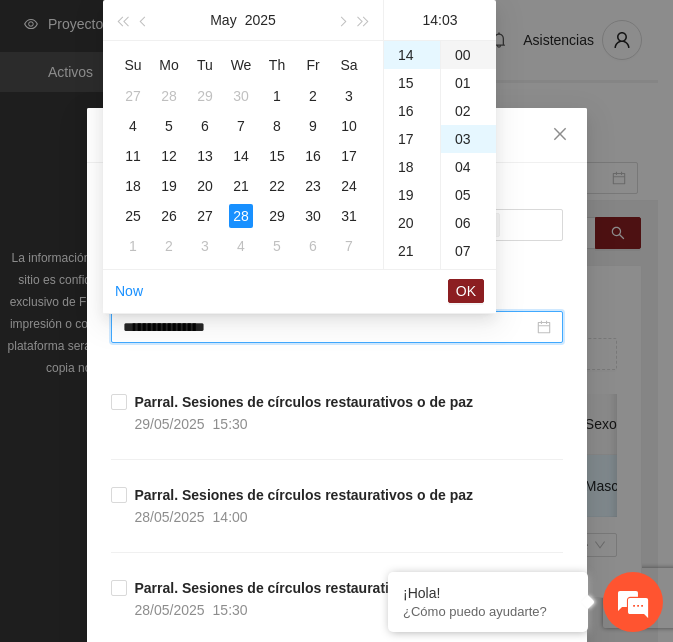 click on "00" at bounding box center [468, 55] 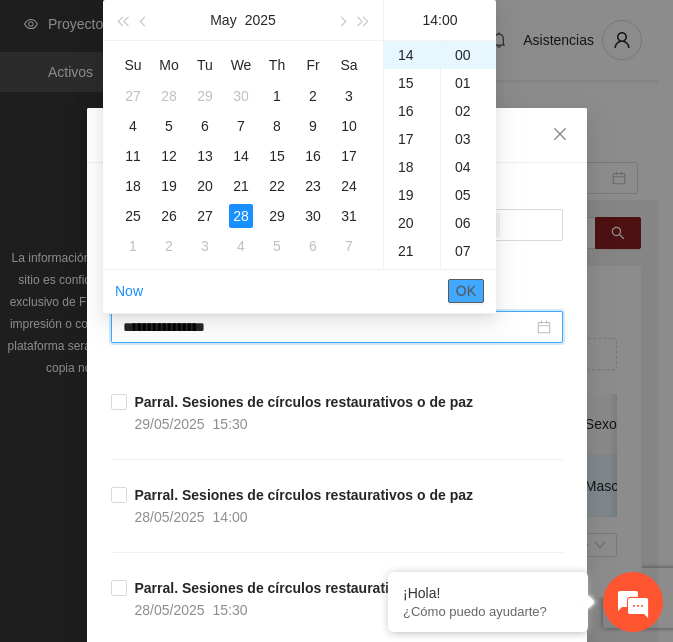 click on "OK" at bounding box center (466, 291) 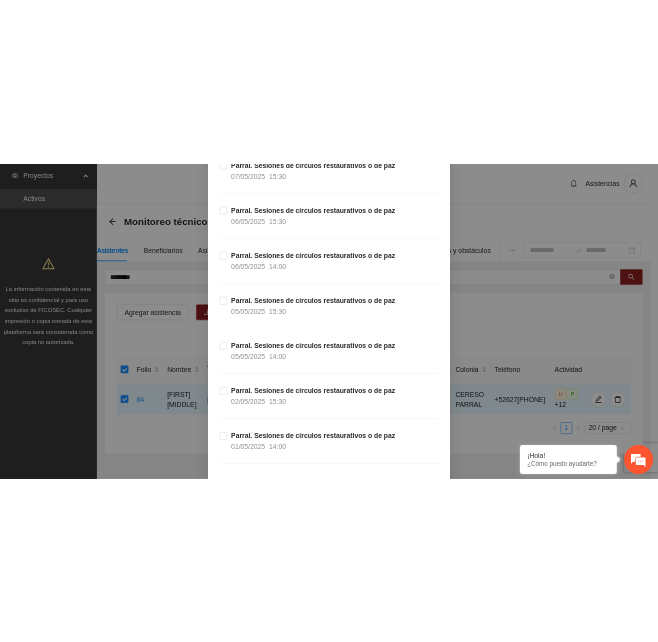 scroll, scrollTop: 3045, scrollLeft: 0, axis: vertical 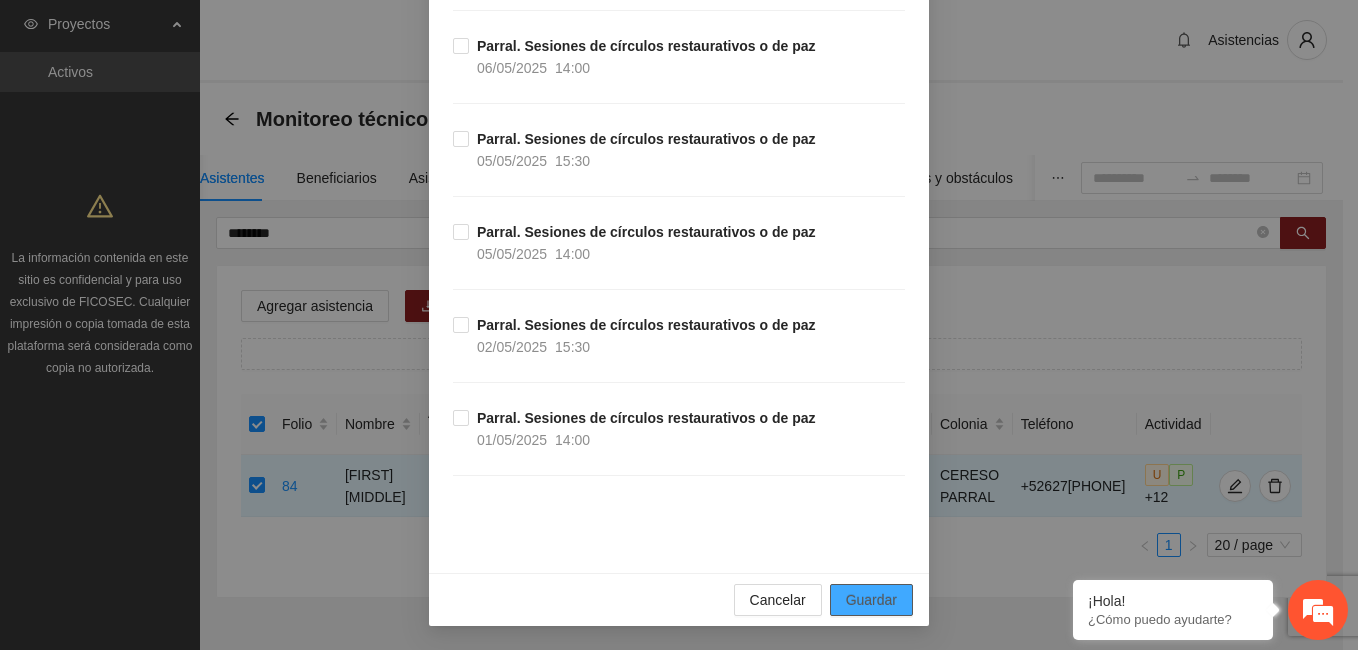 click on "Guardar" at bounding box center (871, 600) 